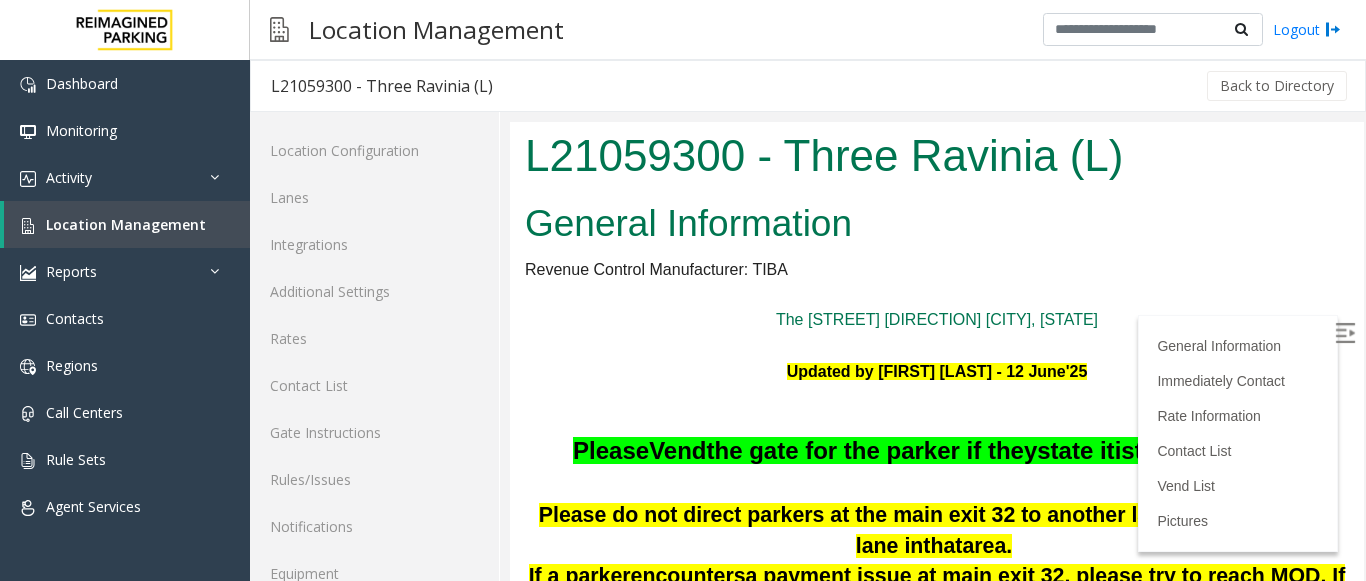 scroll, scrollTop: 0, scrollLeft: 0, axis: both 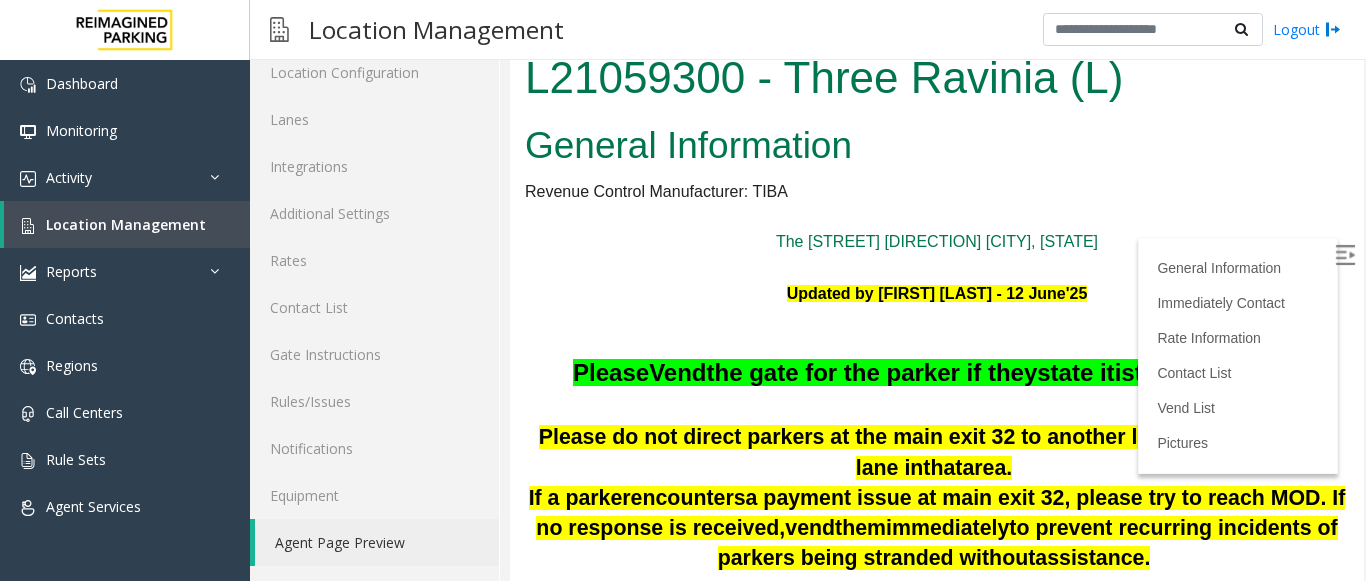 drag, startPoint x: 1344, startPoint y: 152, endPoint x: 1841, endPoint y: 102, distance: 499.50876 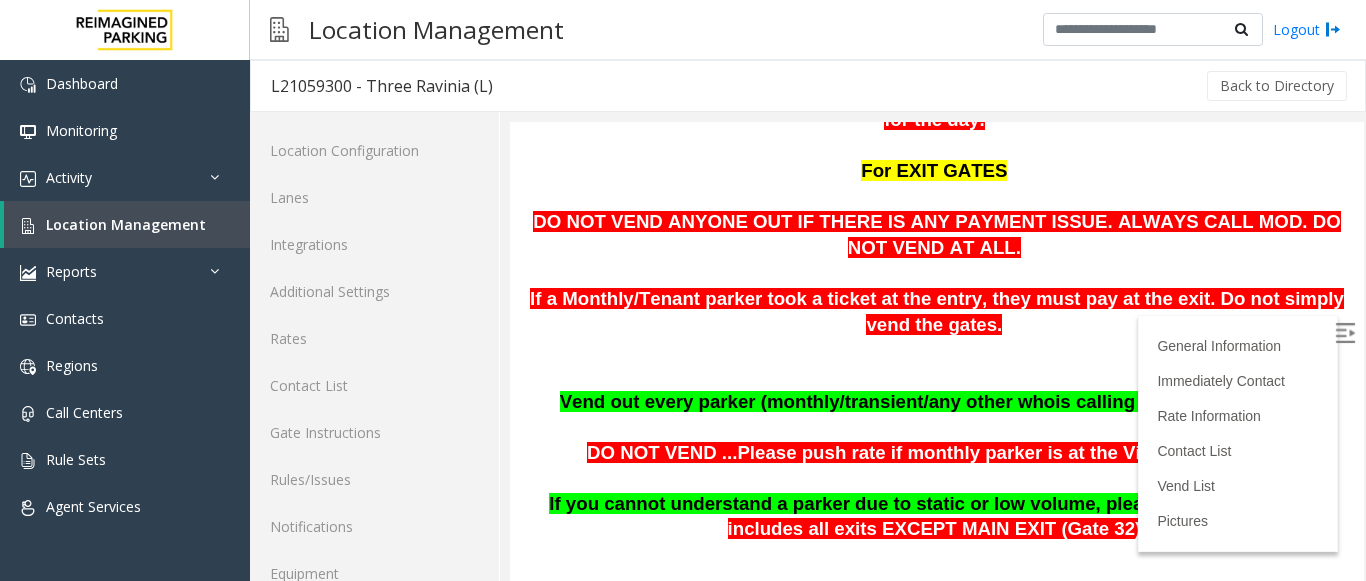 scroll, scrollTop: 1000, scrollLeft: 0, axis: vertical 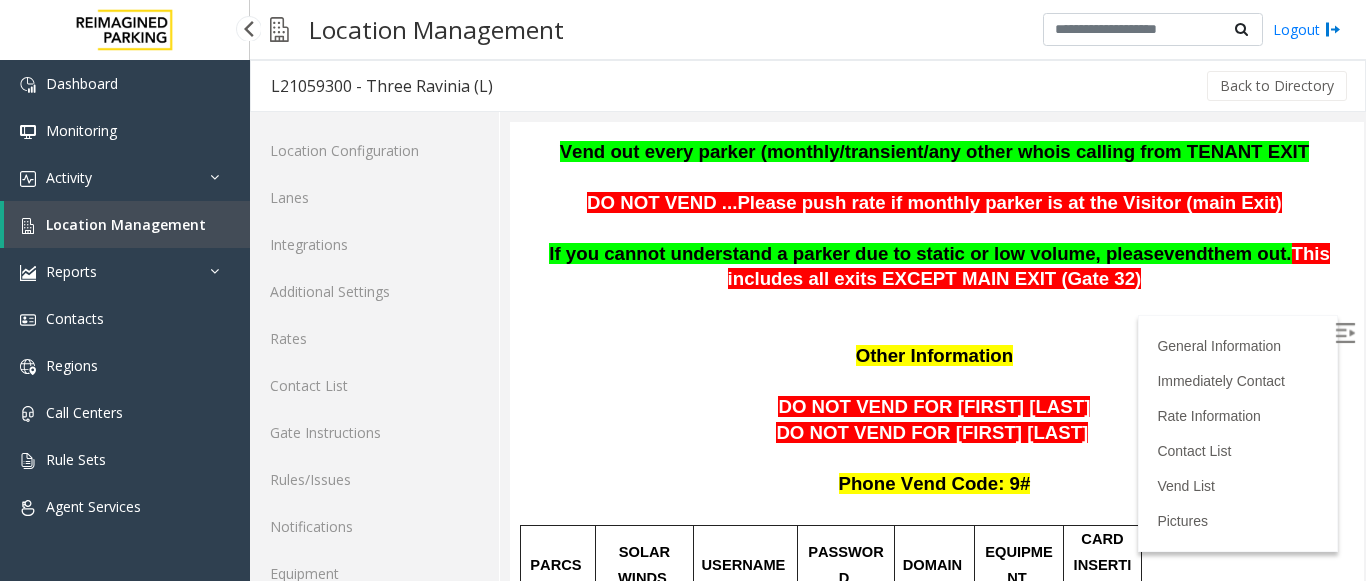 click on "Location Management" at bounding box center (126, 224) 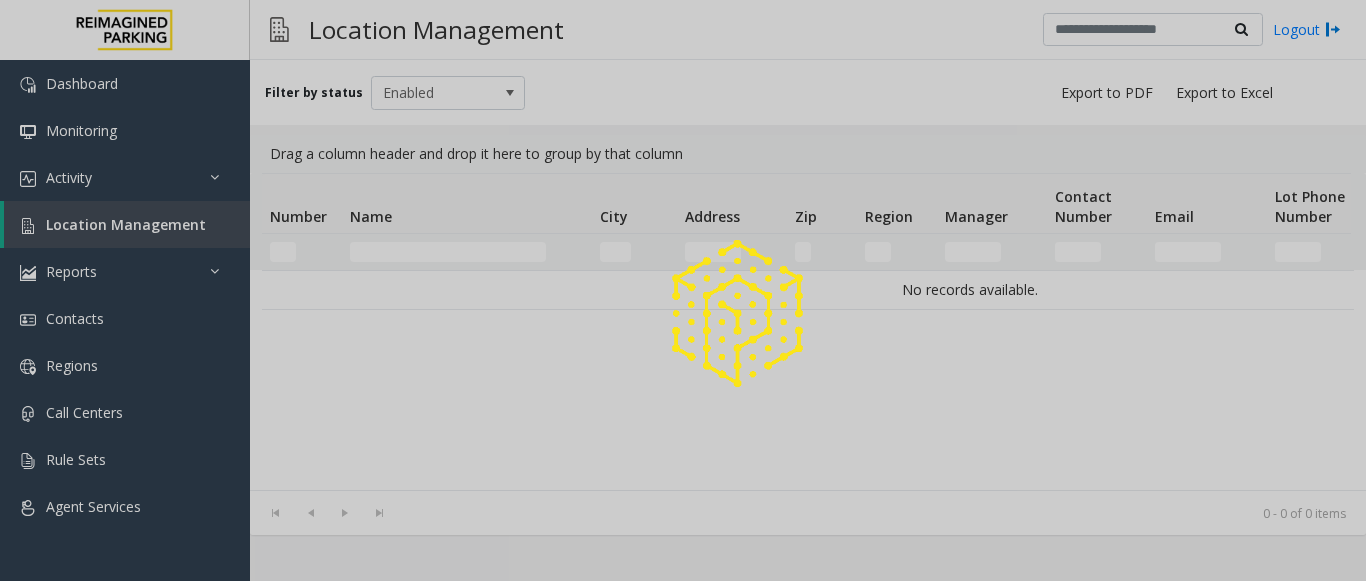 click 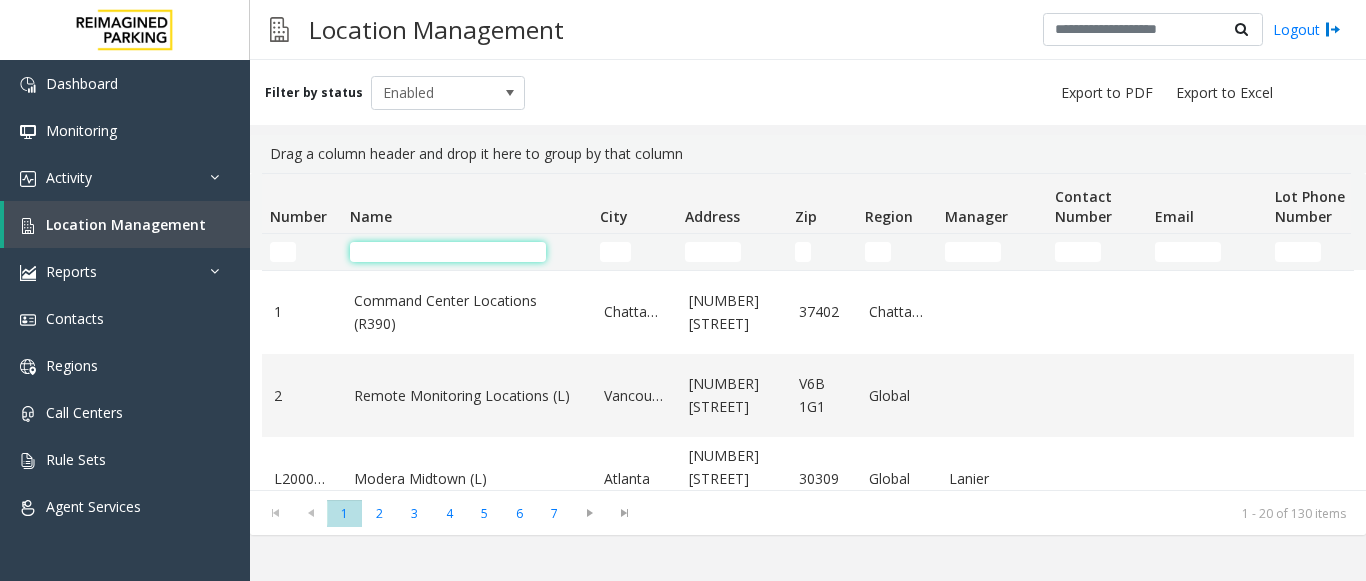 click 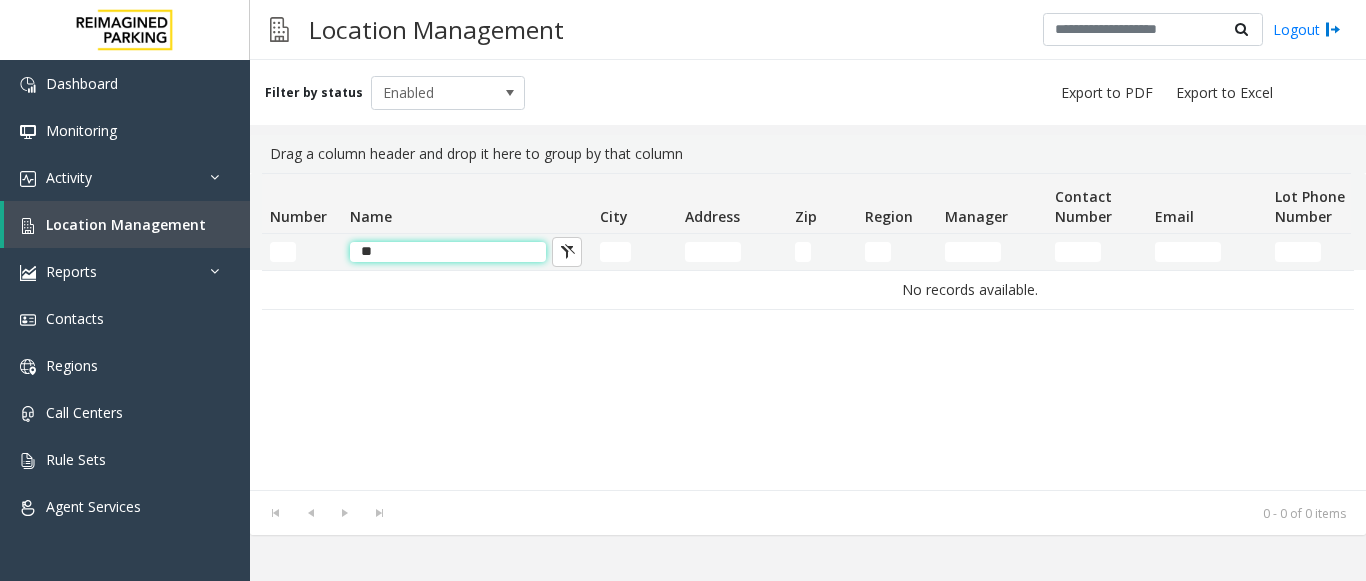type on "*" 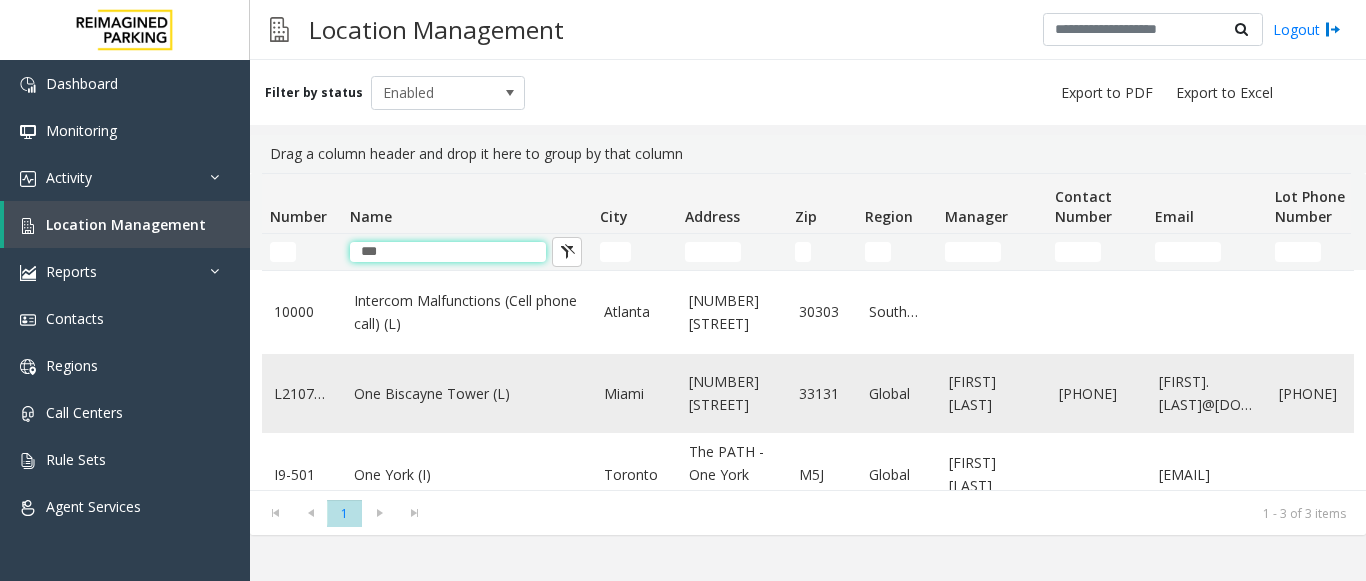 type on "***" 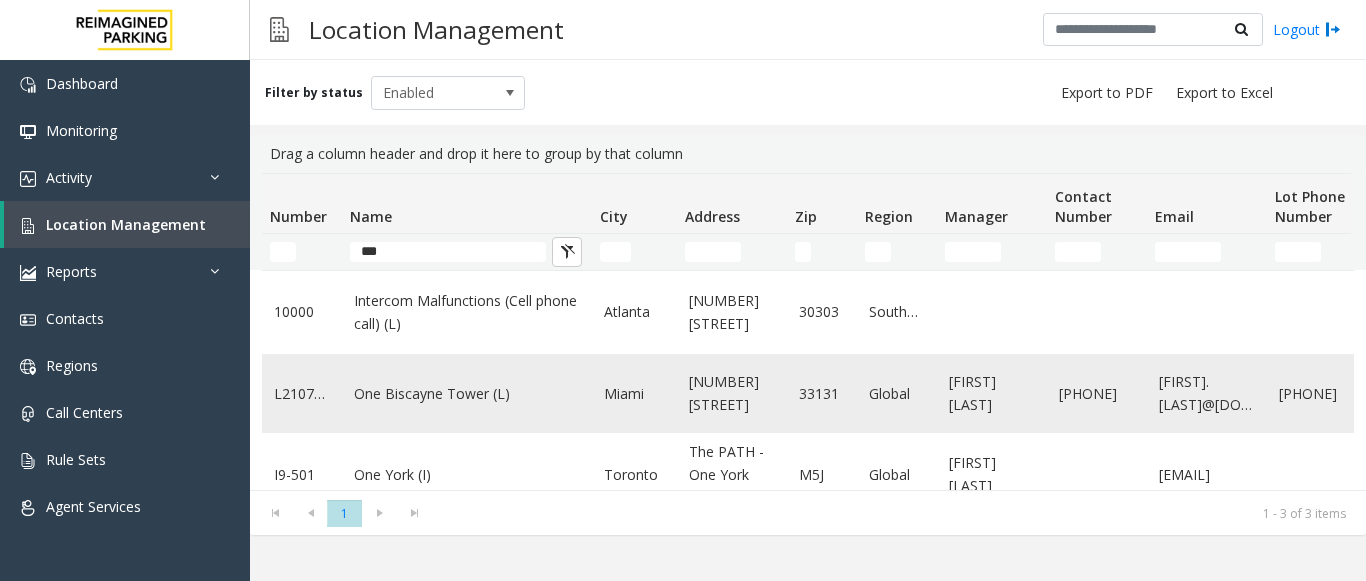 click on "One Biscayne Tower (L)" 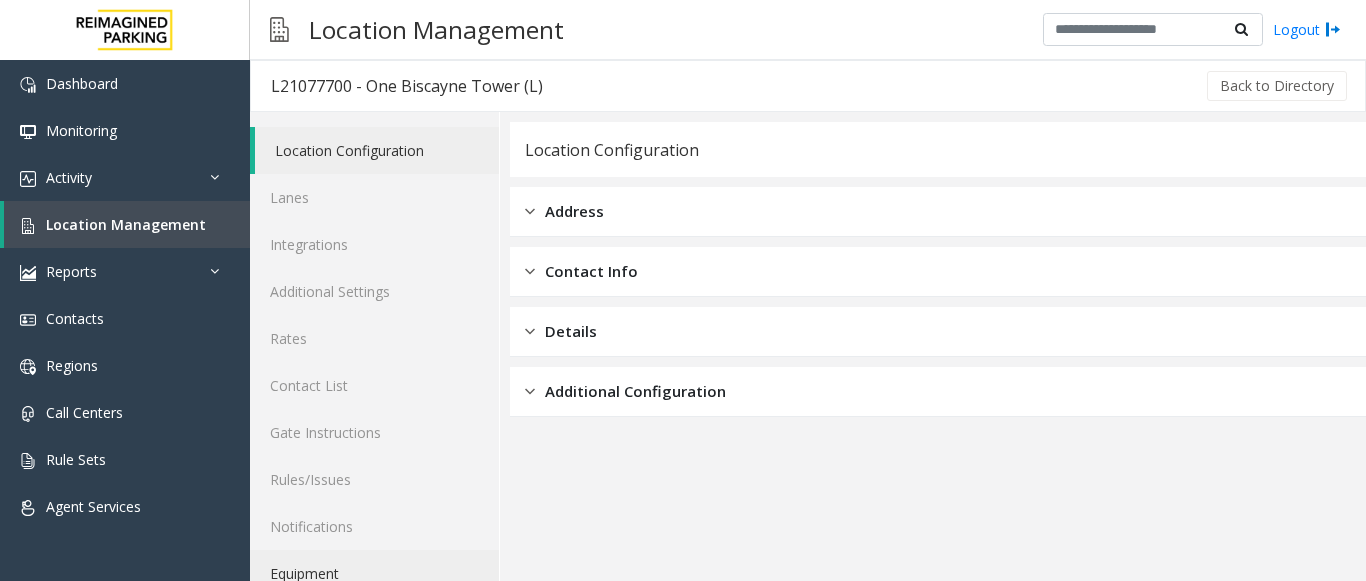 scroll, scrollTop: 78, scrollLeft: 0, axis: vertical 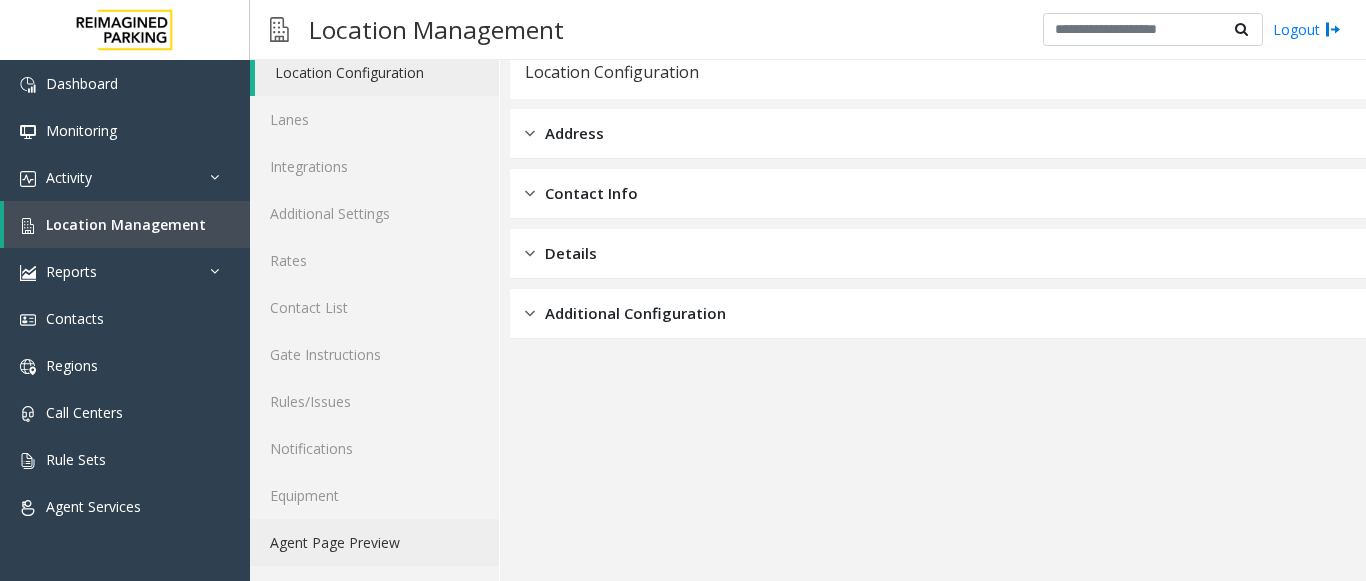 click on "Agent Page Preview" 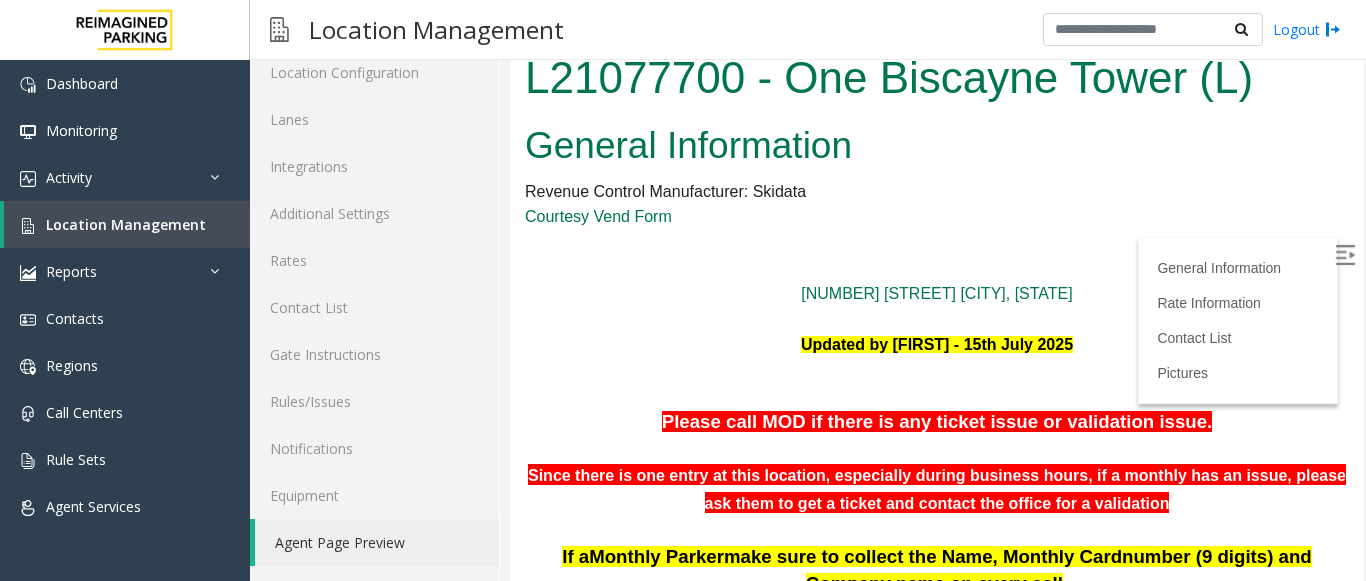 scroll, scrollTop: 0, scrollLeft: 0, axis: both 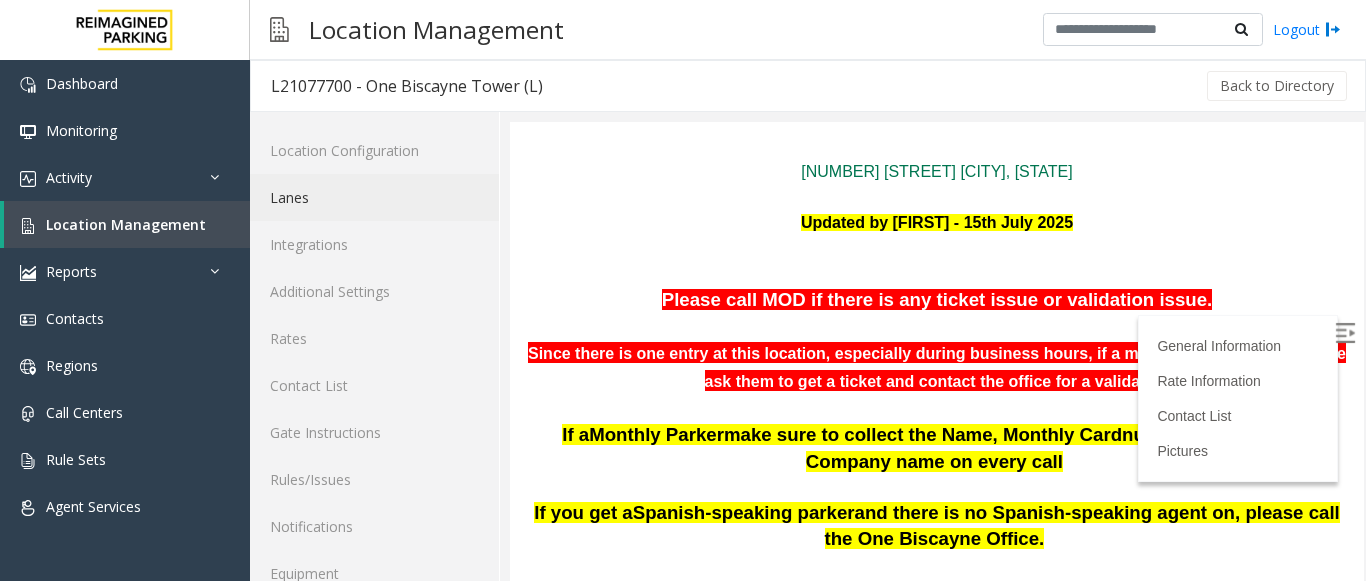 click on "Lanes" 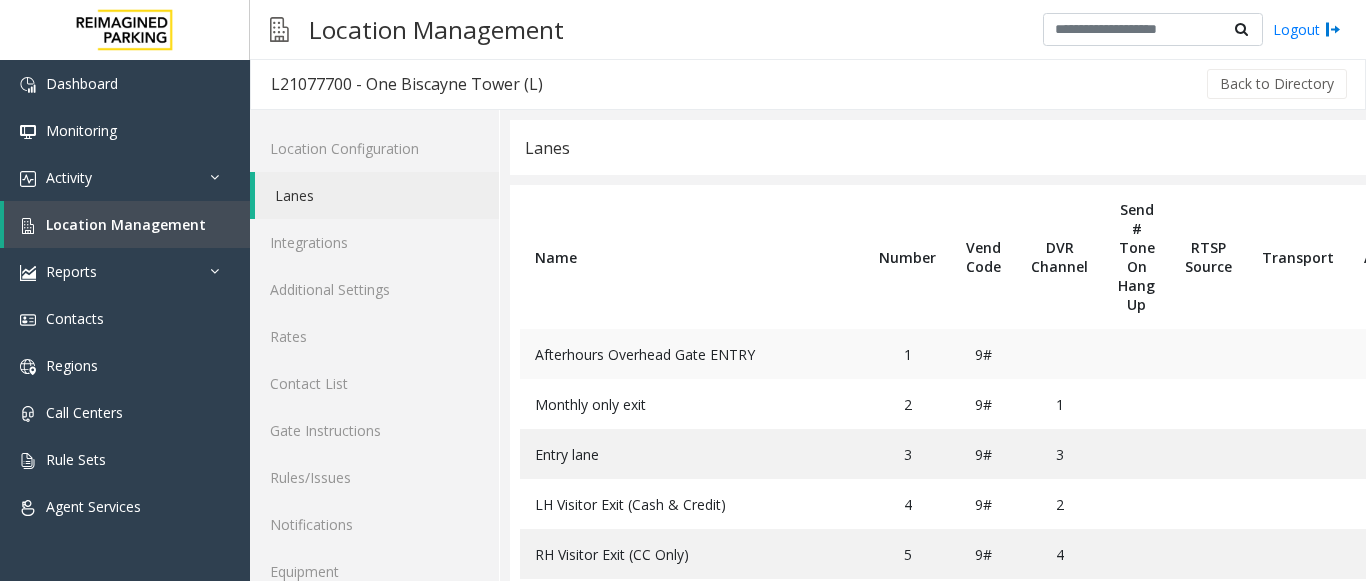 scroll, scrollTop: 0, scrollLeft: 0, axis: both 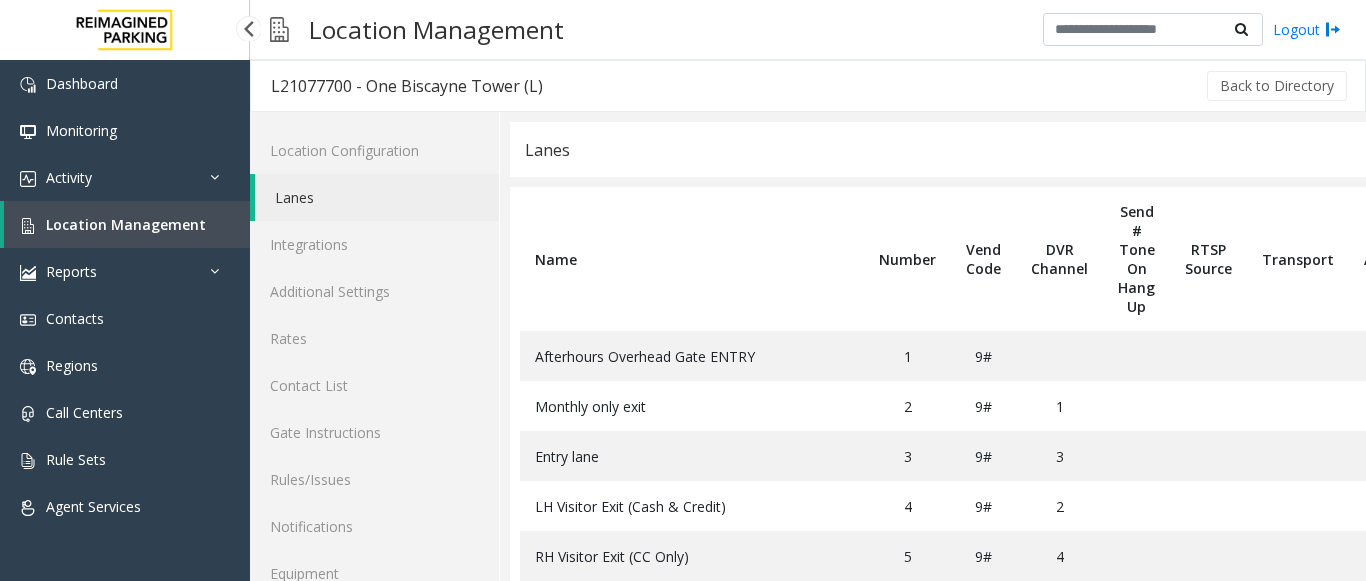 click on "Location Management" at bounding box center (127, 224) 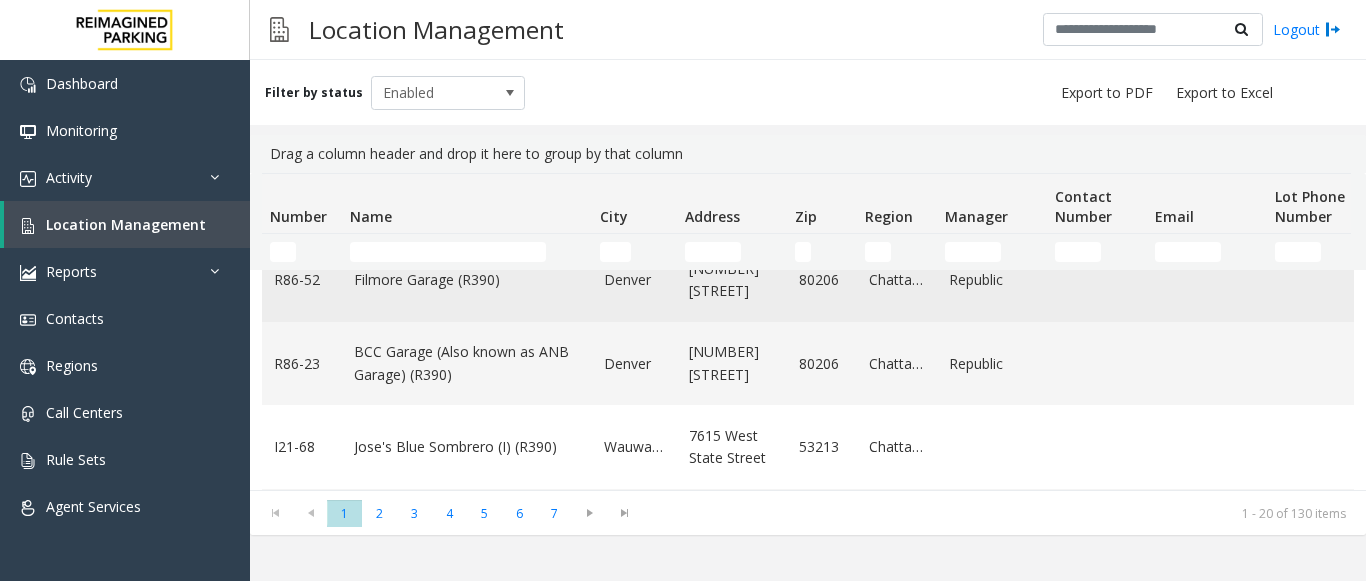 scroll, scrollTop: 400, scrollLeft: 0, axis: vertical 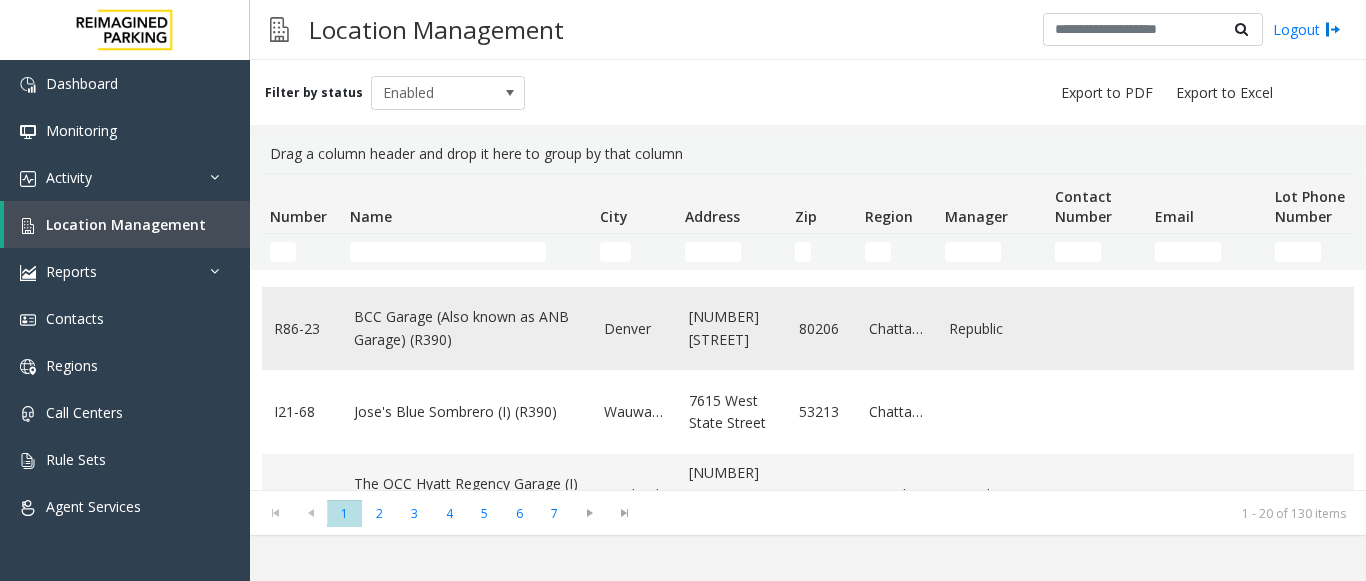 click on "BCC Garage (Also known as ANB Garage) (R390)" 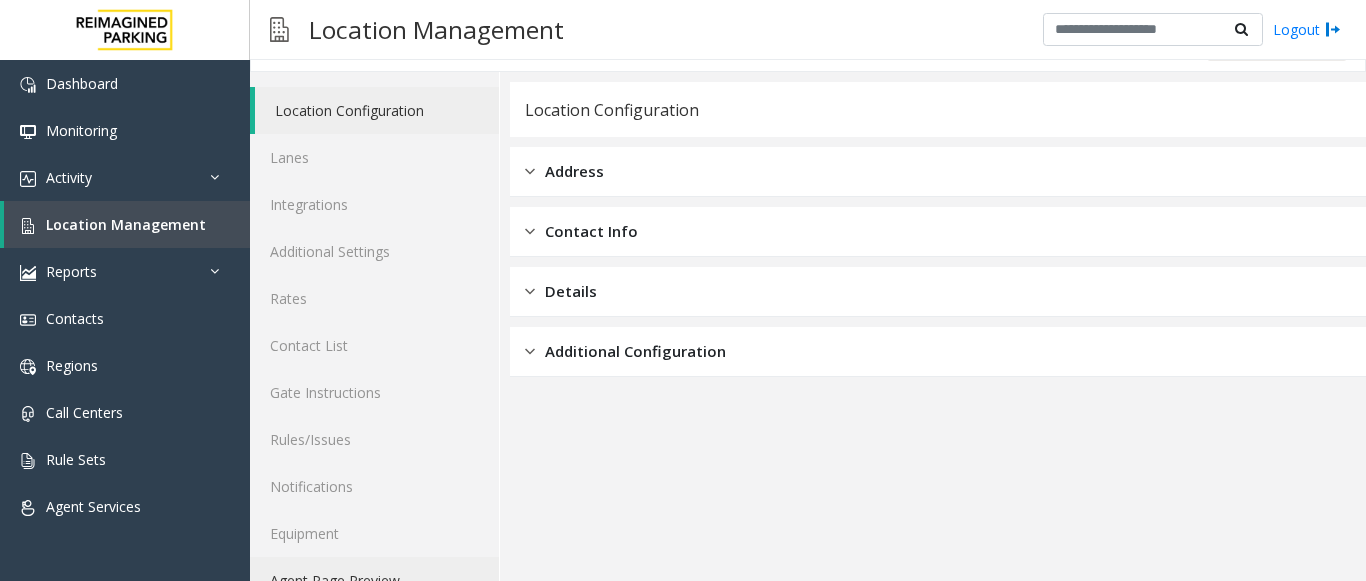 scroll, scrollTop: 78, scrollLeft: 0, axis: vertical 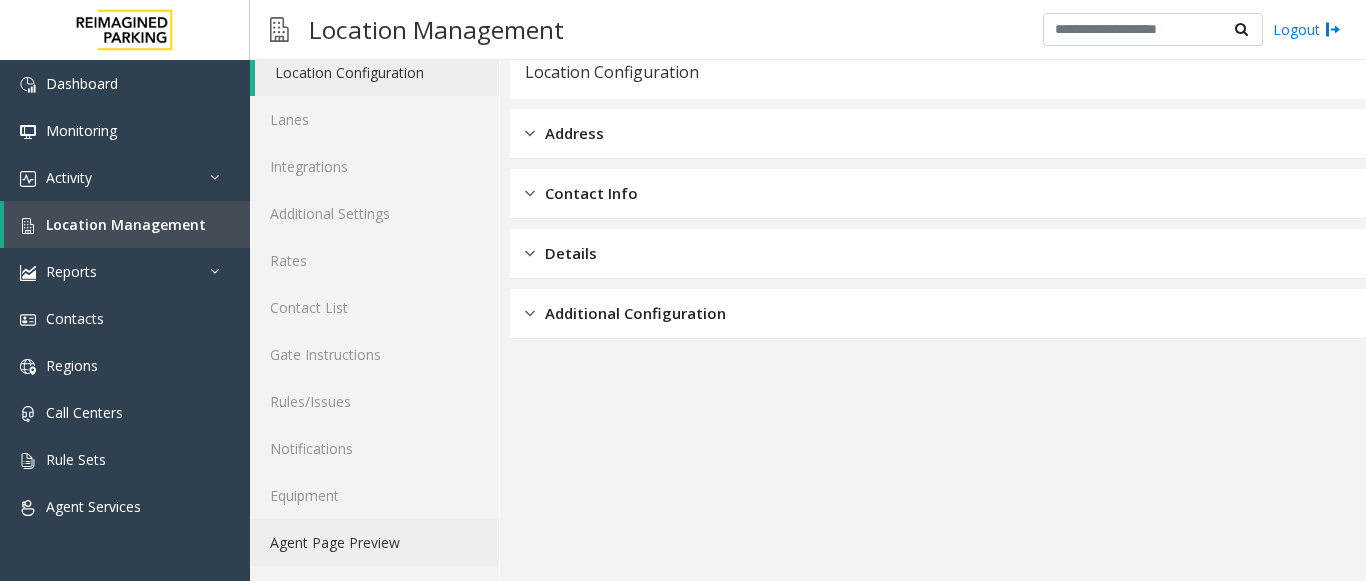click on "Agent Page Preview" 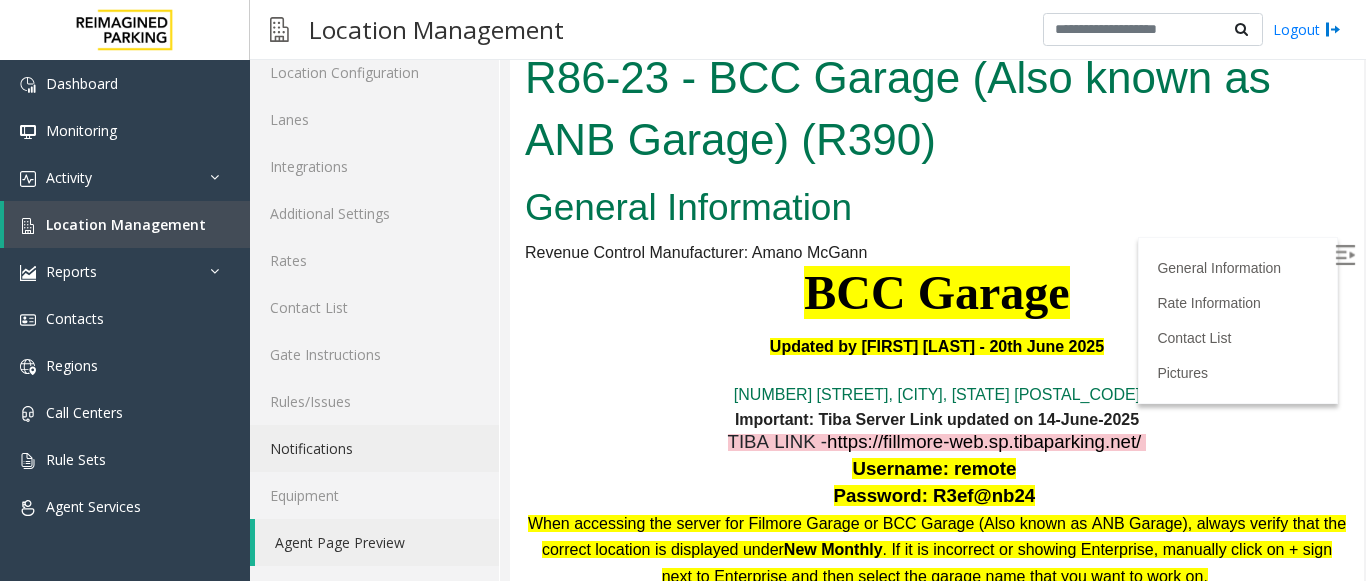 scroll, scrollTop: 0, scrollLeft: 0, axis: both 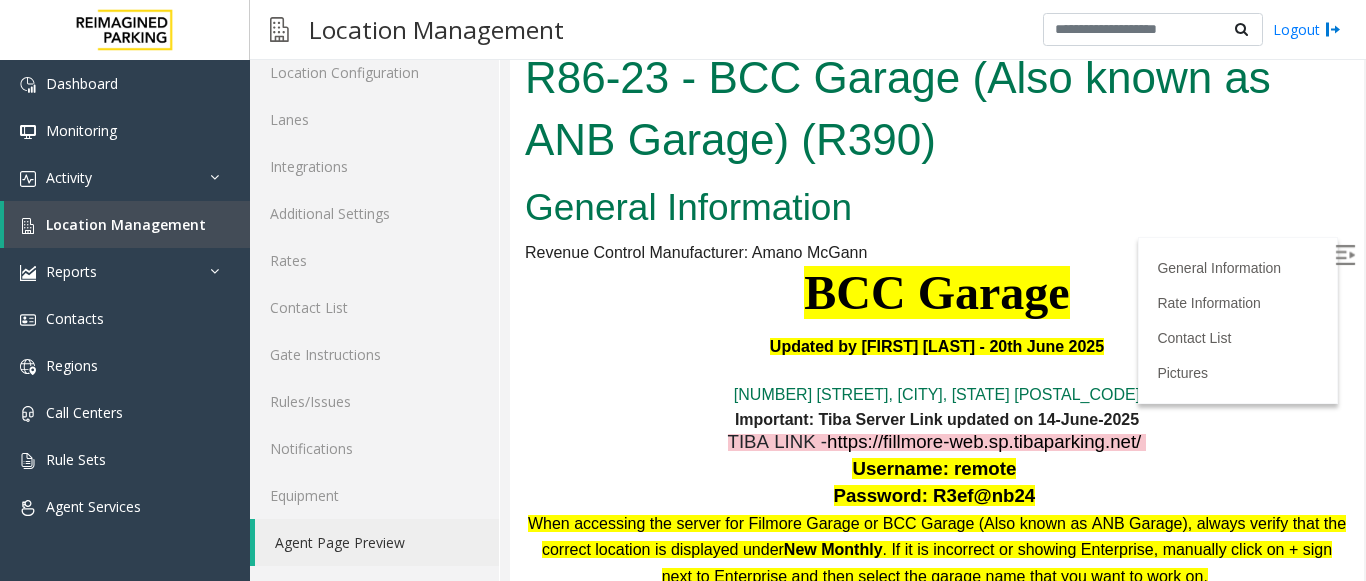 click at bounding box center [1345, 255] 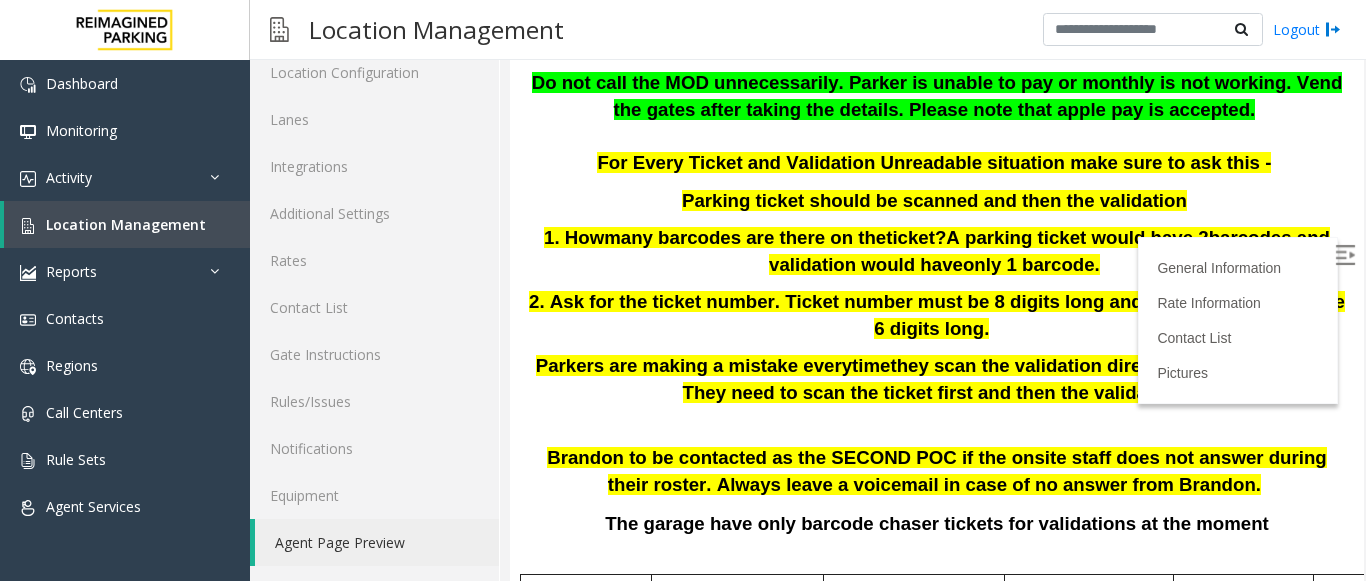 scroll, scrollTop: 700, scrollLeft: 0, axis: vertical 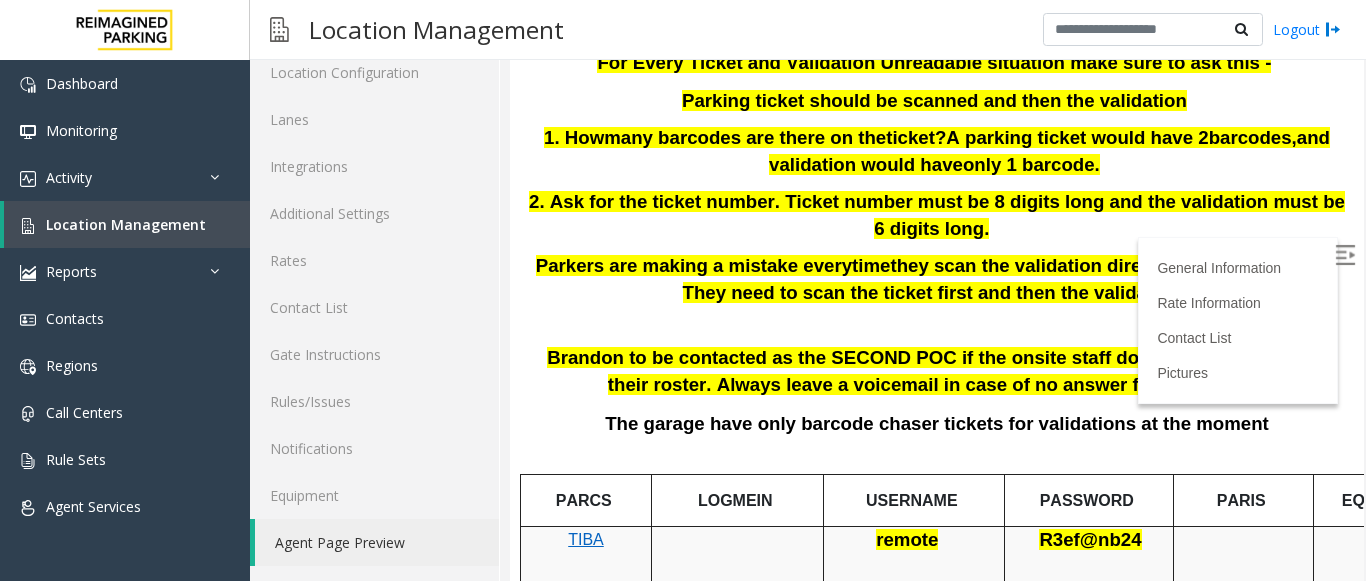 drag, startPoint x: 526, startPoint y: 232, endPoint x: 1218, endPoint y: 414, distance: 715.5334 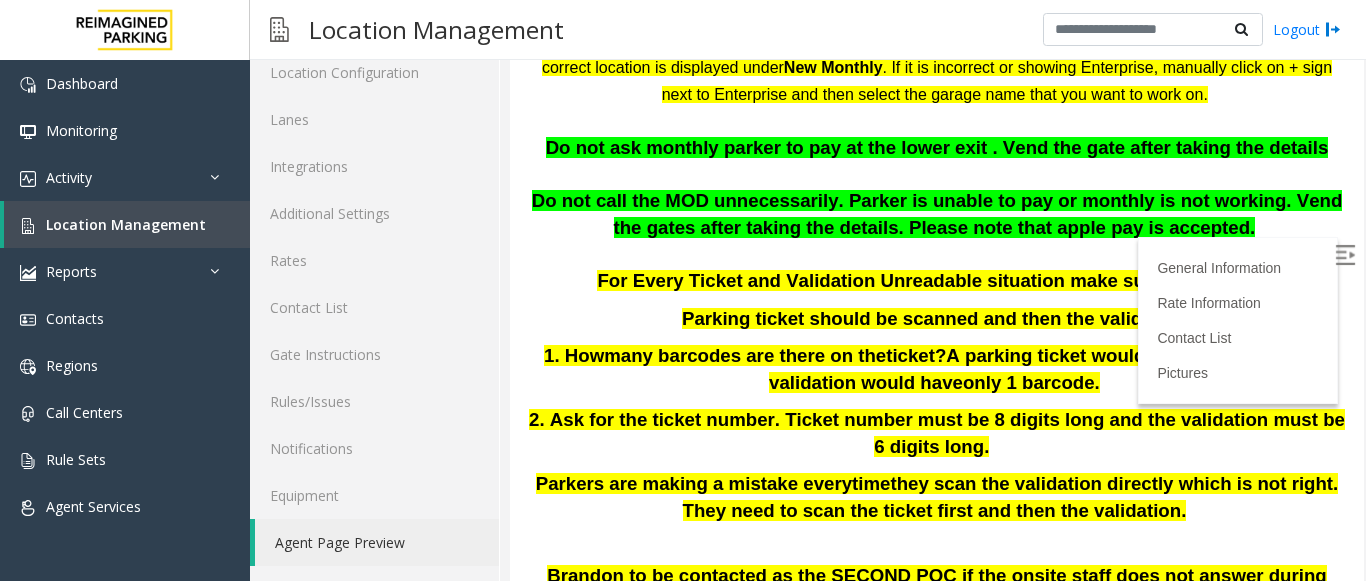 scroll, scrollTop: 62, scrollLeft: 0, axis: vertical 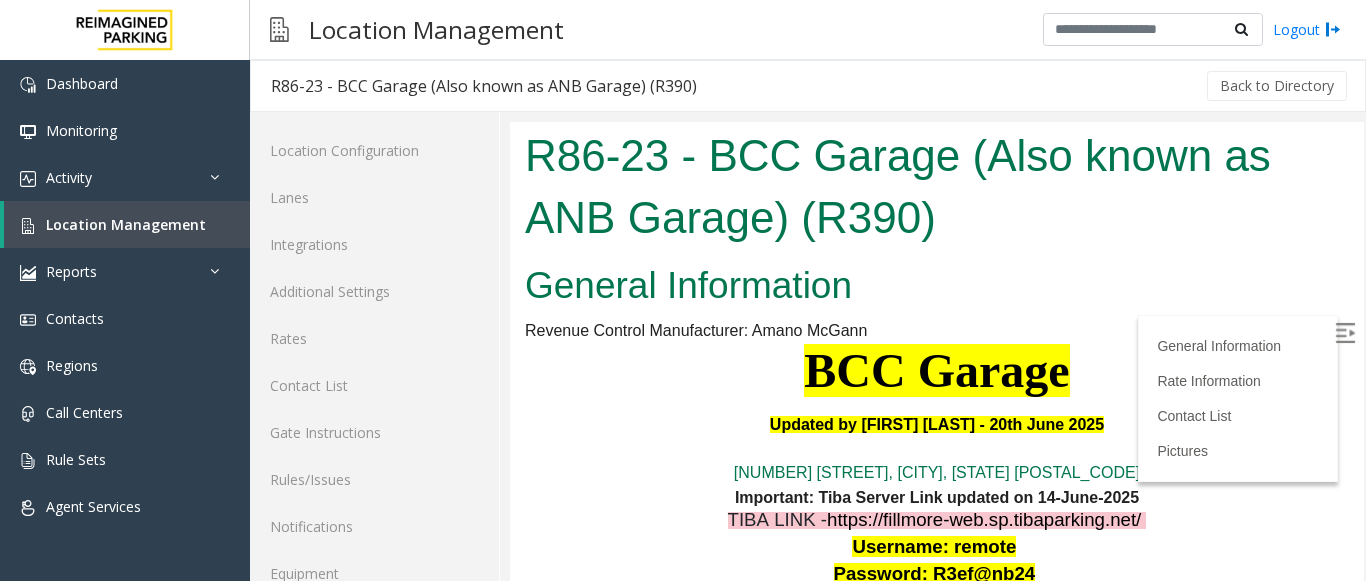 drag, startPoint x: 1255, startPoint y: 506, endPoint x: 584, endPoint y: 125, distance: 771.623 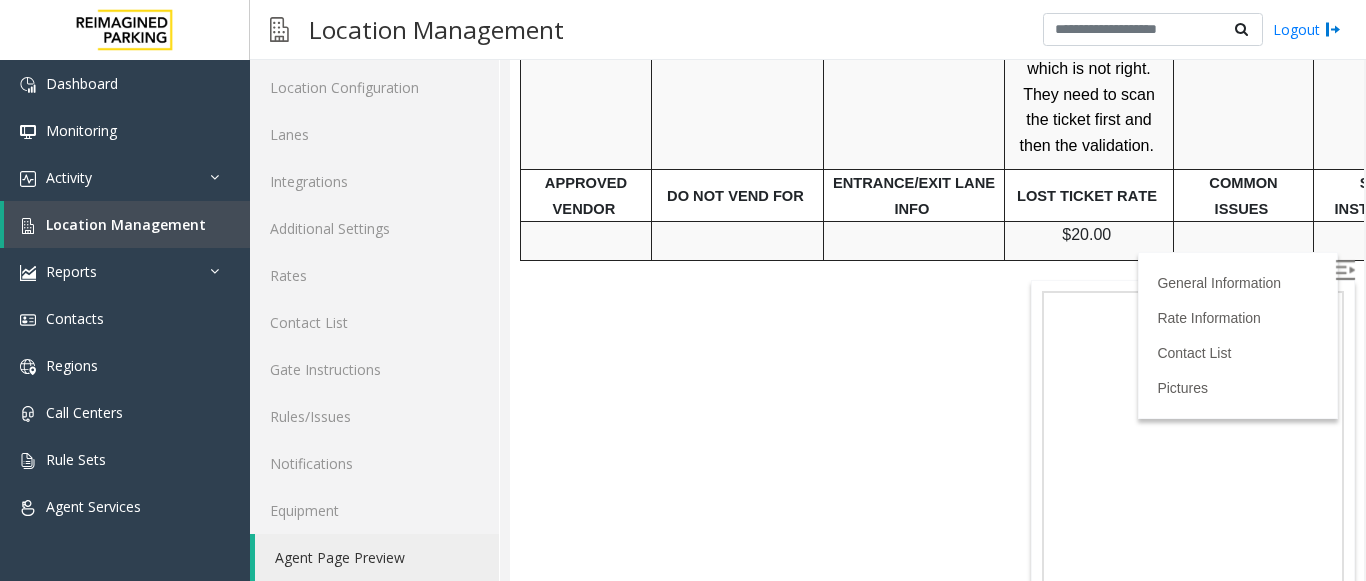 scroll, scrollTop: 2884, scrollLeft: 0, axis: vertical 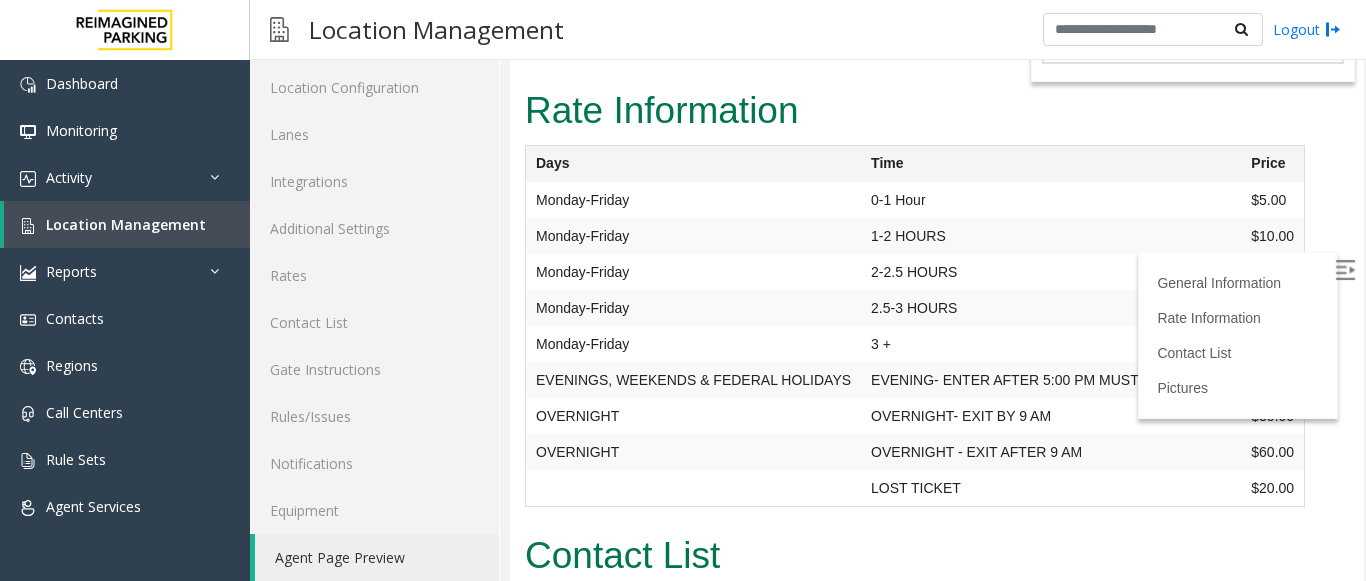 drag, startPoint x: 527, startPoint y: 71, endPoint x: 1132, endPoint y: 477, distance: 728.6021 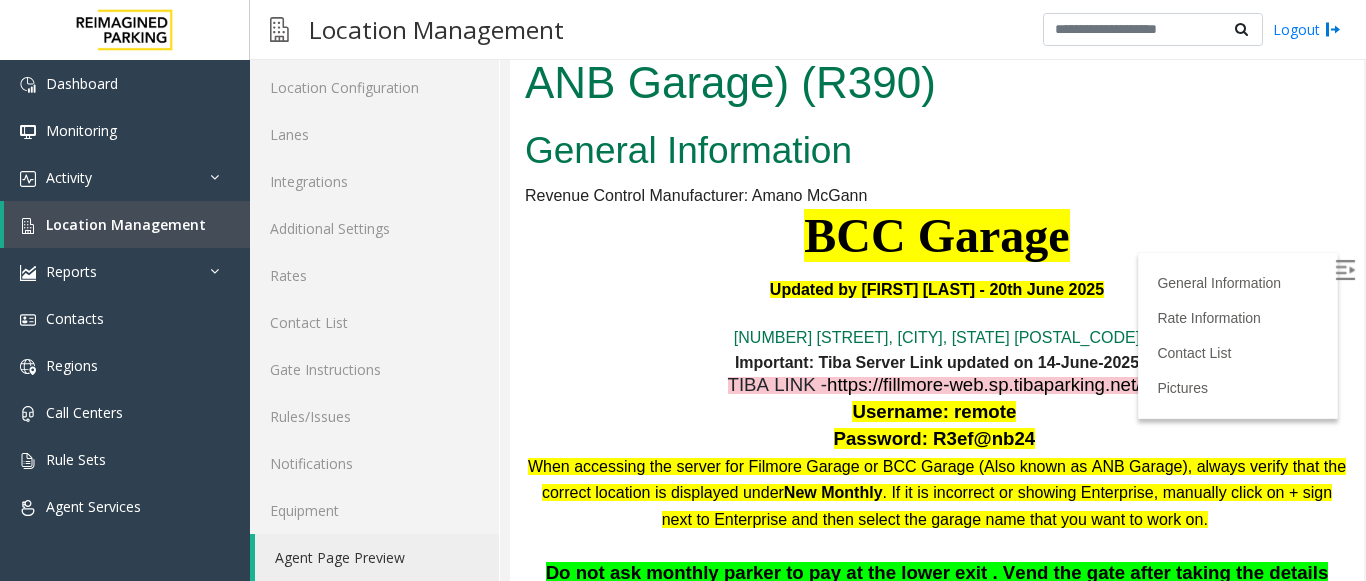 scroll, scrollTop: 0, scrollLeft: 0, axis: both 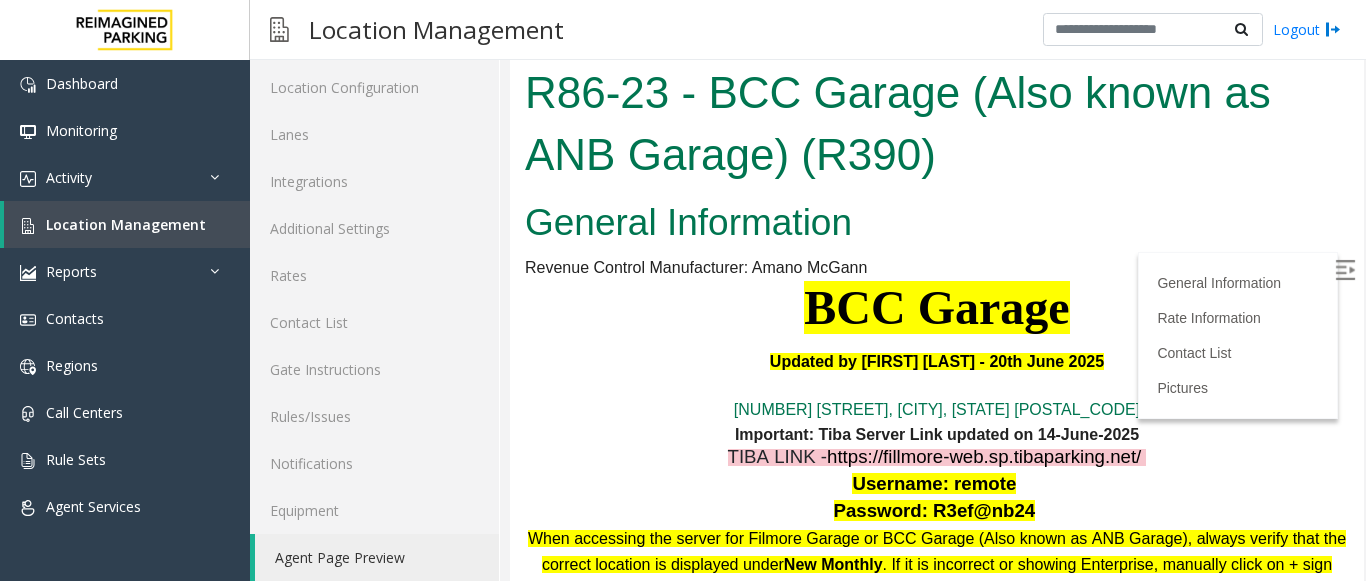 click on "Updated by Sunil Dhyani - 20th June 2025" at bounding box center [937, 362] 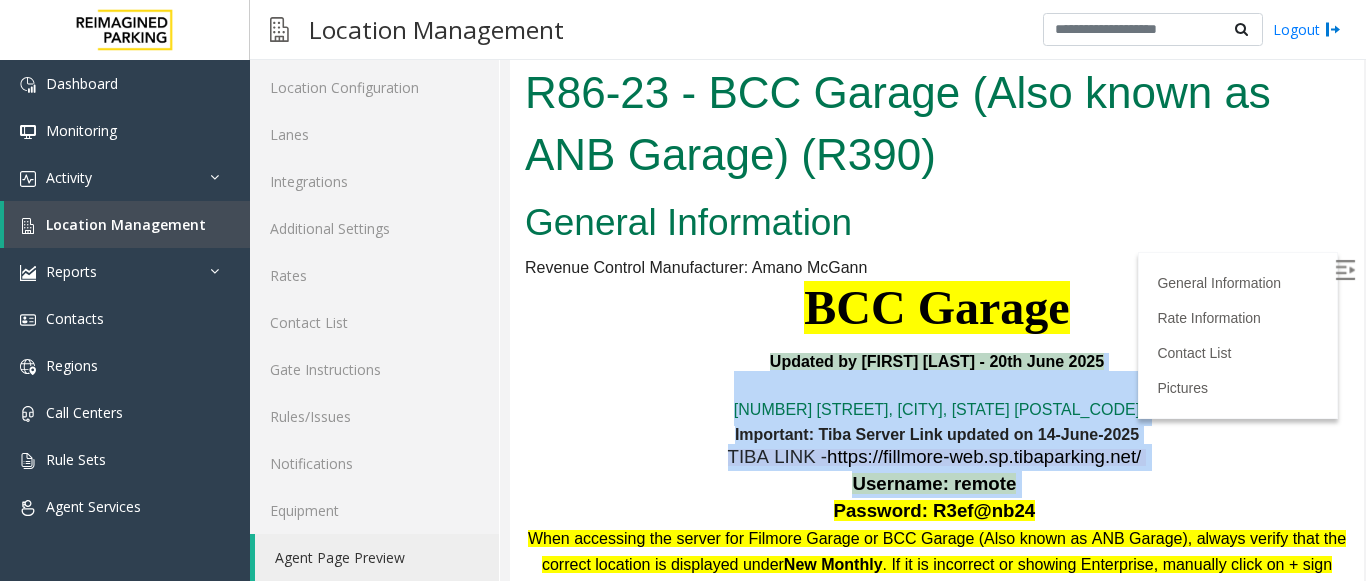 drag, startPoint x: 715, startPoint y: 360, endPoint x: 1099, endPoint y: 484, distance: 403.52448 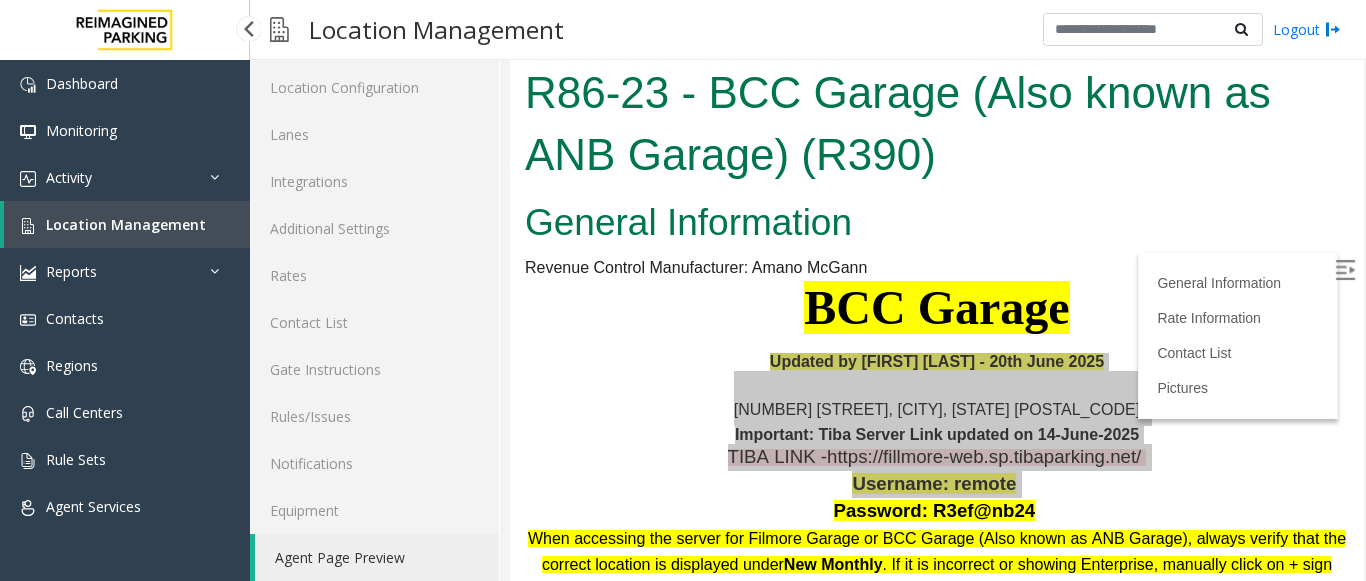 click on "Location Management" at bounding box center [127, 224] 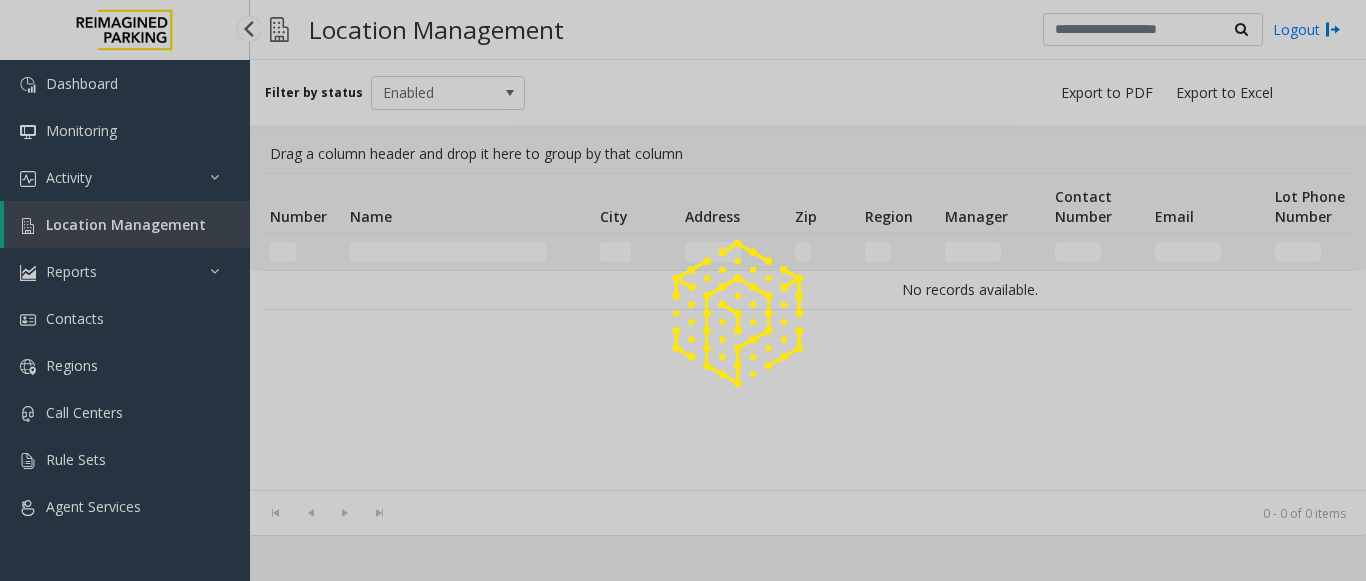 scroll, scrollTop: 0, scrollLeft: 0, axis: both 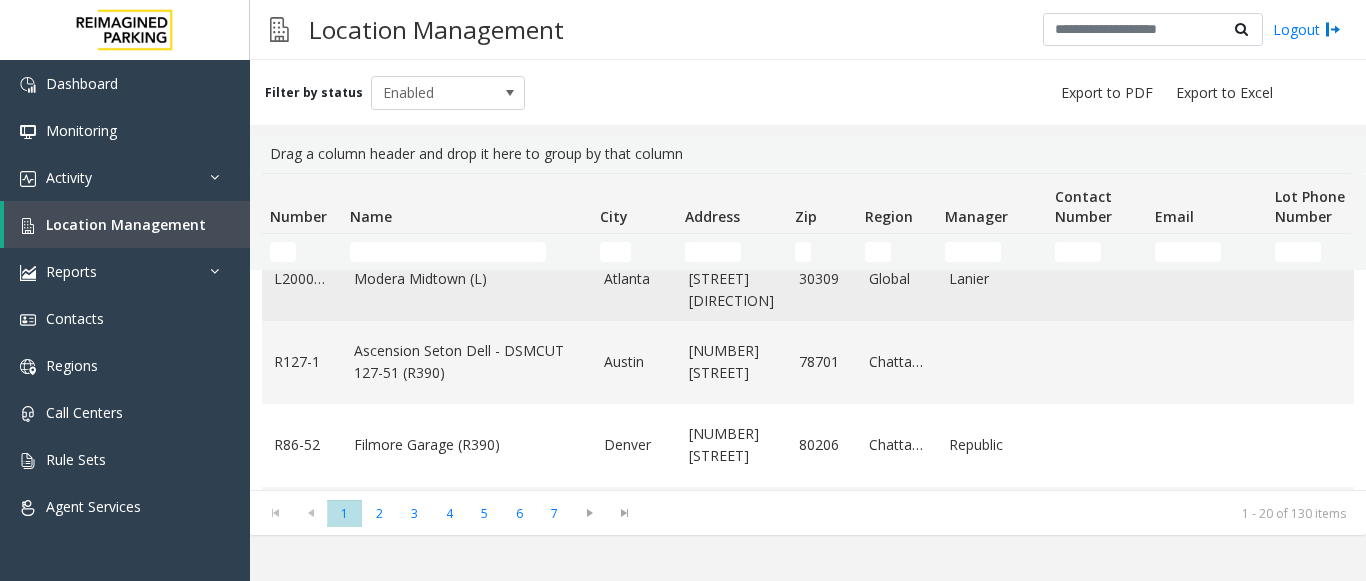 click on "Modera Midtown	(L)" 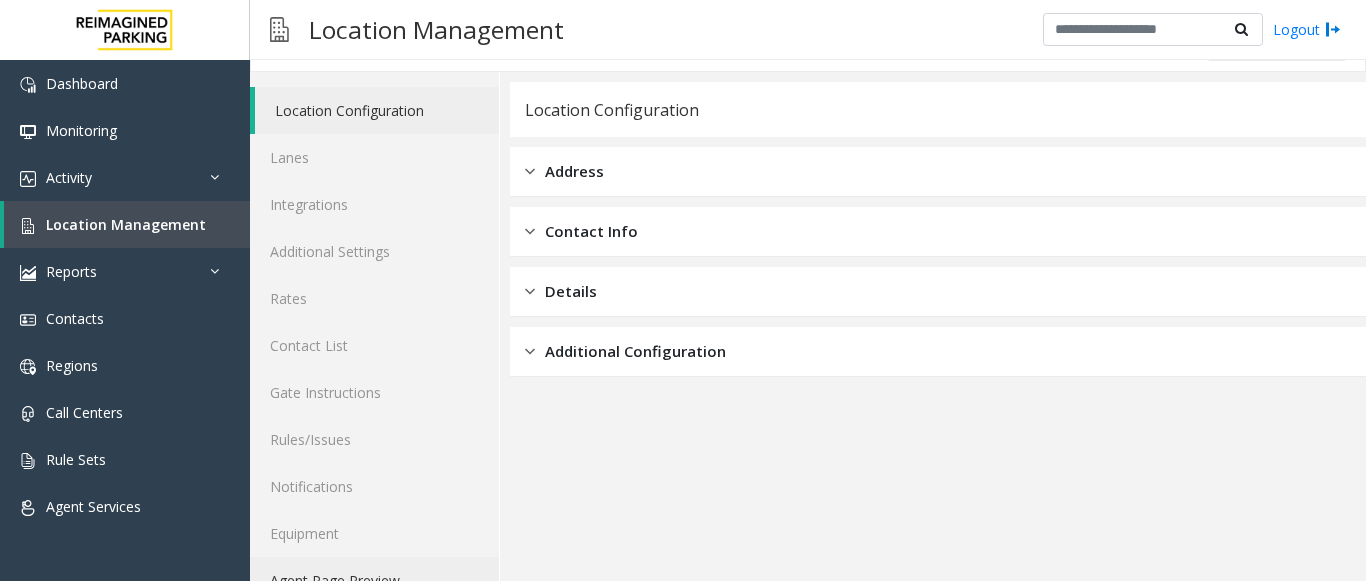scroll, scrollTop: 78, scrollLeft: 0, axis: vertical 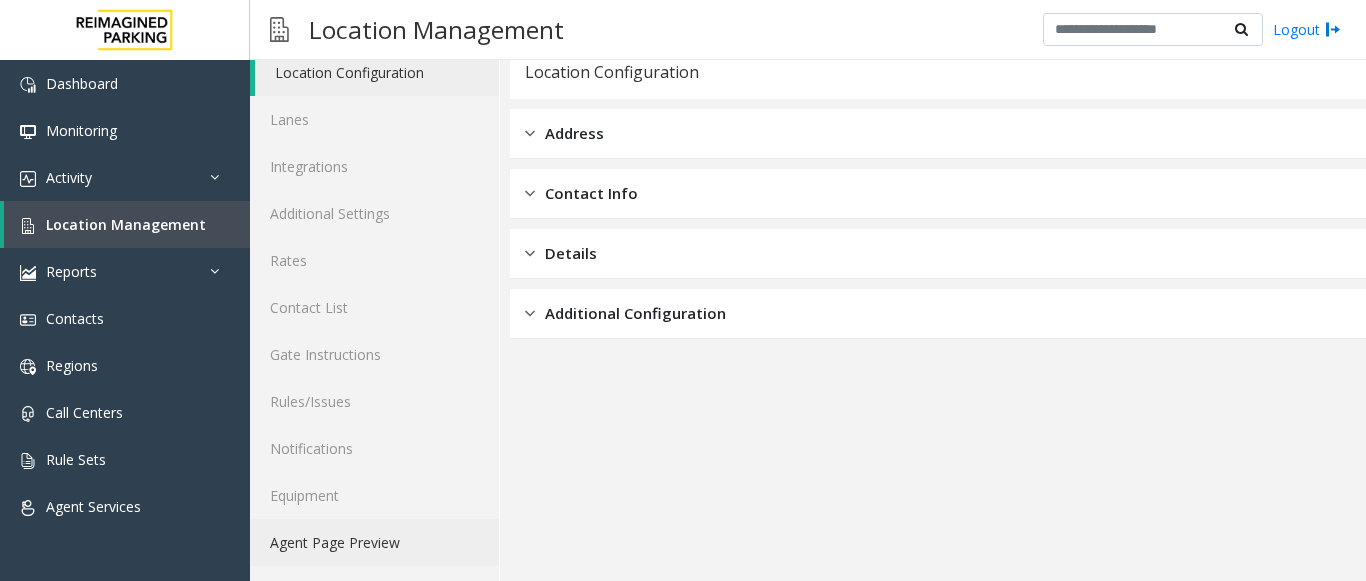 click on "Agent Page Preview" 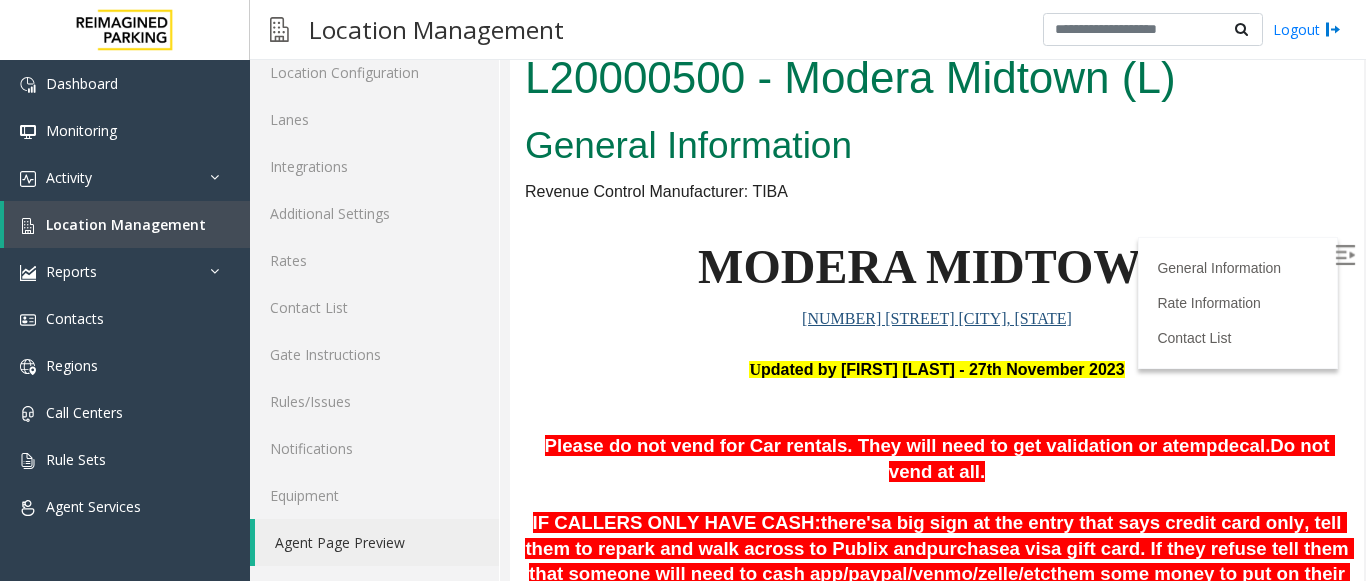 scroll, scrollTop: 0, scrollLeft: 0, axis: both 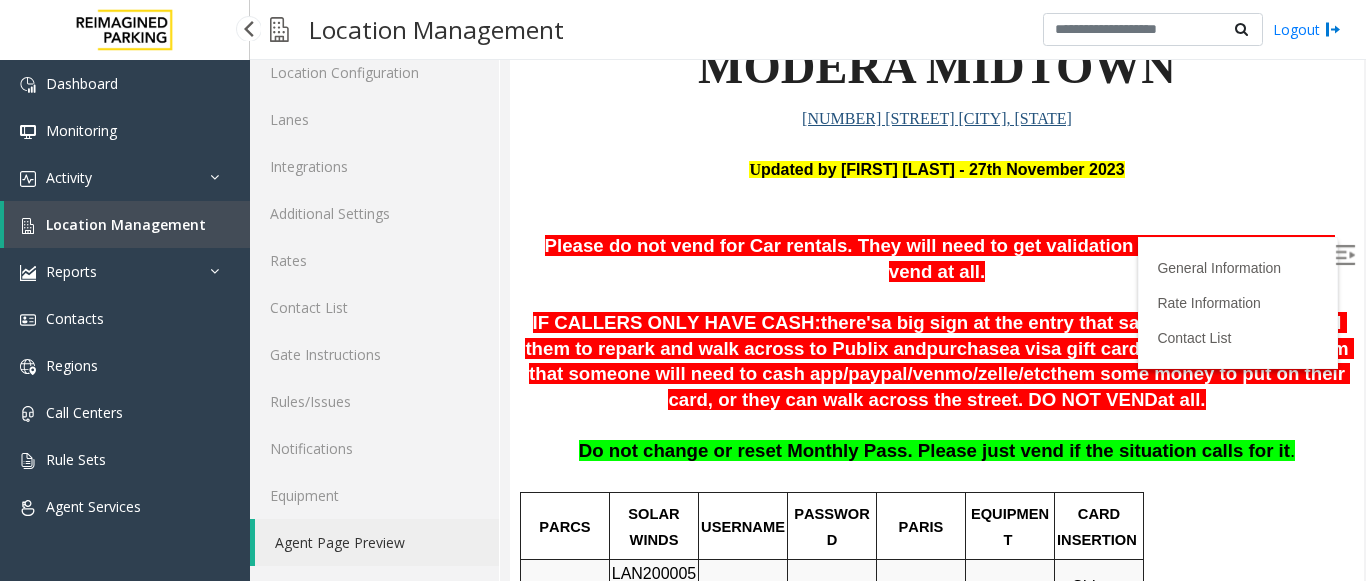 click on "Location Management" at bounding box center (126, 224) 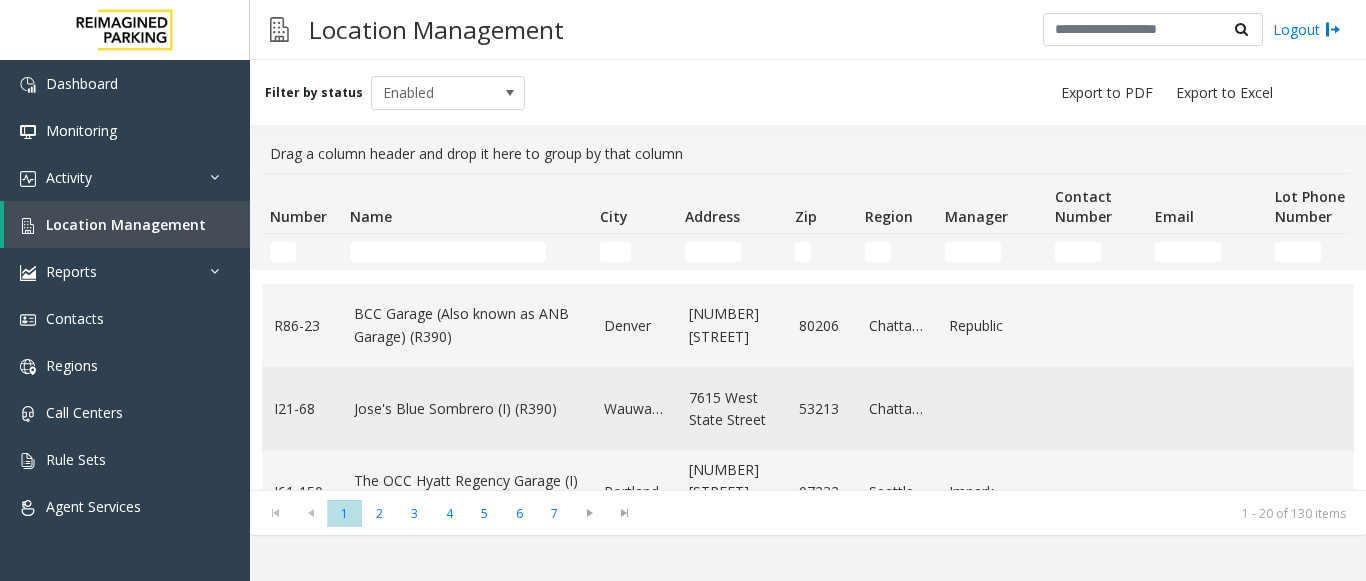 scroll, scrollTop: 400, scrollLeft: 0, axis: vertical 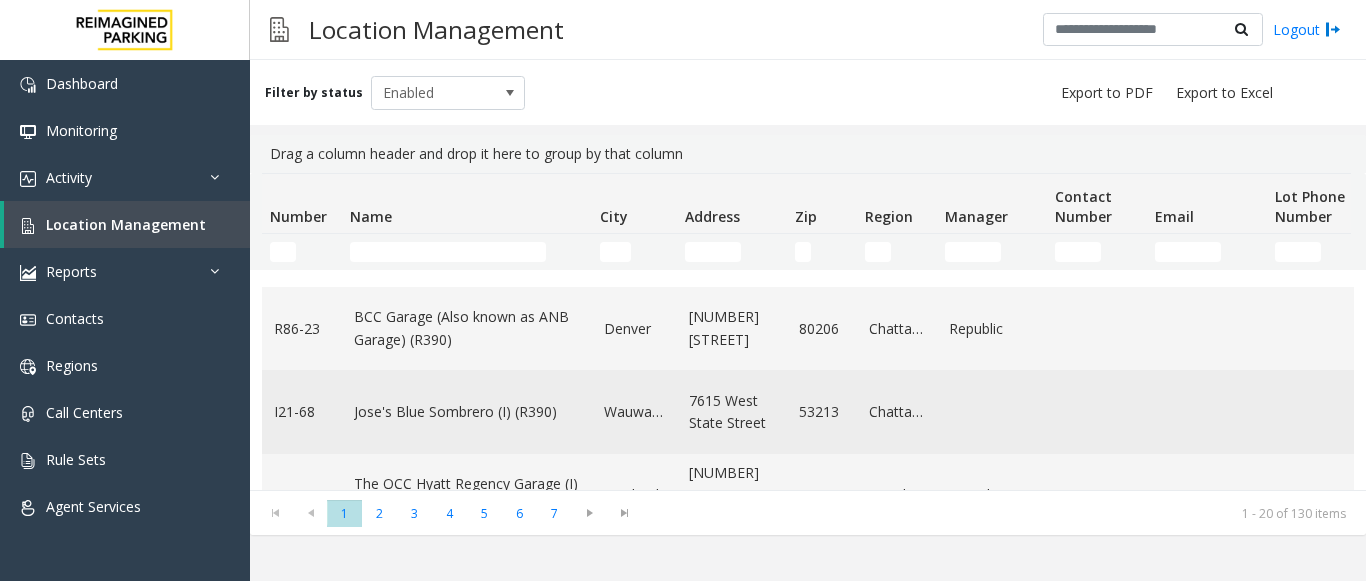 click on "Jose's Blue Sombrero (I) (R390)" 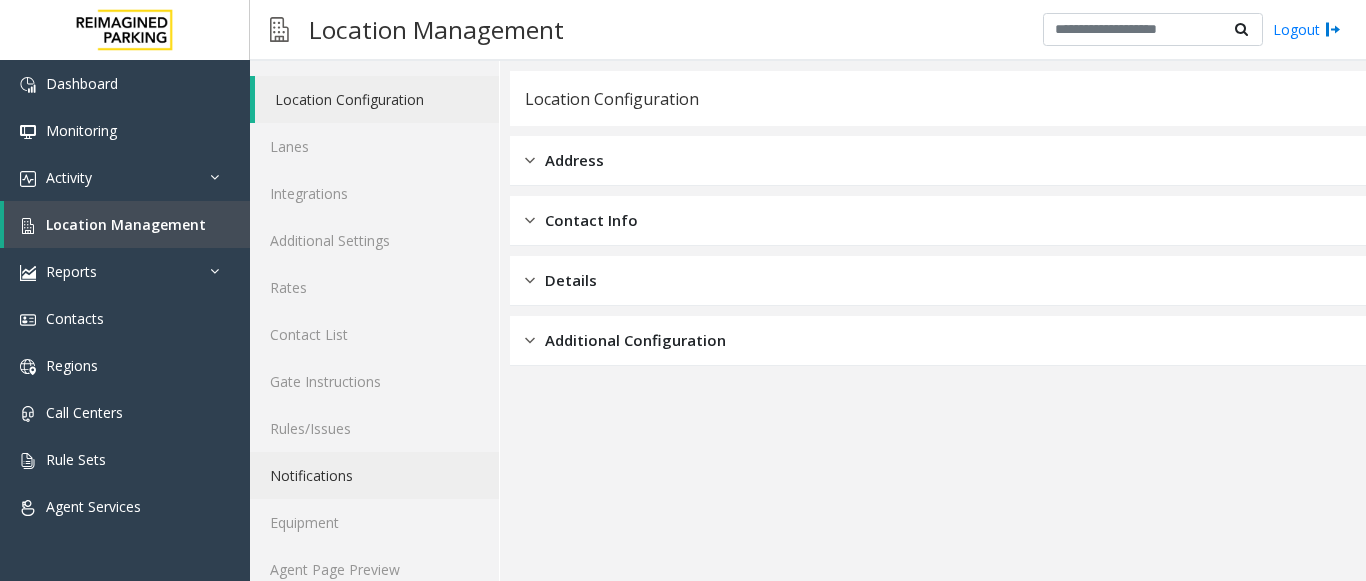 scroll, scrollTop: 78, scrollLeft: 0, axis: vertical 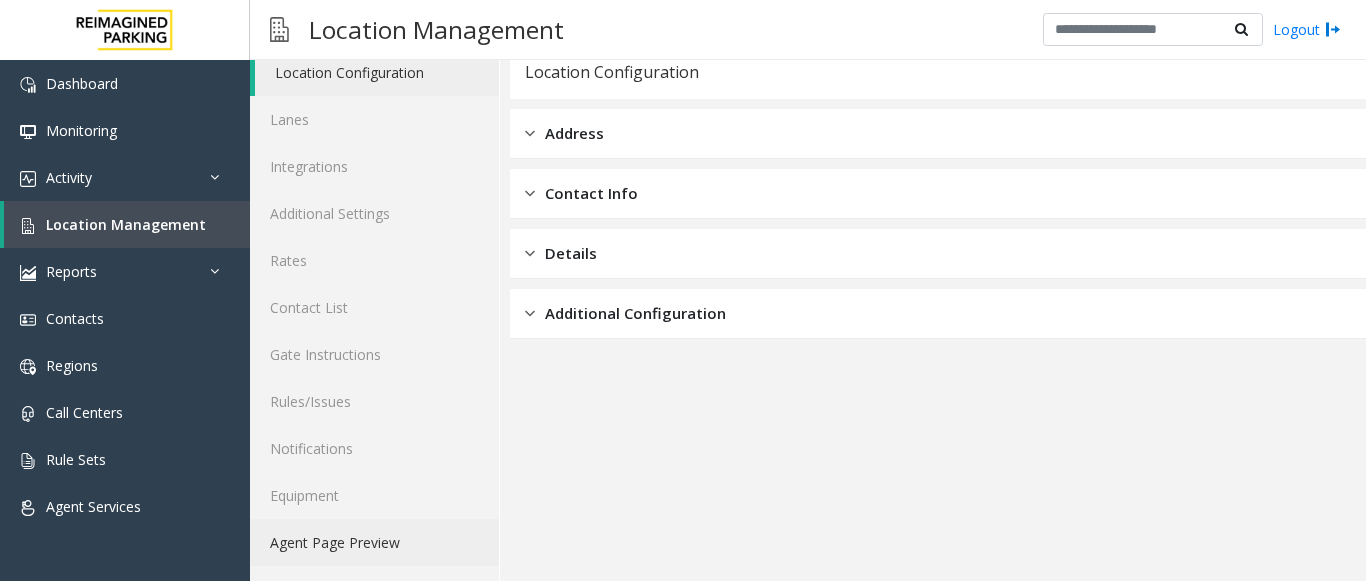 click on "Agent Page Preview" 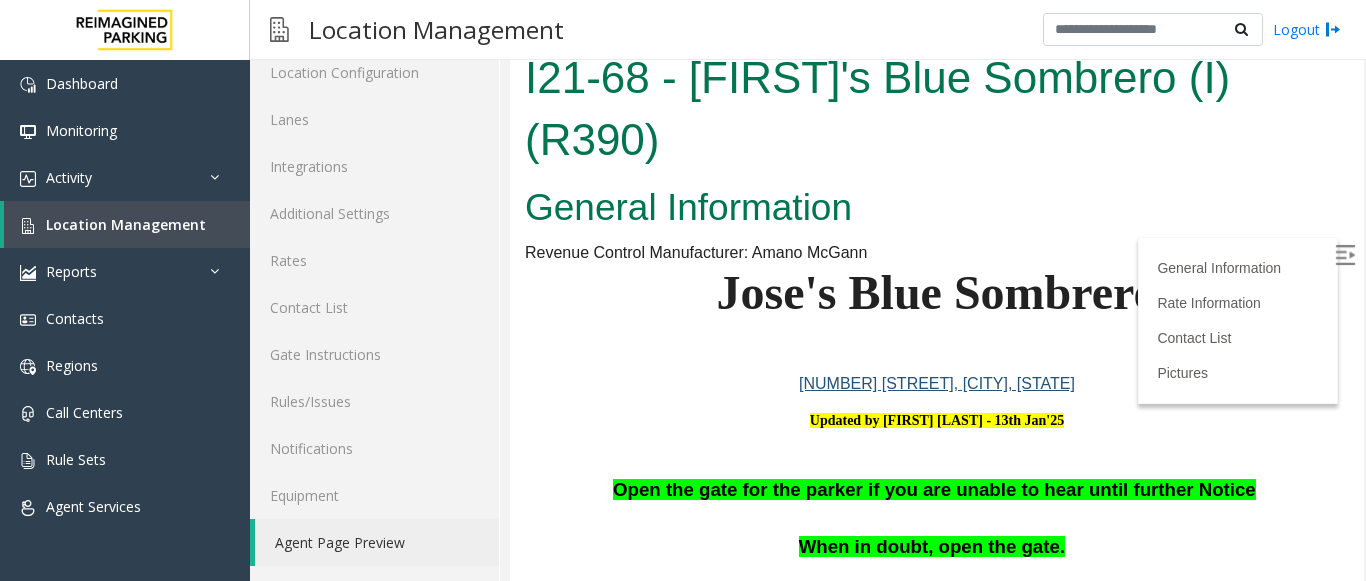 scroll, scrollTop: 100, scrollLeft: 0, axis: vertical 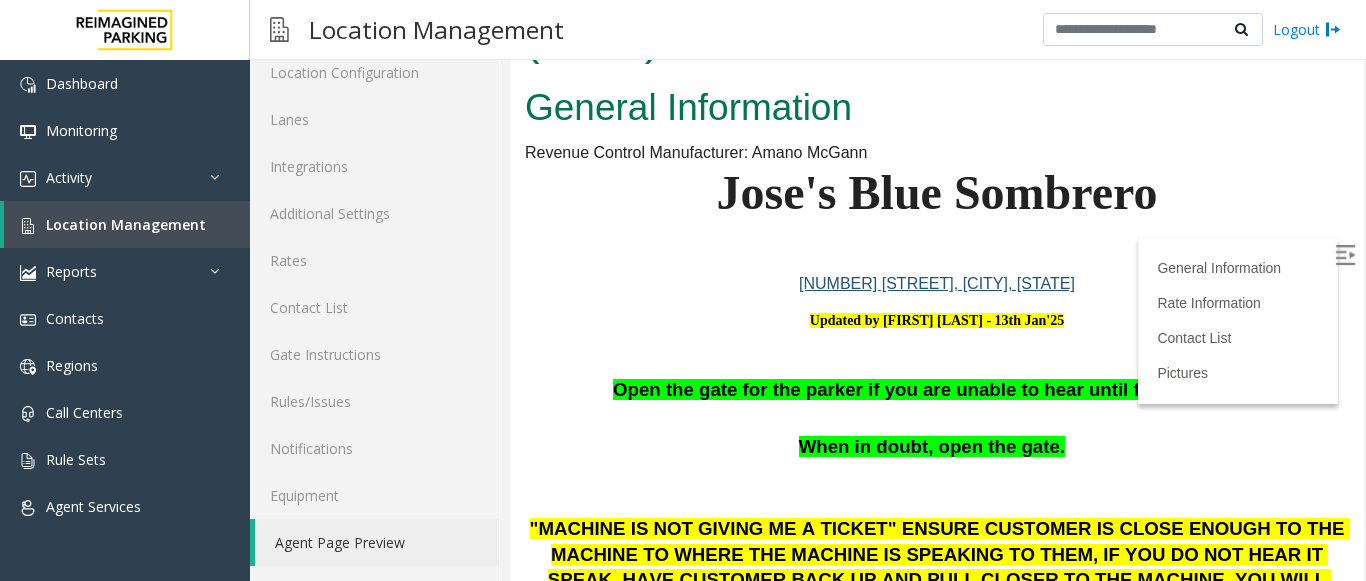 click at bounding box center [1345, 255] 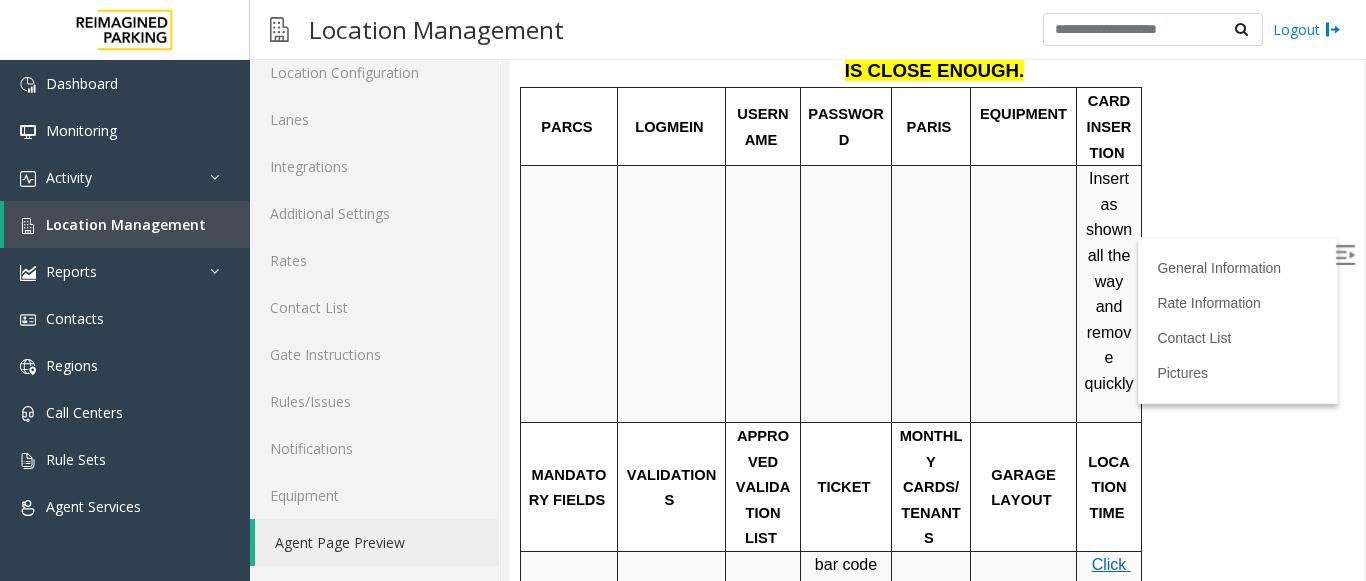 scroll, scrollTop: 700, scrollLeft: 0, axis: vertical 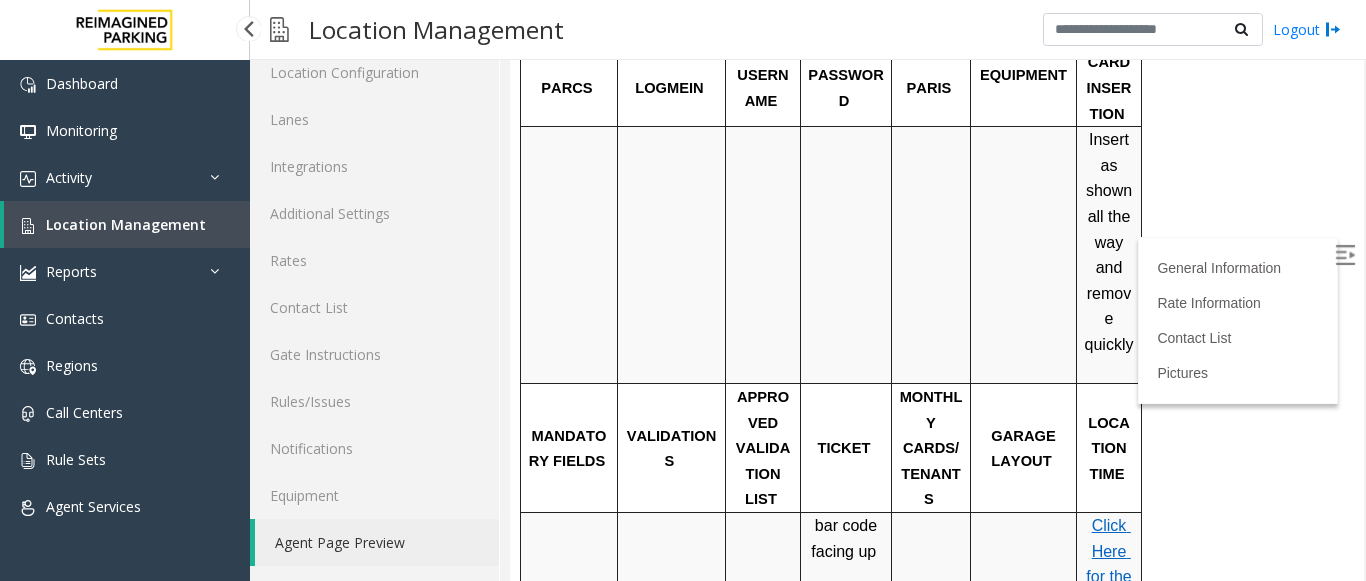 click on "Location Management" at bounding box center [127, 224] 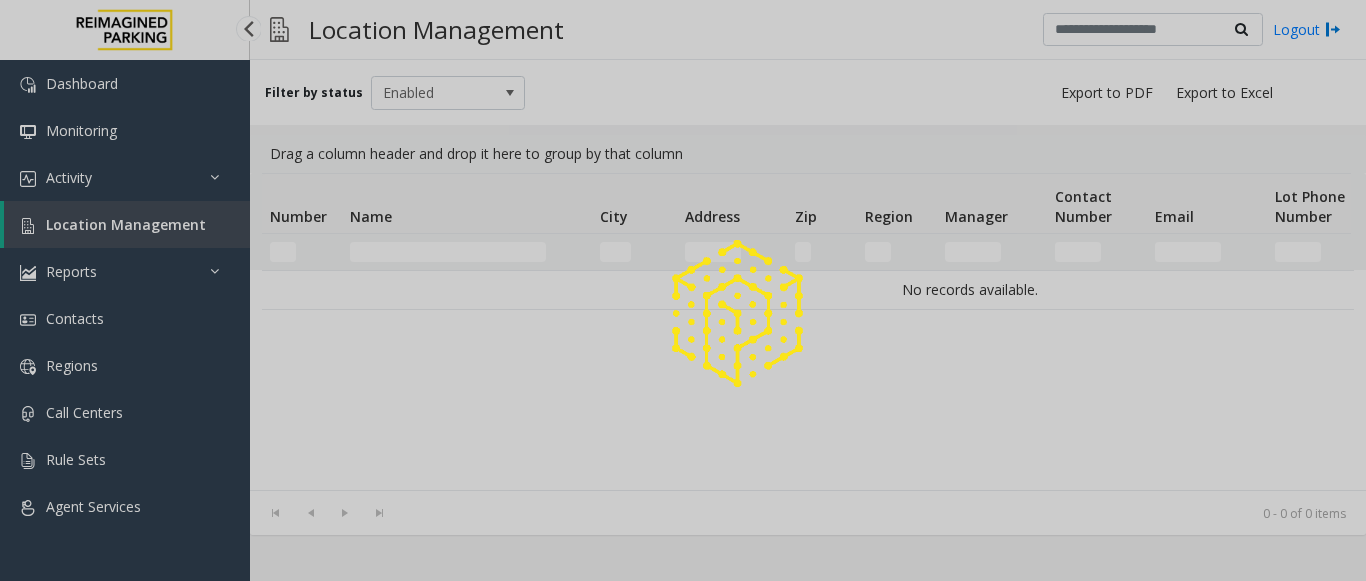 scroll, scrollTop: 0, scrollLeft: 0, axis: both 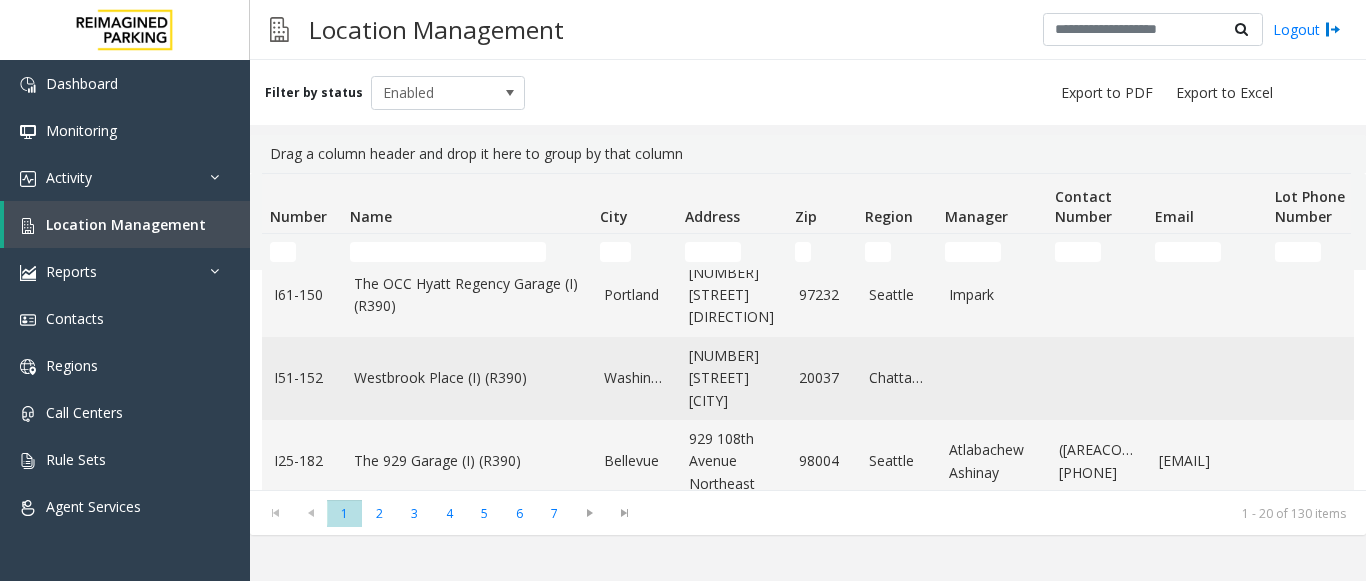 click on "Westbrook Place (I) (R390)" 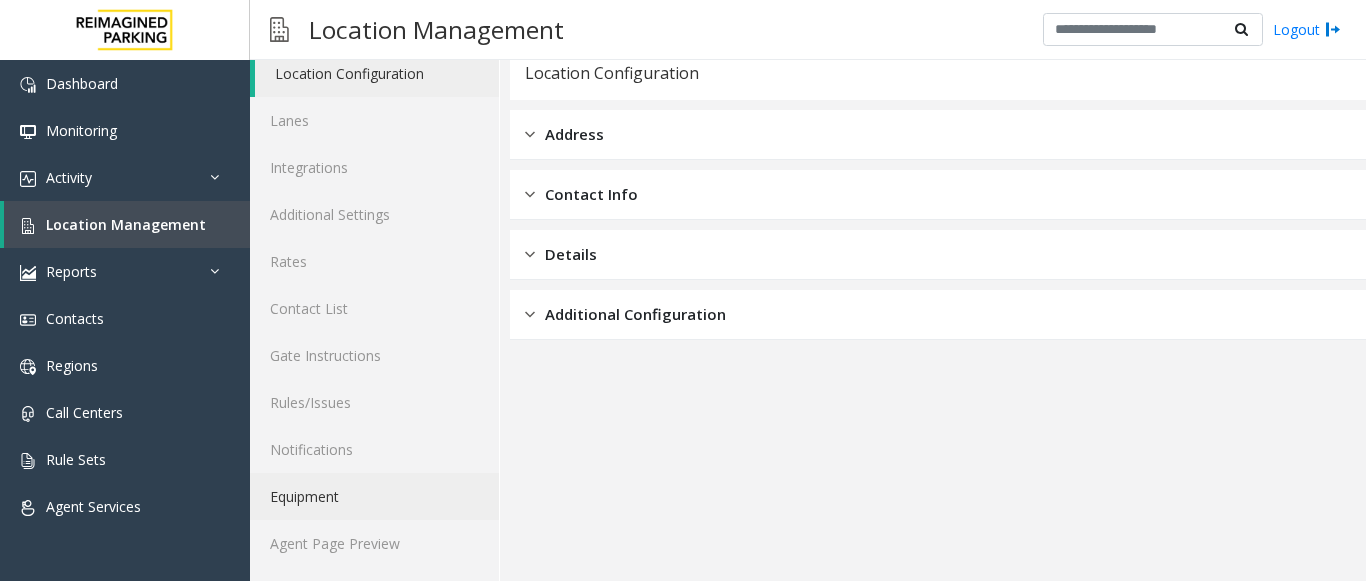 scroll, scrollTop: 78, scrollLeft: 0, axis: vertical 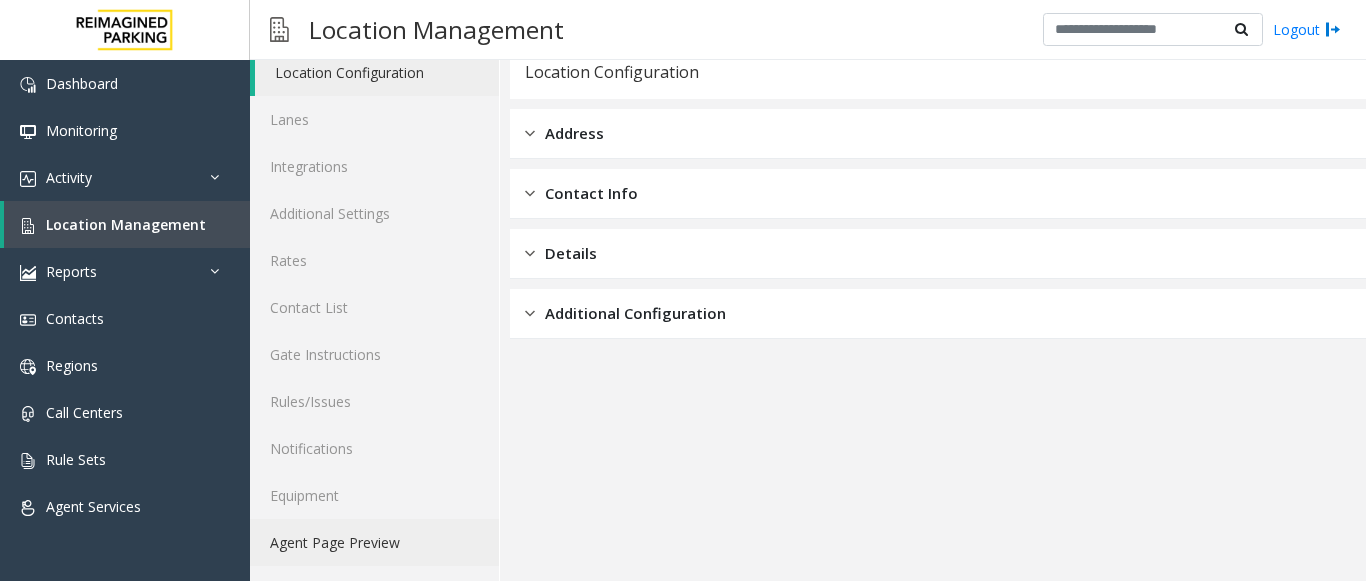 click on "Agent Page Preview" 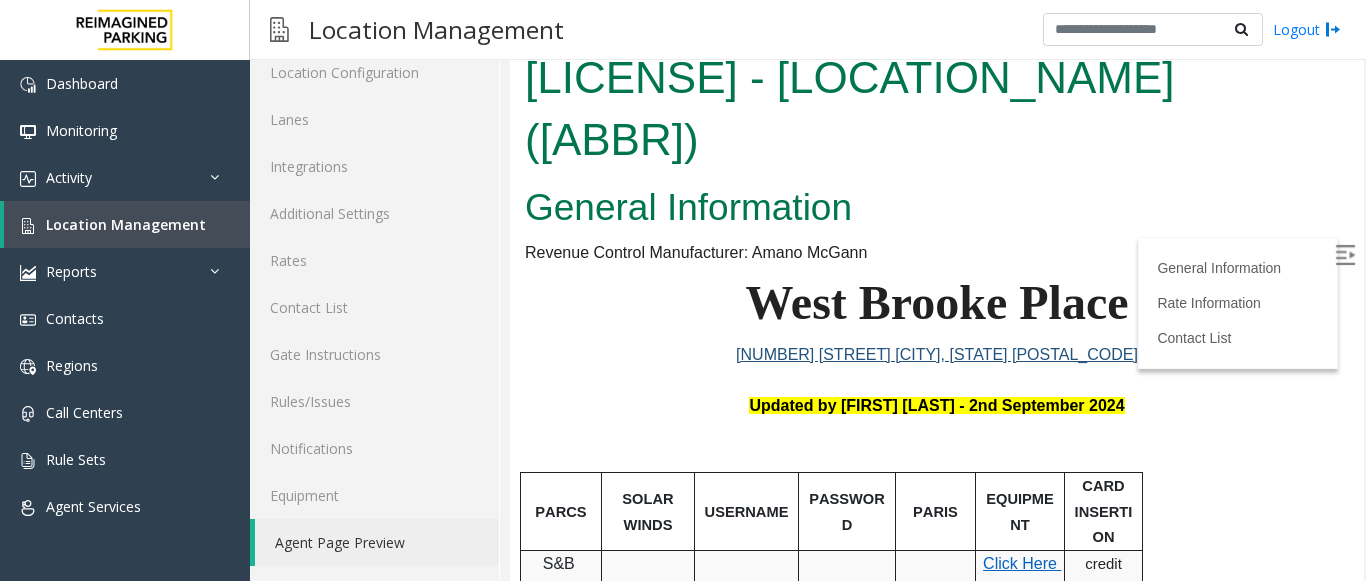scroll, scrollTop: 0, scrollLeft: 0, axis: both 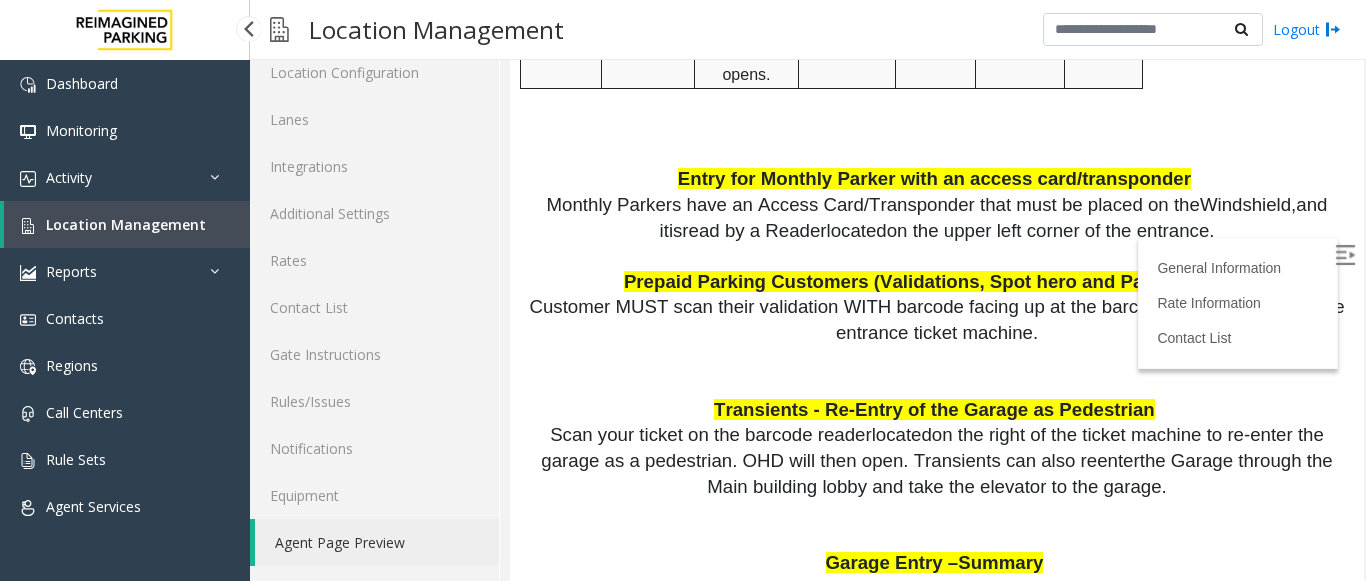 click on "Location Management" at bounding box center (126, 224) 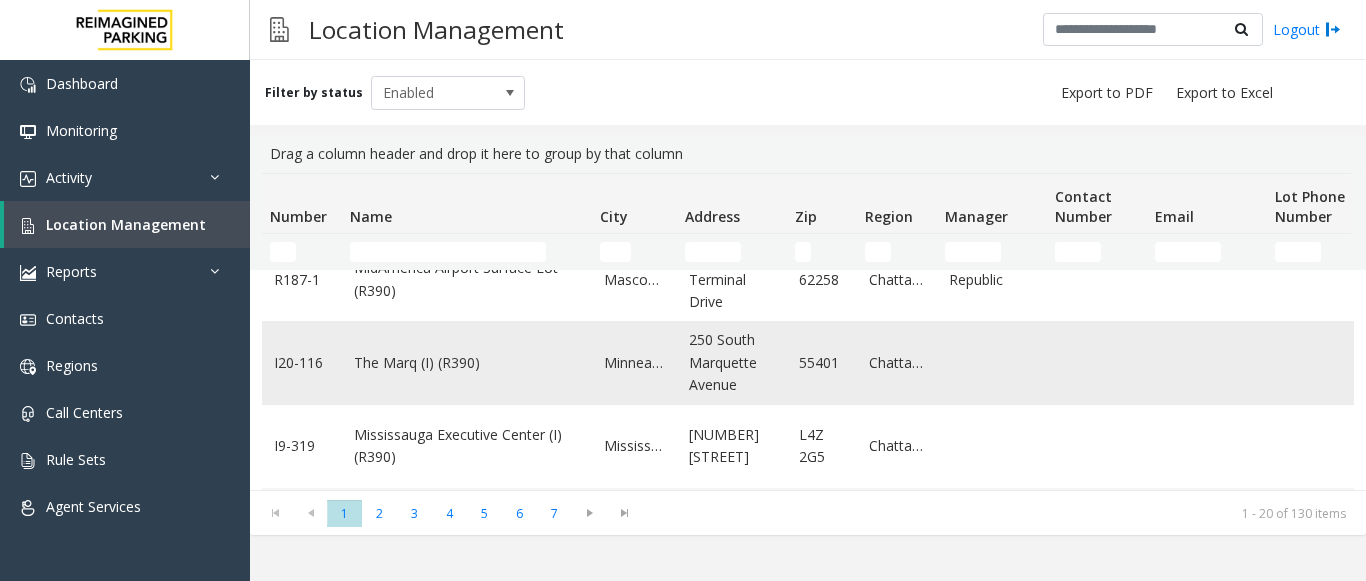 scroll, scrollTop: 900, scrollLeft: 0, axis: vertical 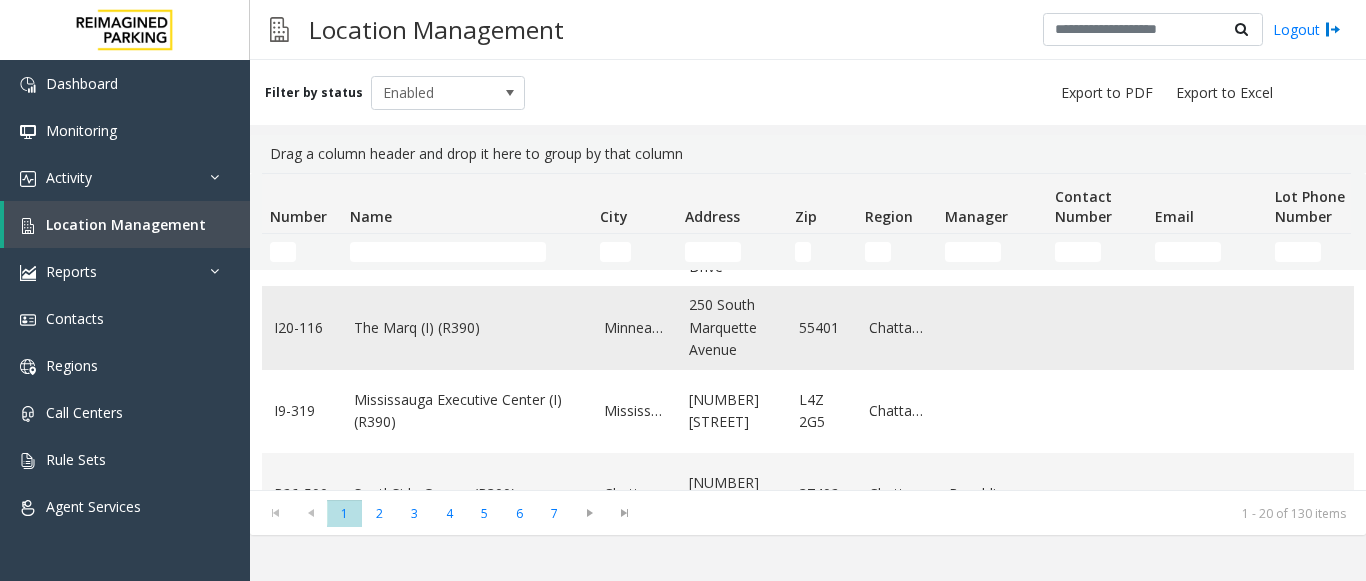 click on "The Marq (I) (R390)" 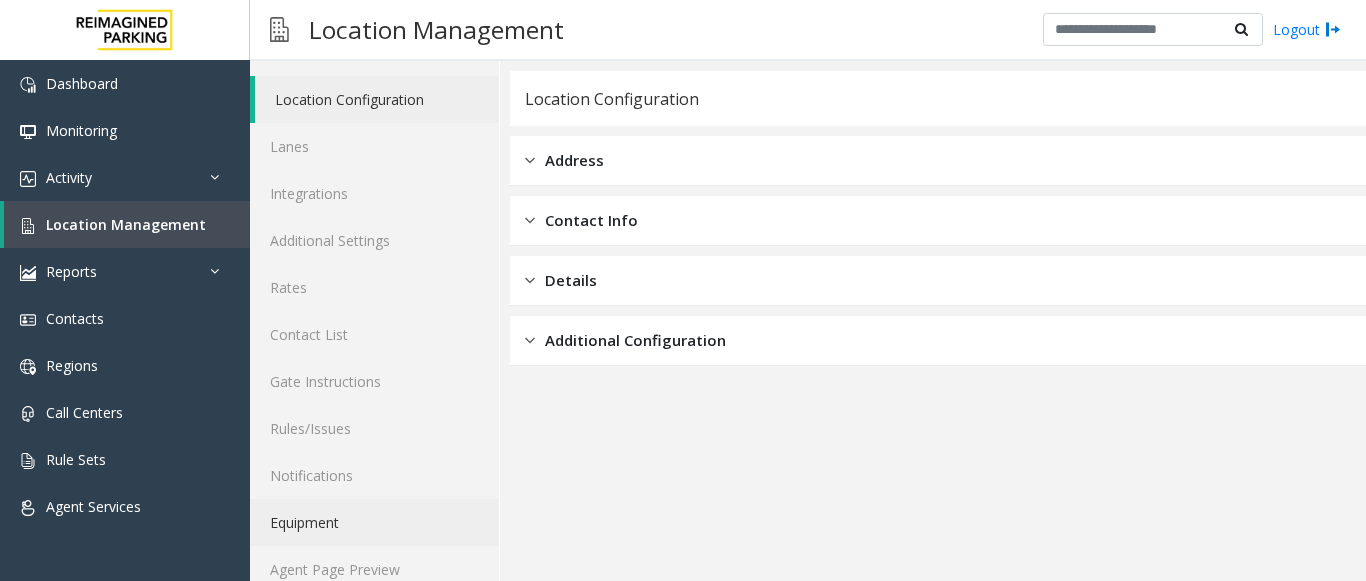 scroll, scrollTop: 78, scrollLeft: 0, axis: vertical 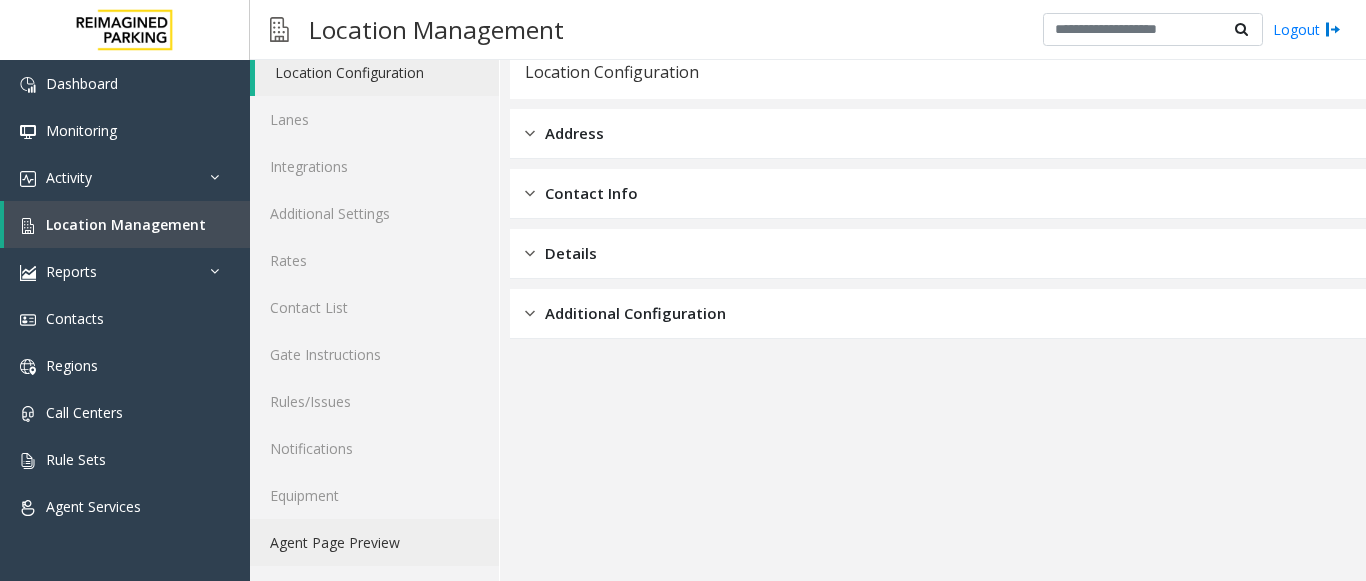 click on "Agent Page Preview" 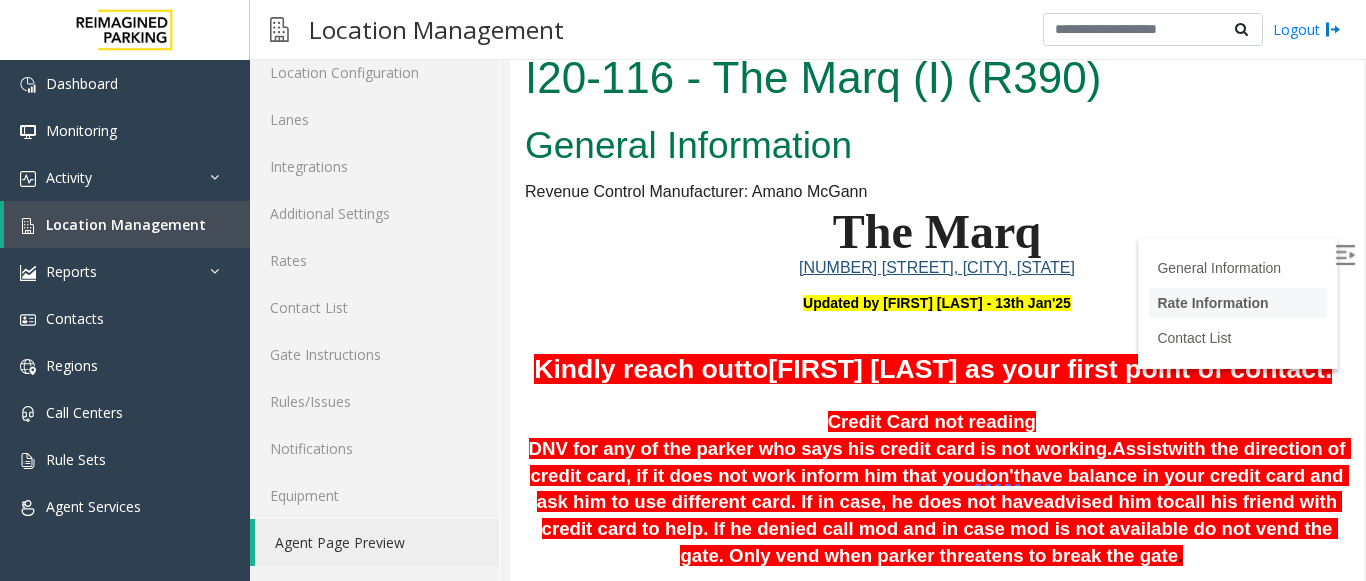 scroll, scrollTop: 0, scrollLeft: 0, axis: both 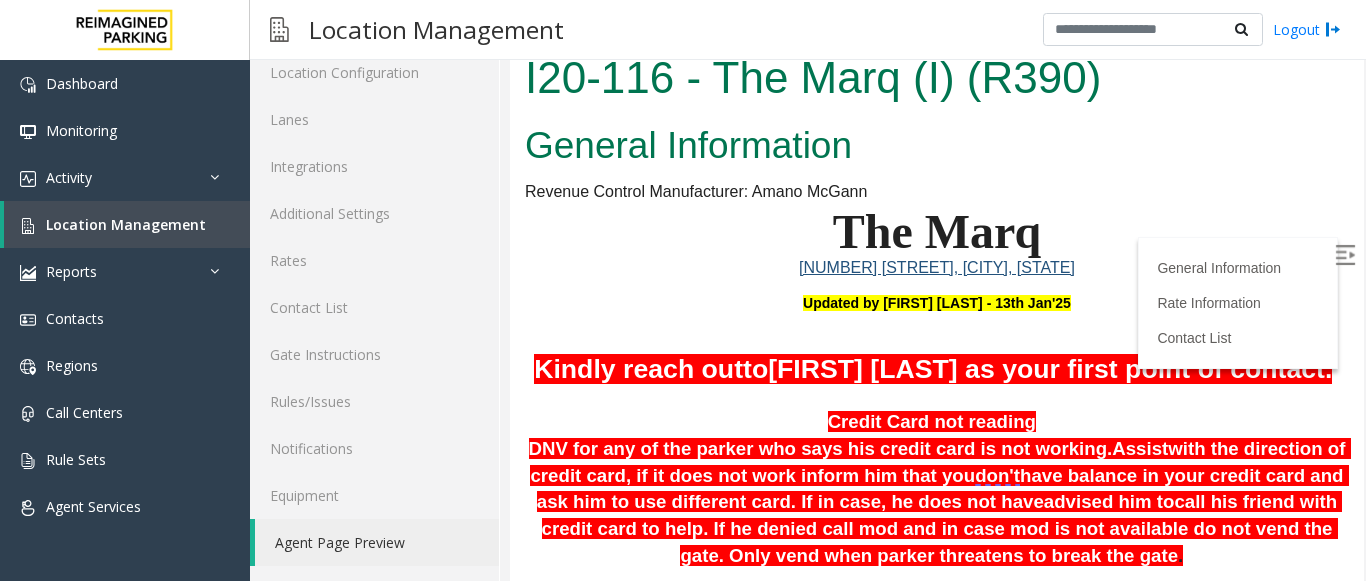 click at bounding box center [1345, 255] 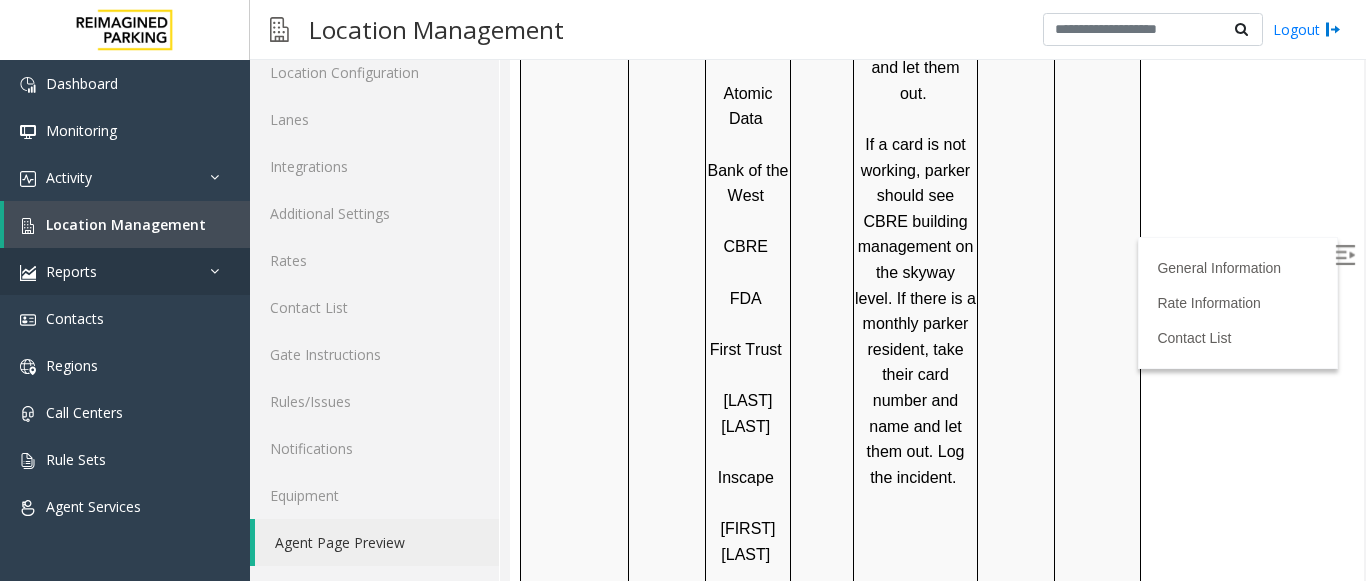 scroll, scrollTop: 2000, scrollLeft: 0, axis: vertical 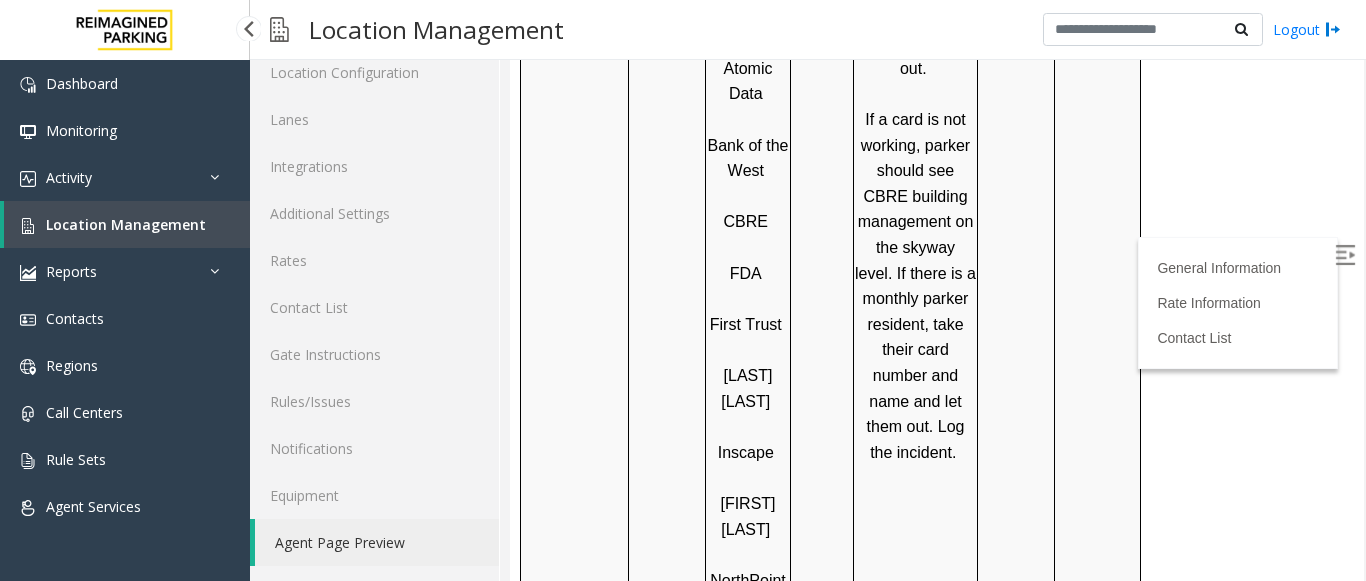 click on "Location Management" at bounding box center (126, 224) 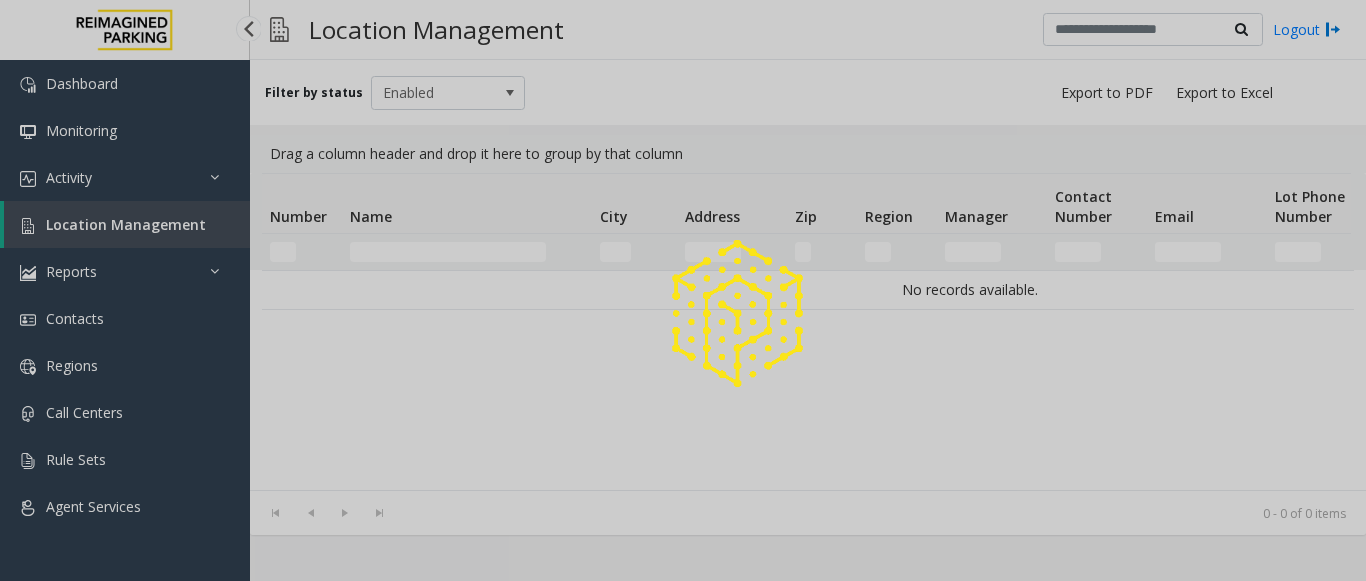 scroll, scrollTop: 0, scrollLeft: 0, axis: both 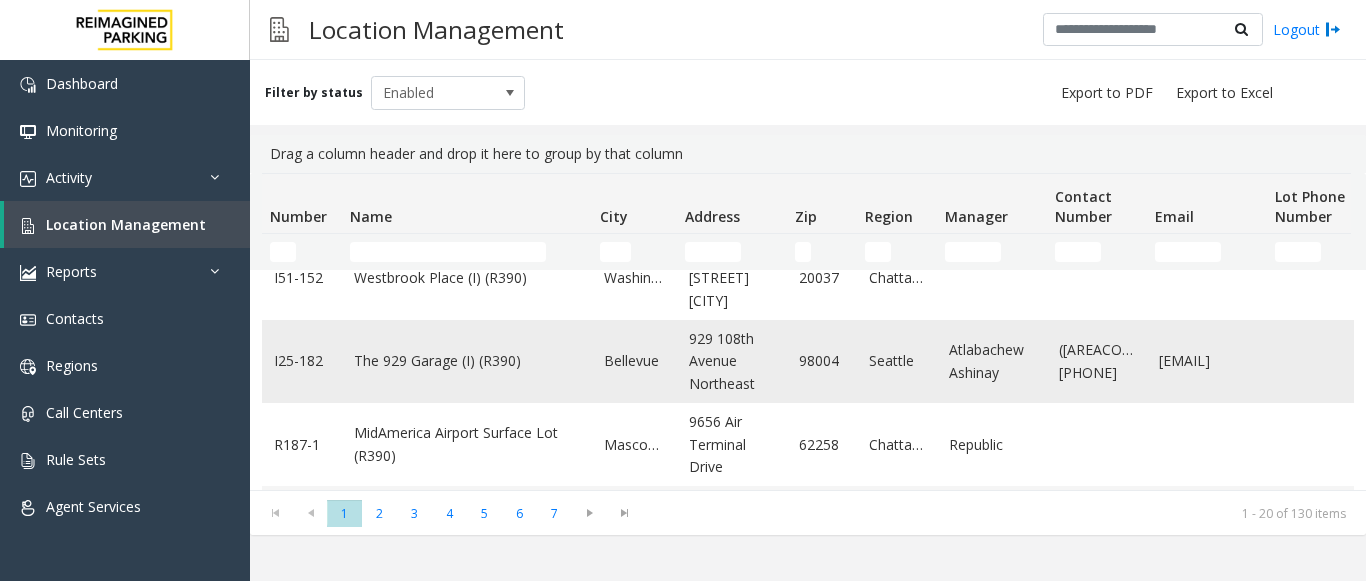 click on "The 929 Garage (I) (R390)" 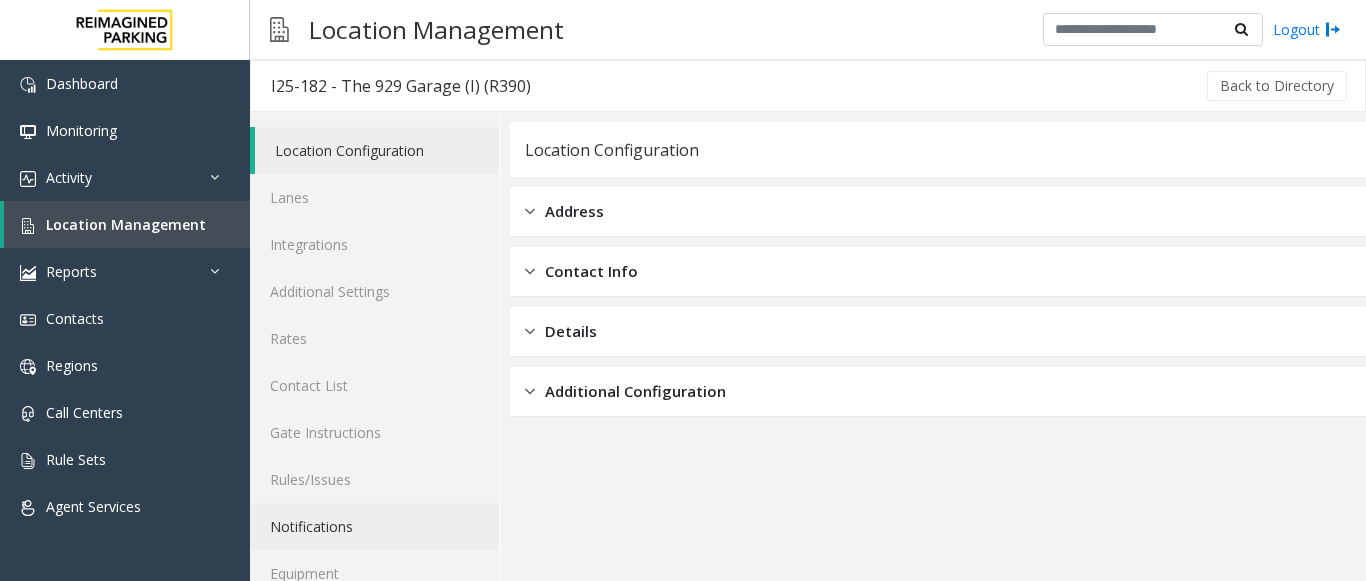 scroll, scrollTop: 78, scrollLeft: 0, axis: vertical 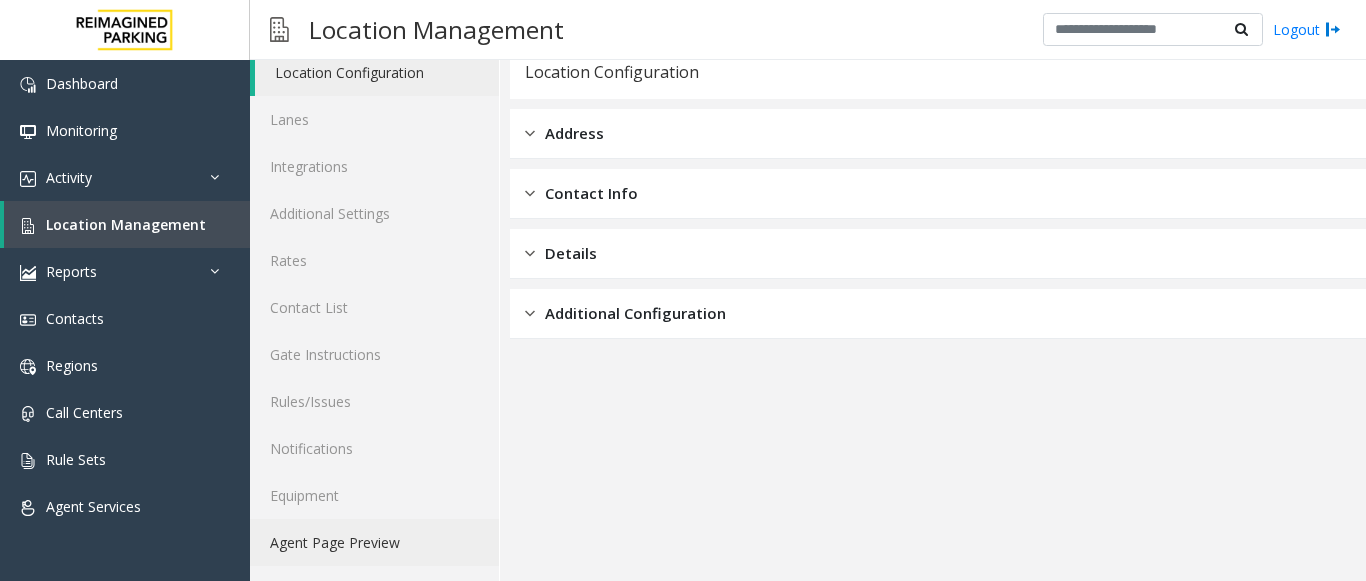 click on "Agent Page Preview" 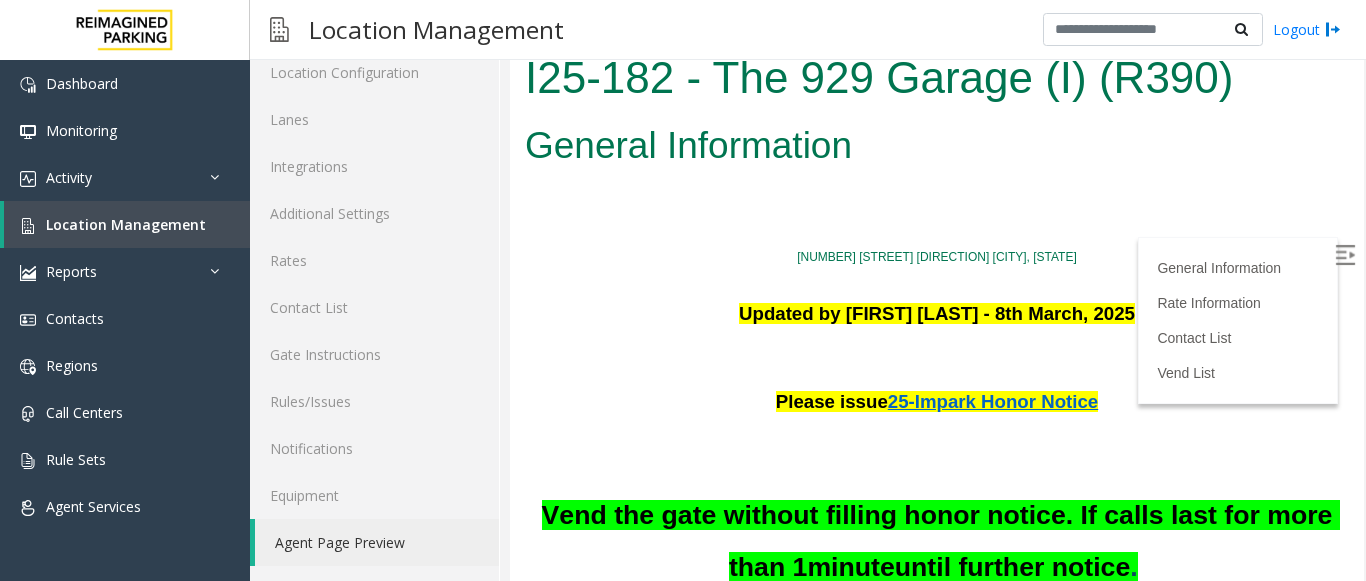 scroll, scrollTop: 200, scrollLeft: 0, axis: vertical 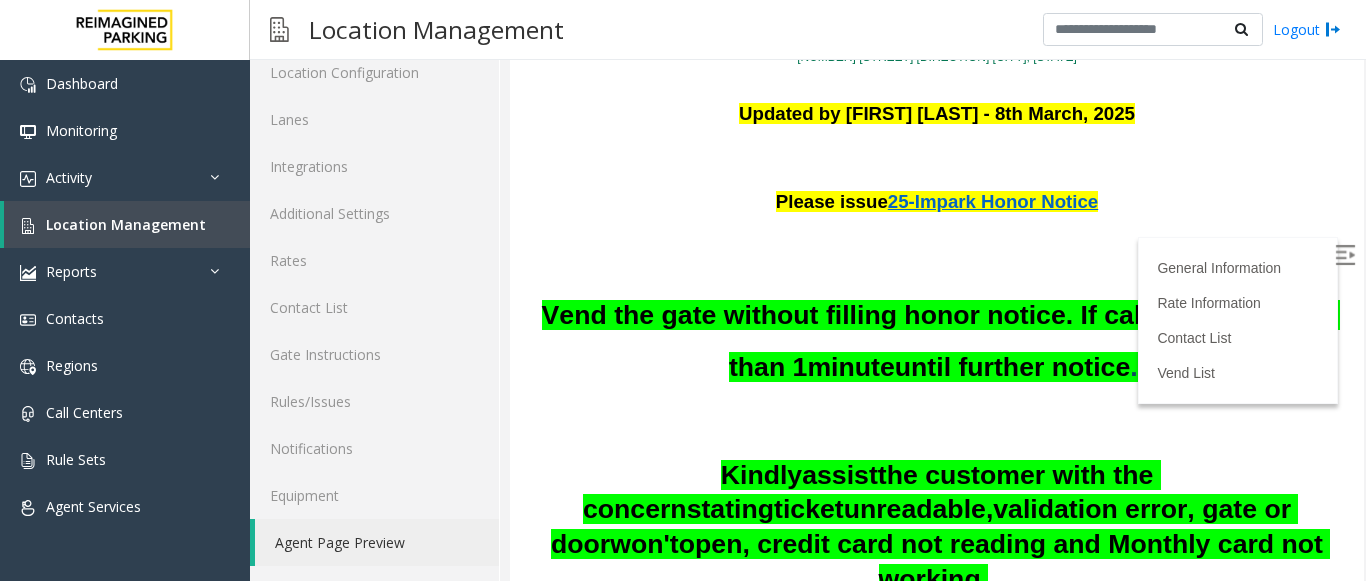 click at bounding box center [1345, 255] 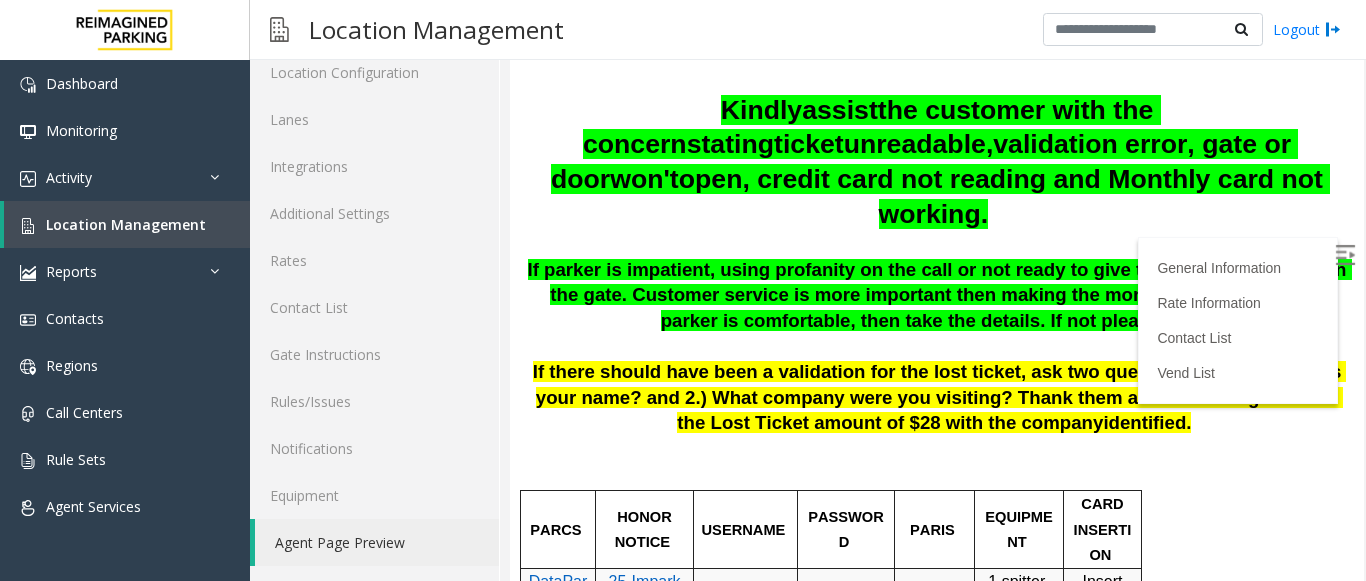 scroll, scrollTop: 600, scrollLeft: 0, axis: vertical 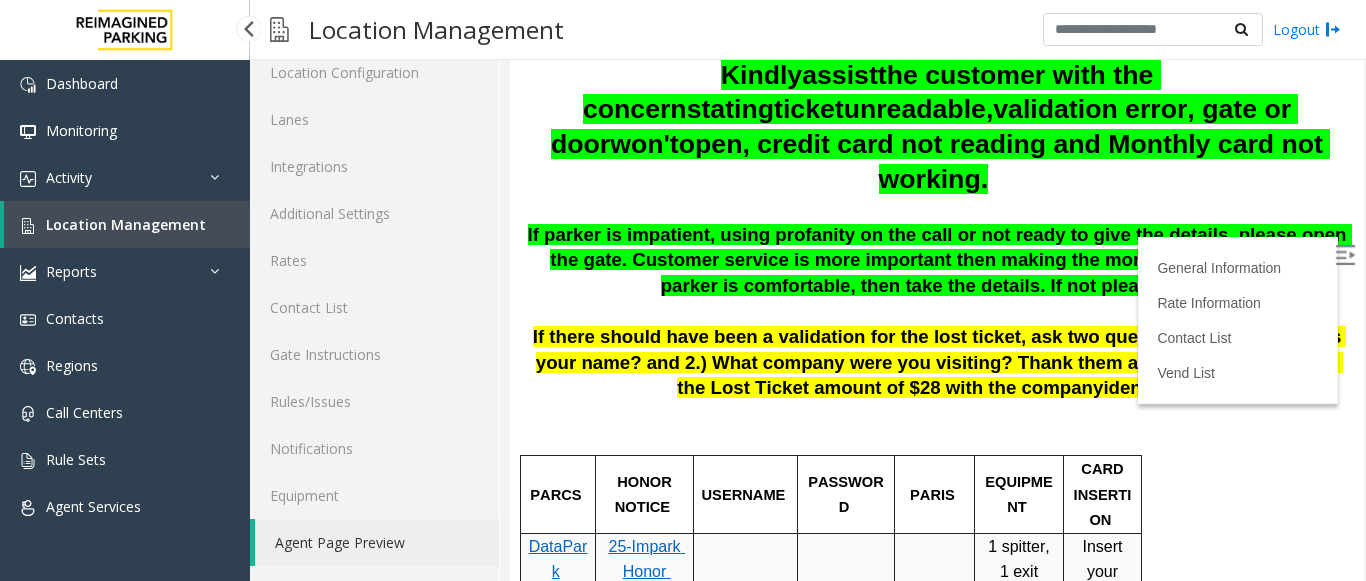 click on "Location Management" at bounding box center (127, 224) 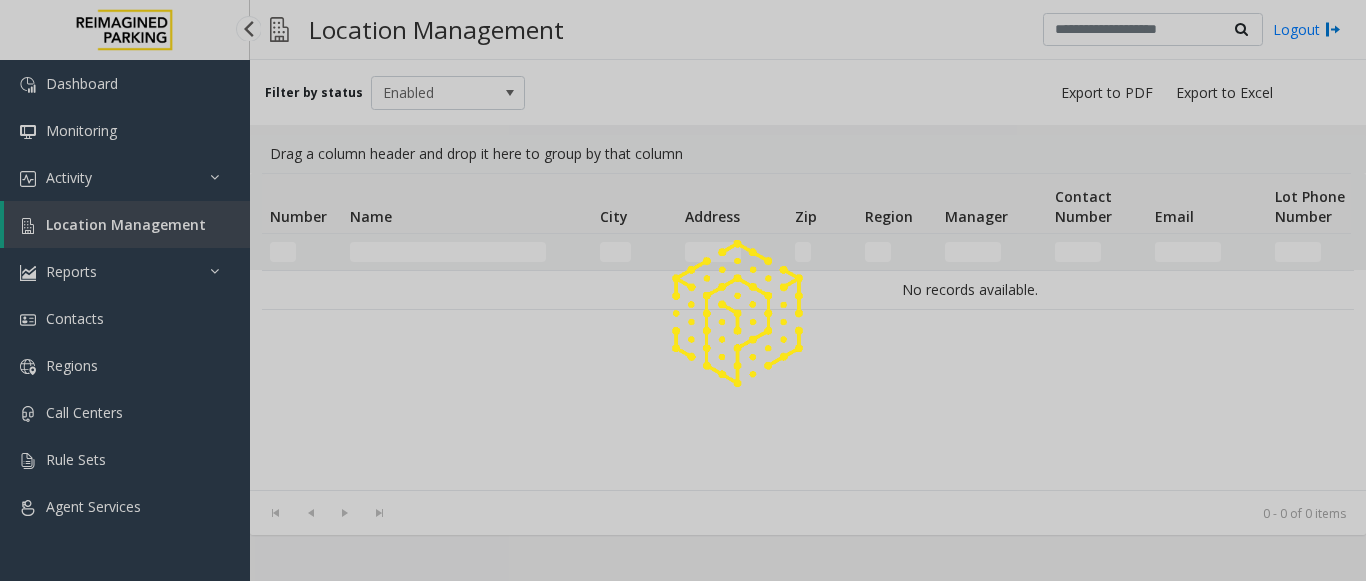 scroll, scrollTop: 0, scrollLeft: 0, axis: both 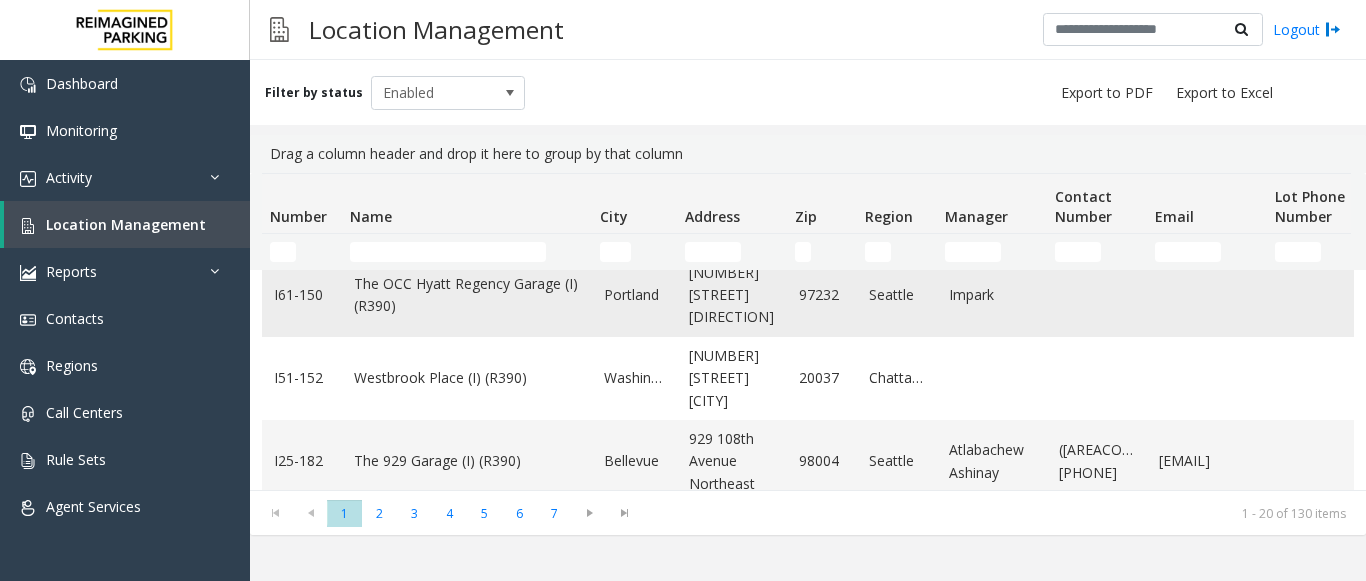 click on "The OCC Hyatt Regency Garage (I) (R390)" 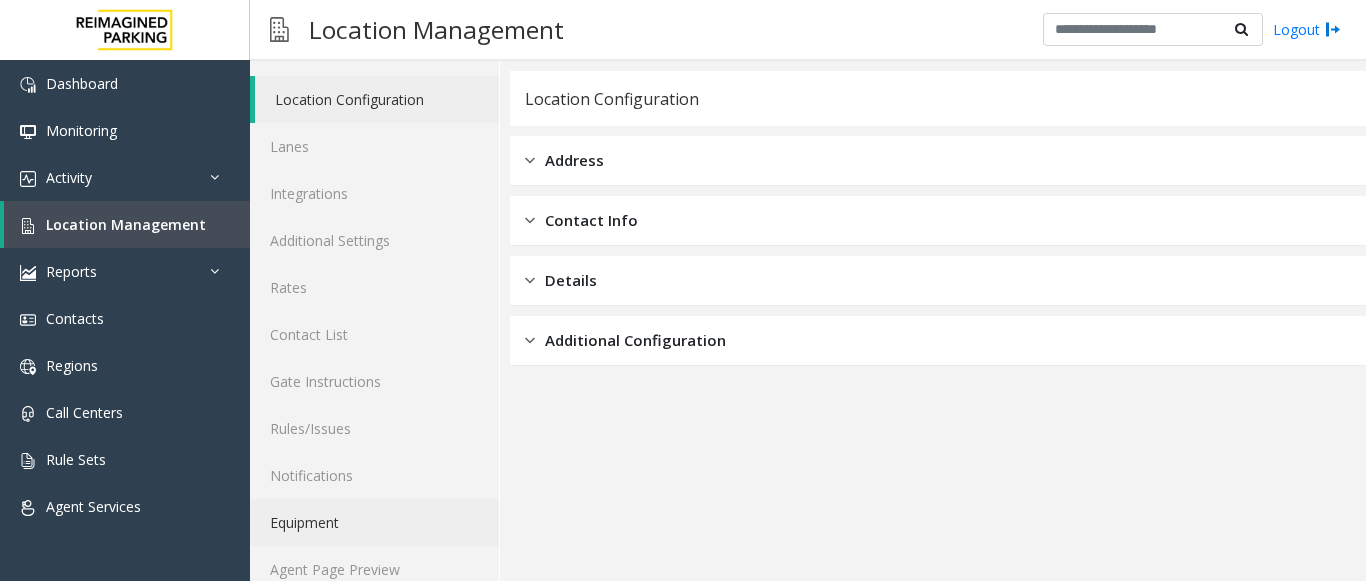 scroll, scrollTop: 78, scrollLeft: 0, axis: vertical 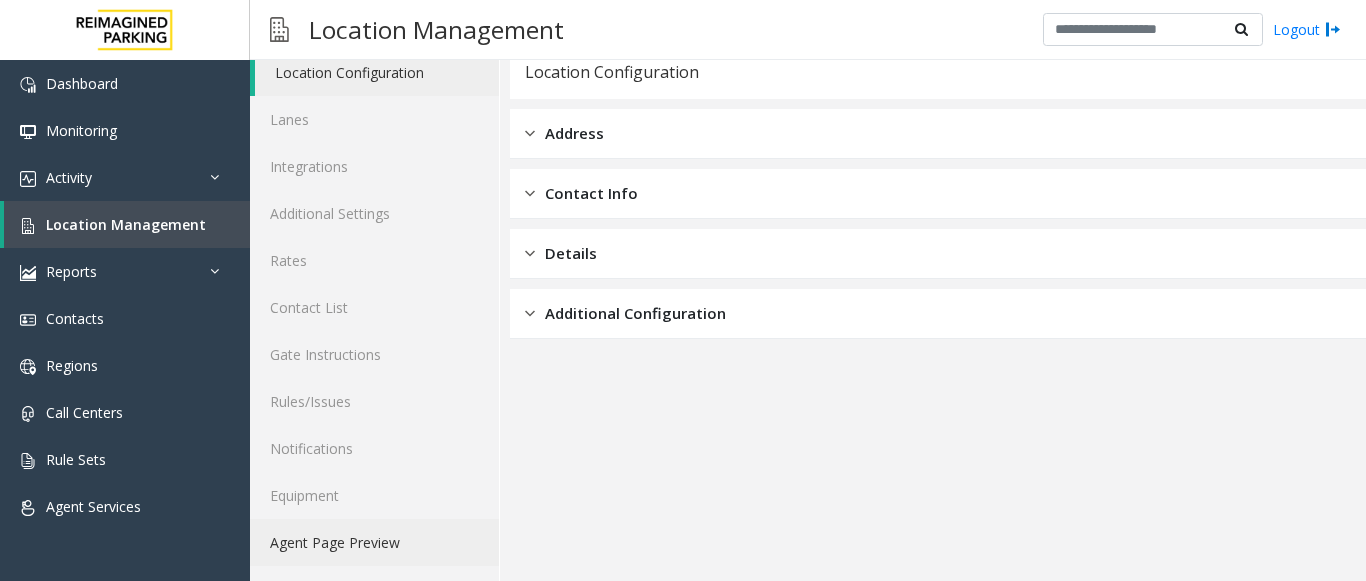 click on "Agent Page Preview" 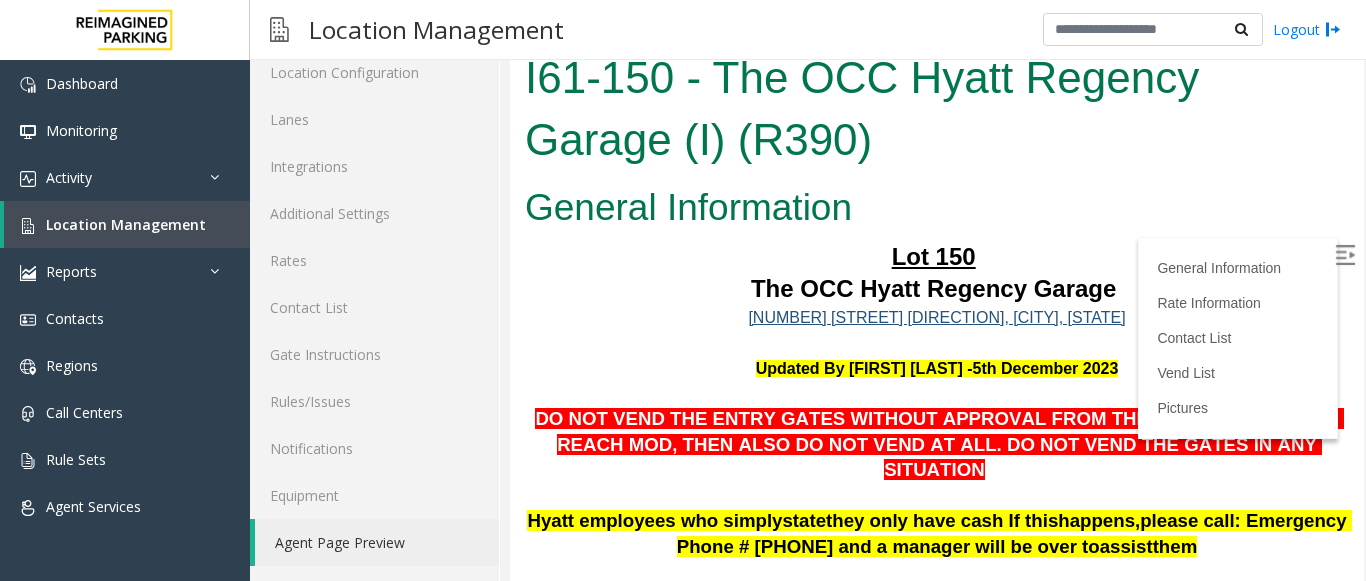 scroll, scrollTop: 100, scrollLeft: 0, axis: vertical 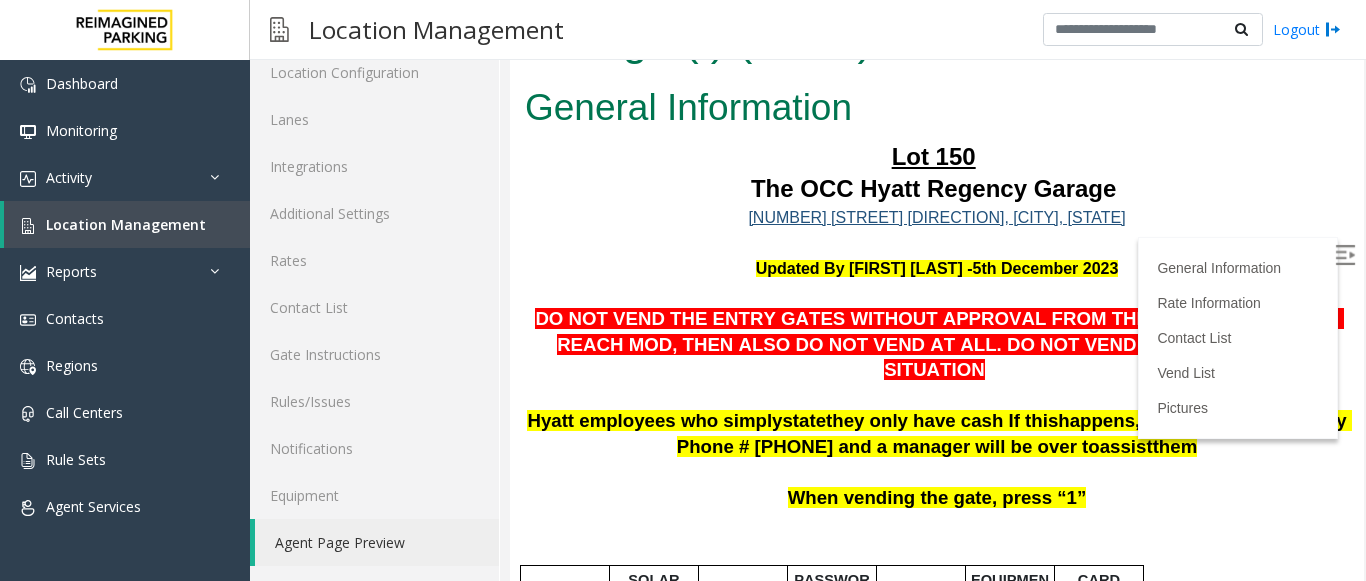 click at bounding box center (1345, 255) 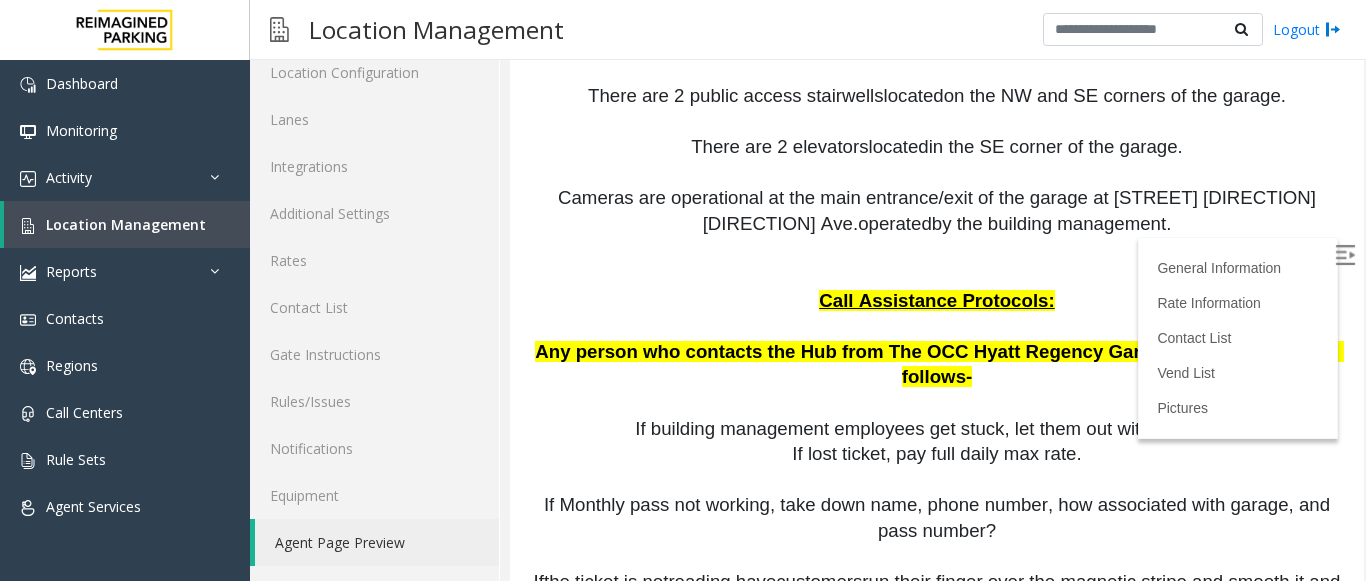 scroll, scrollTop: 2700, scrollLeft: 0, axis: vertical 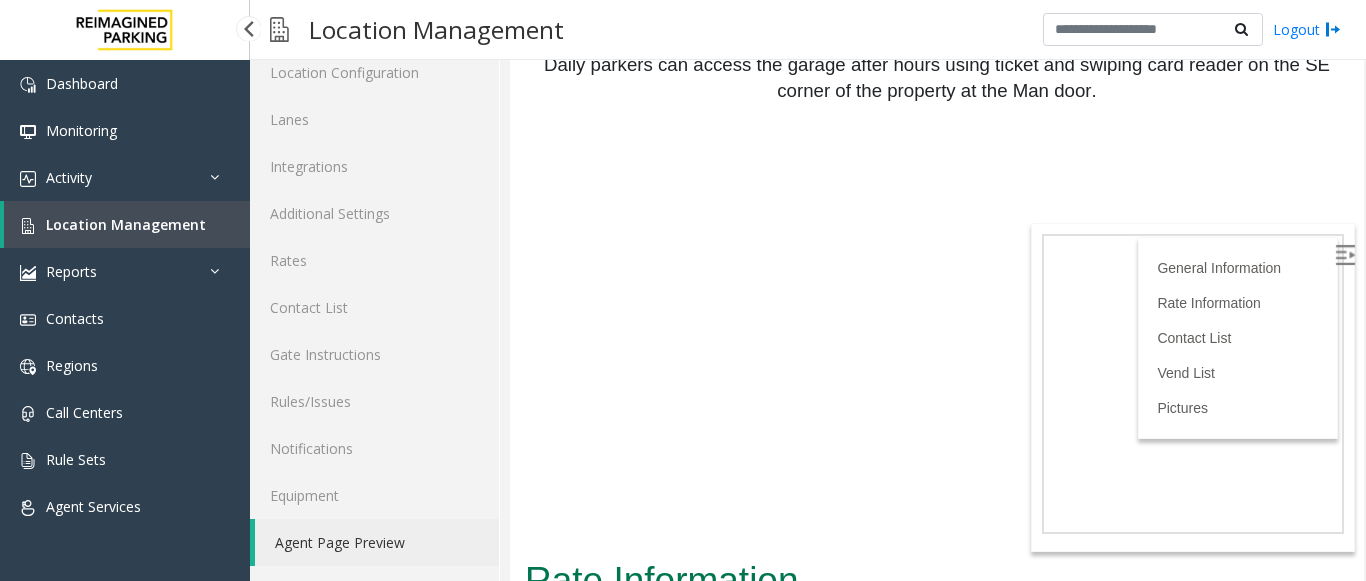 click on "Location Management" at bounding box center (126, 224) 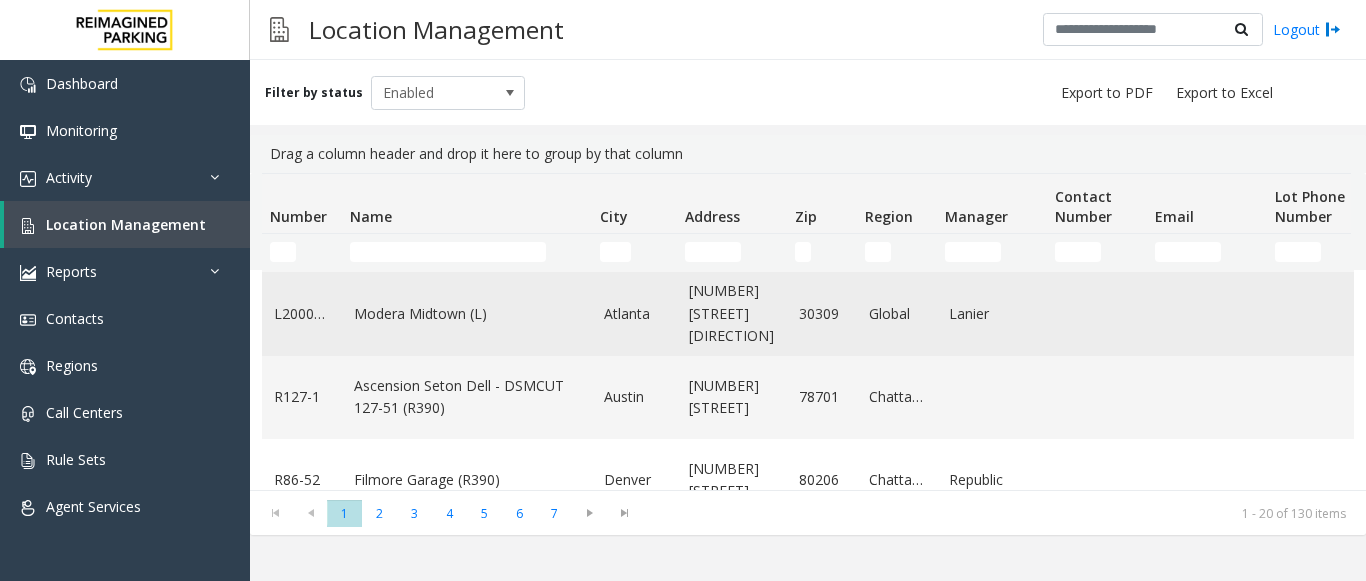 scroll, scrollTop: 200, scrollLeft: 0, axis: vertical 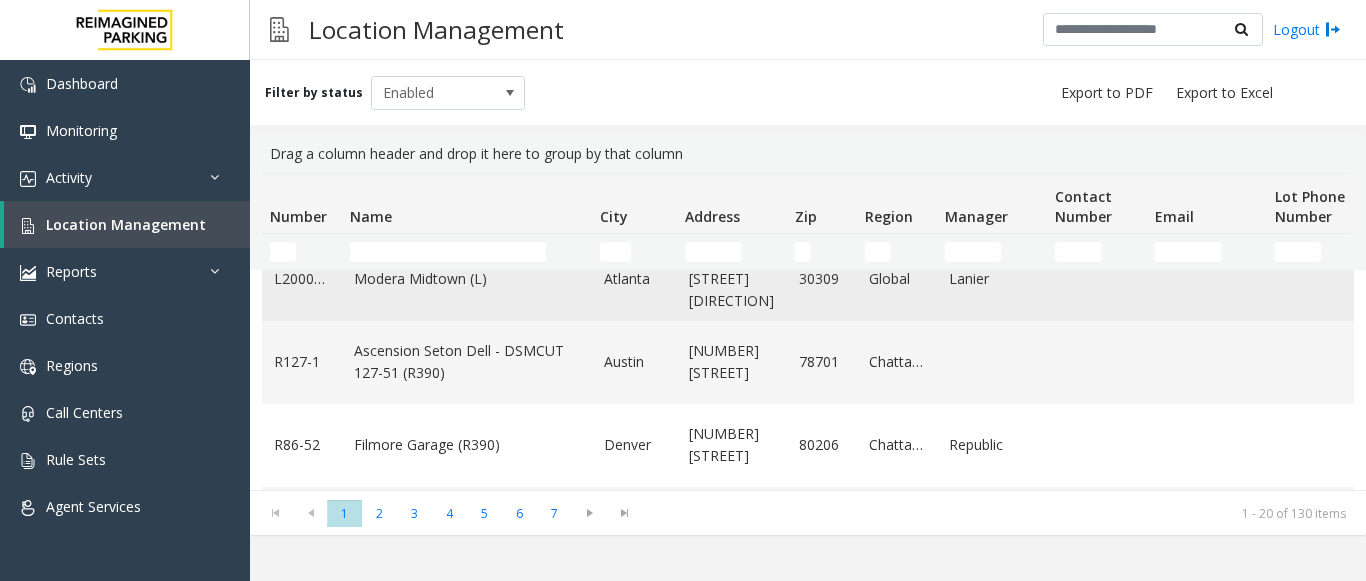 click on "Modera Midtown	(L)" 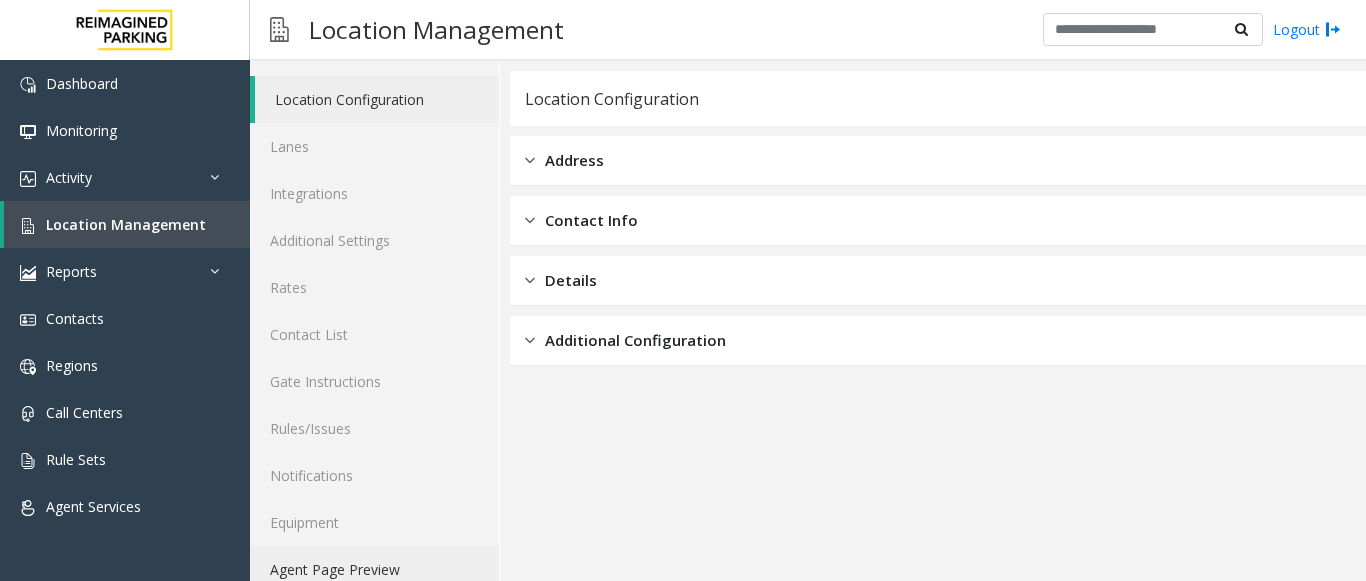 scroll, scrollTop: 78, scrollLeft: 0, axis: vertical 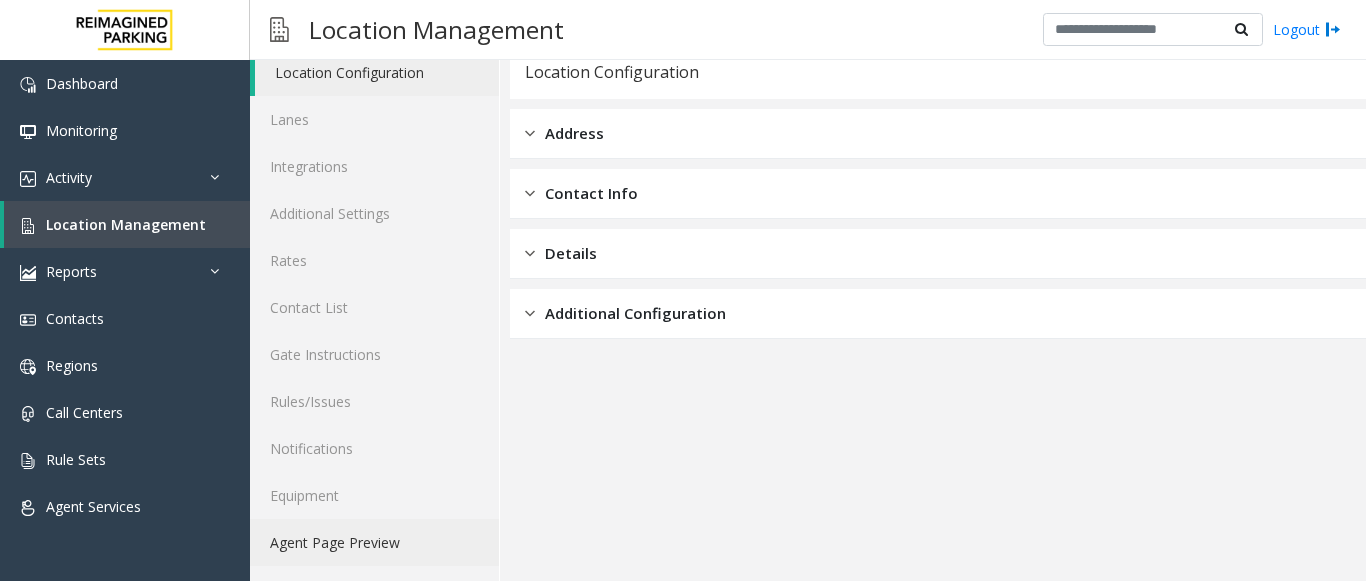 click on "Agent Page Preview" 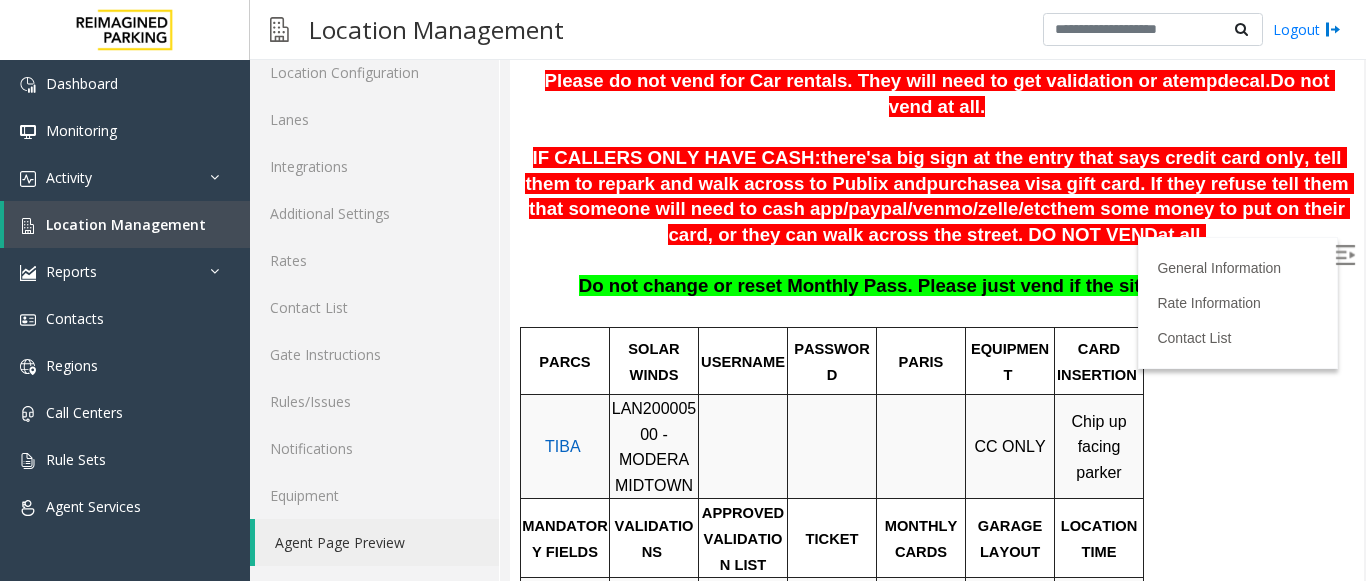 scroll, scrollTop: 400, scrollLeft: 0, axis: vertical 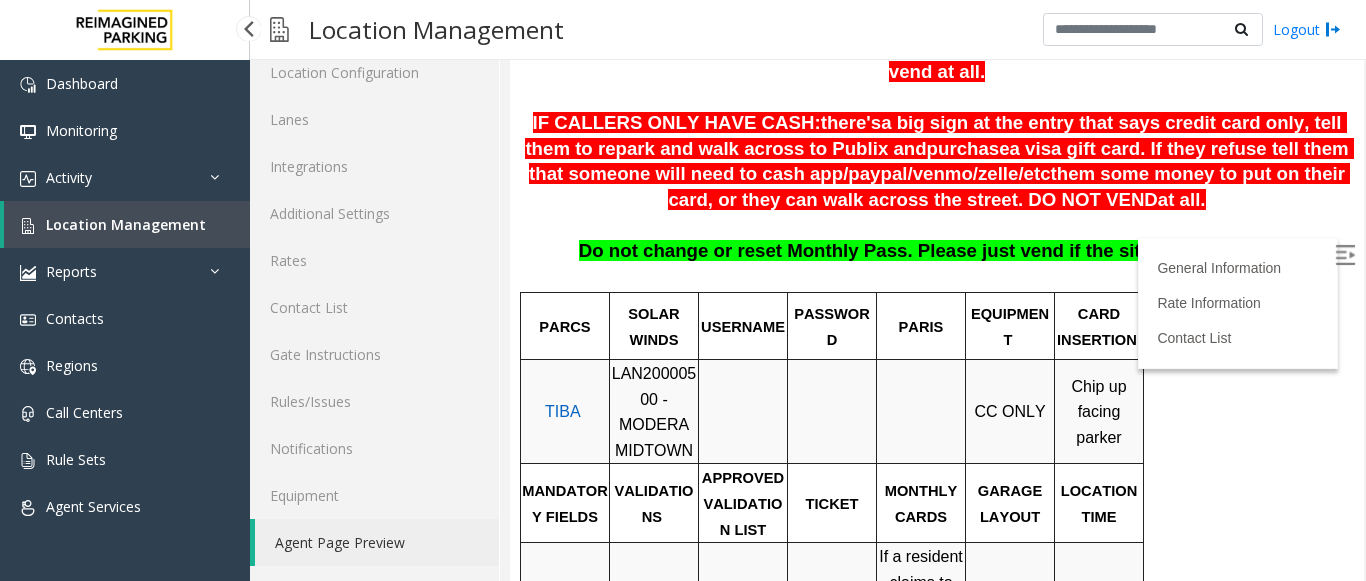 click on "Location Management" at bounding box center [126, 224] 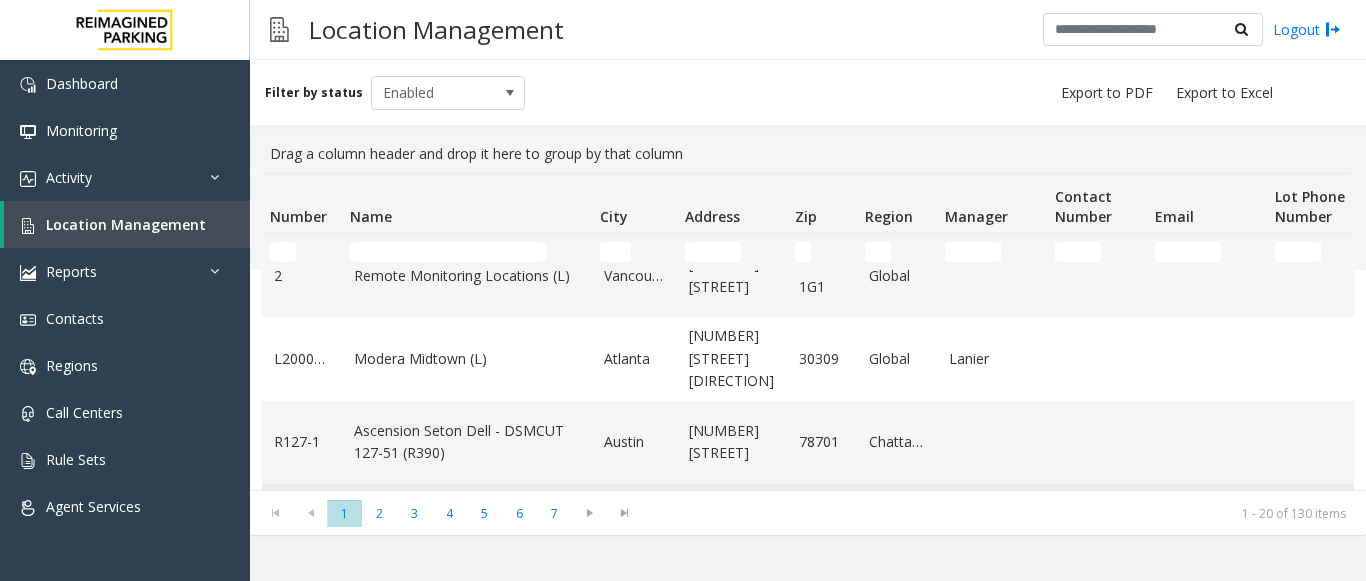 scroll, scrollTop: 300, scrollLeft: 0, axis: vertical 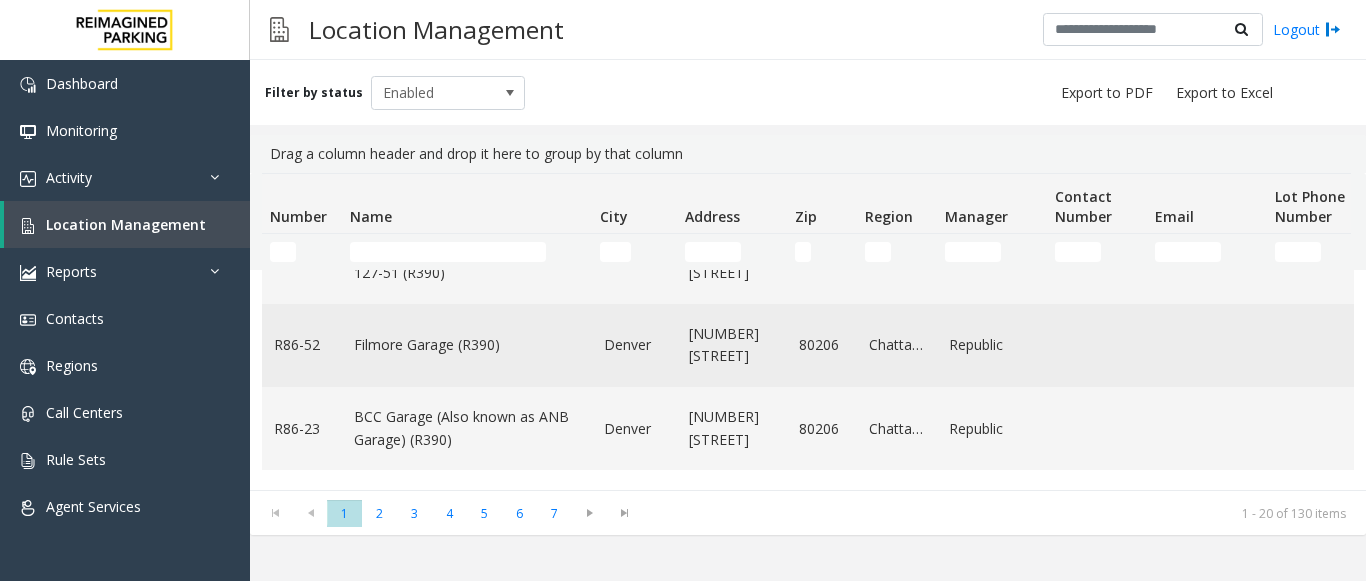 click on "Filmore Garage (R390)" 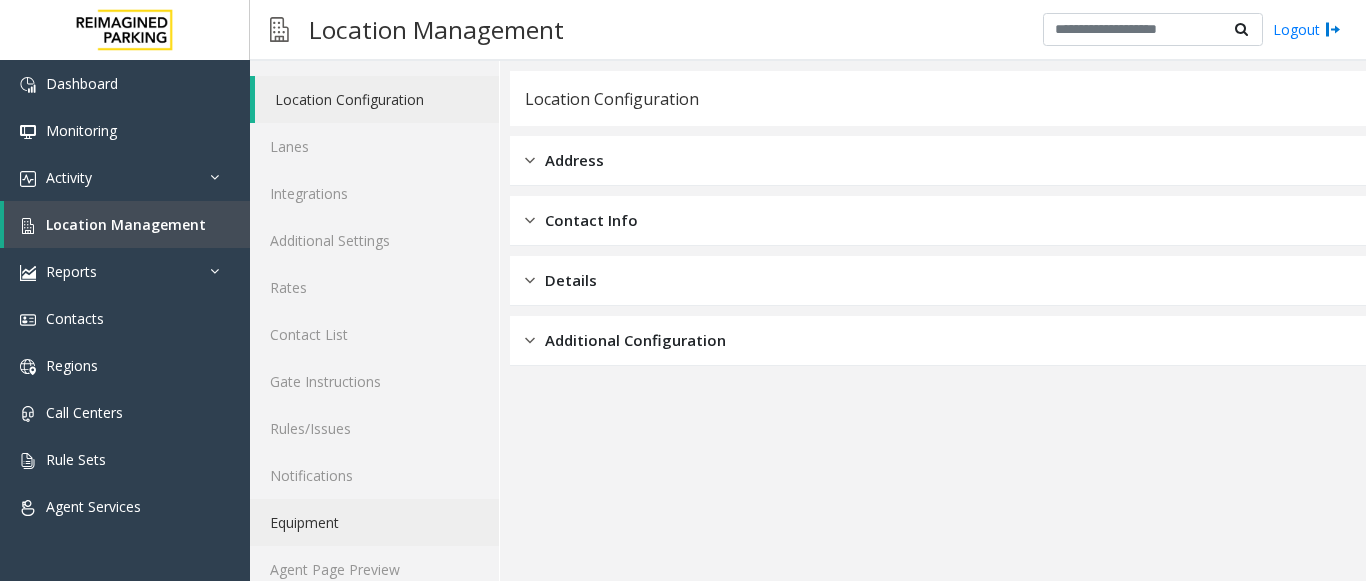 scroll, scrollTop: 78, scrollLeft: 0, axis: vertical 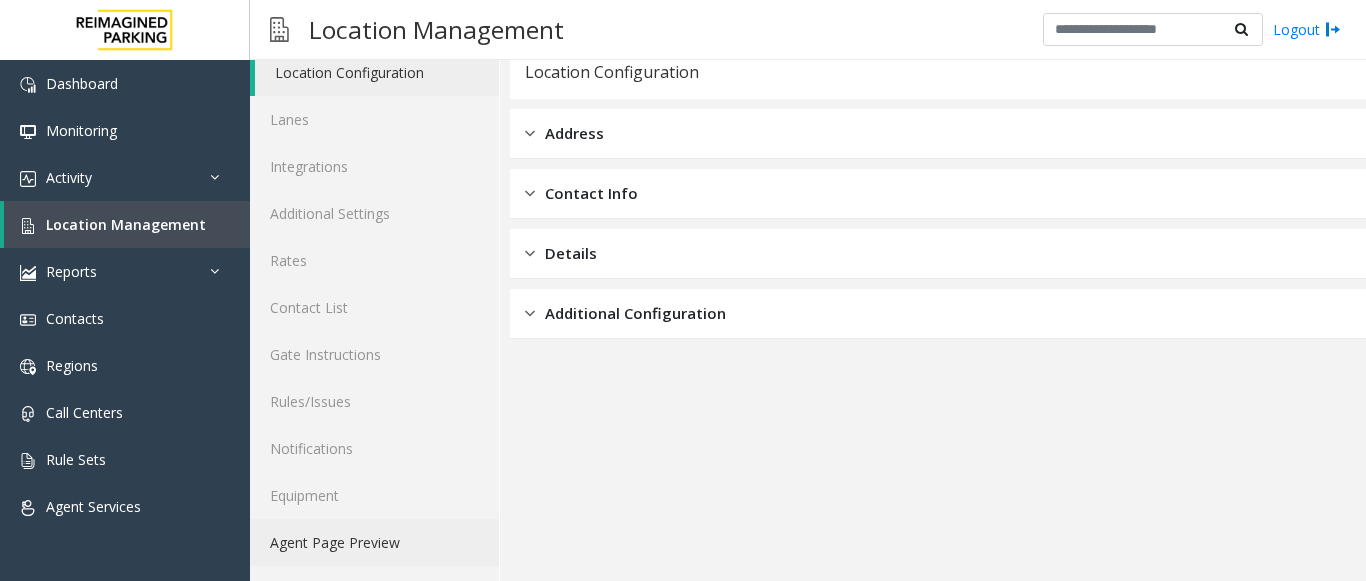 click on "Agent Page Preview" 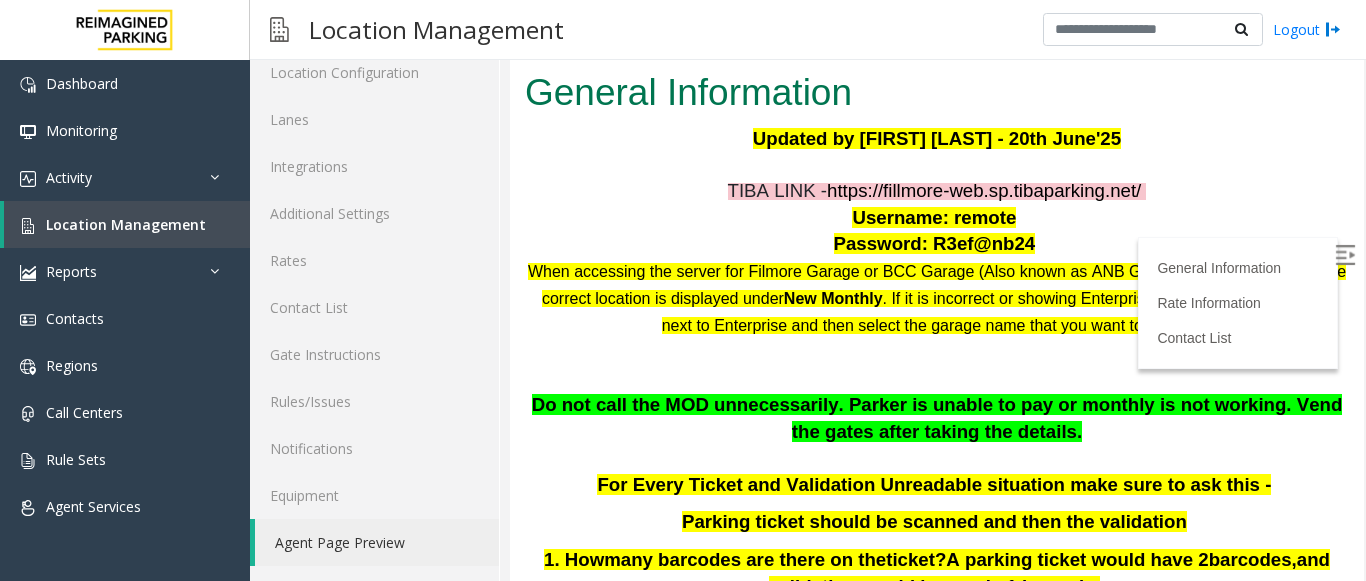 scroll, scrollTop: 0, scrollLeft: 0, axis: both 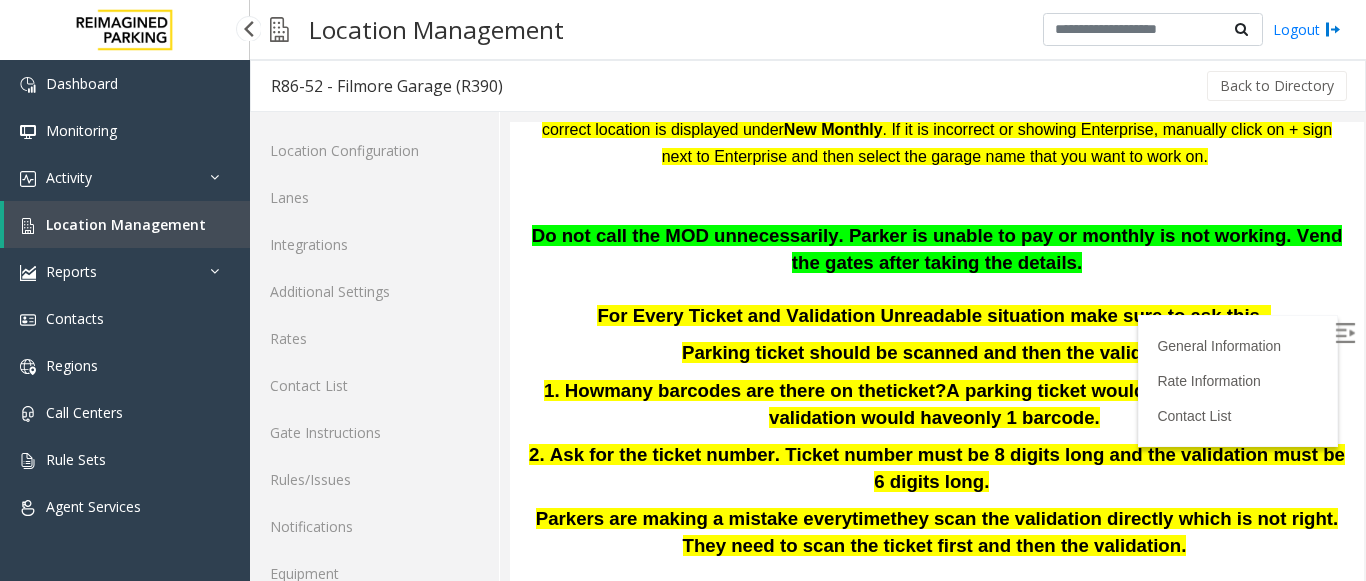 click on "Location Management" at bounding box center [126, 224] 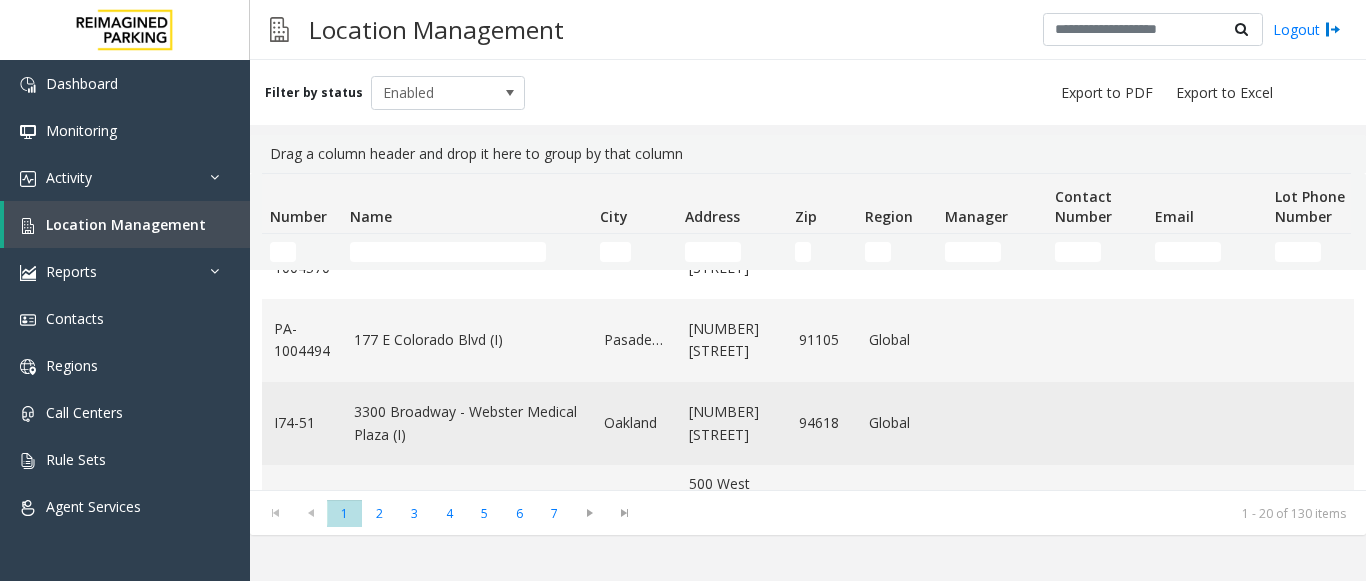 scroll, scrollTop: 1400, scrollLeft: 0, axis: vertical 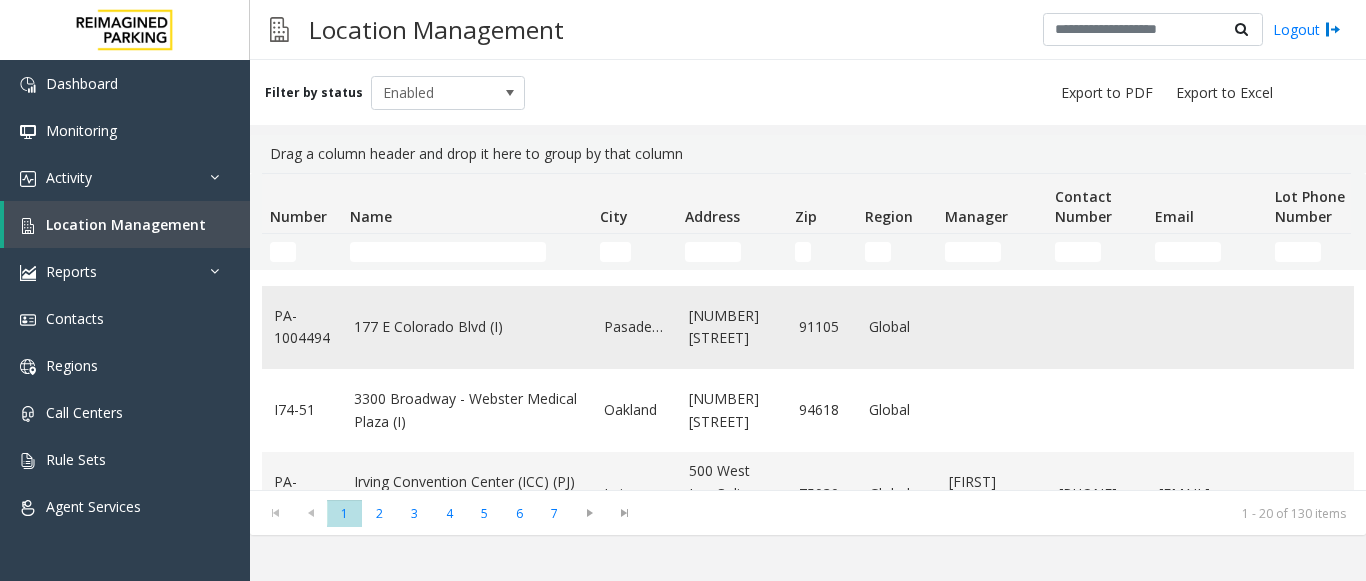 click on "177 E Colorado Blvd (I)" 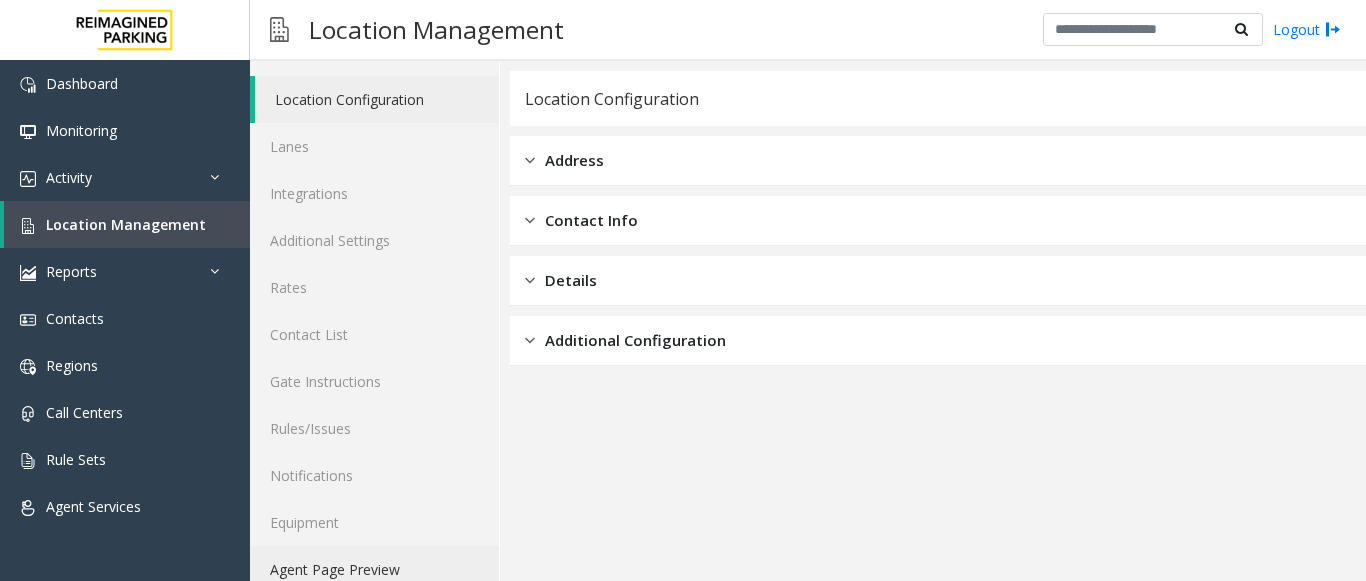 scroll, scrollTop: 78, scrollLeft: 0, axis: vertical 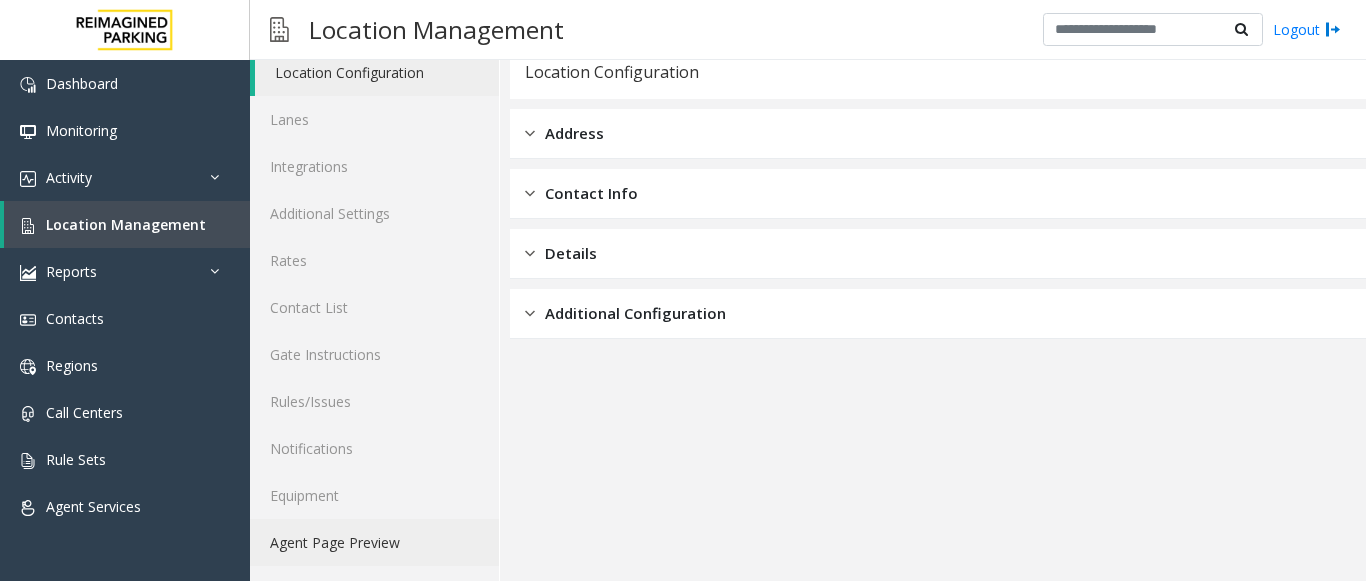 click on "Agent Page Preview" 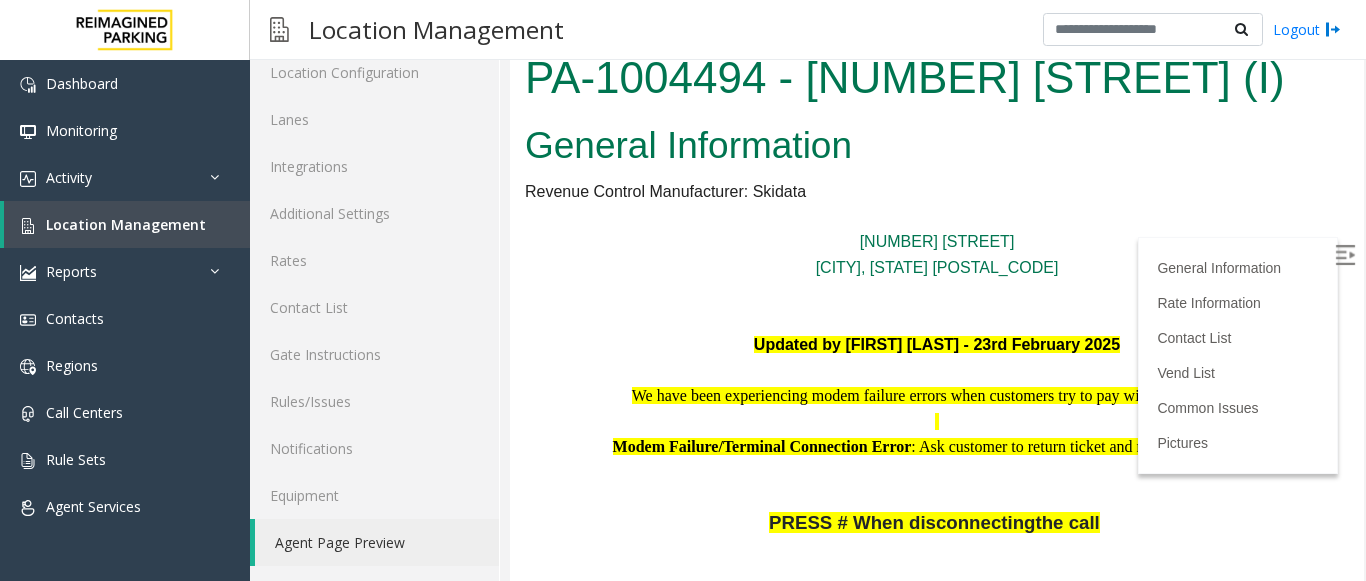 scroll, scrollTop: 100, scrollLeft: 0, axis: vertical 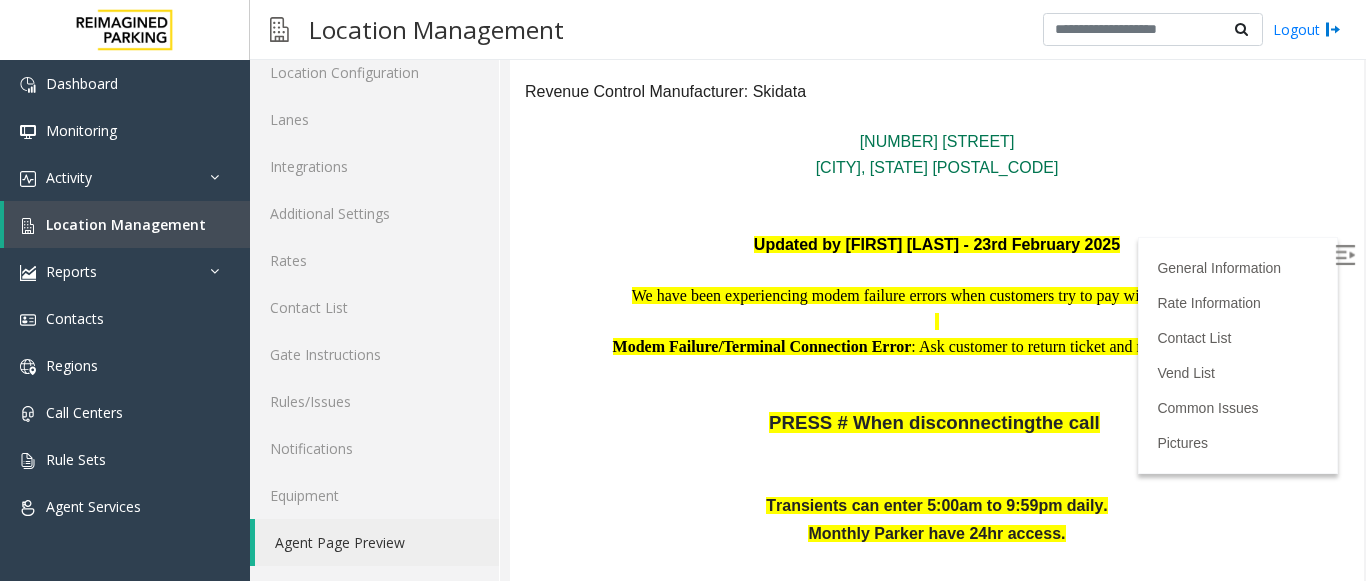 click at bounding box center [1345, 255] 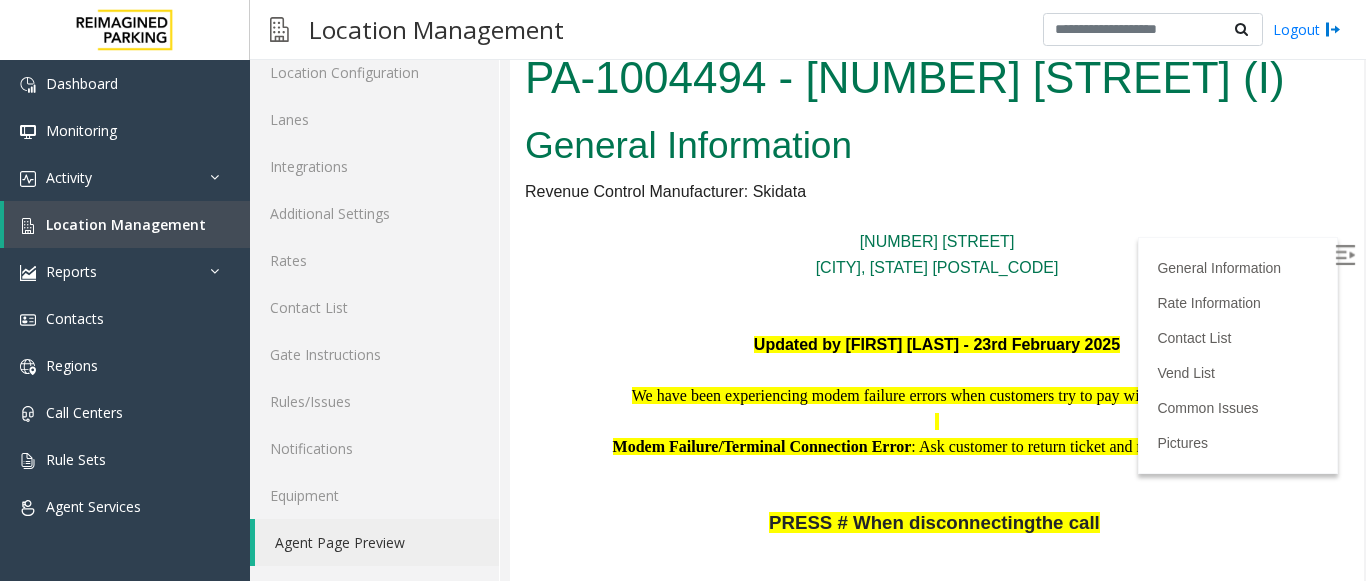 scroll, scrollTop: 0, scrollLeft: 0, axis: both 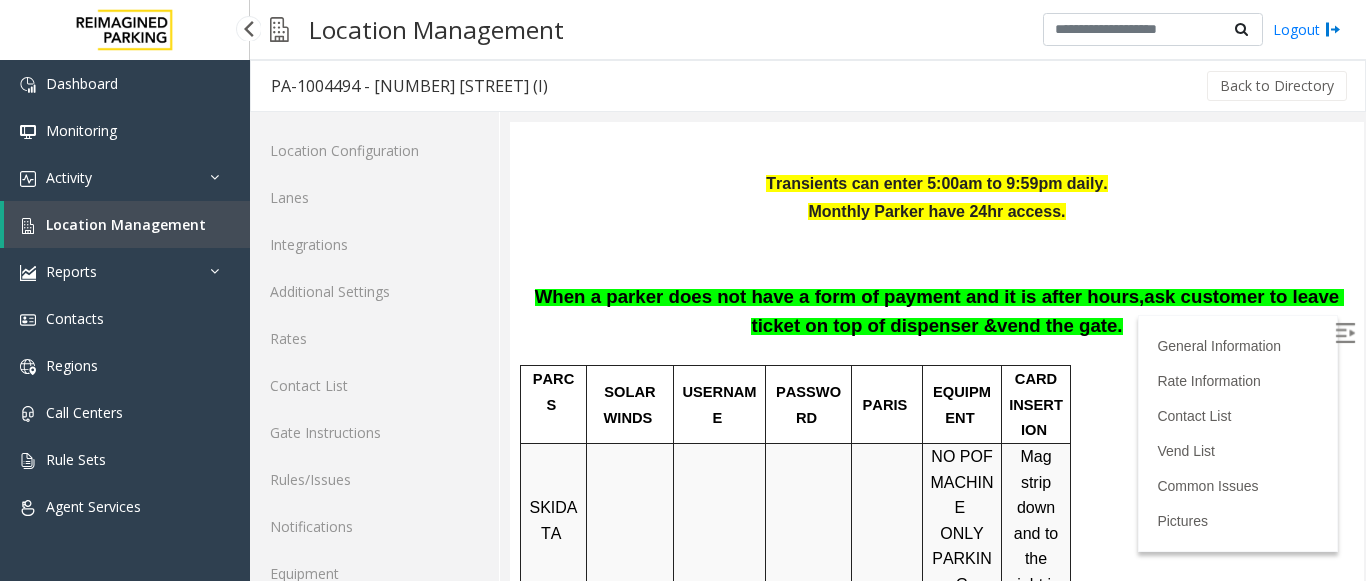 click on "Location Management" at bounding box center (126, 224) 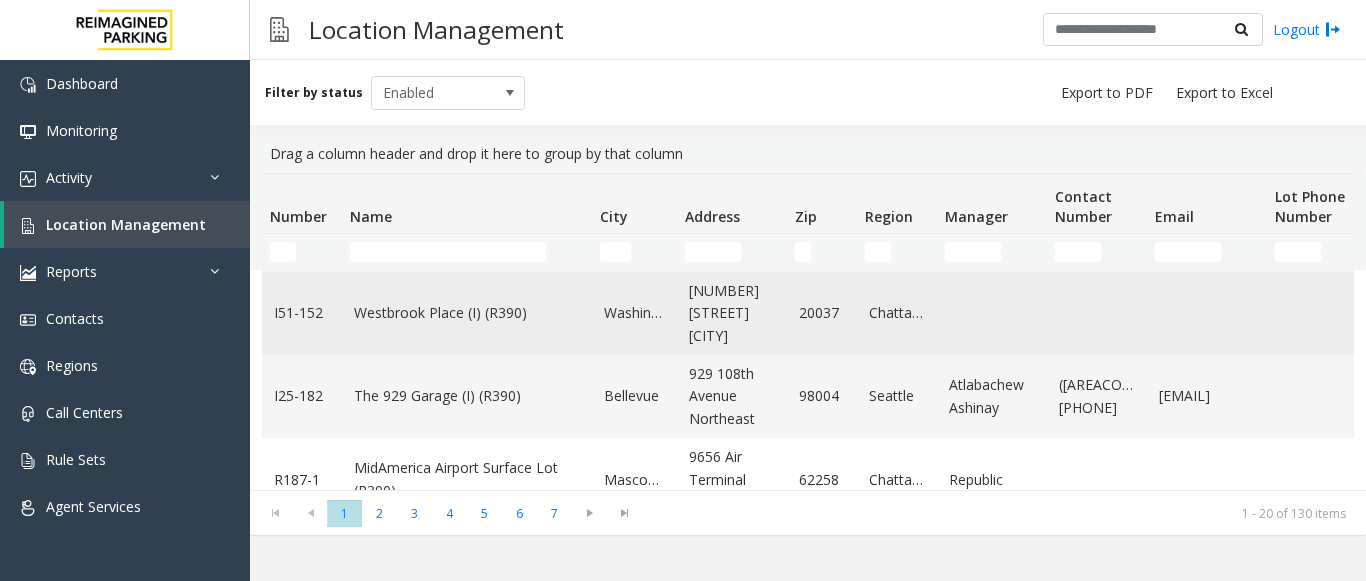 scroll, scrollTop: 700, scrollLeft: 0, axis: vertical 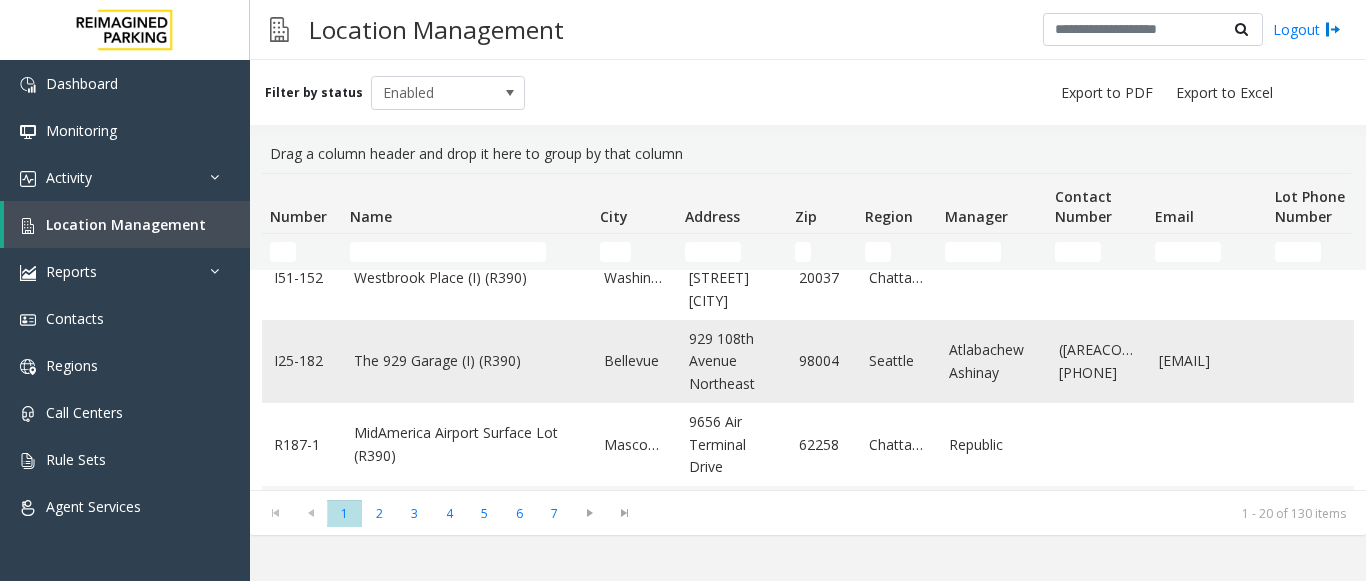 click on "The 929 Garage (I) (R390)" 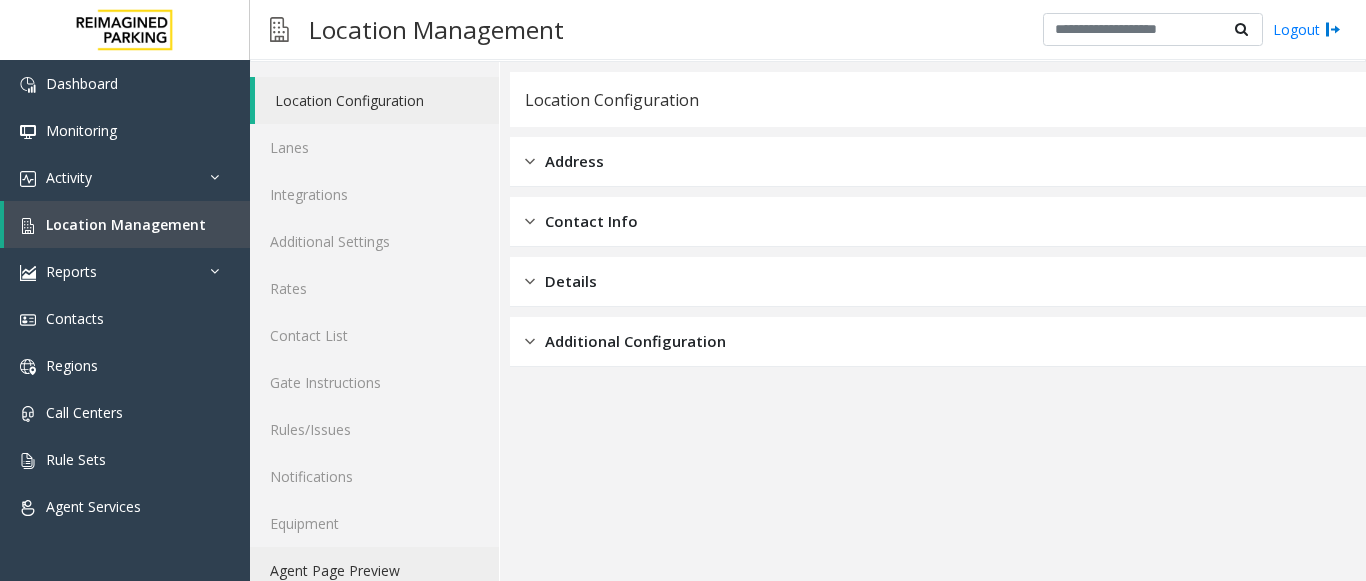 scroll, scrollTop: 78, scrollLeft: 0, axis: vertical 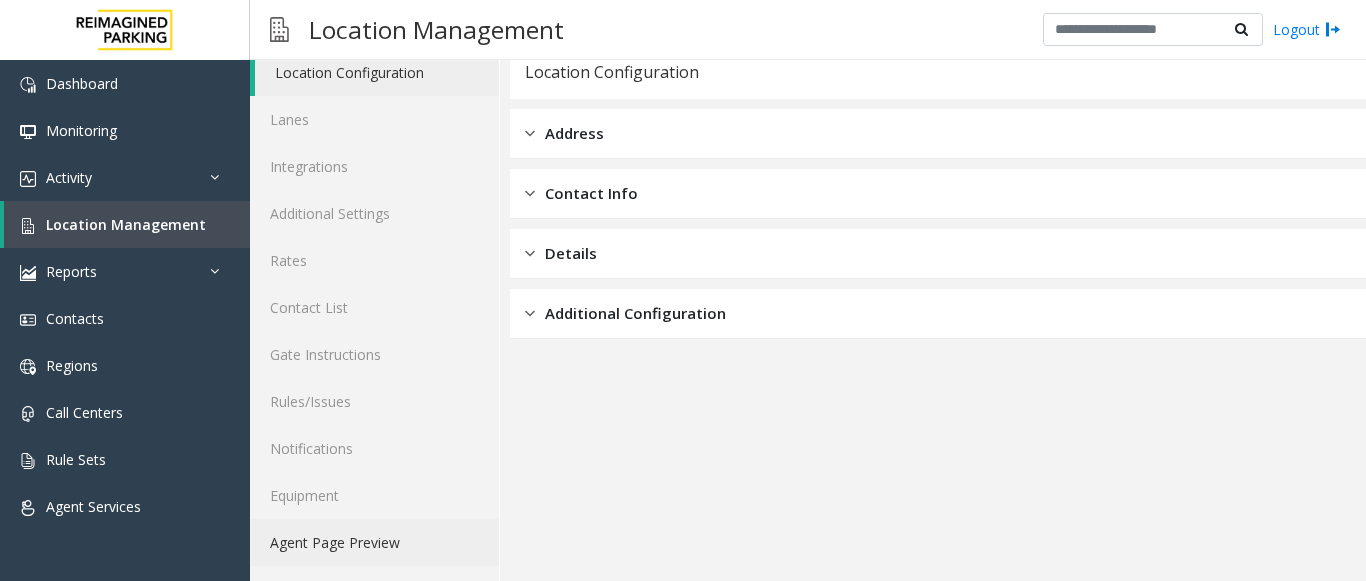 click on "Agent Page Preview" 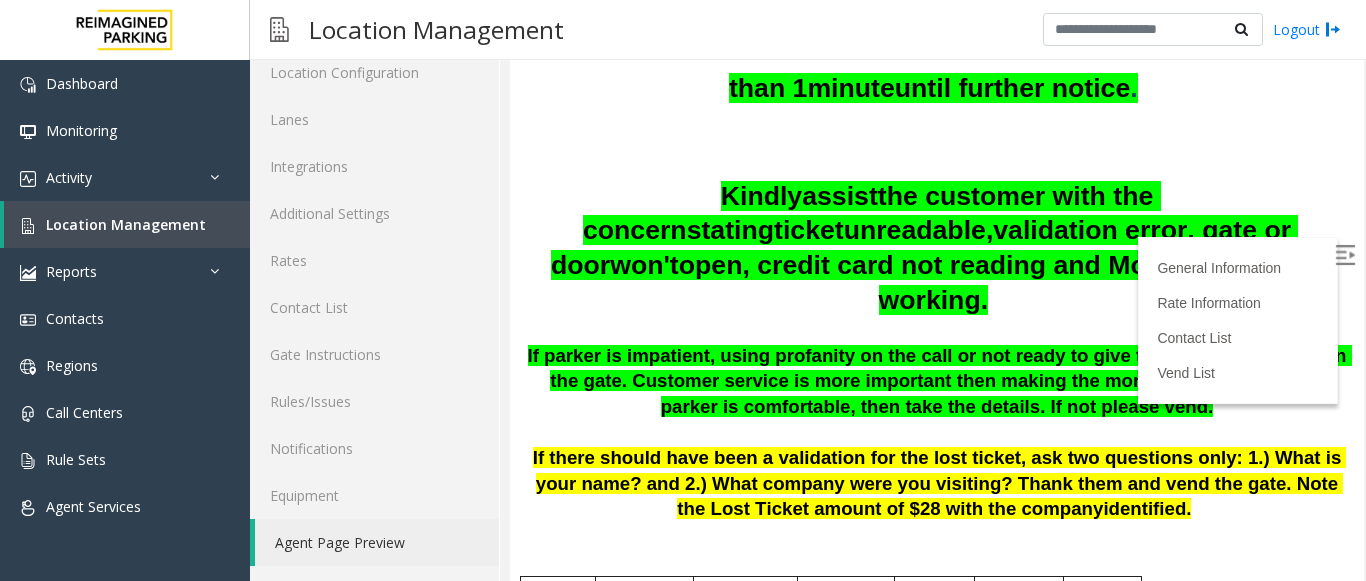 scroll, scrollTop: 700, scrollLeft: 0, axis: vertical 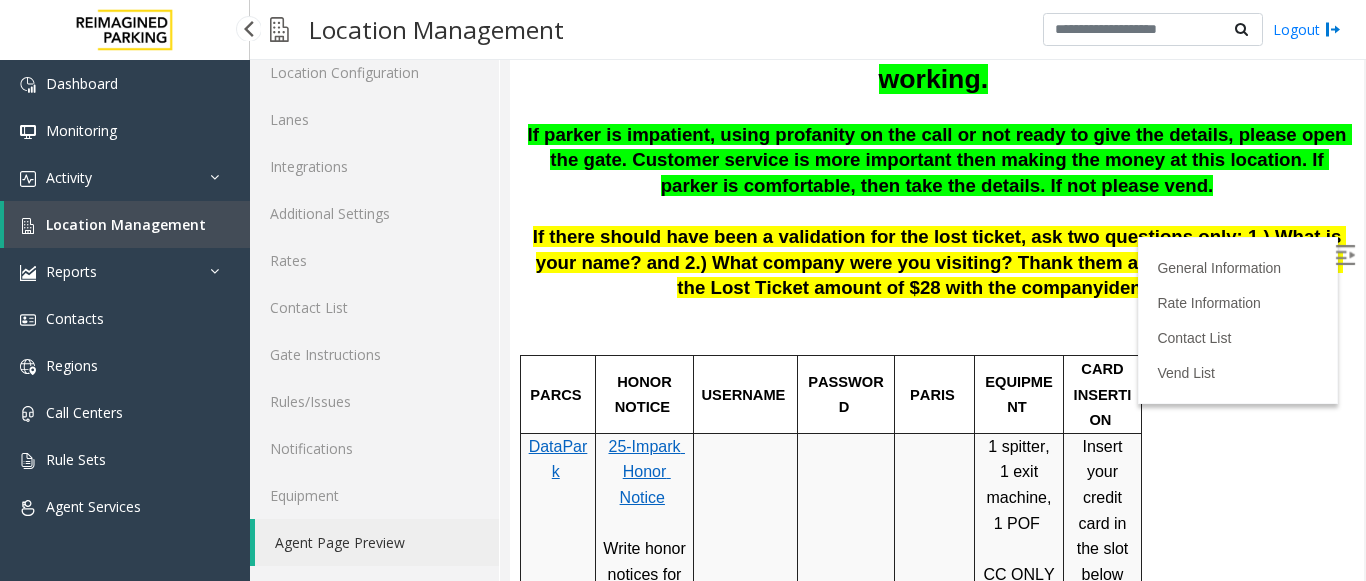 click on "Location Management" at bounding box center (126, 224) 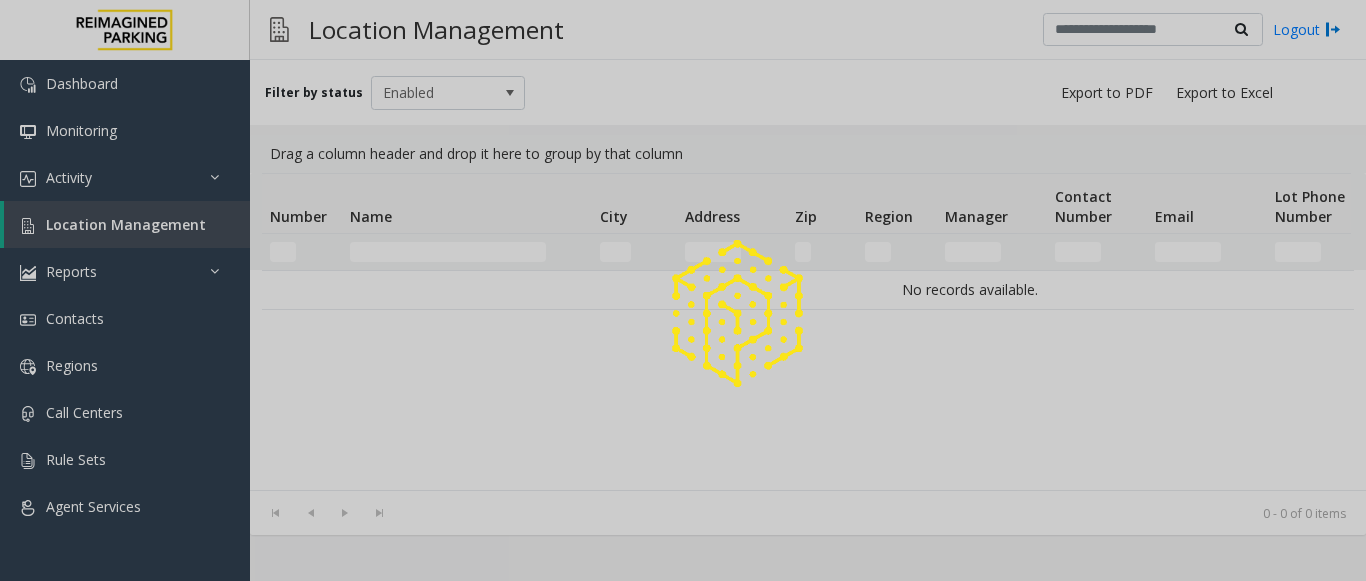 scroll, scrollTop: 0, scrollLeft: 0, axis: both 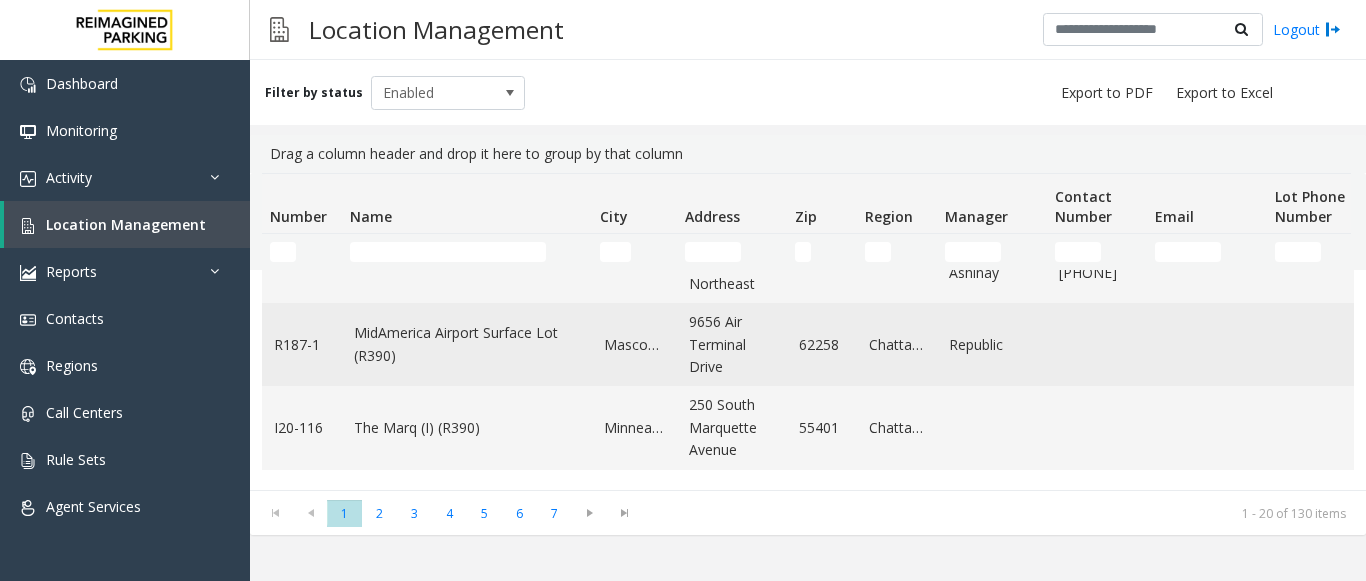 click on "MidAmerica Airport Surface Lot (R390)" 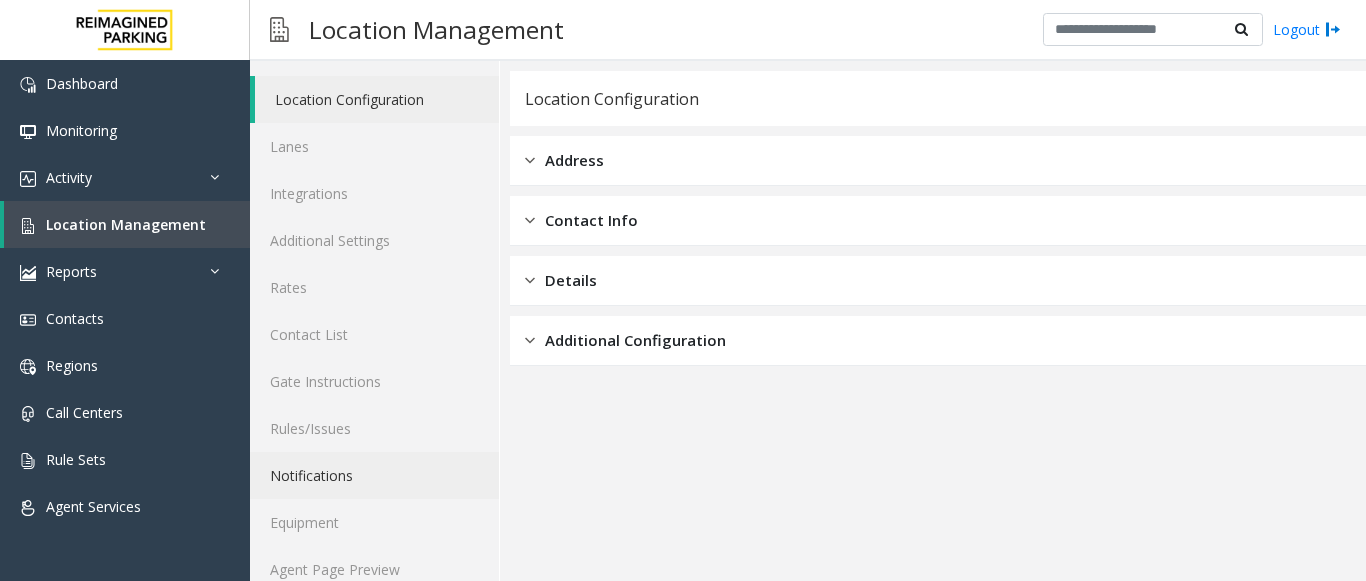 scroll, scrollTop: 78, scrollLeft: 0, axis: vertical 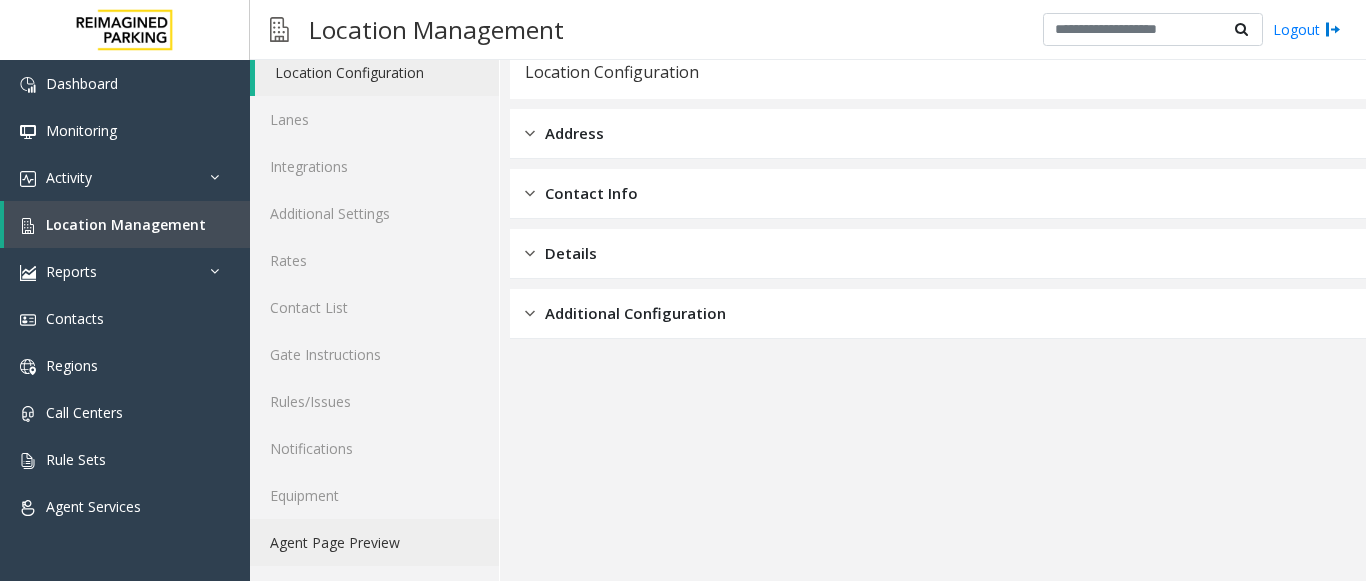 click on "Agent Page Preview" 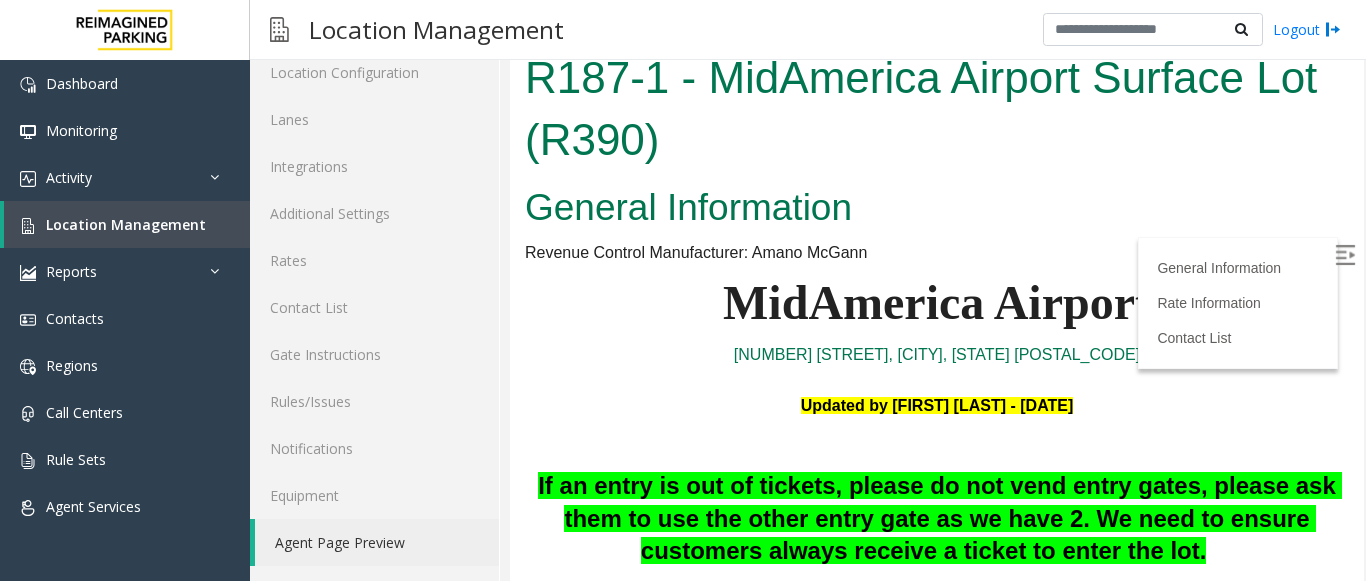 scroll, scrollTop: 100, scrollLeft: 0, axis: vertical 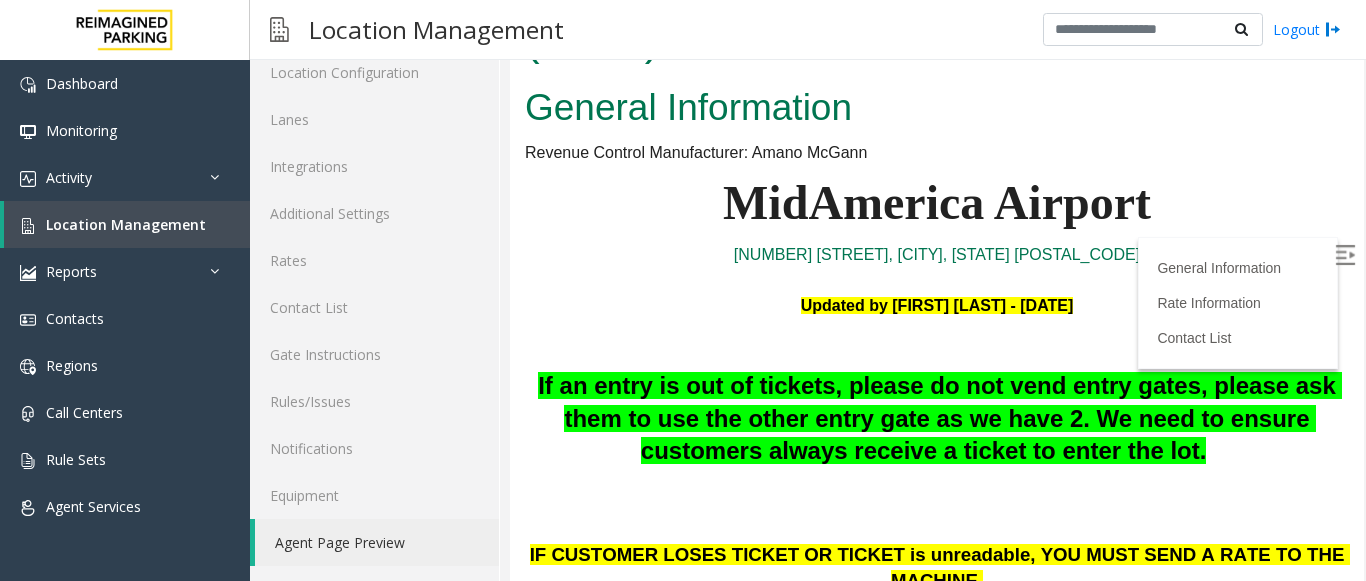 click at bounding box center [1345, 255] 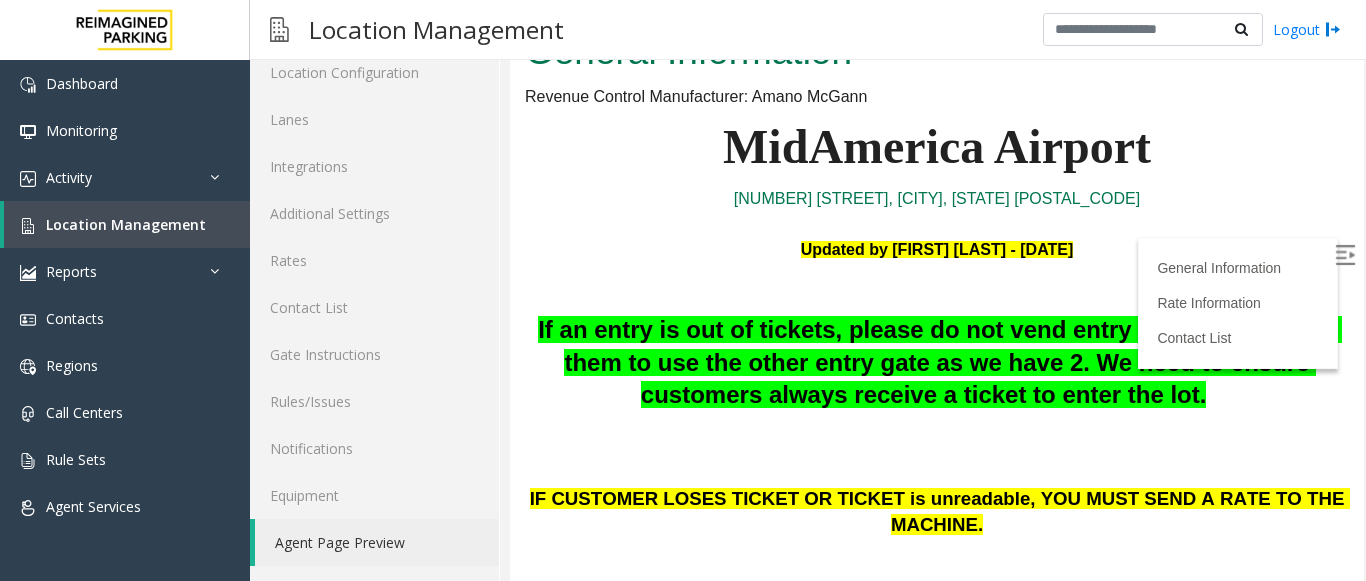 scroll, scrollTop: 300, scrollLeft: 0, axis: vertical 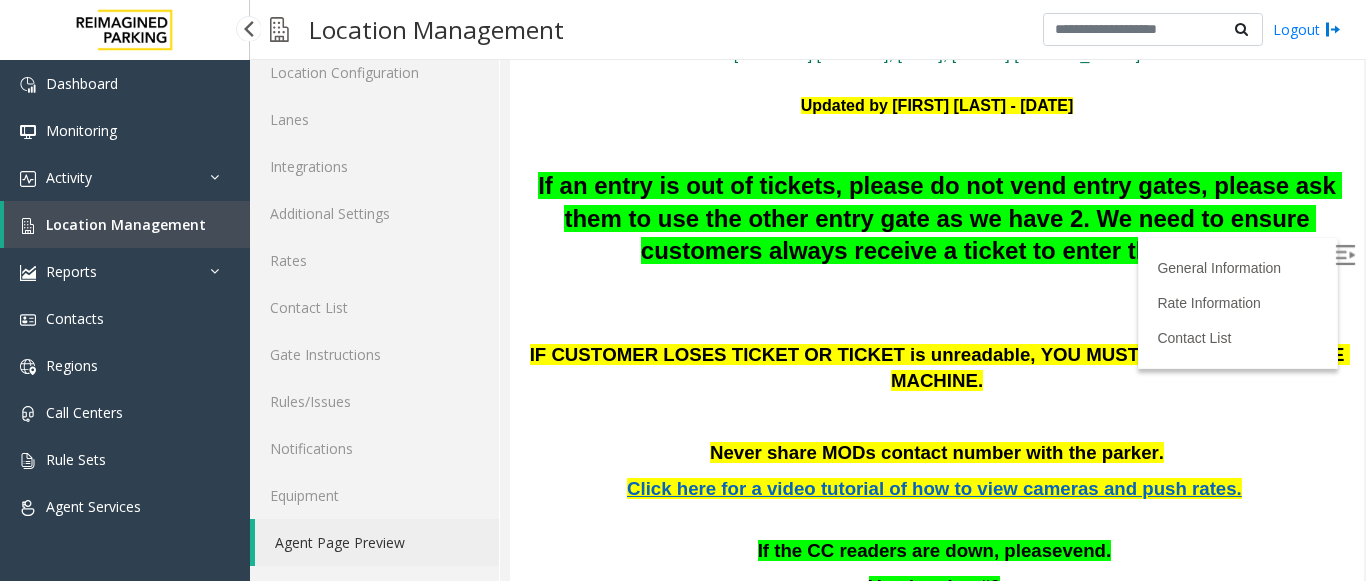 click on "Location Management" at bounding box center [126, 224] 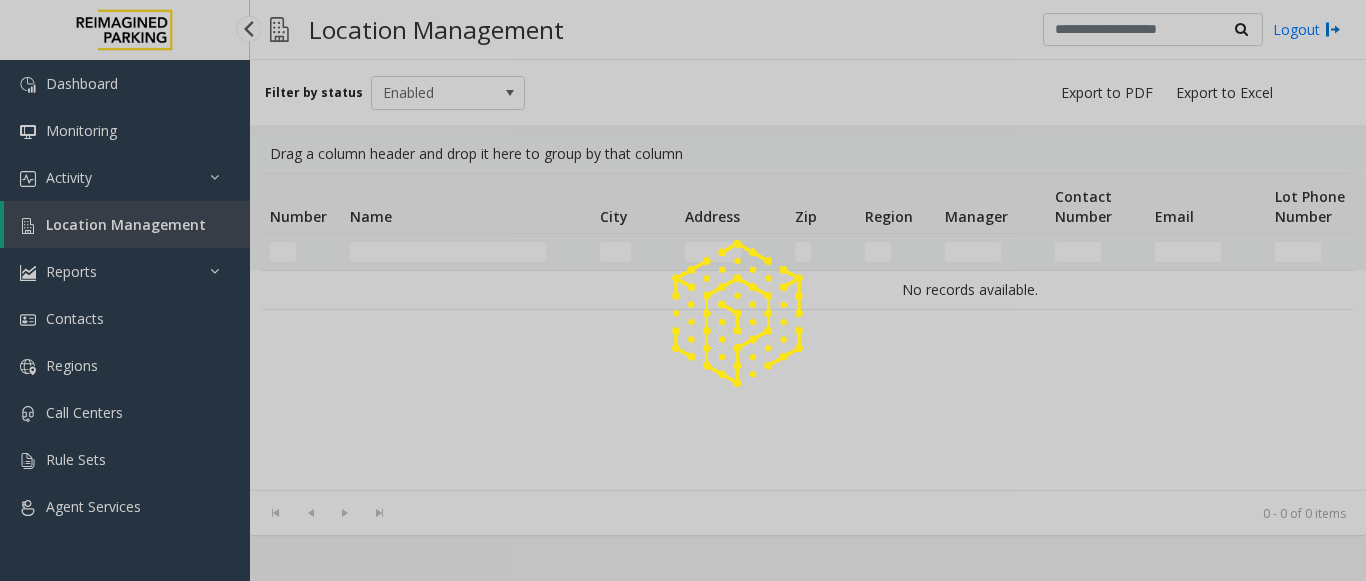 scroll, scrollTop: 0, scrollLeft: 0, axis: both 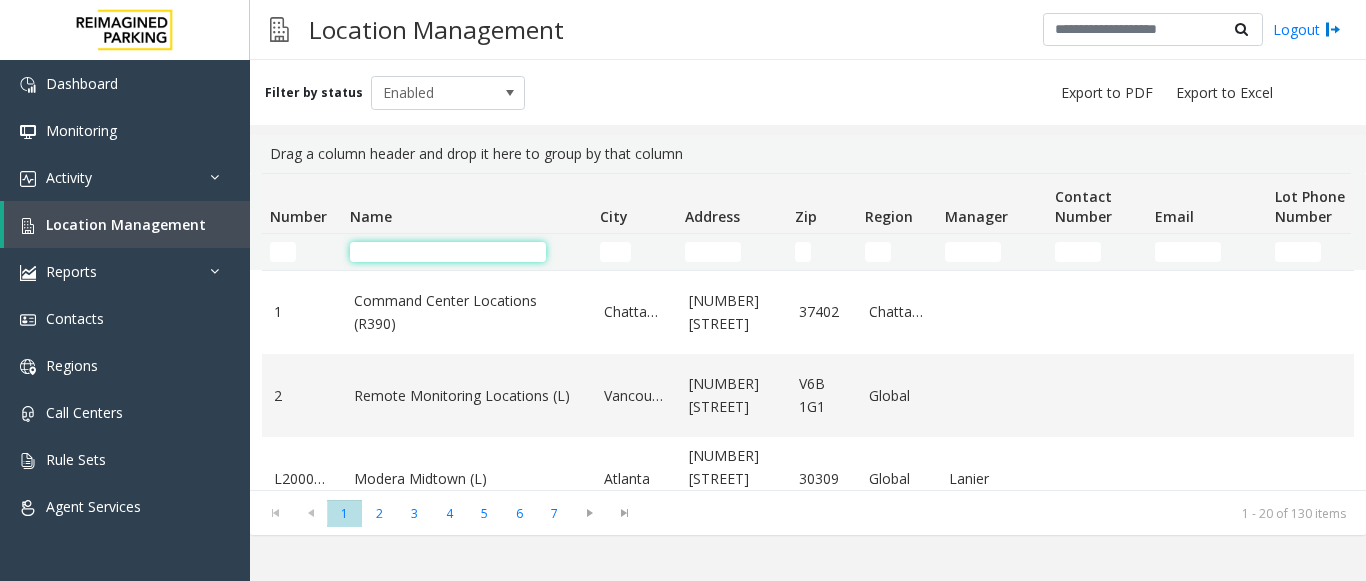 click 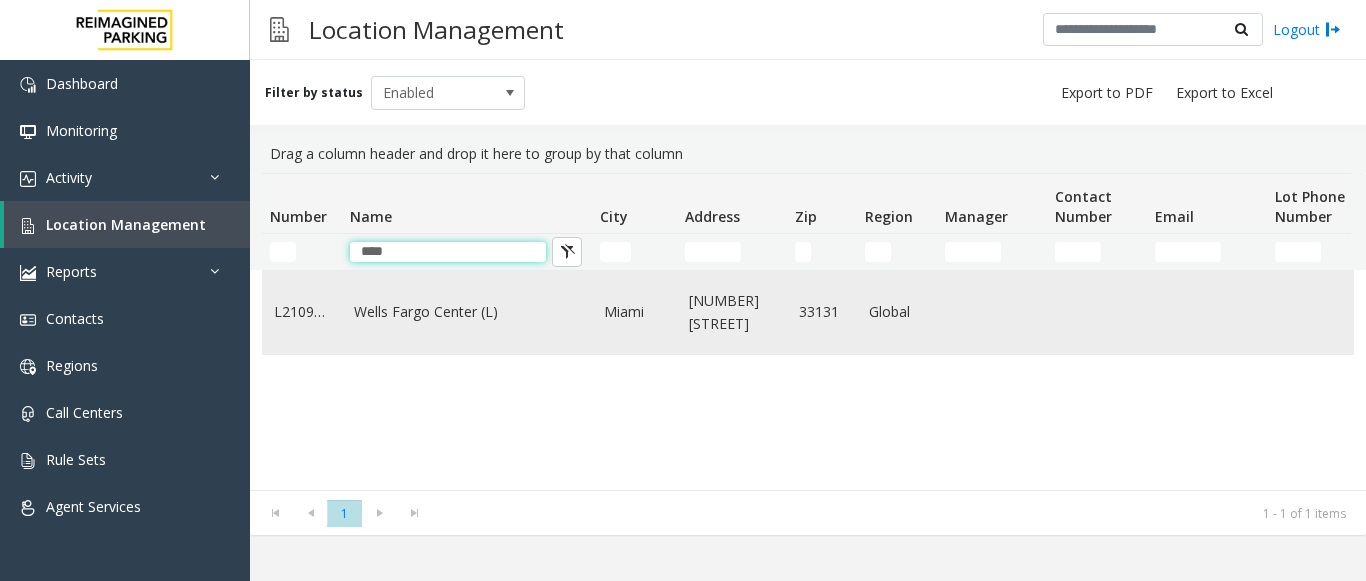 type on "****" 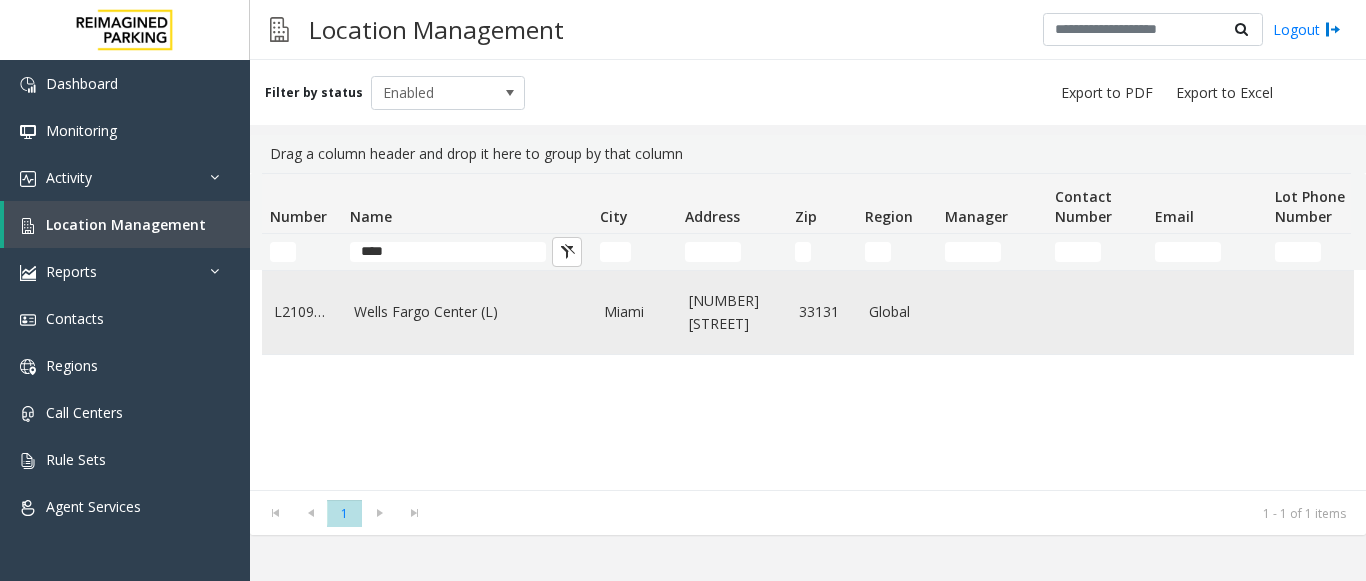 click on "Wells Fargo Center (L)" 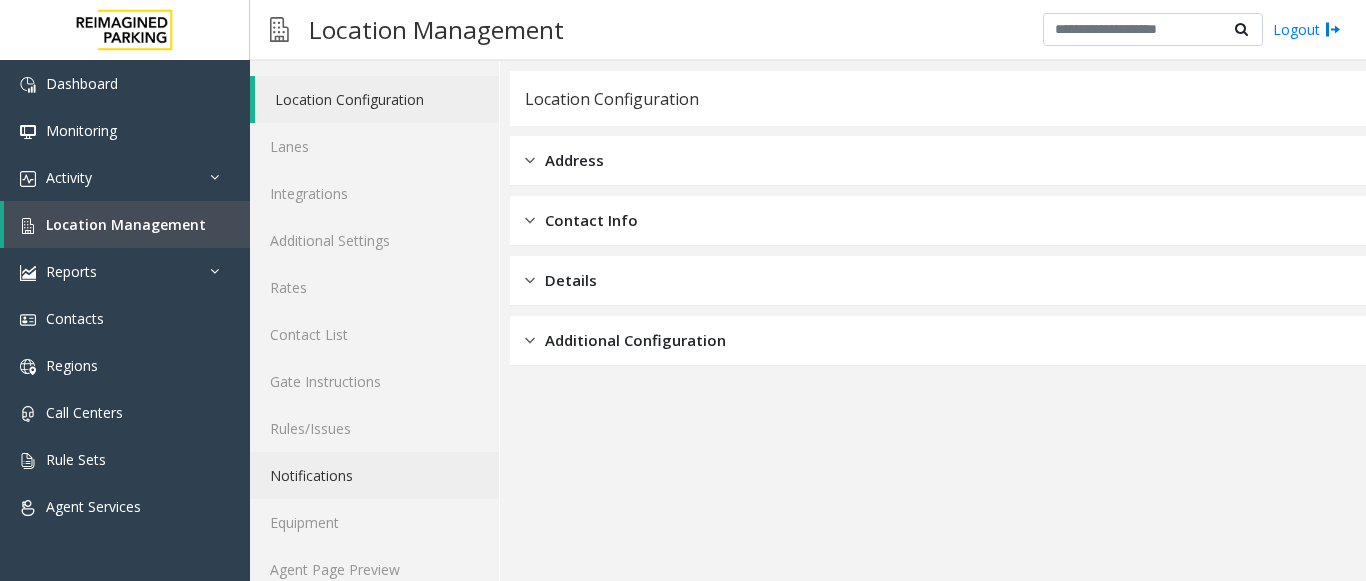 scroll, scrollTop: 78, scrollLeft: 0, axis: vertical 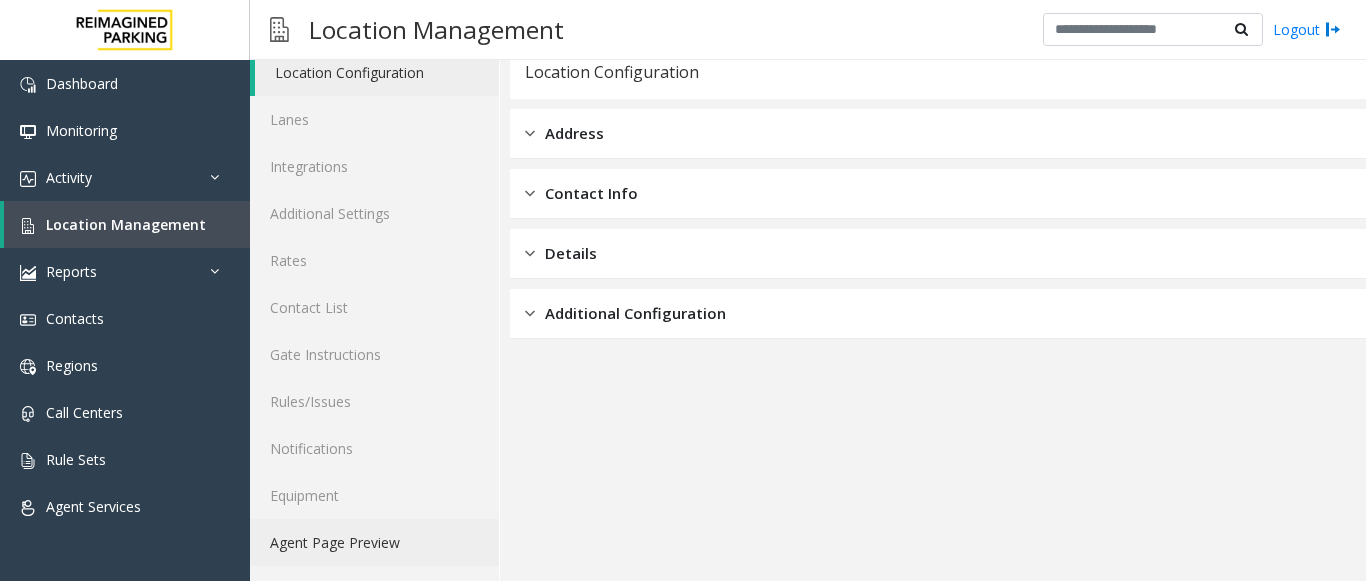 click on "Agent Page Preview" 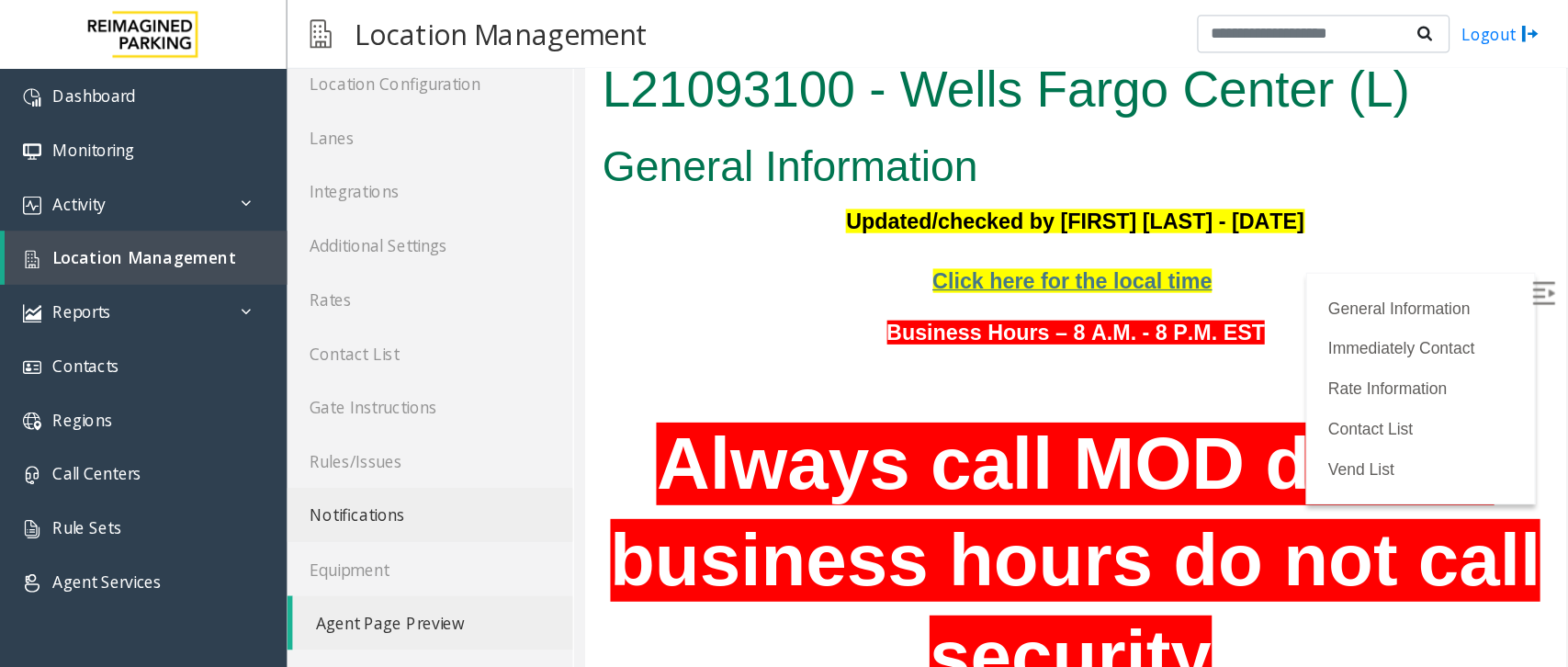 scroll, scrollTop: 0, scrollLeft: 0, axis: both 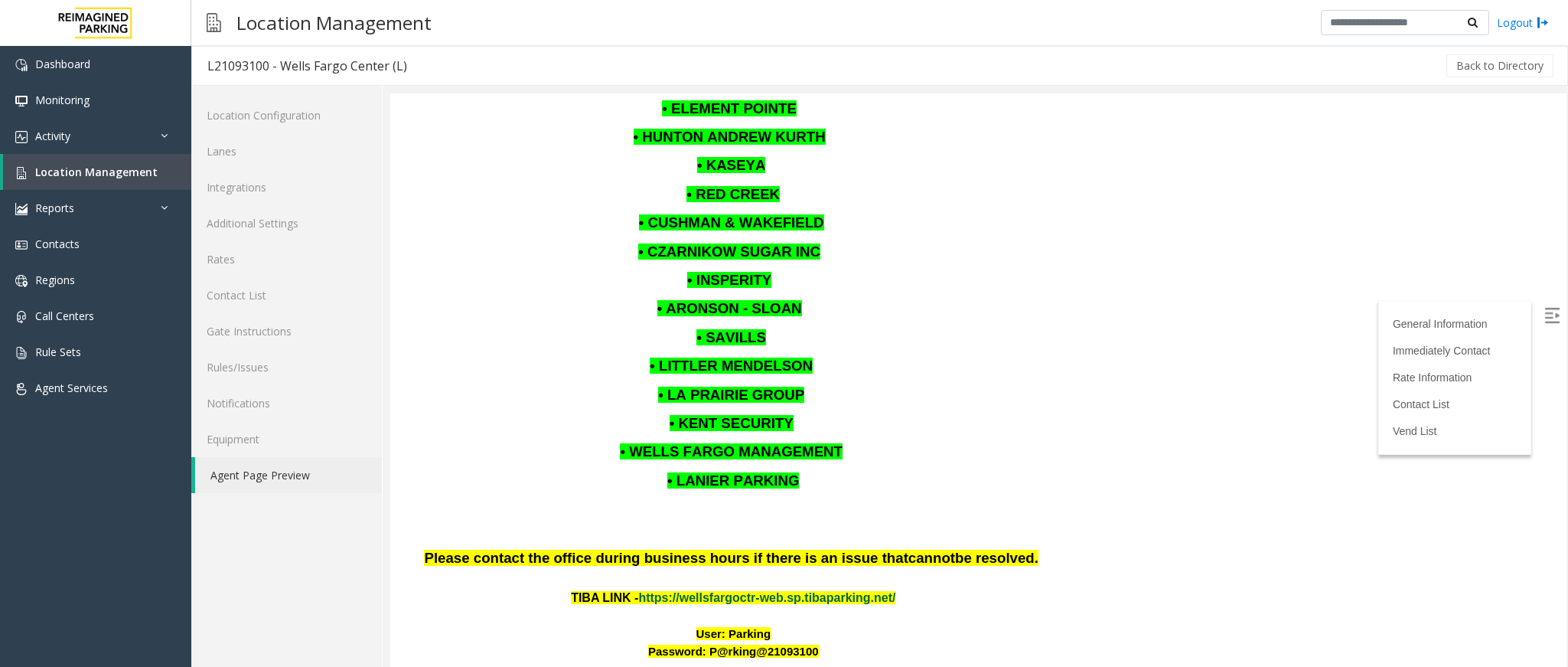 click on "https://wellsfargoctr-web.sp.tibaparking.net/" at bounding box center [767, 597] 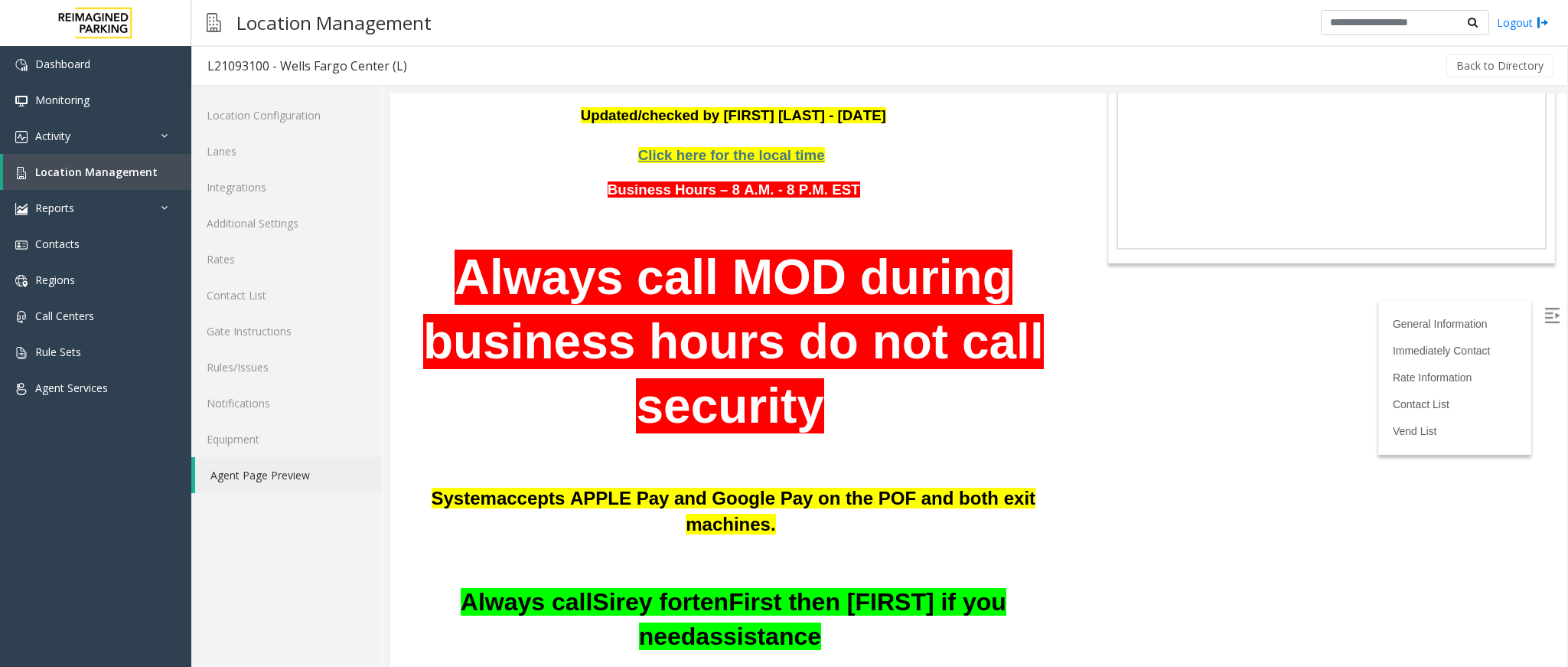 scroll, scrollTop: 0, scrollLeft: 0, axis: both 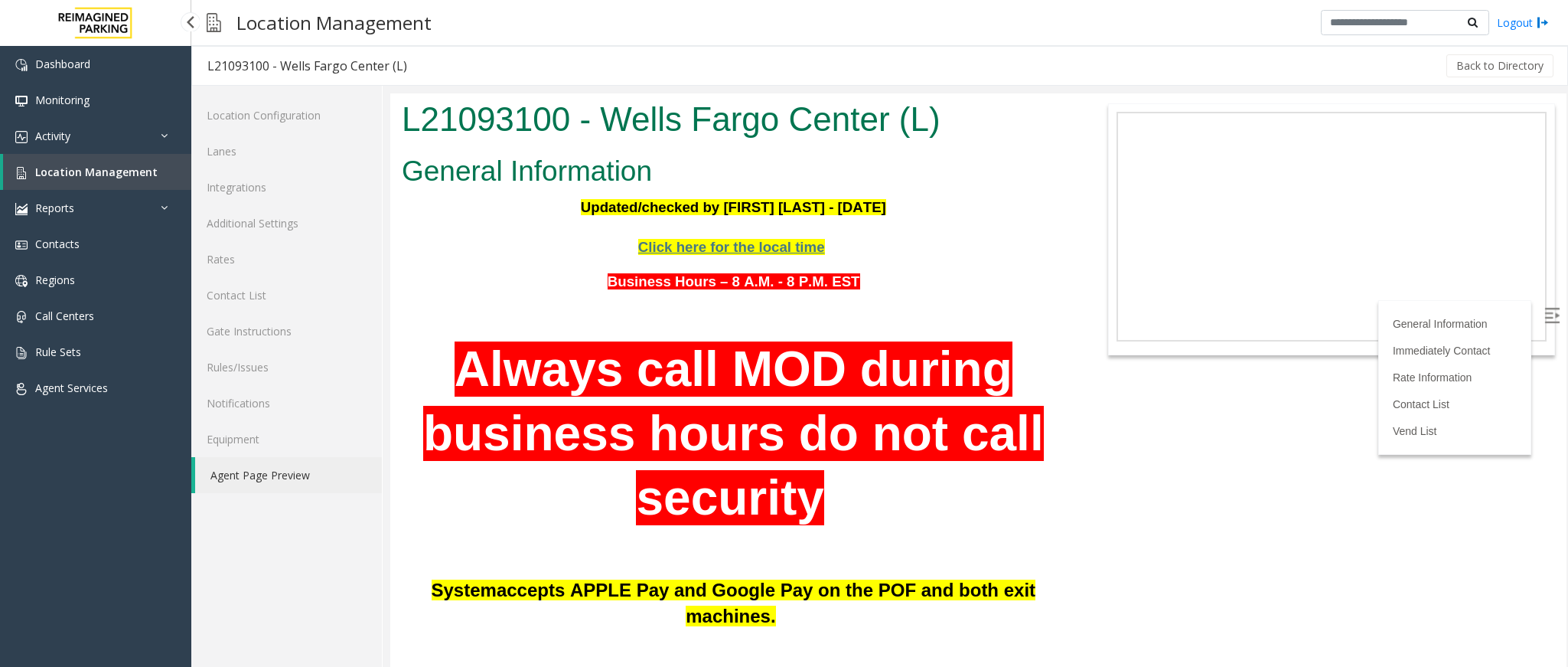 click on "Location Management" at bounding box center (97, 172) 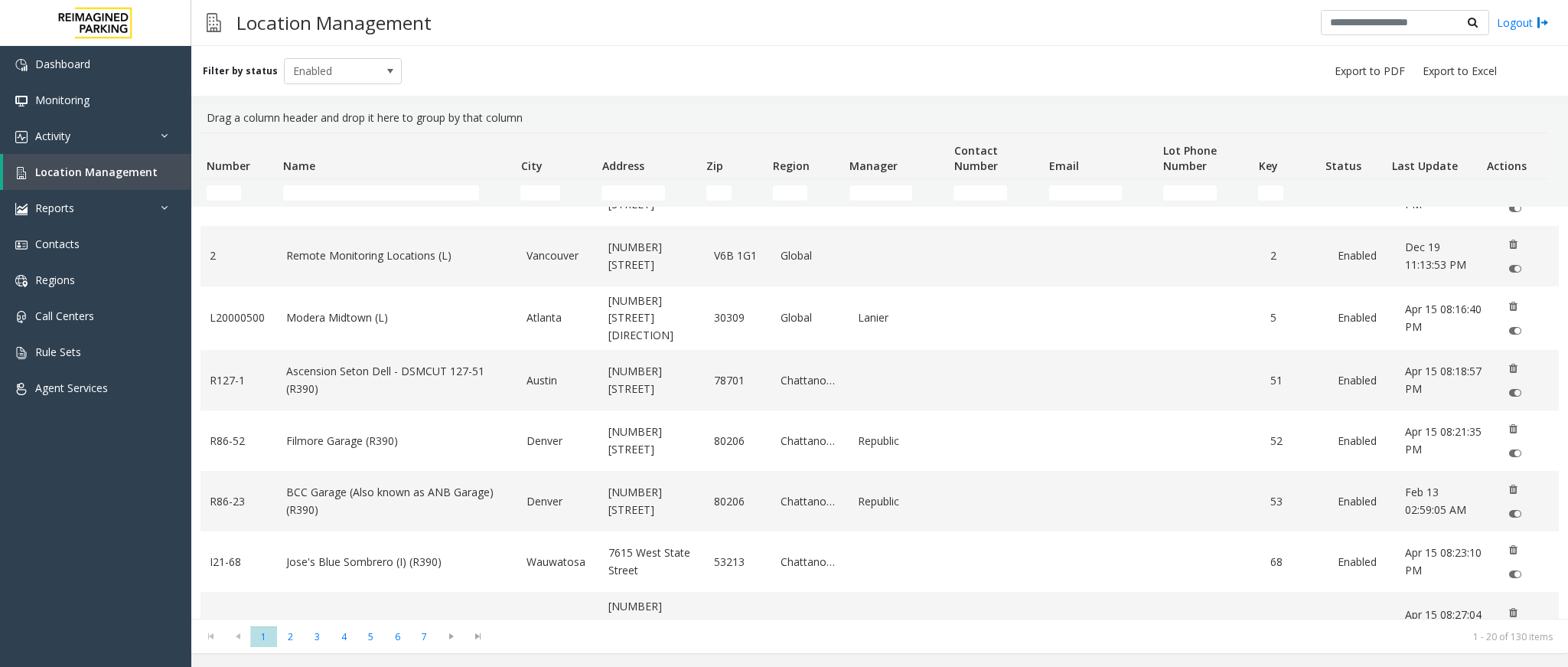 scroll, scrollTop: 0, scrollLeft: 0, axis: both 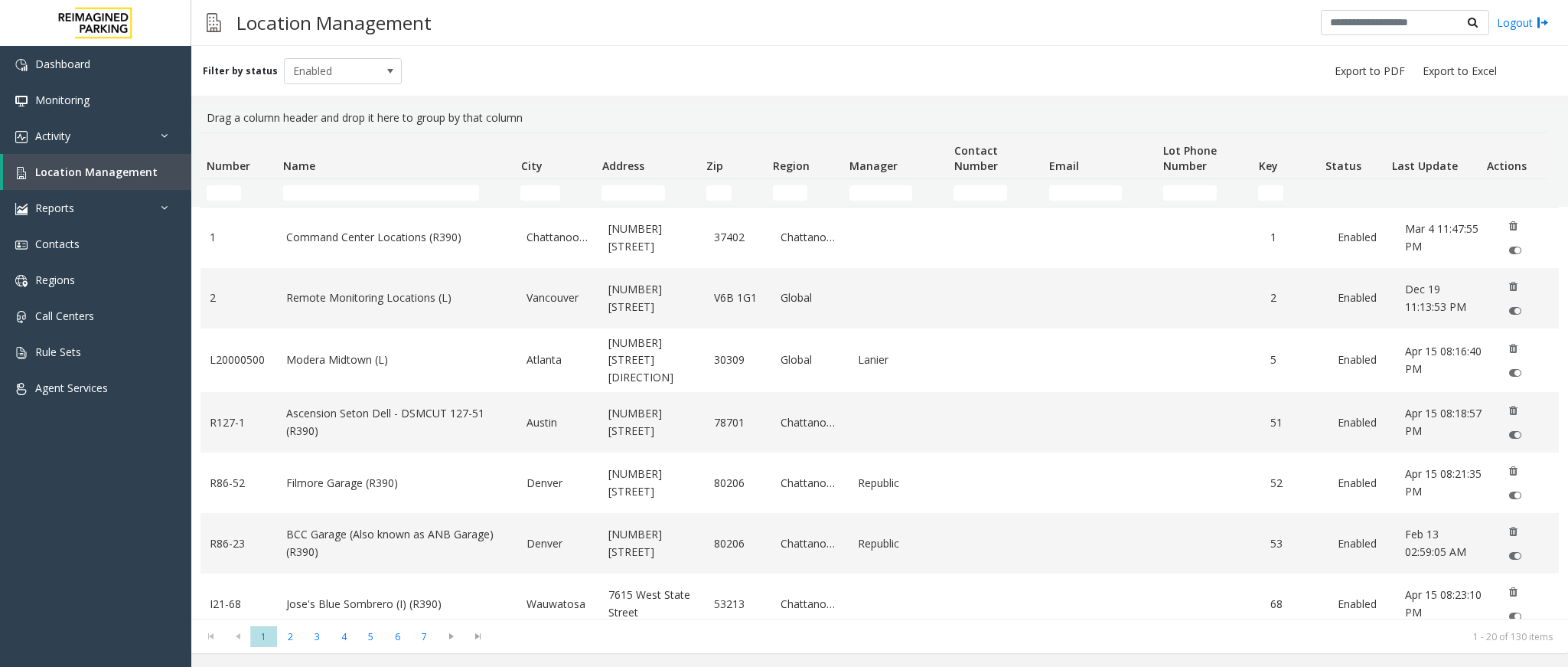 click 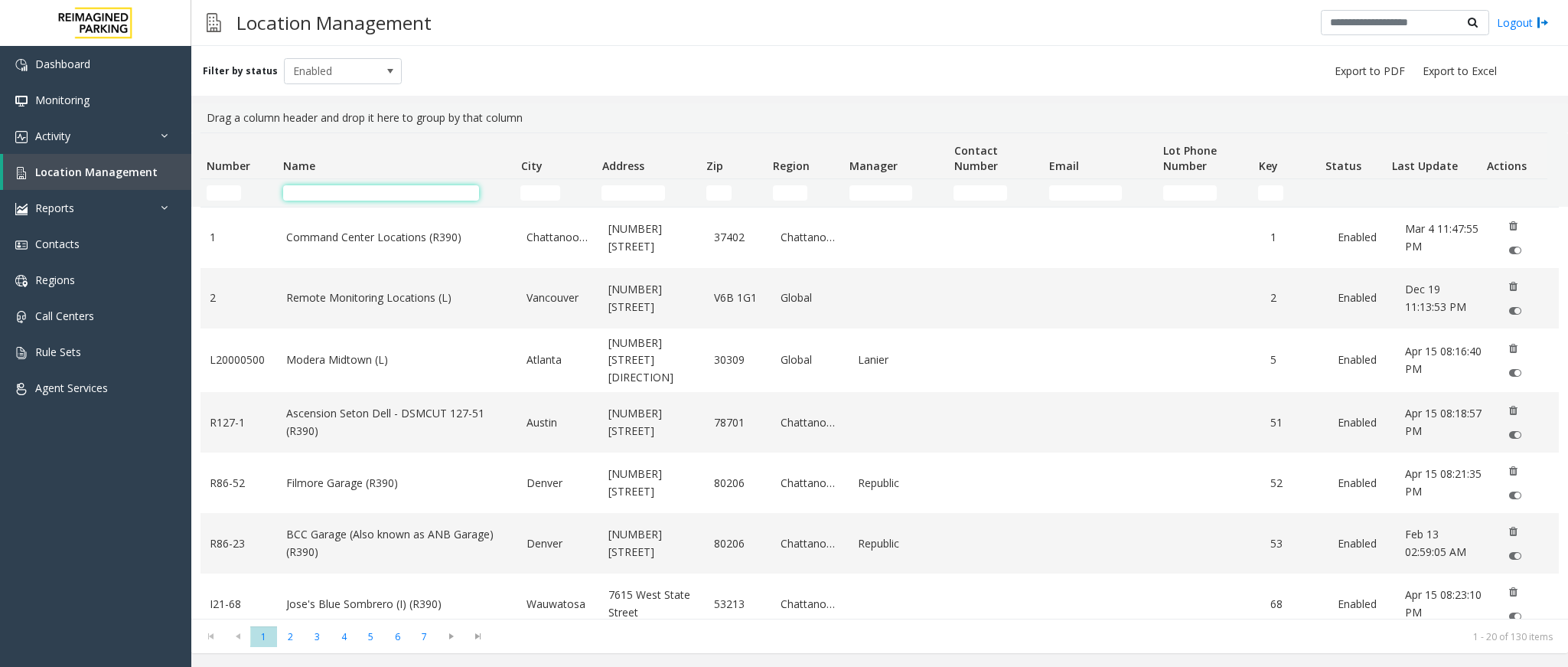 click 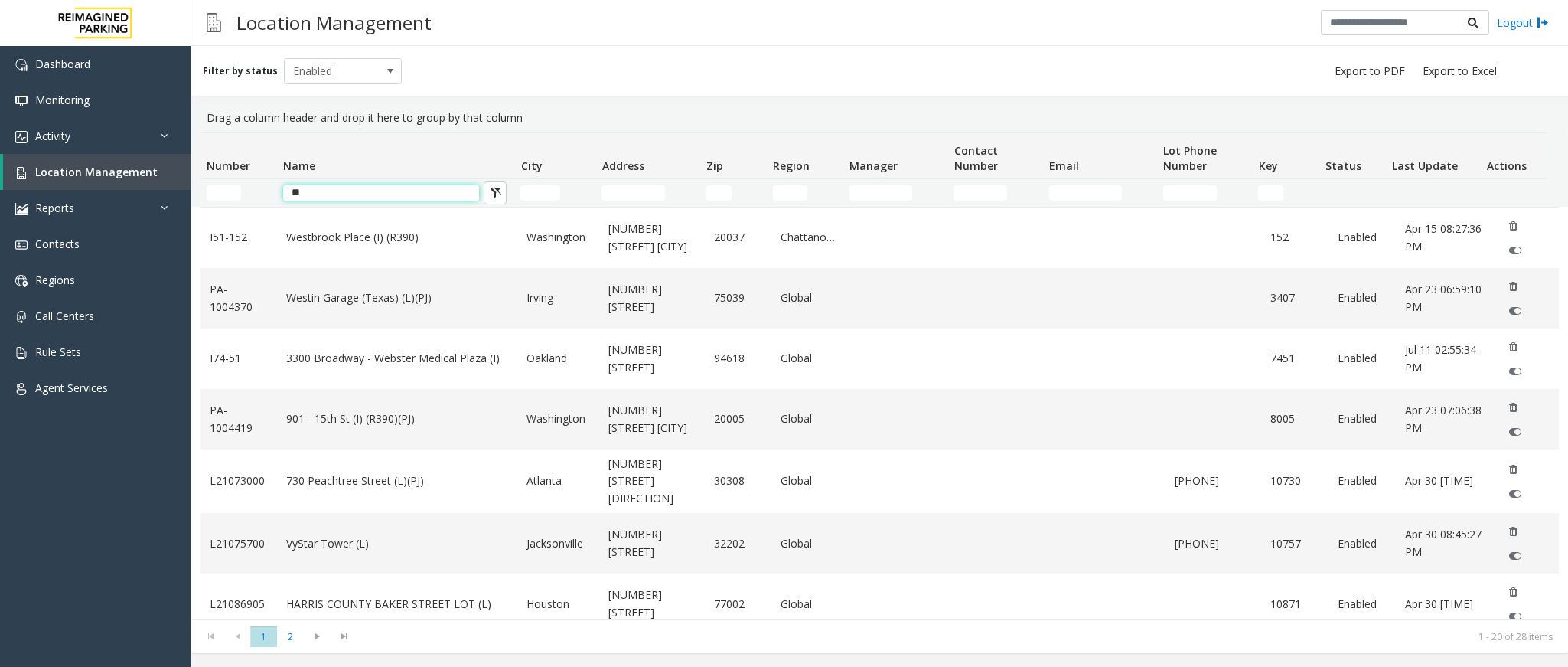 click on "**" 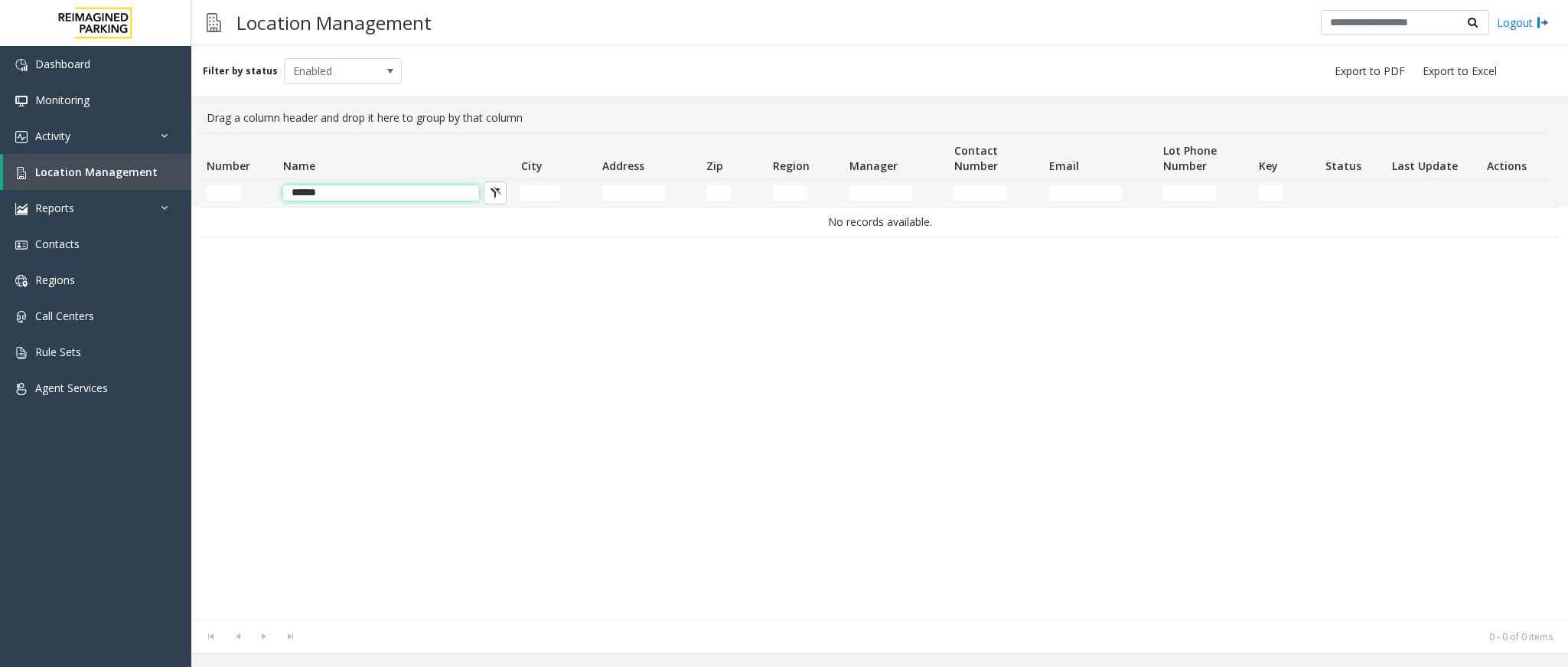click on "******" 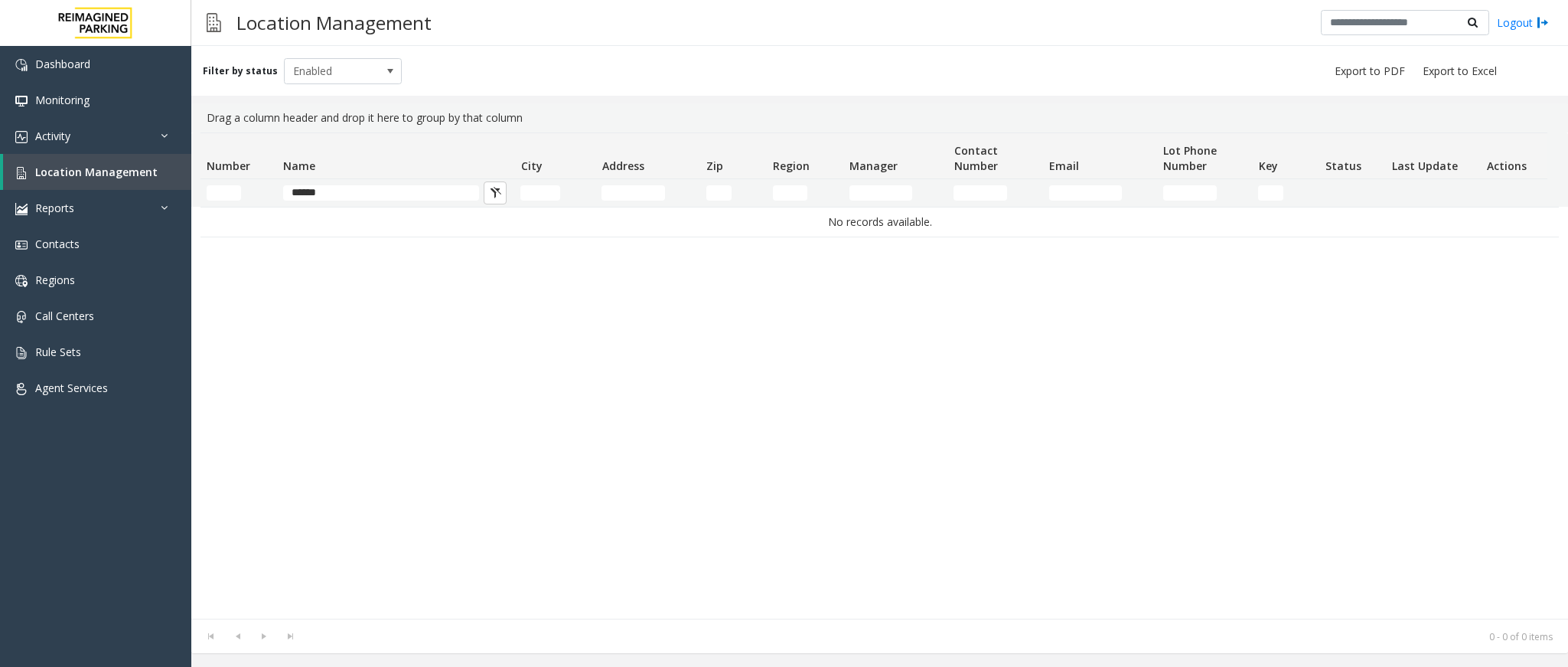 click on "******" 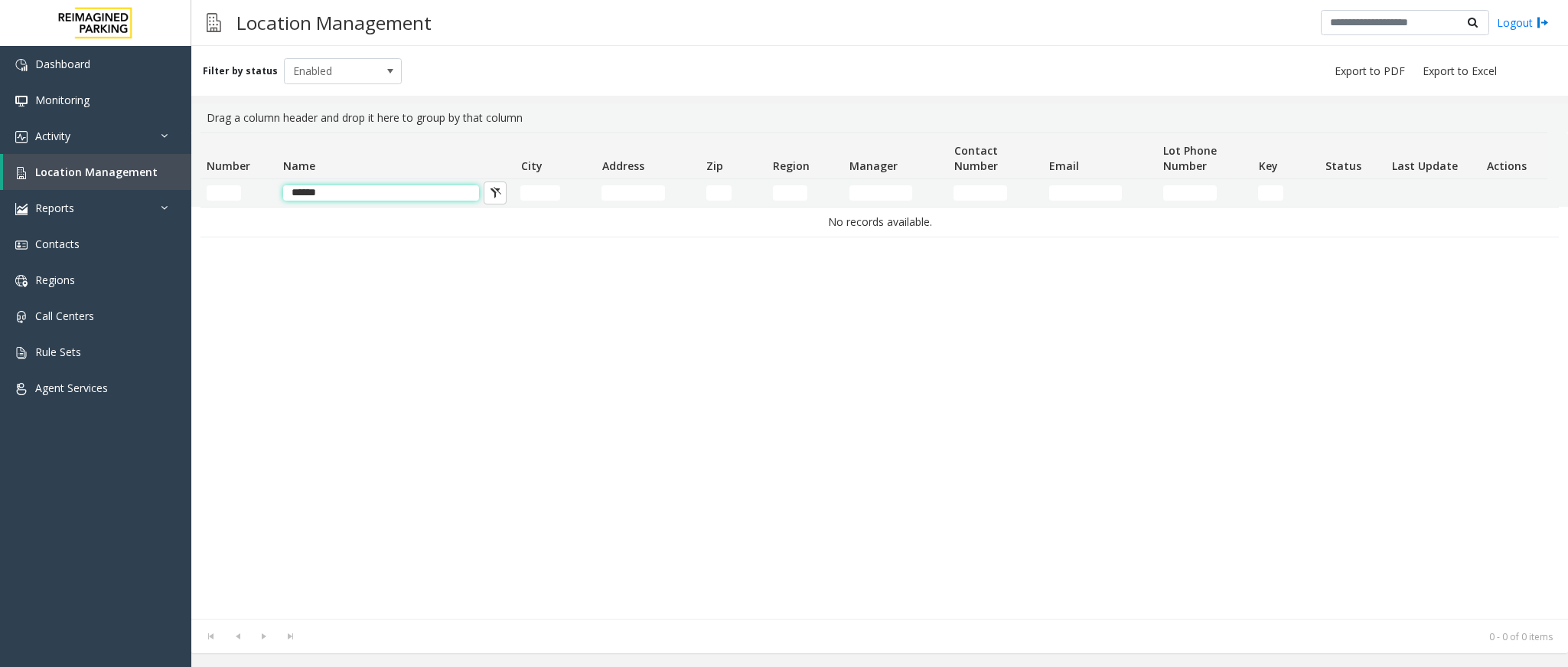 click on "******" 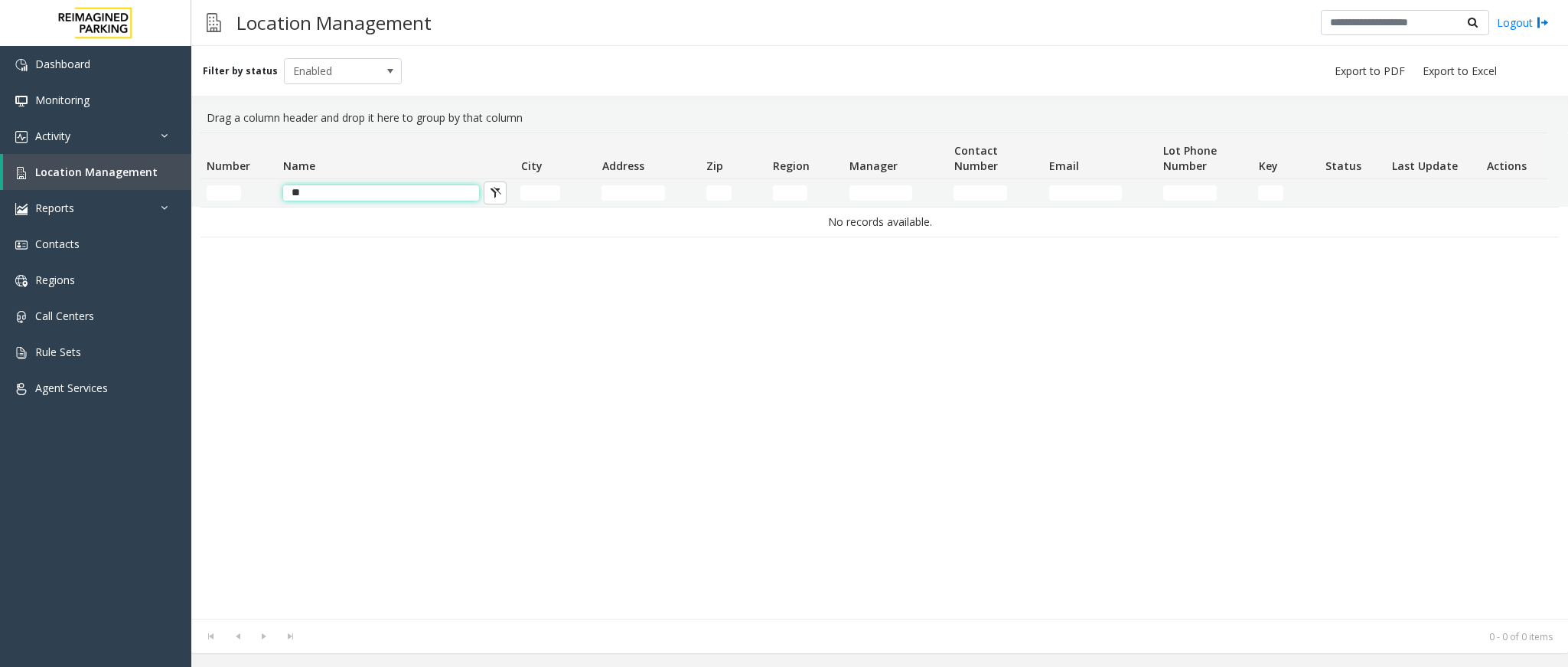 type on "*" 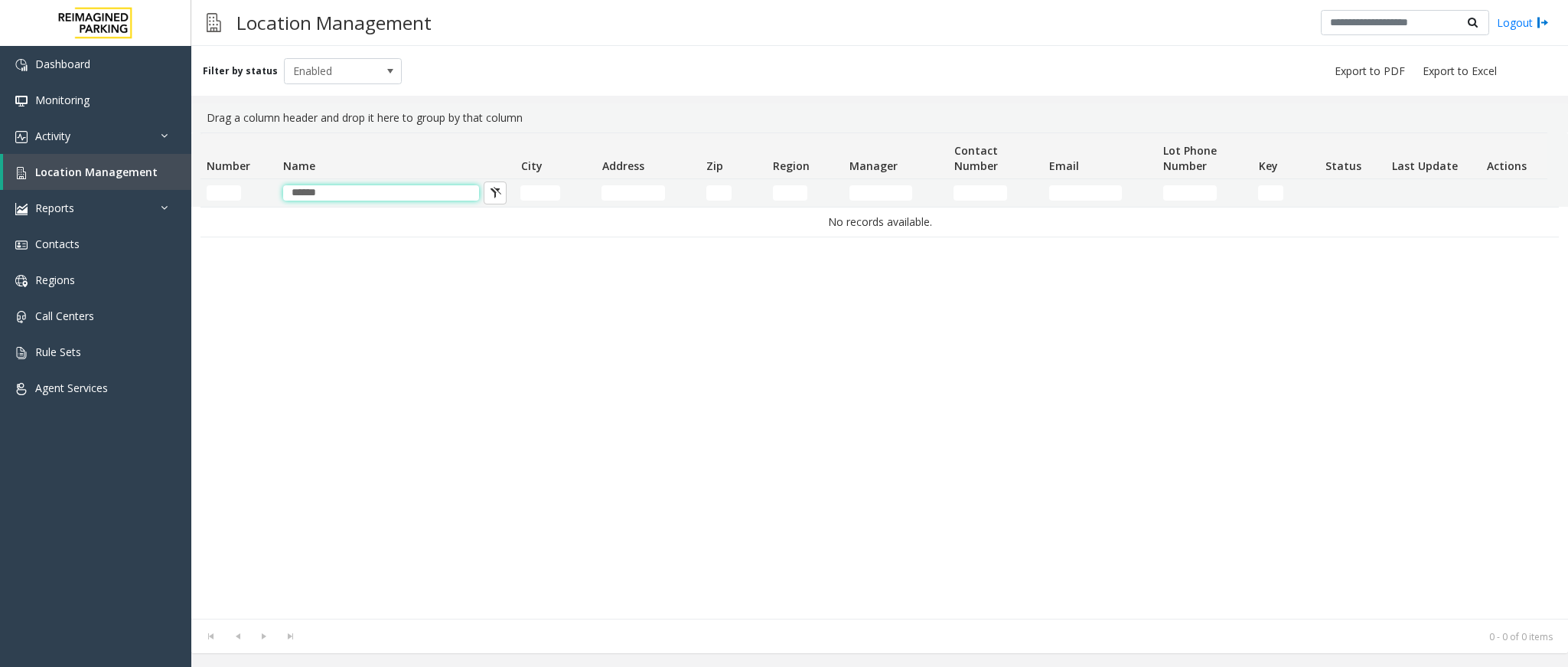 type on "*****" 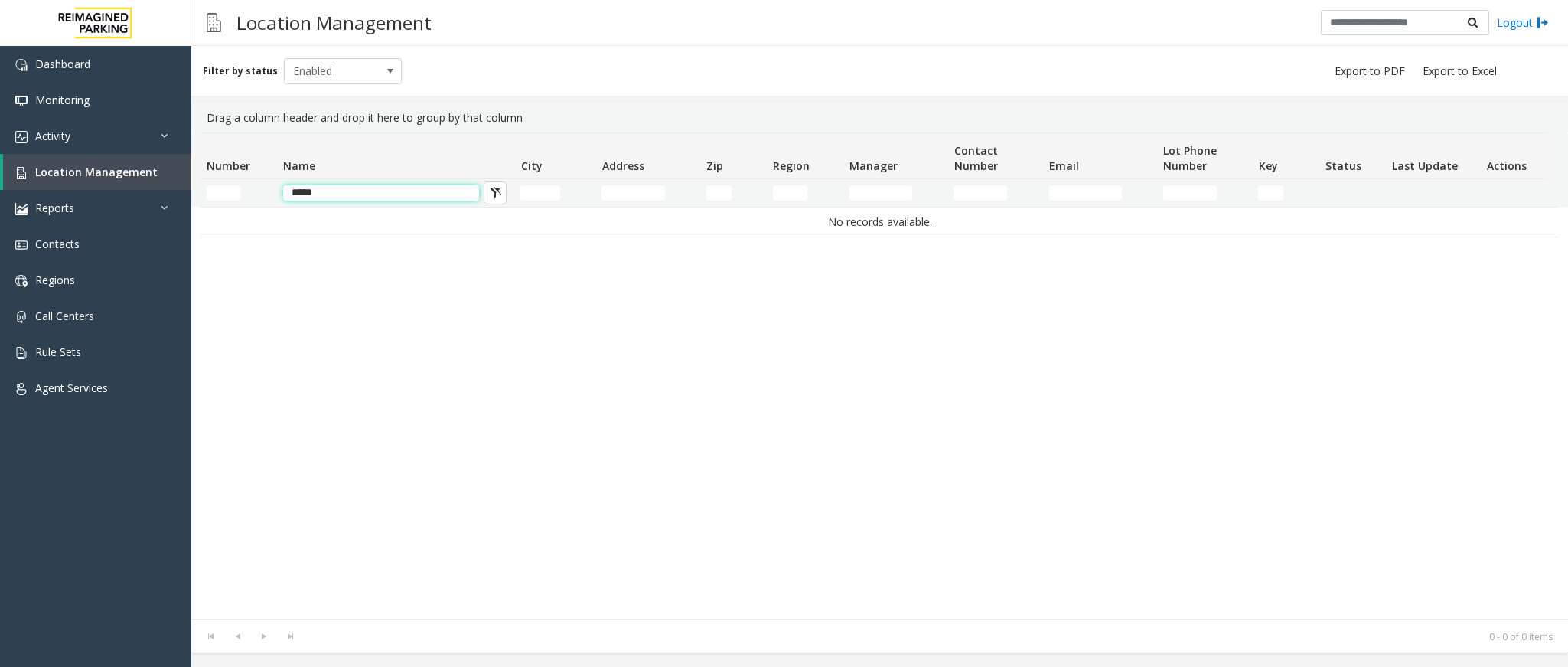 drag, startPoint x: 327, startPoint y: 193, endPoint x: 285, endPoint y: 186, distance: 42.5793 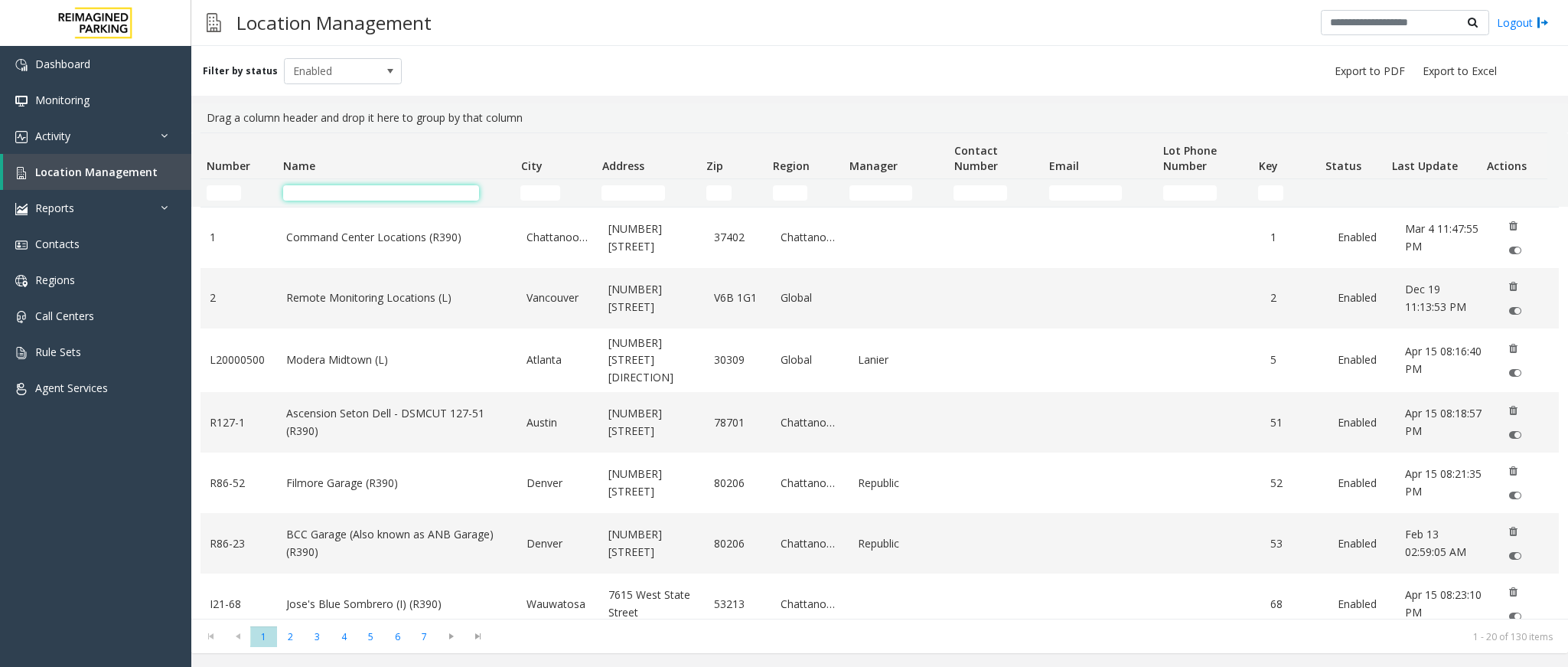 type 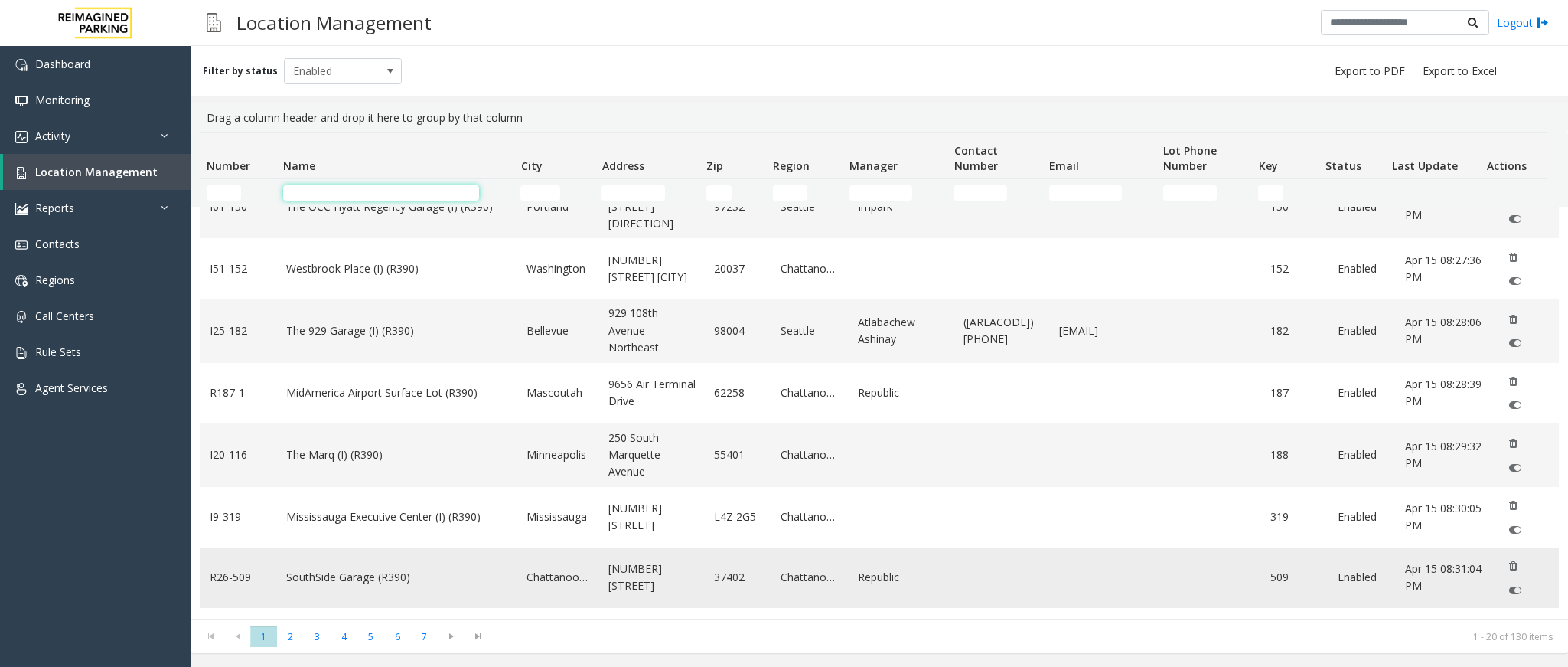 scroll, scrollTop: 574, scrollLeft: 0, axis: vertical 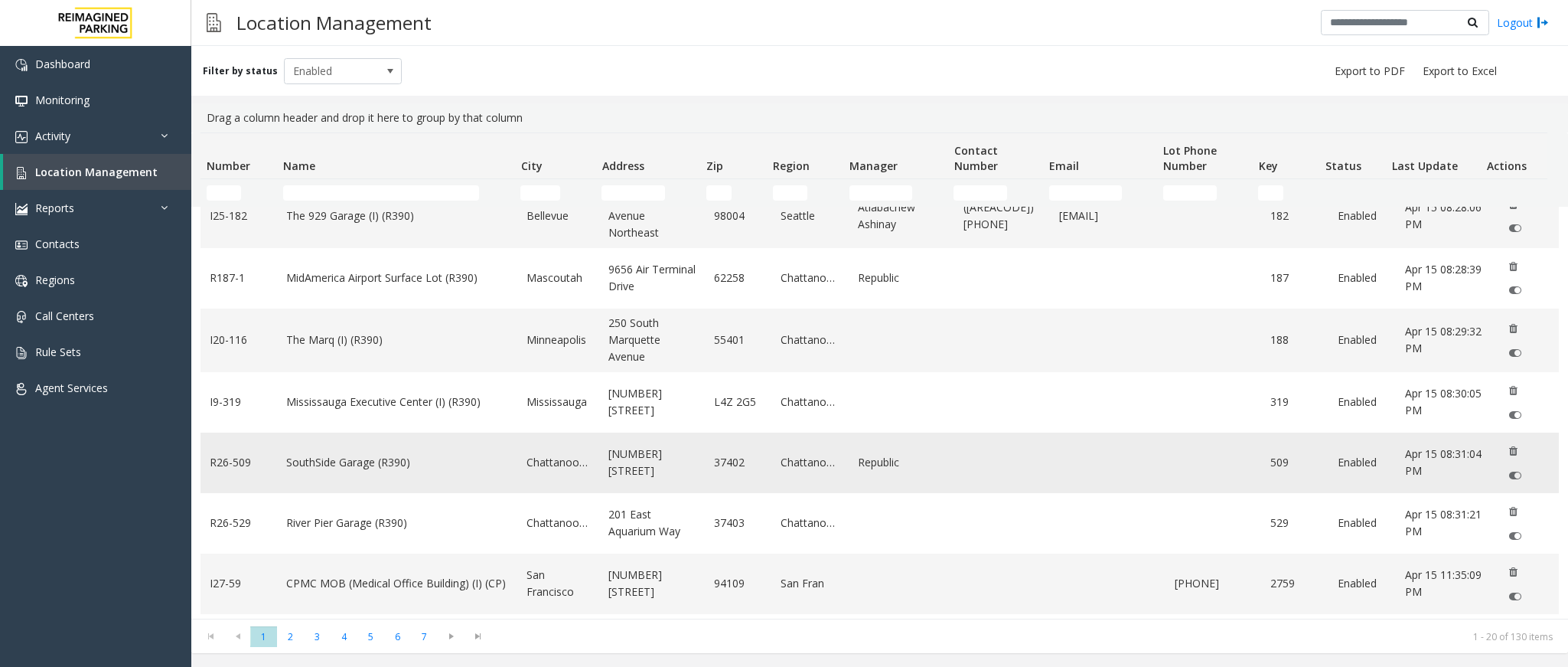 click on "SouthSide Garage (R390)" 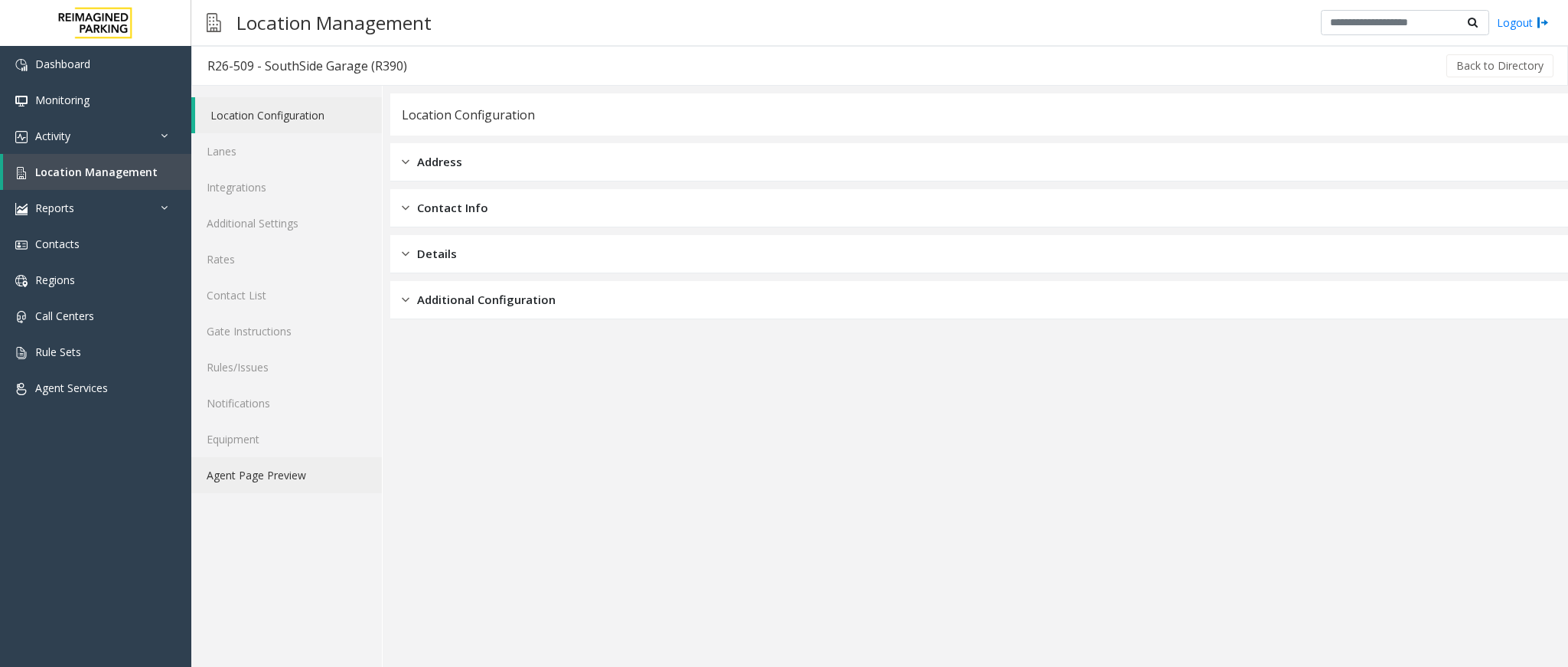 click on "Agent Page Preview" 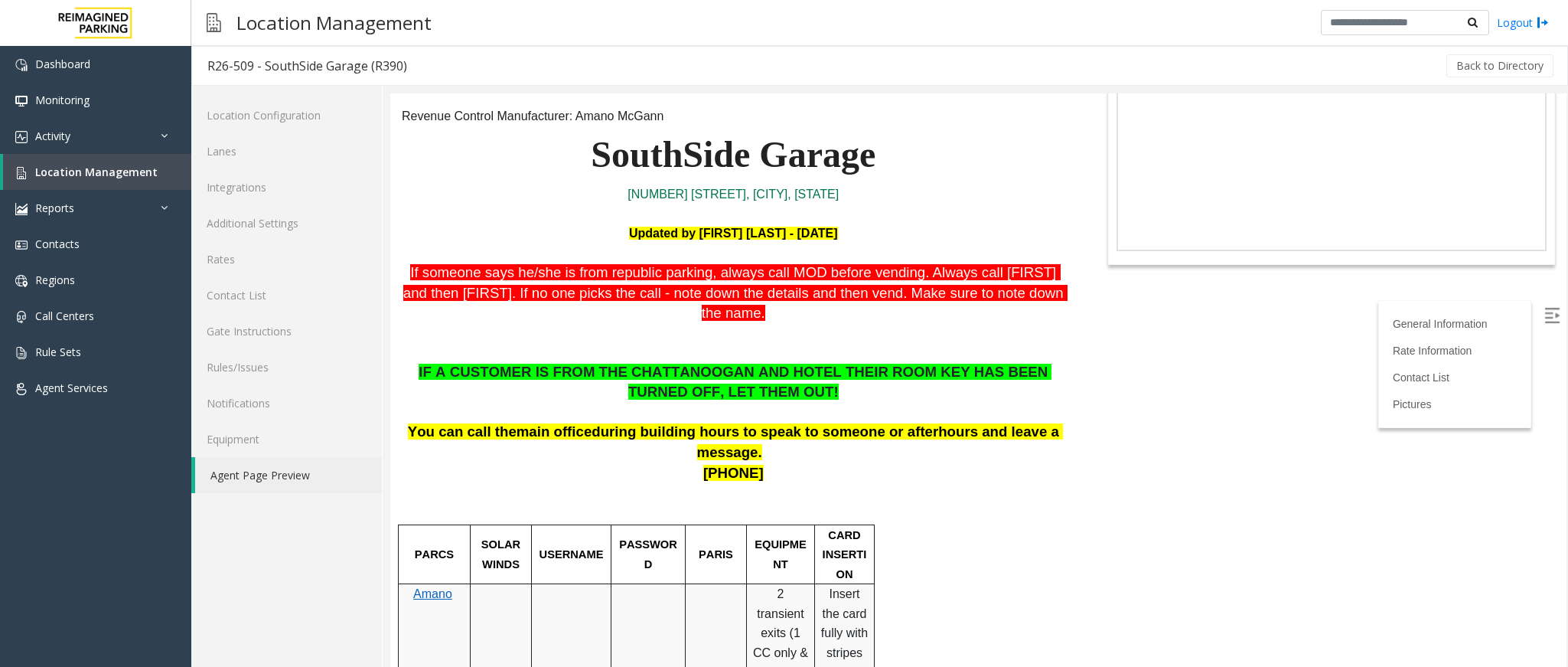 scroll, scrollTop: 0, scrollLeft: 0, axis: both 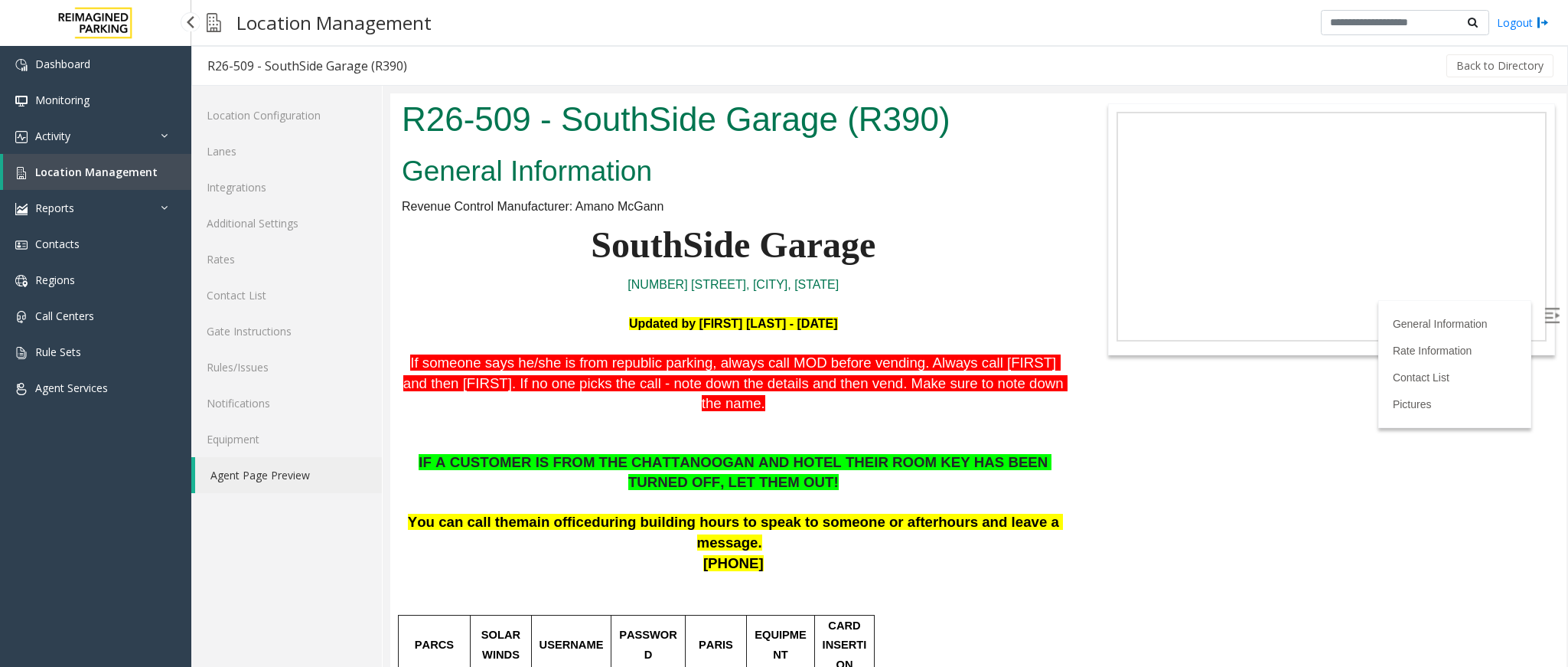click on "Location Management" at bounding box center (96, 172) 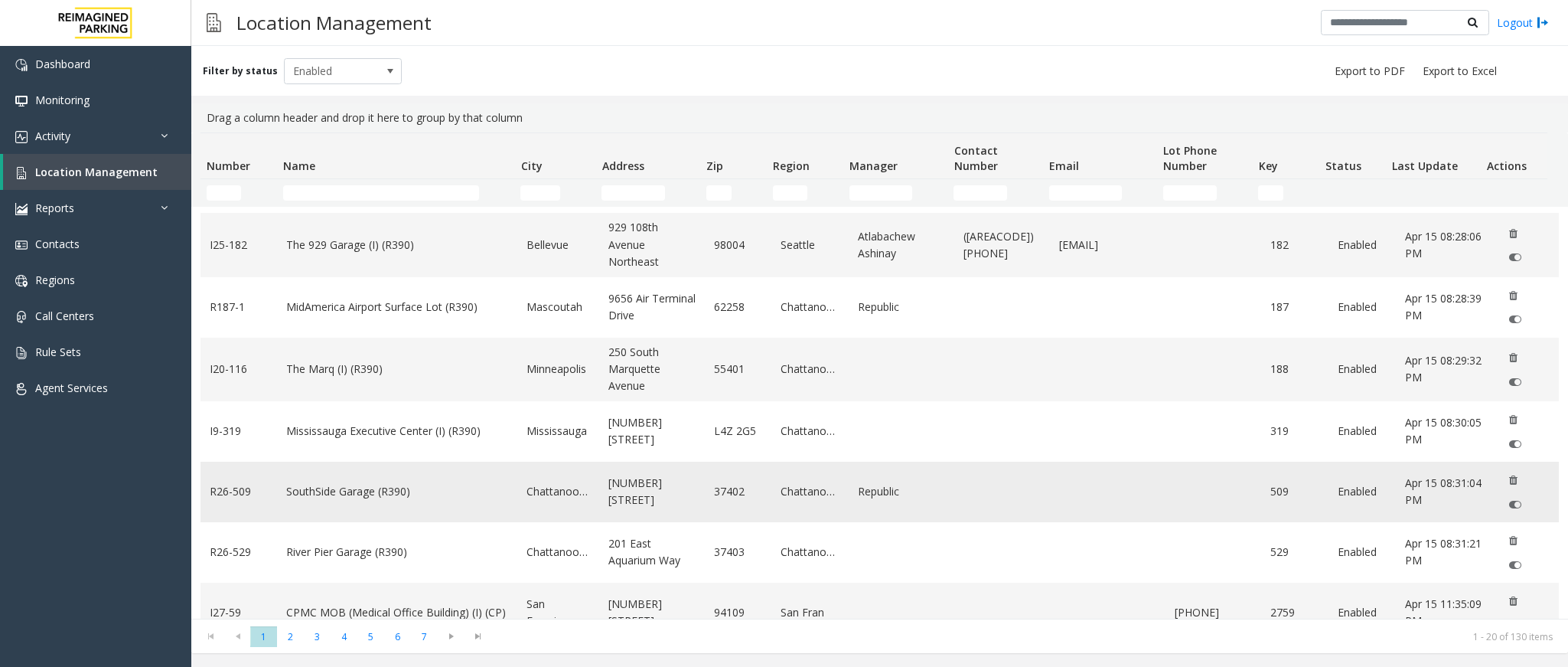 scroll, scrollTop: 574, scrollLeft: 0, axis: vertical 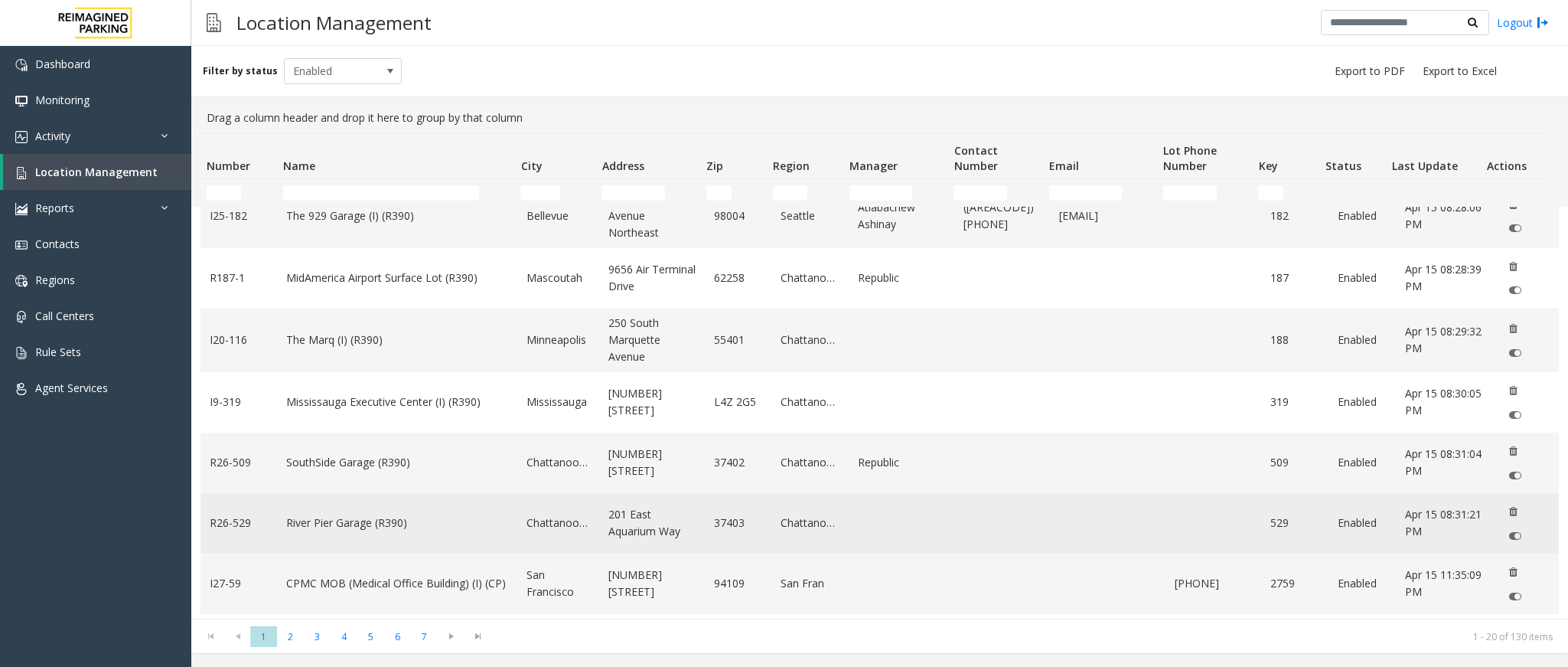 click on "River Pier Garage (R390)" 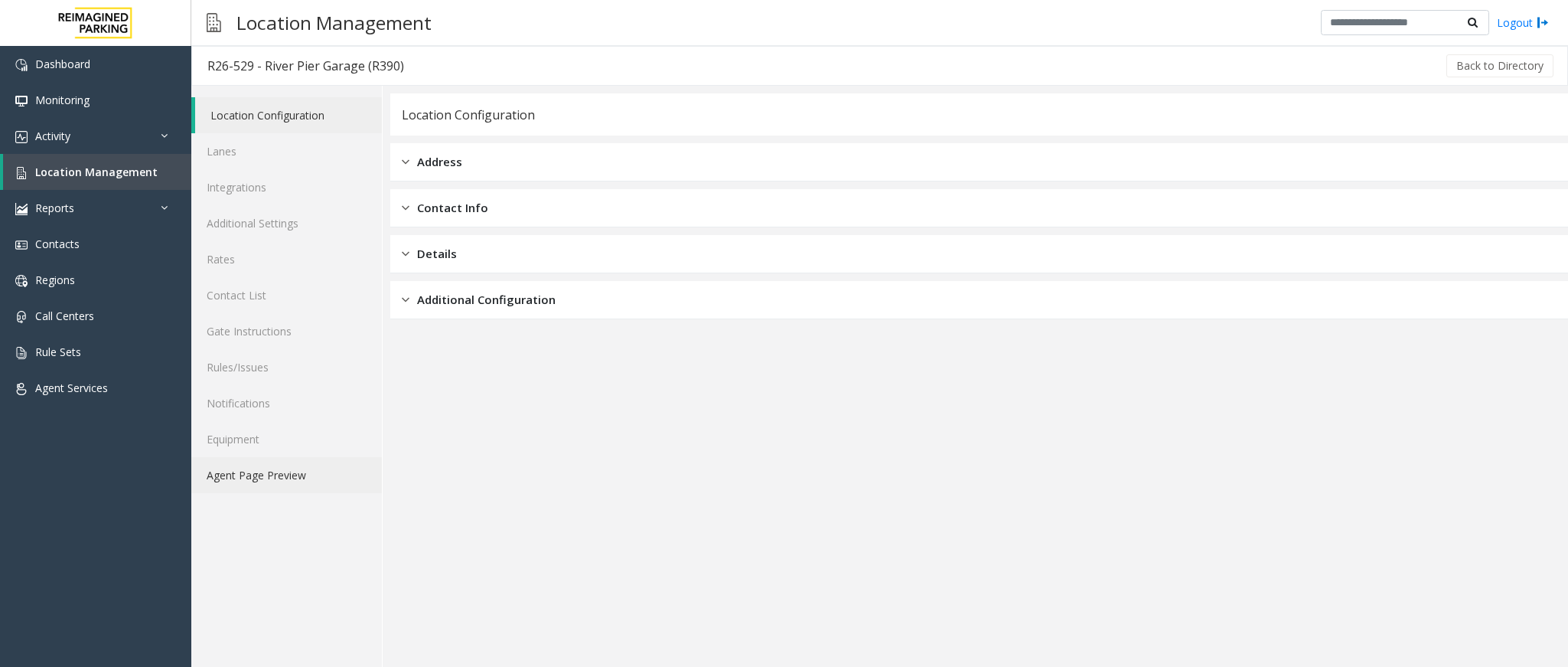 click on "Agent Page Preview" 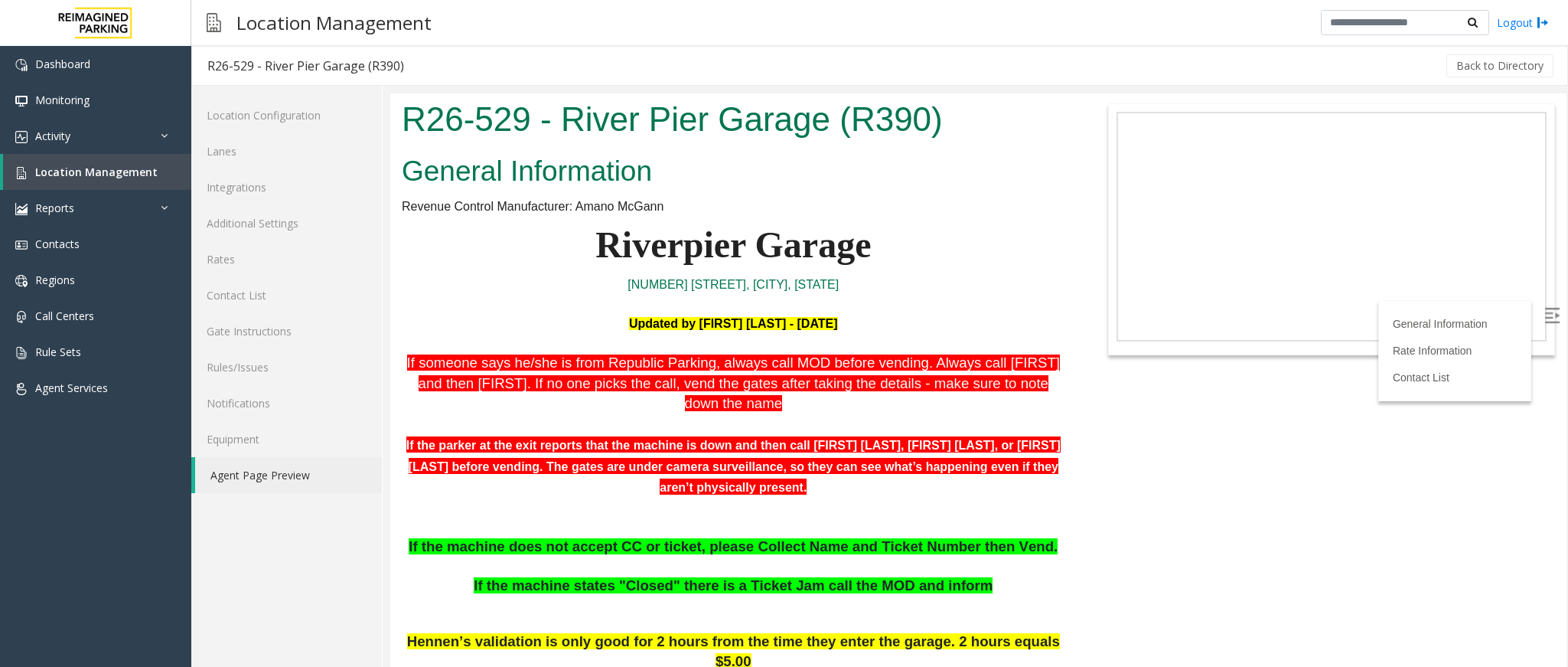 scroll, scrollTop: 115, scrollLeft: 0, axis: vertical 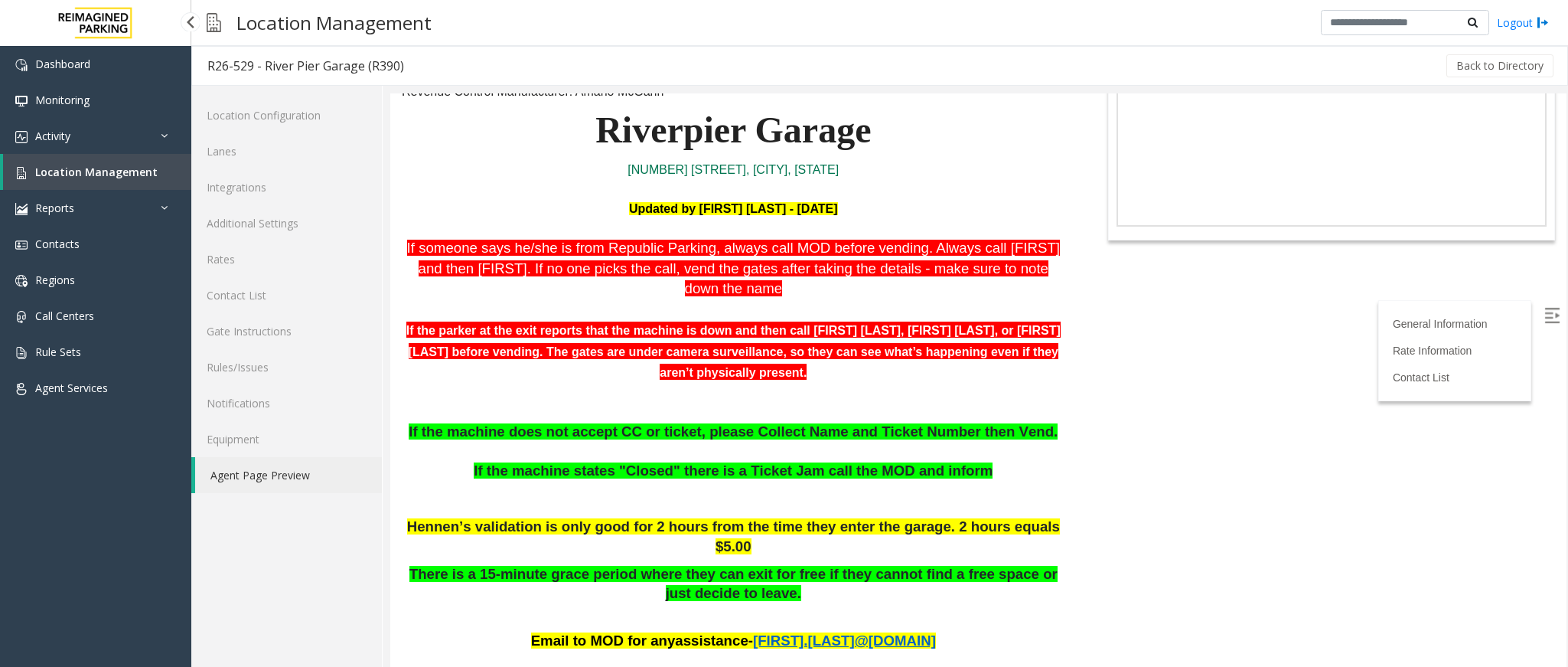 click on "Location Management" at bounding box center (96, 172) 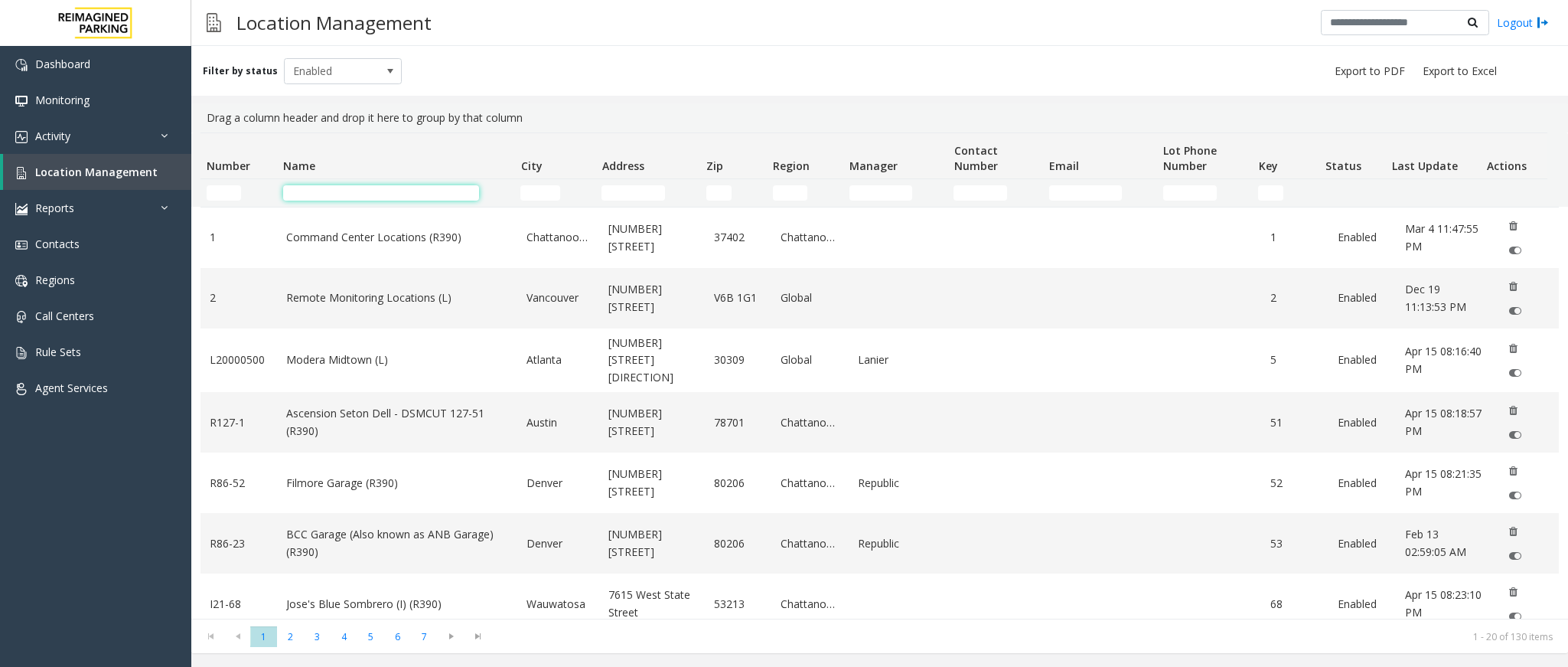 click 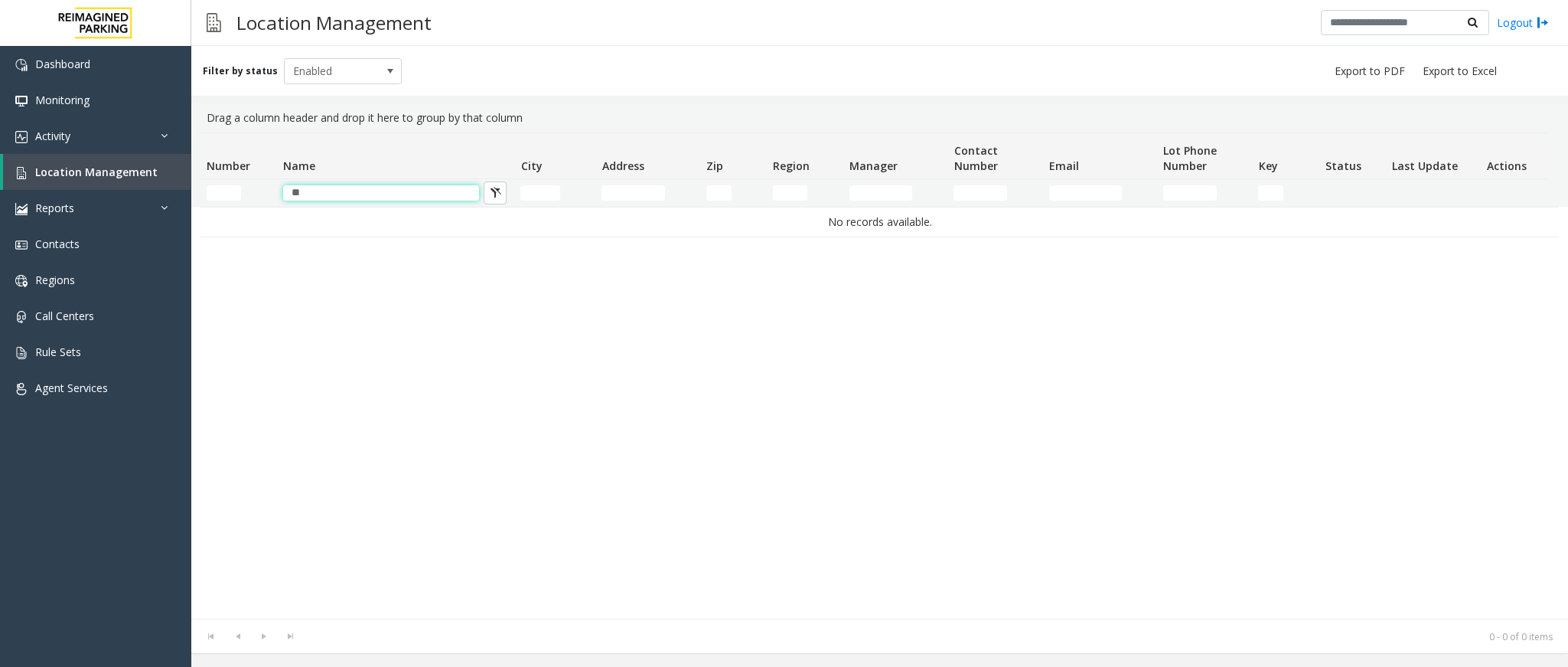 type on "*" 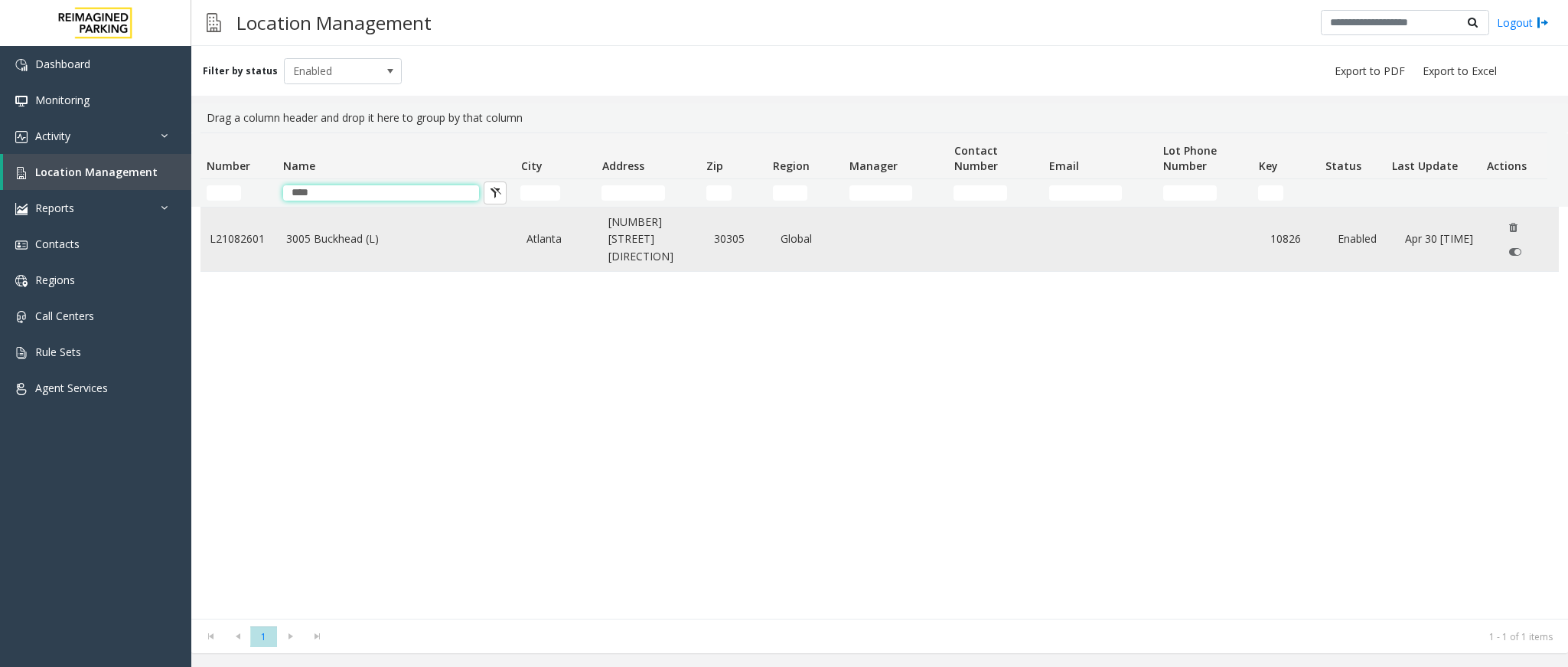 type on "****" 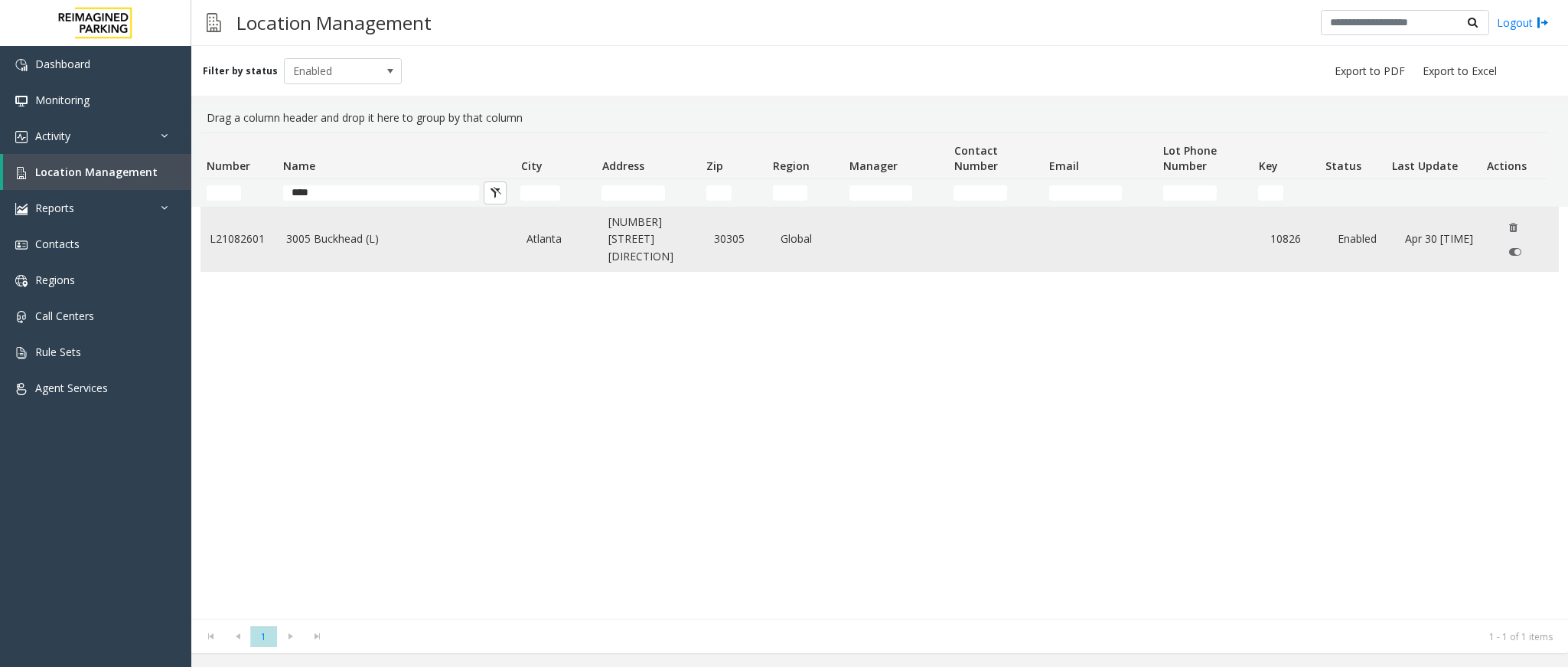 click on "3005 Buckhead (L)" 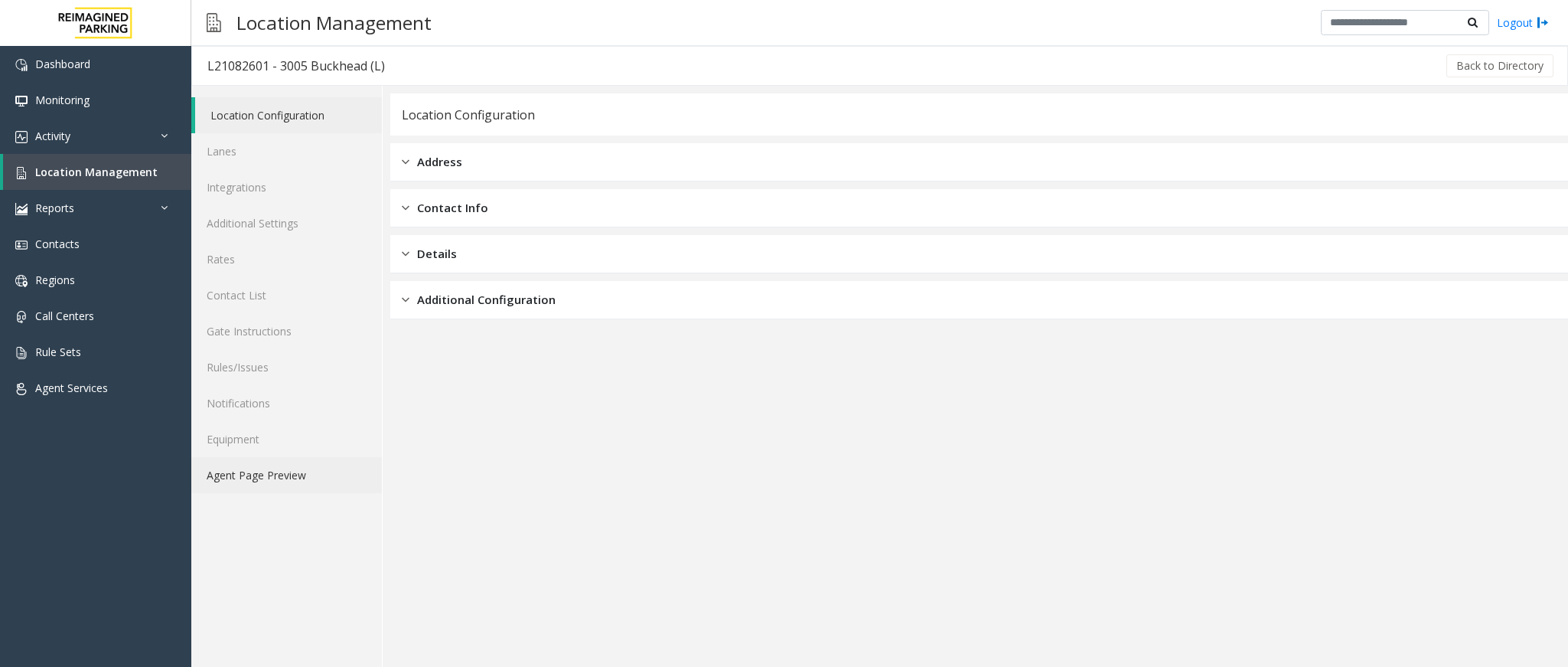 click on "Agent Page Preview" 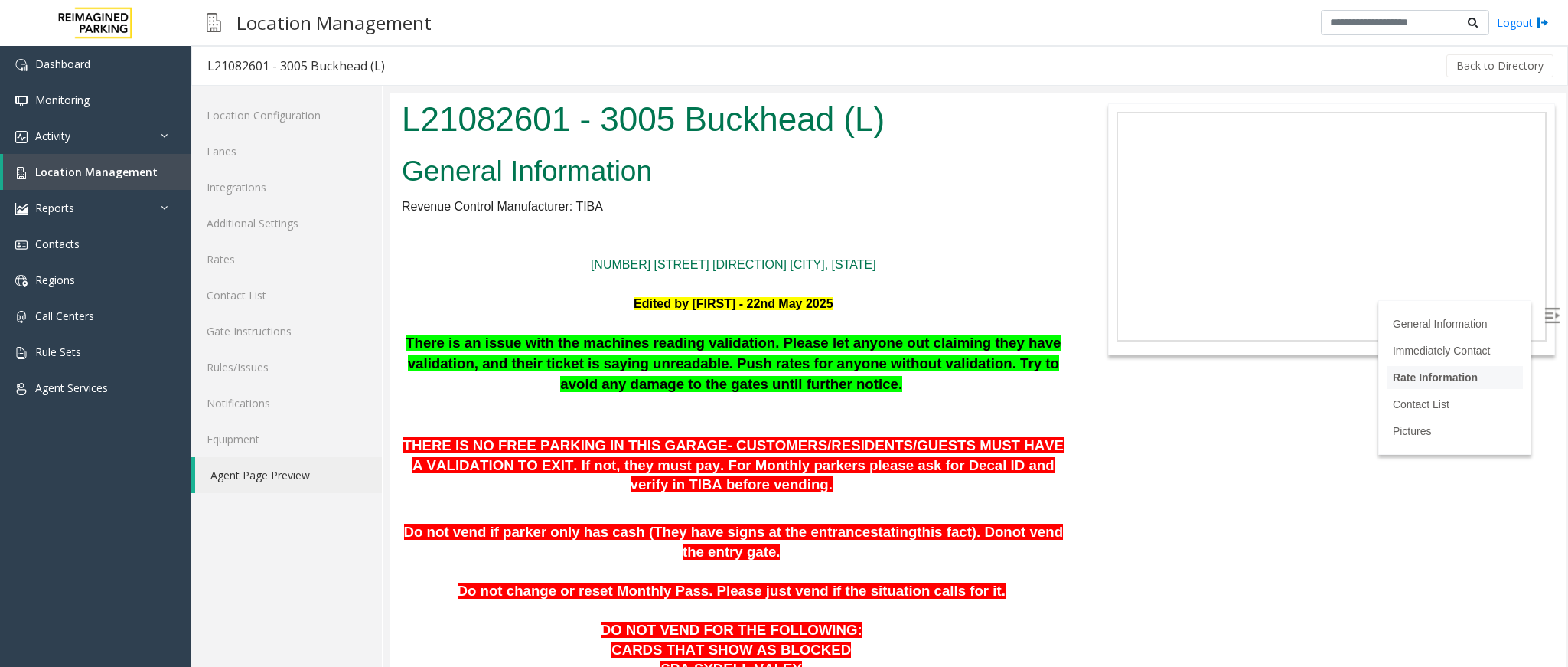 scroll, scrollTop: 115, scrollLeft: 0, axis: vertical 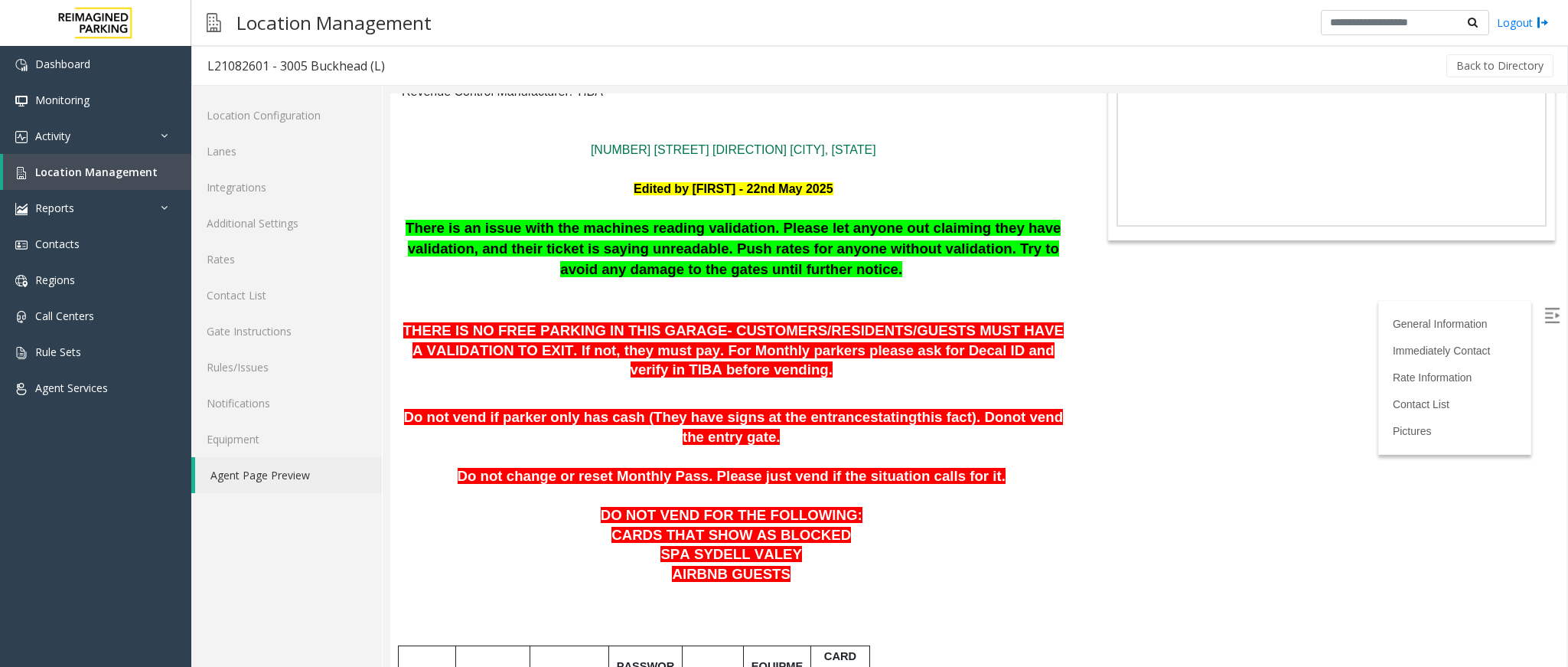 click at bounding box center (1553, 317) 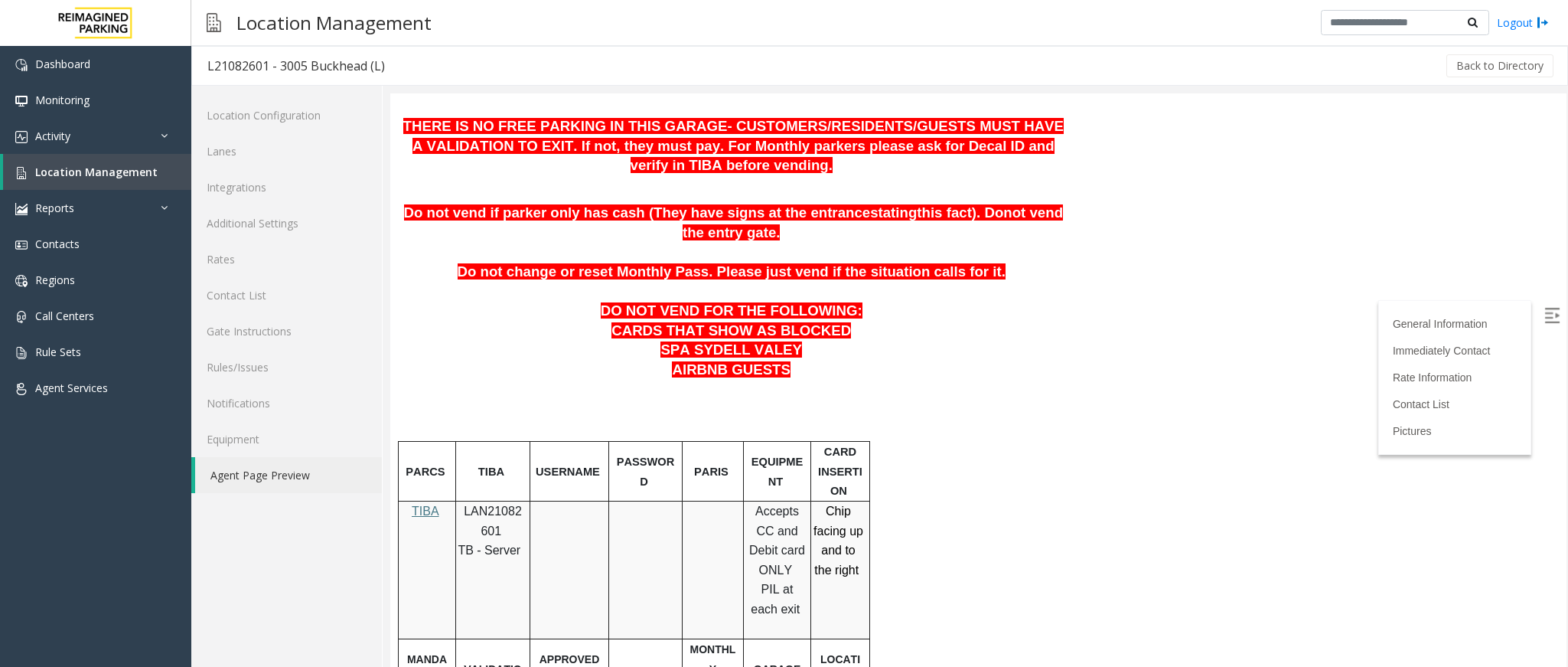 scroll, scrollTop: 345, scrollLeft: 0, axis: vertical 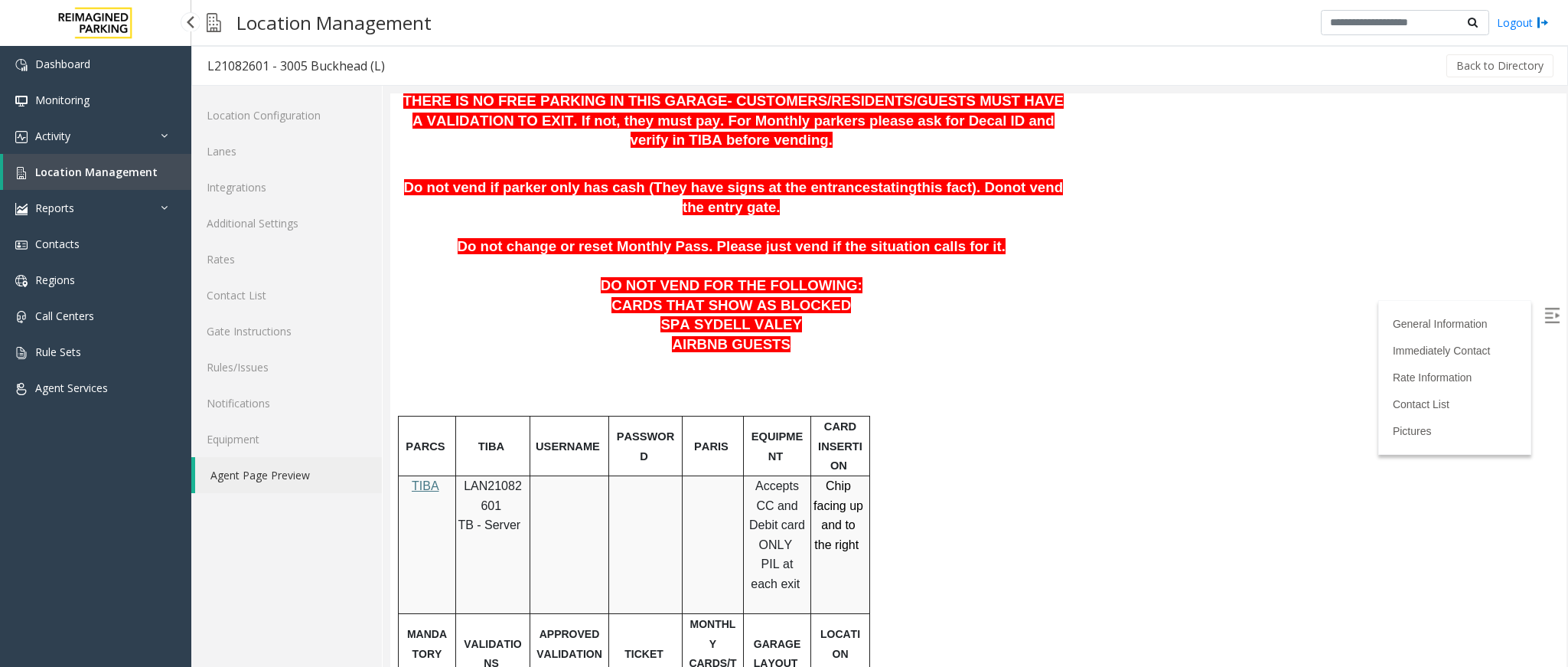 click on "Location Management" at bounding box center [97, 172] 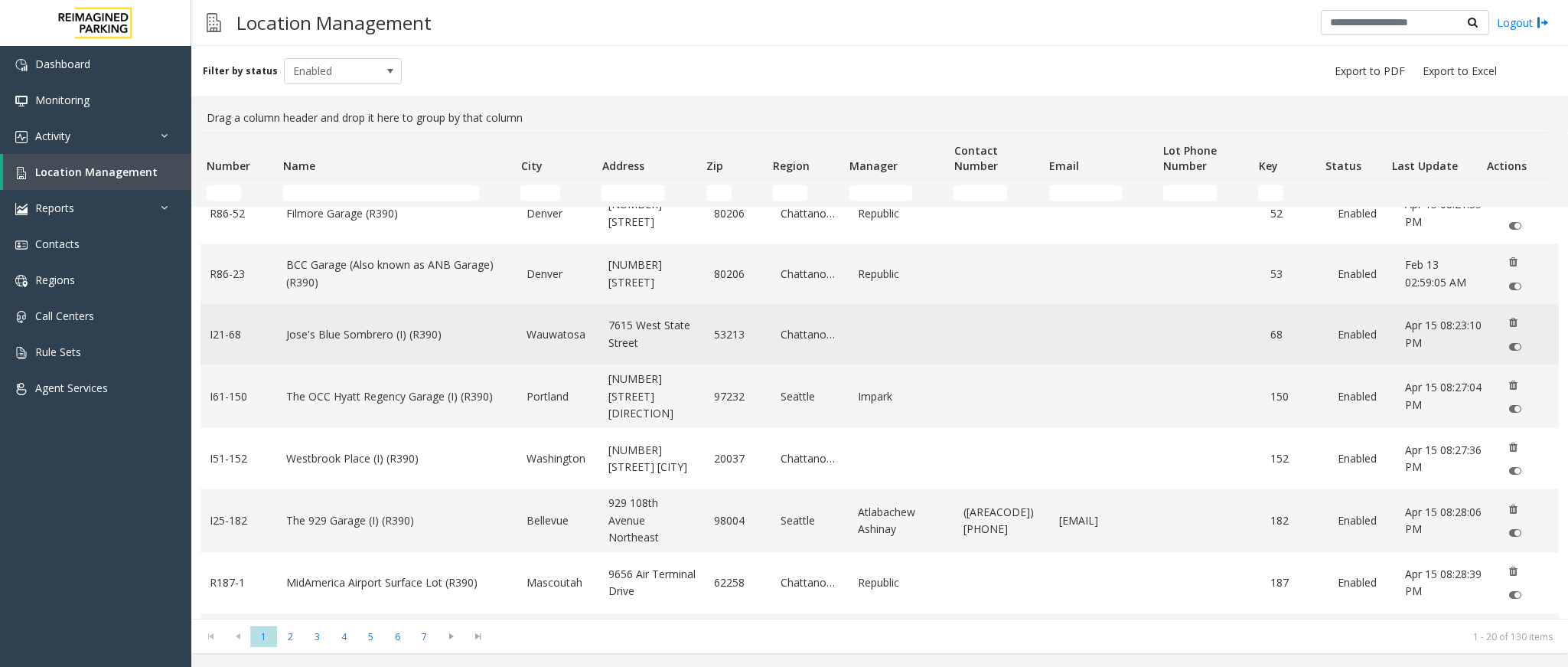 scroll, scrollTop: 230, scrollLeft: 0, axis: vertical 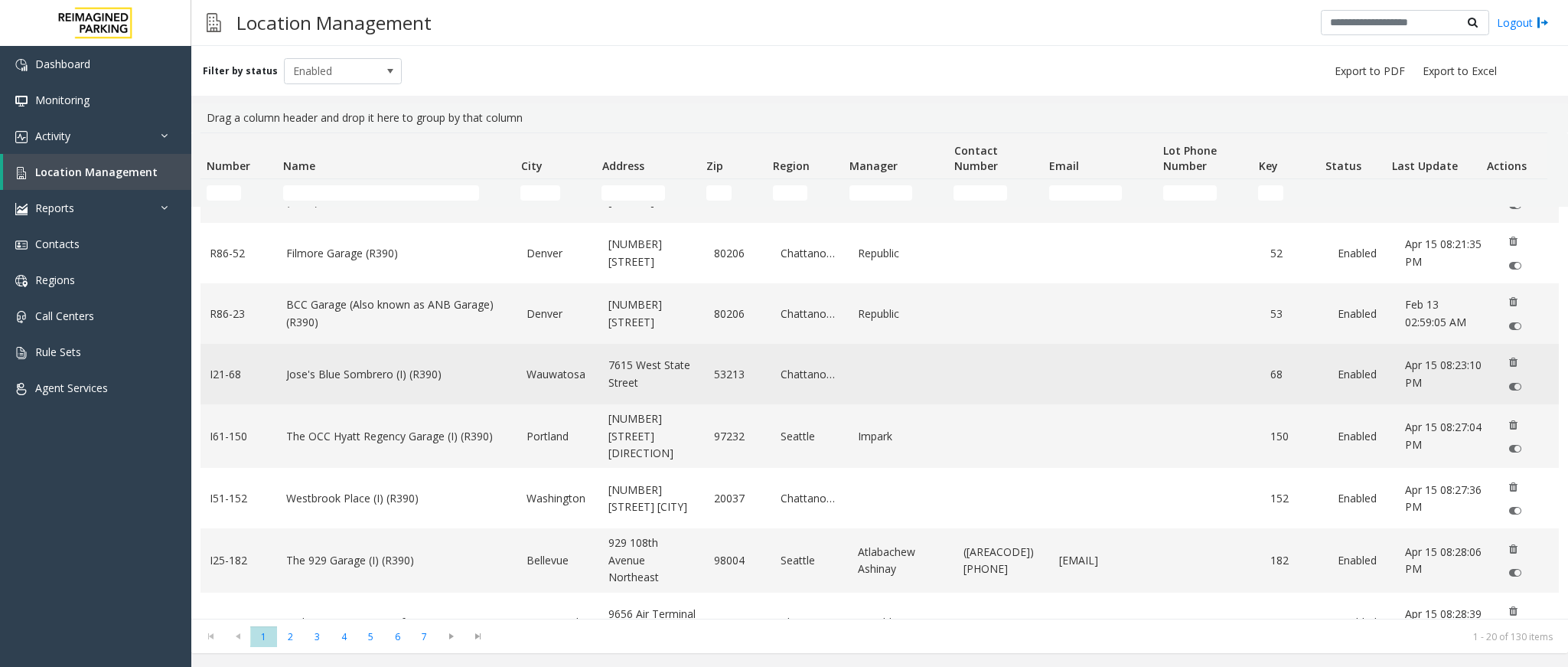 click on "Jose's Blue Sombrero (I) (R390)" 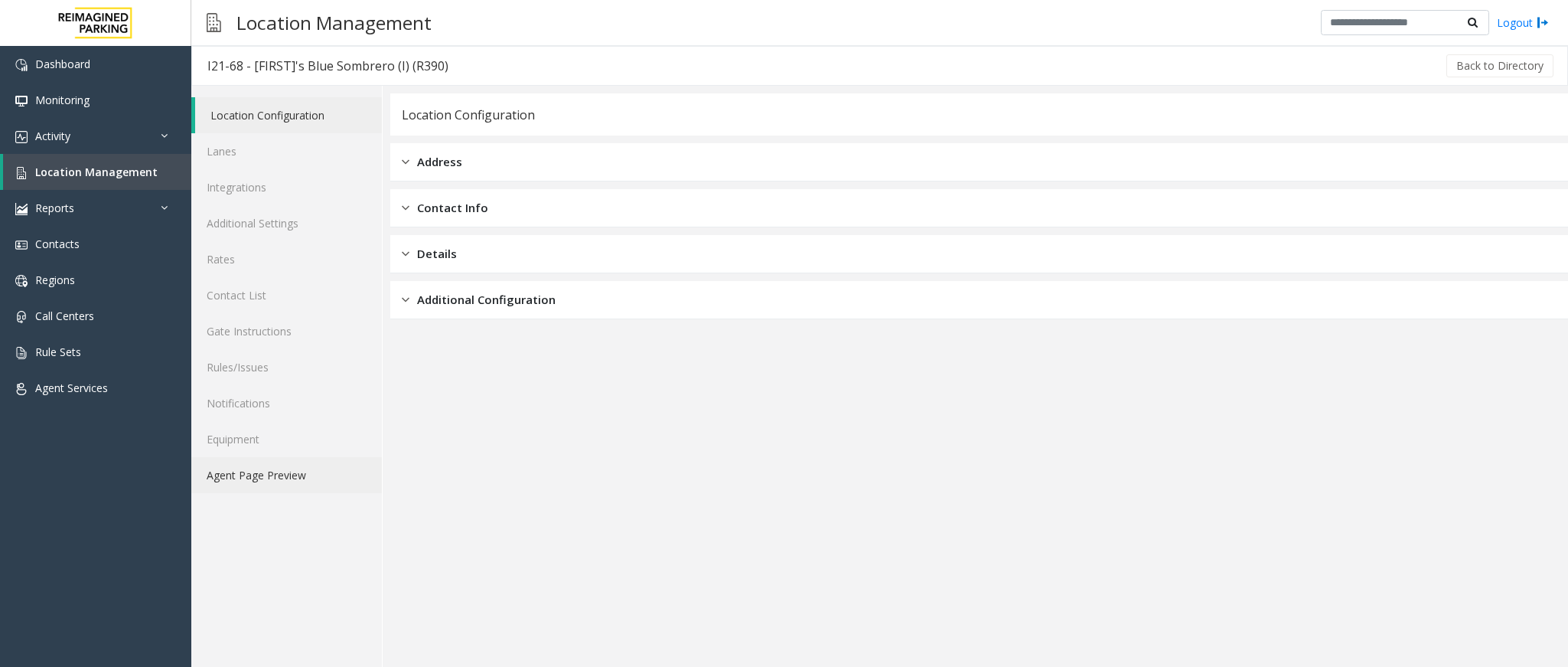 click on "Agent Page Preview" 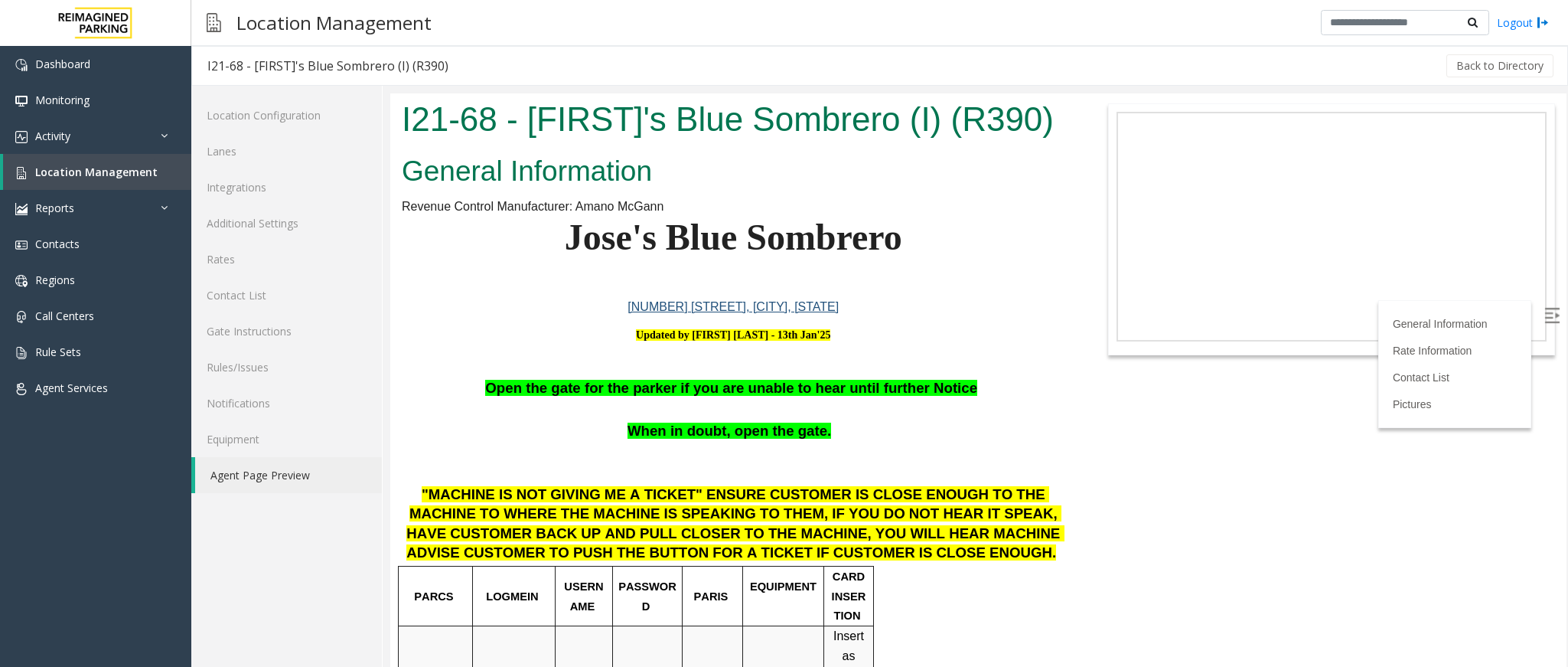 scroll, scrollTop: 115, scrollLeft: 0, axis: vertical 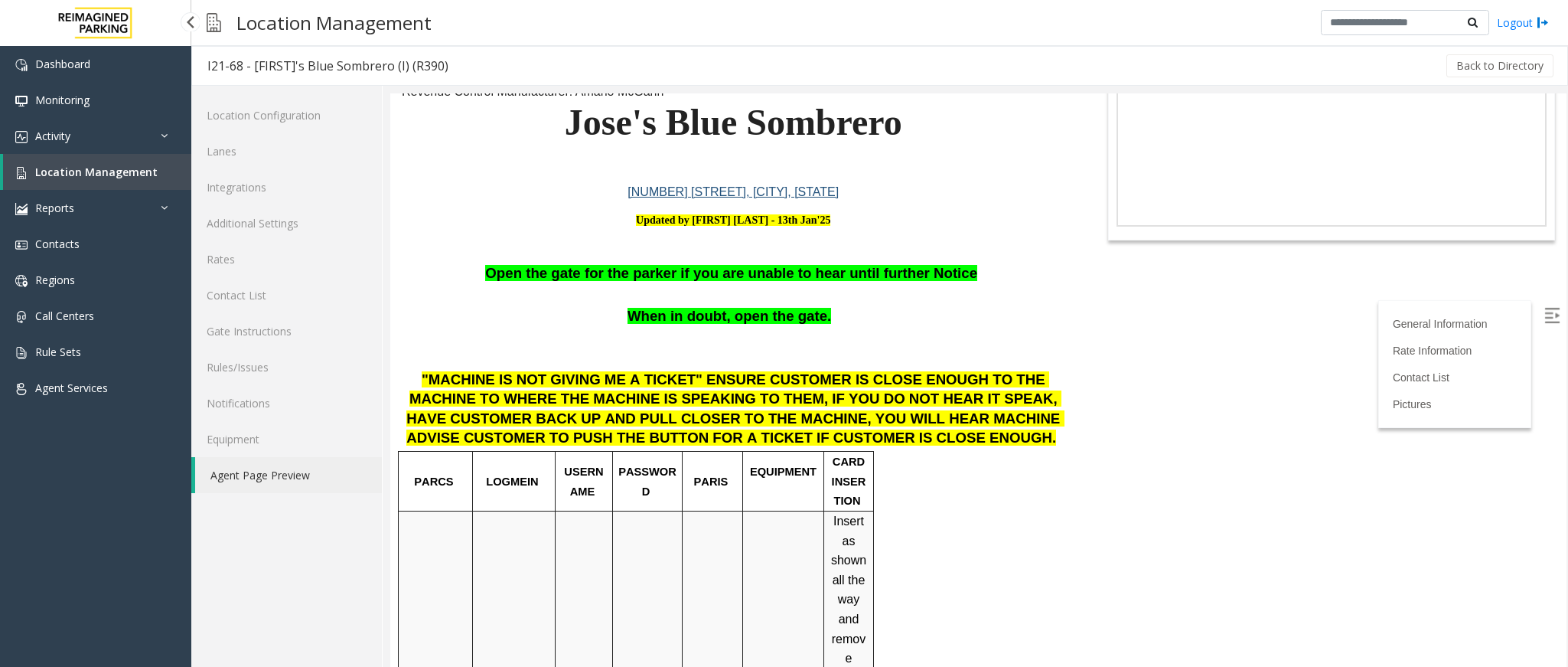 click on "Location Management" at bounding box center [96, 172] 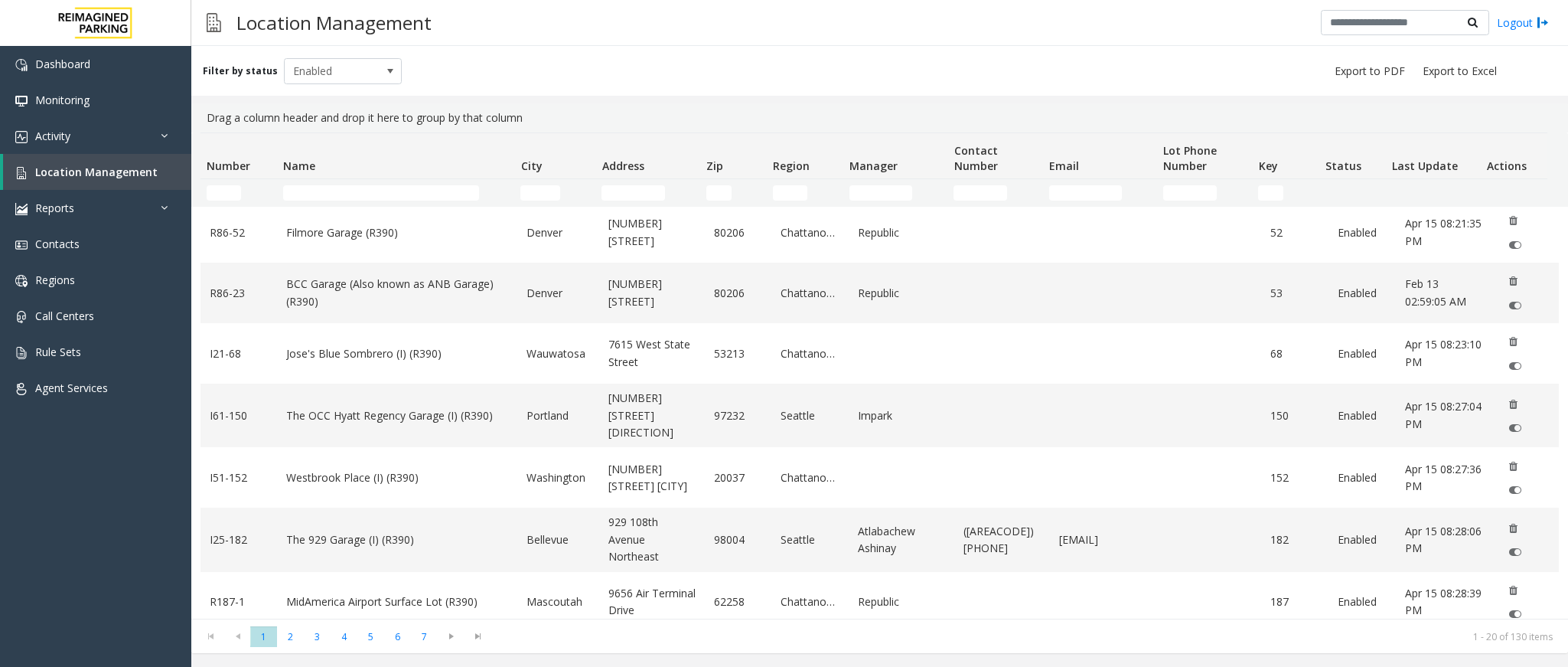 scroll, scrollTop: 0, scrollLeft: 0, axis: both 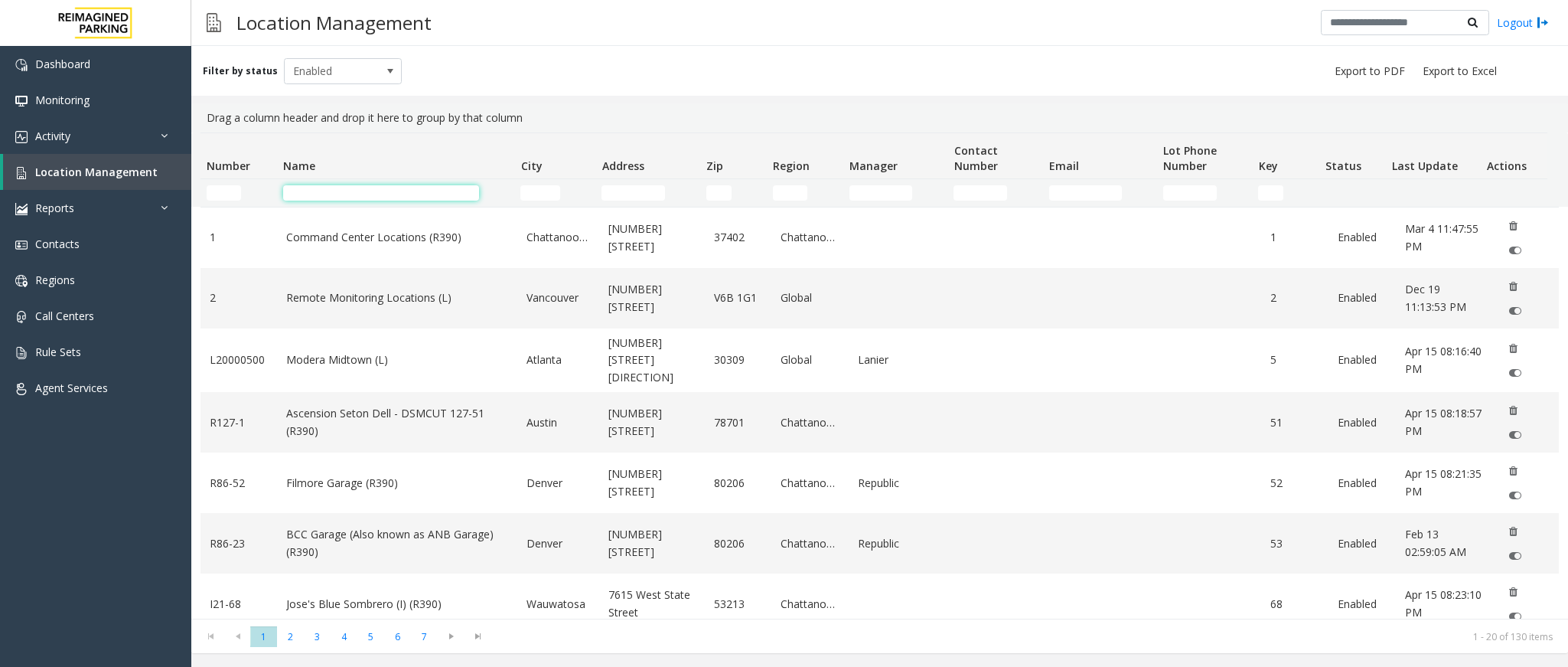 click 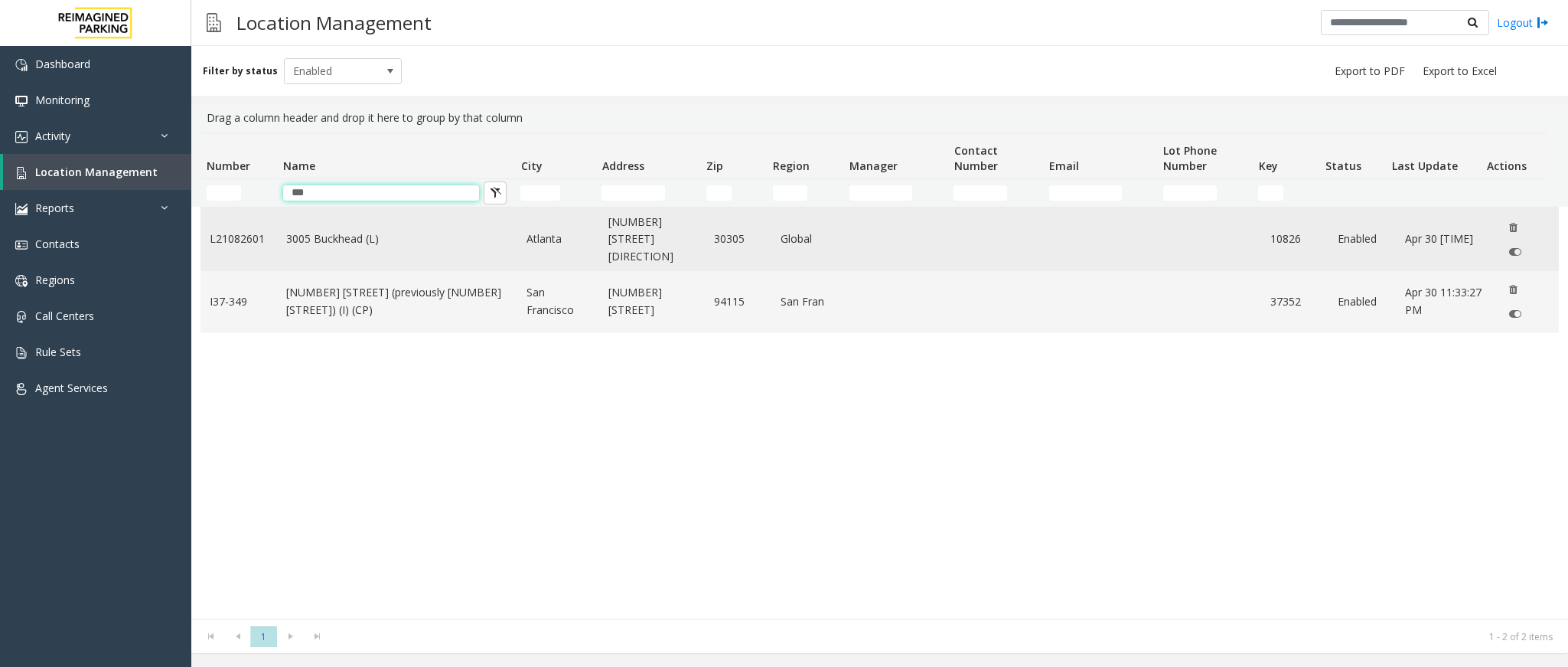 type on "***" 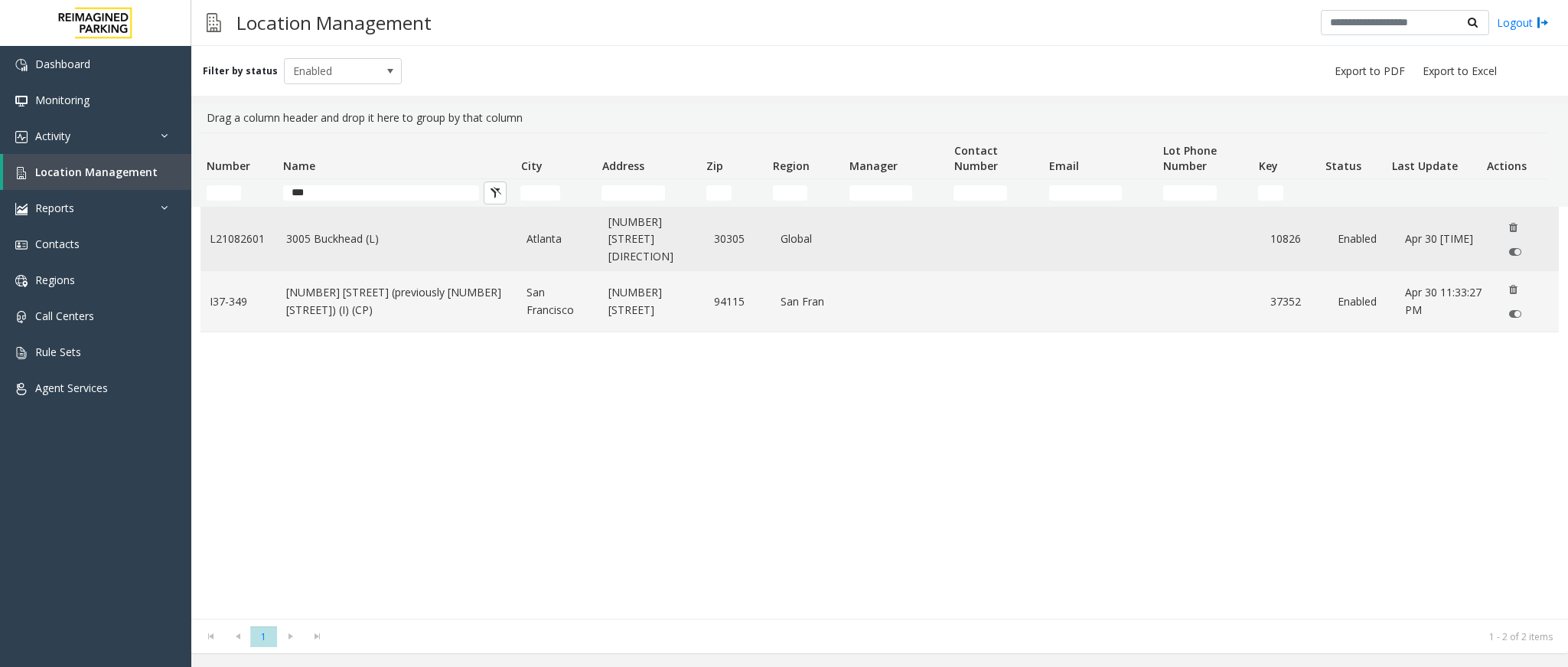 click on "3005 Buckhead (L)" 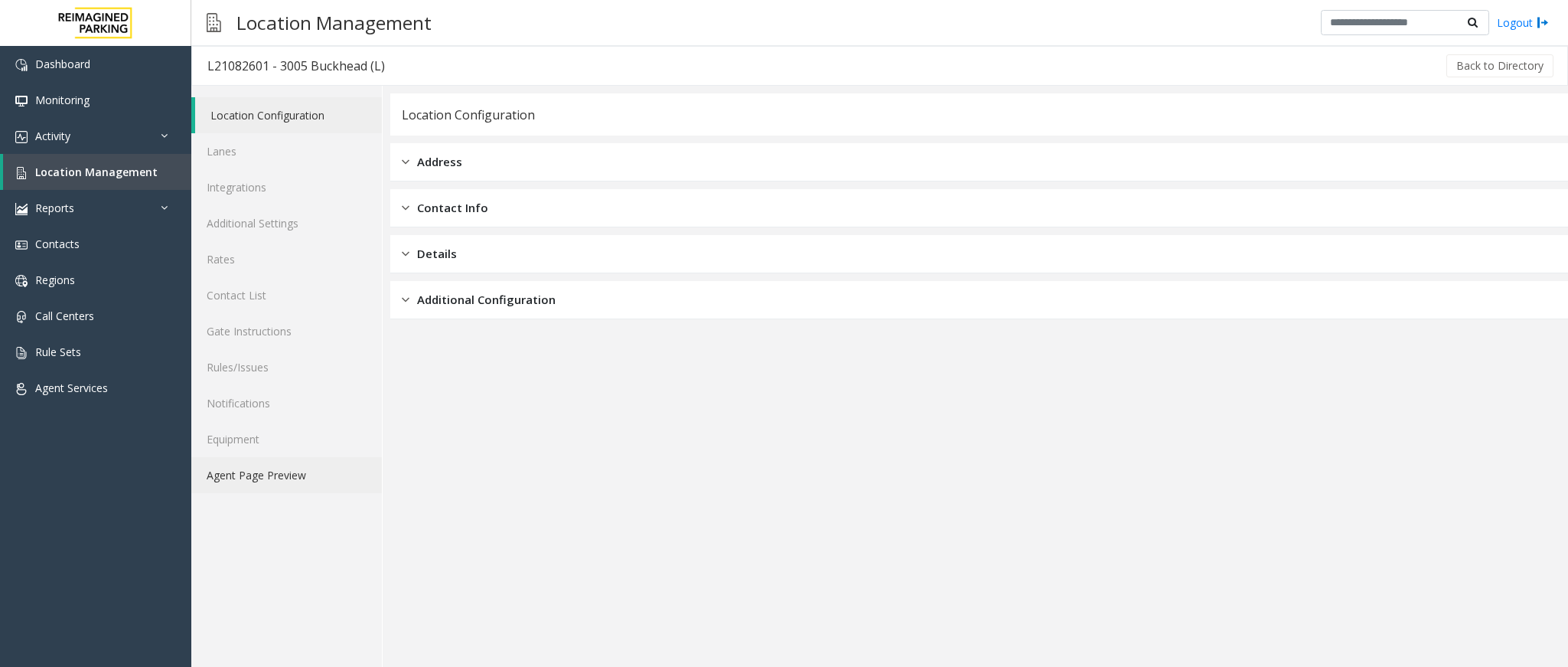 click on "Agent Page Preview" 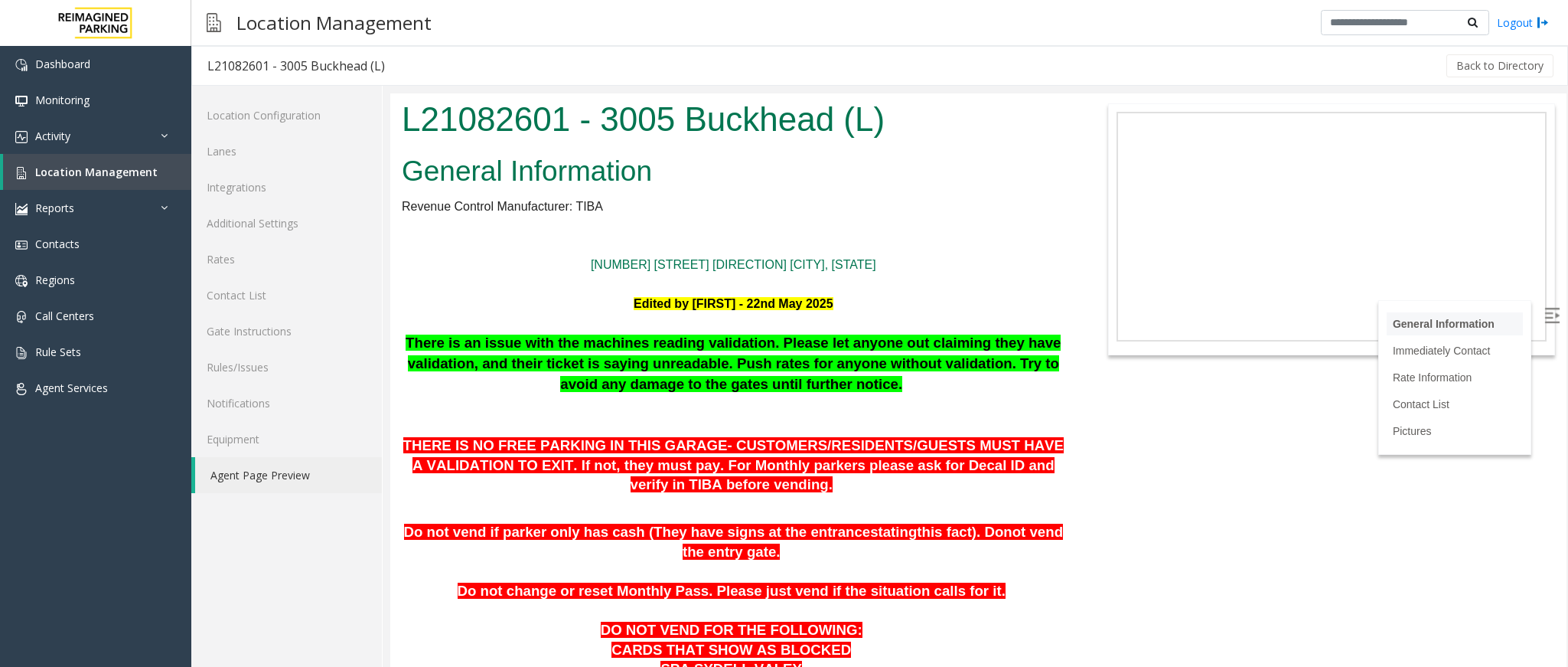 scroll, scrollTop: 0, scrollLeft: 0, axis: both 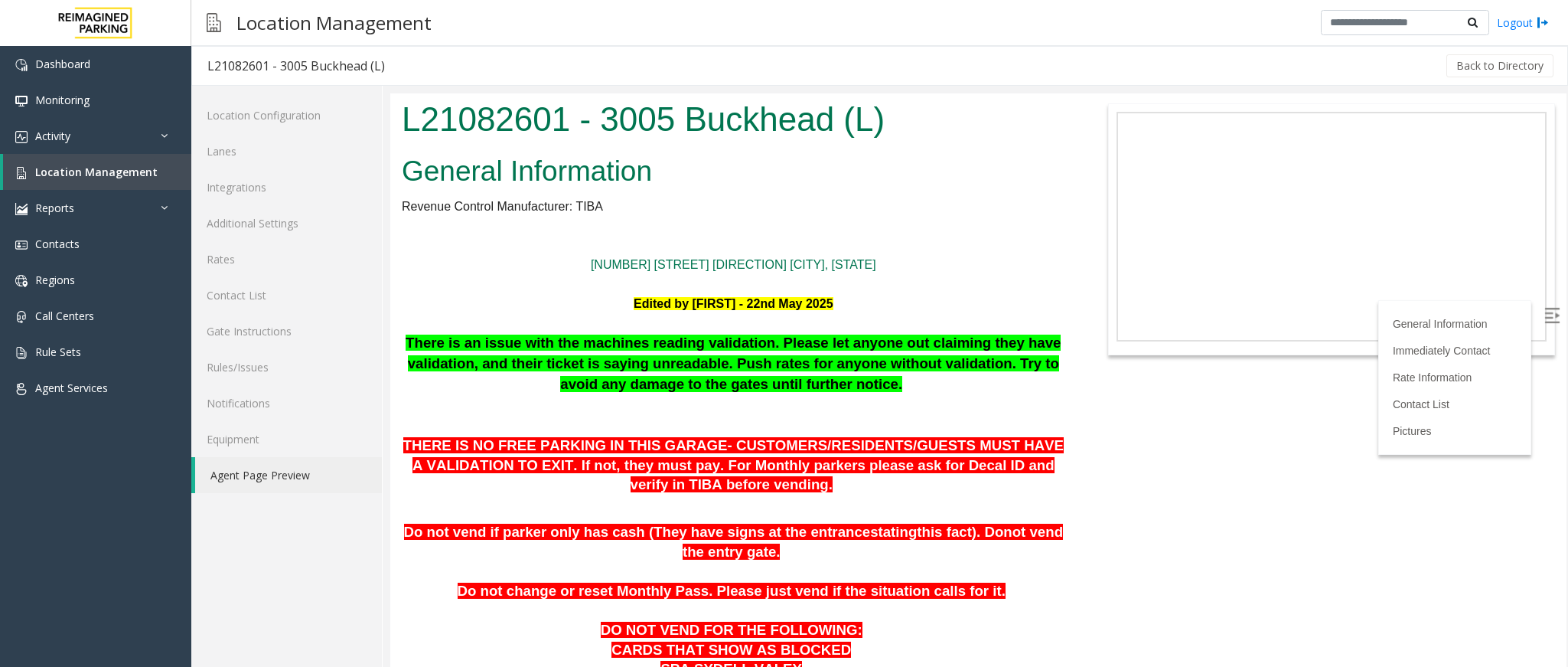 click at bounding box center [1553, 317] 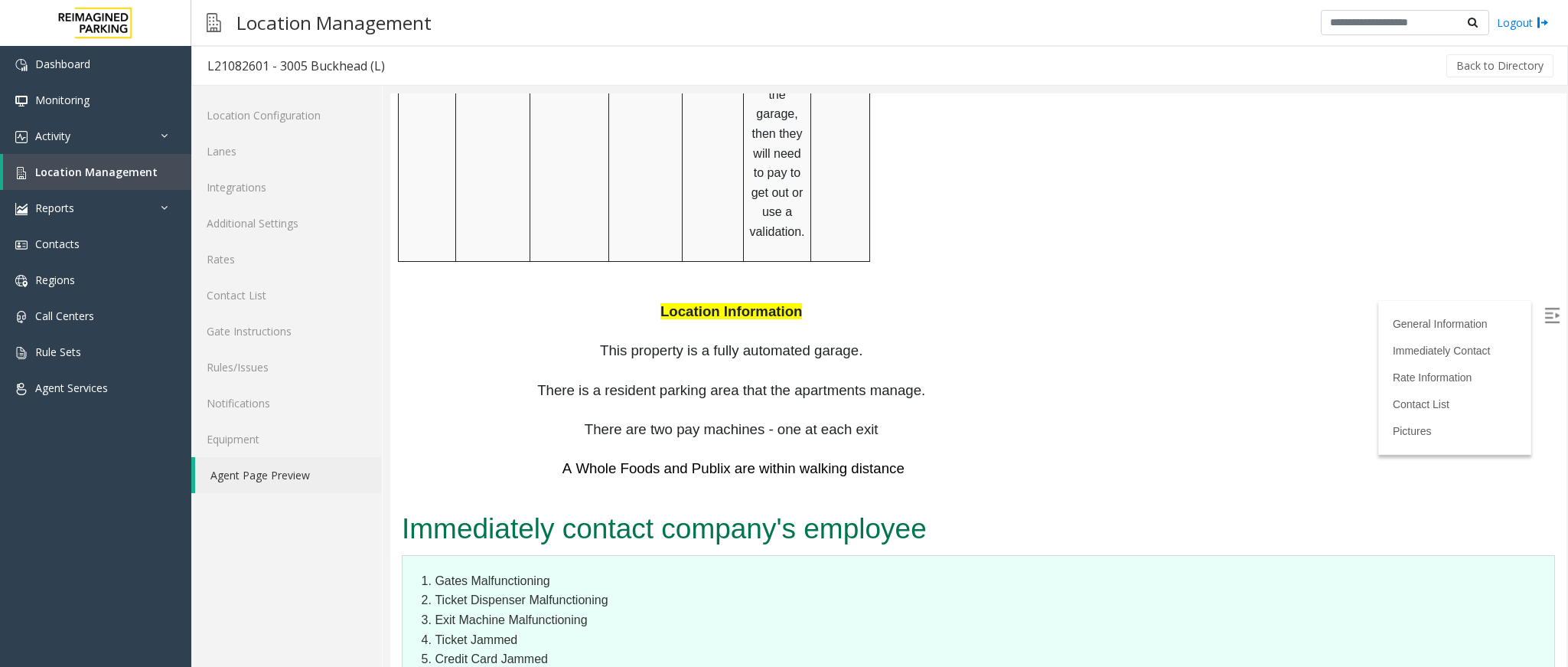scroll, scrollTop: 1636, scrollLeft: 0, axis: vertical 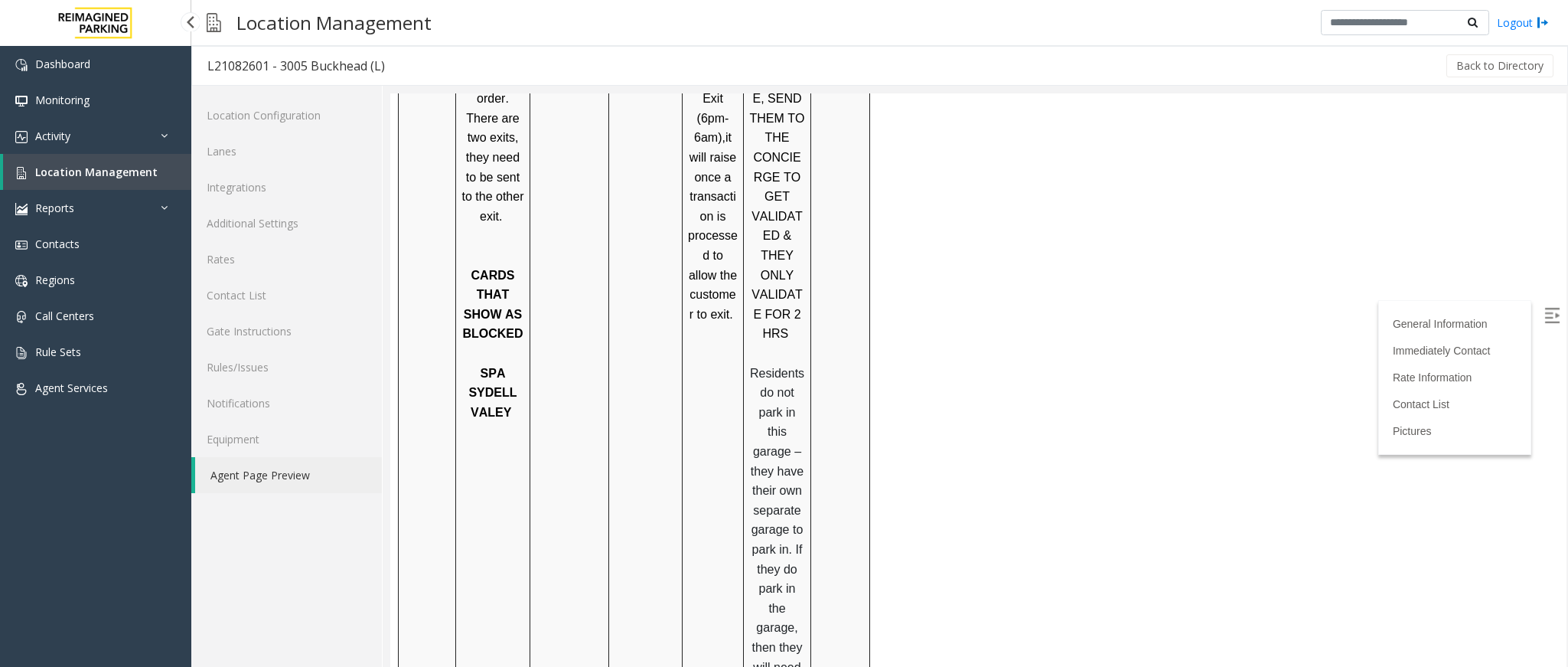 click on "Location Management" at bounding box center [96, 172] 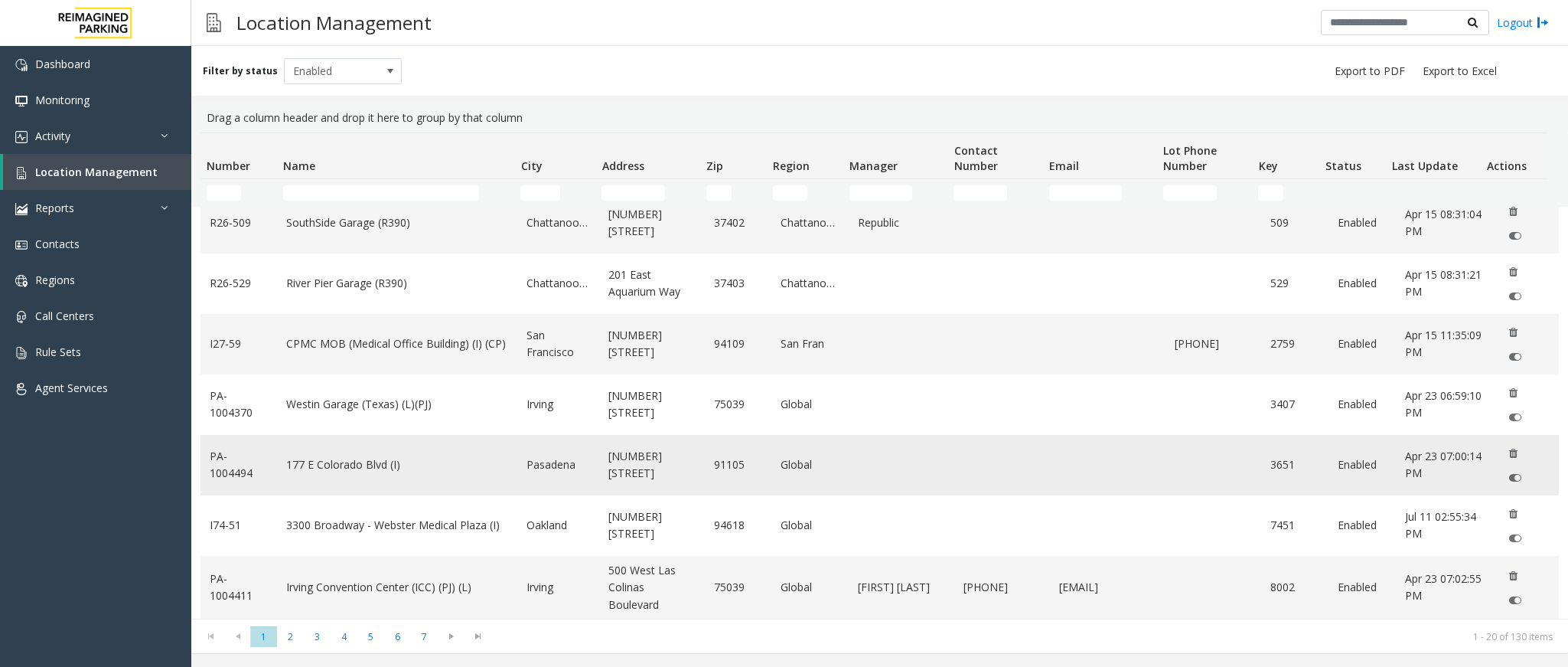 scroll, scrollTop: 816, scrollLeft: 0, axis: vertical 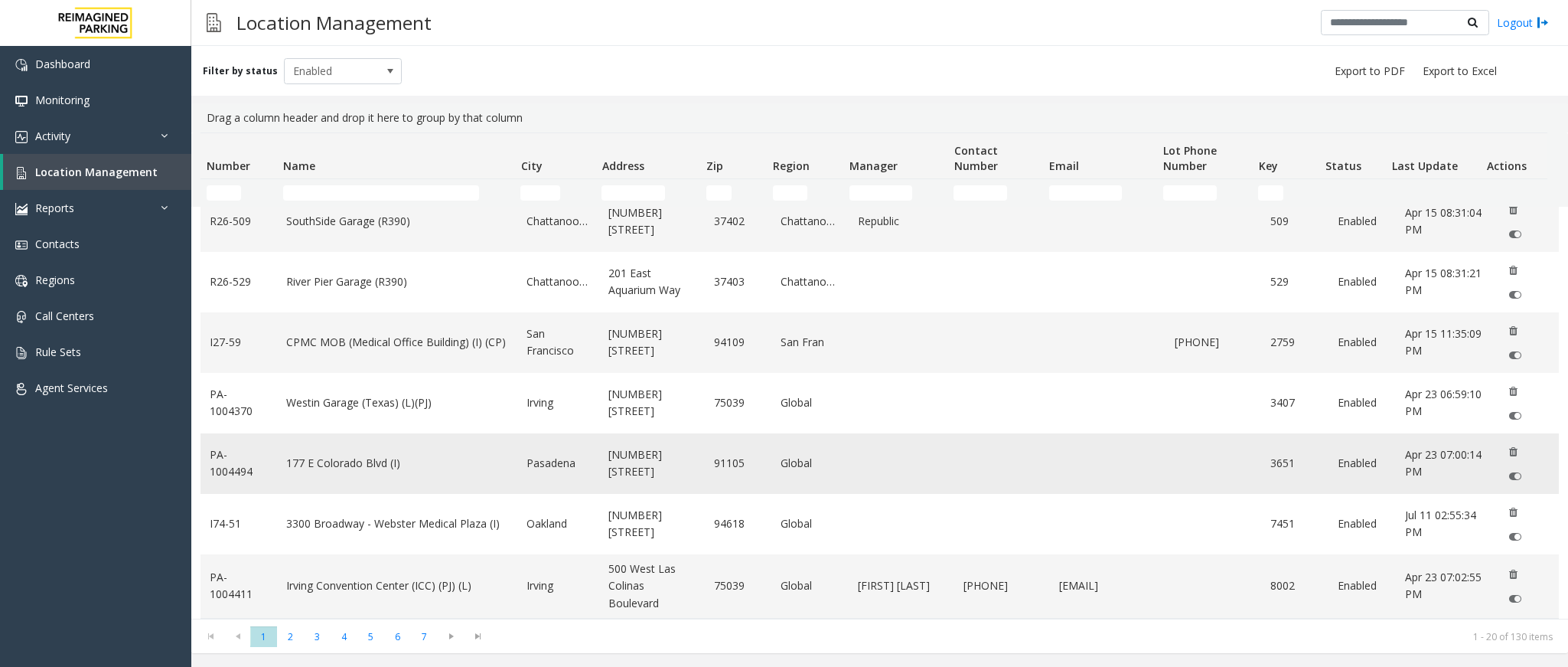 click on "177 E Colorado Blvd (I)" 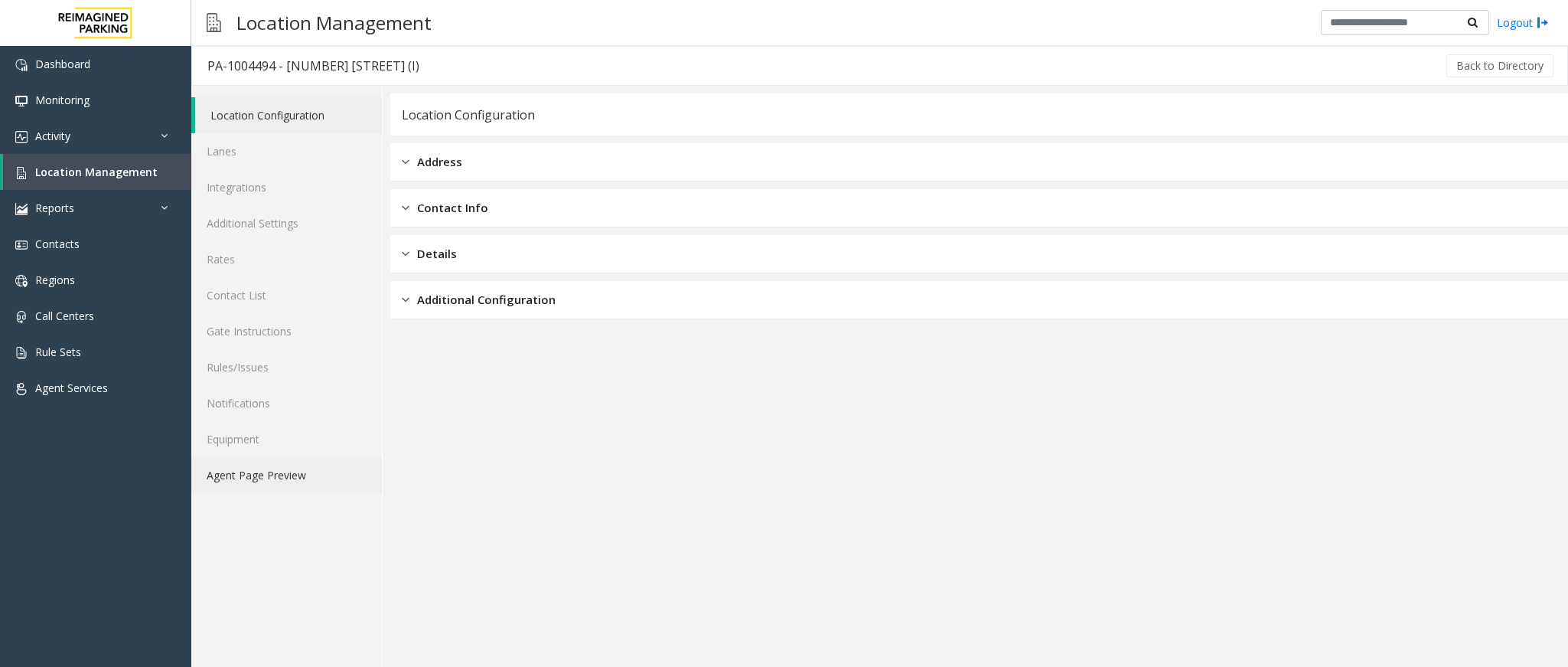 click on "Agent Page Preview" 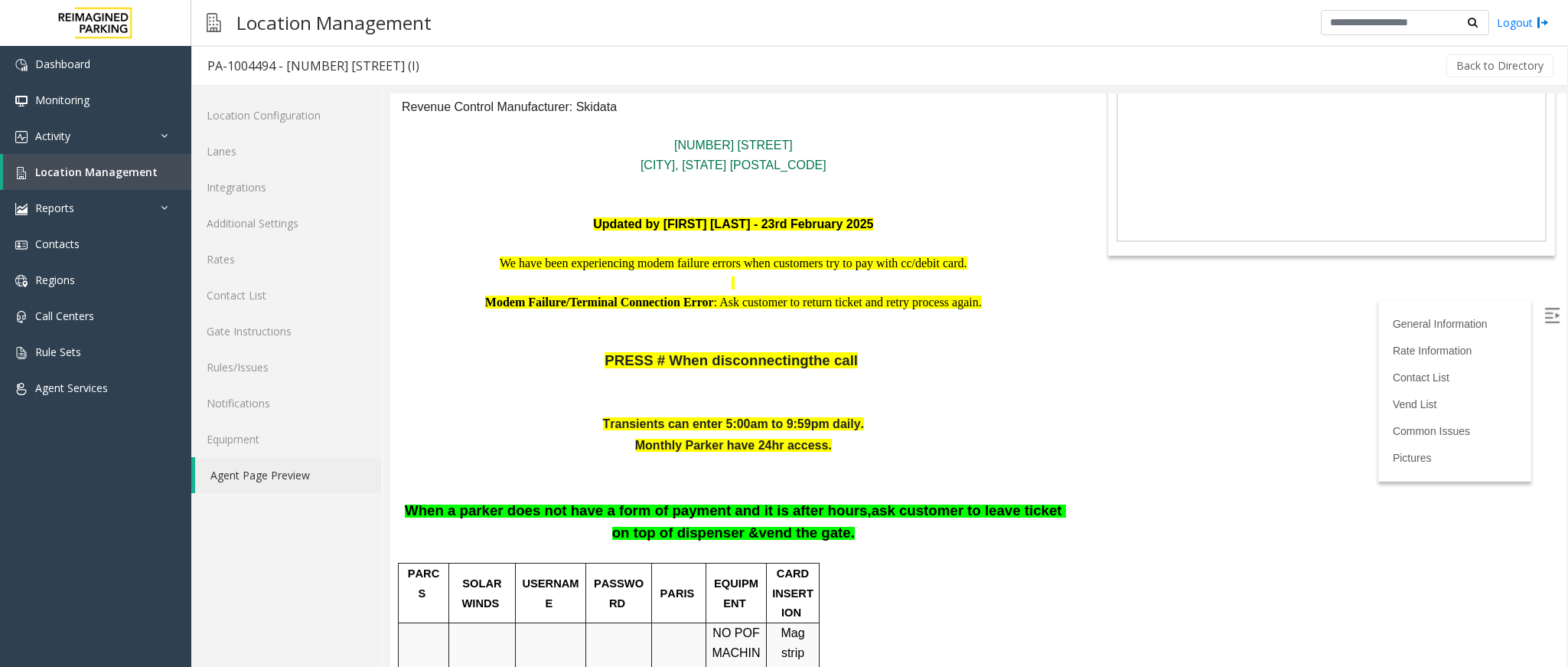scroll, scrollTop: 0, scrollLeft: 0, axis: both 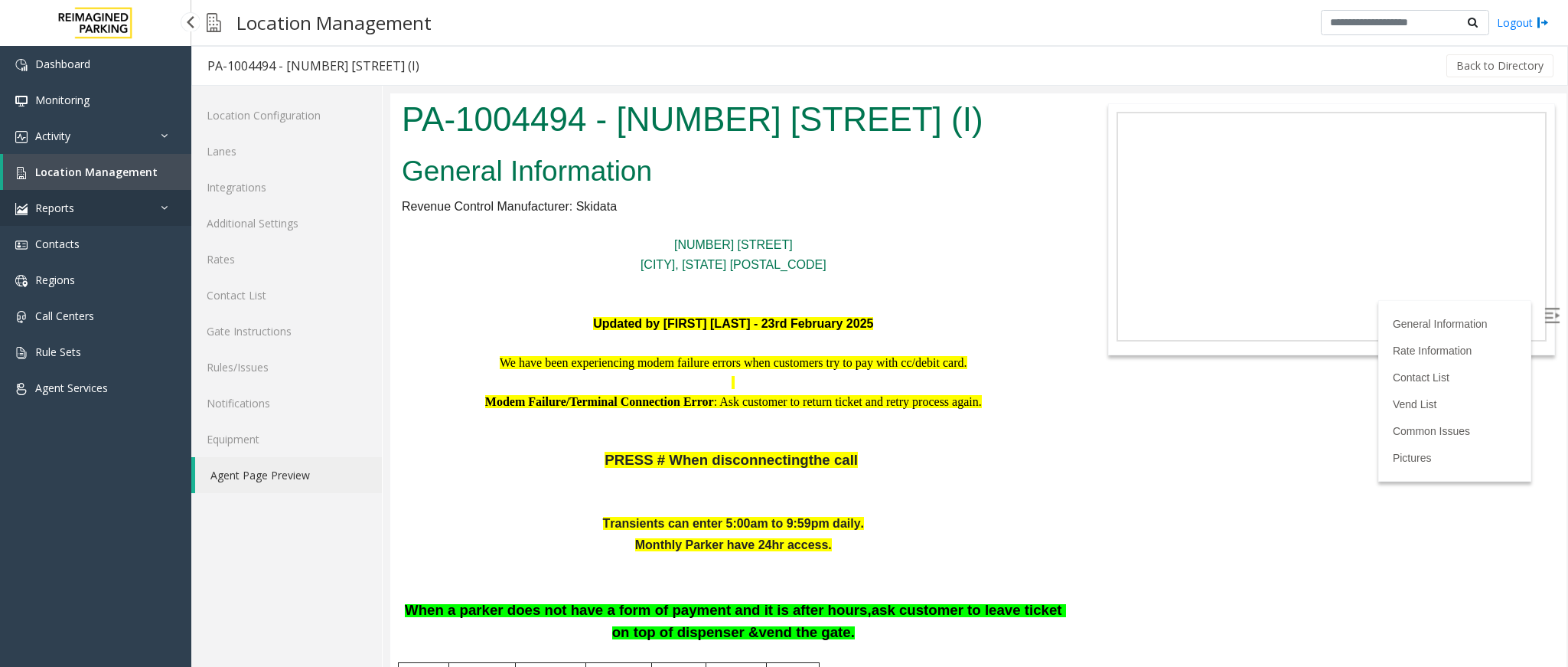 click on "Reports" at bounding box center [96, 208] 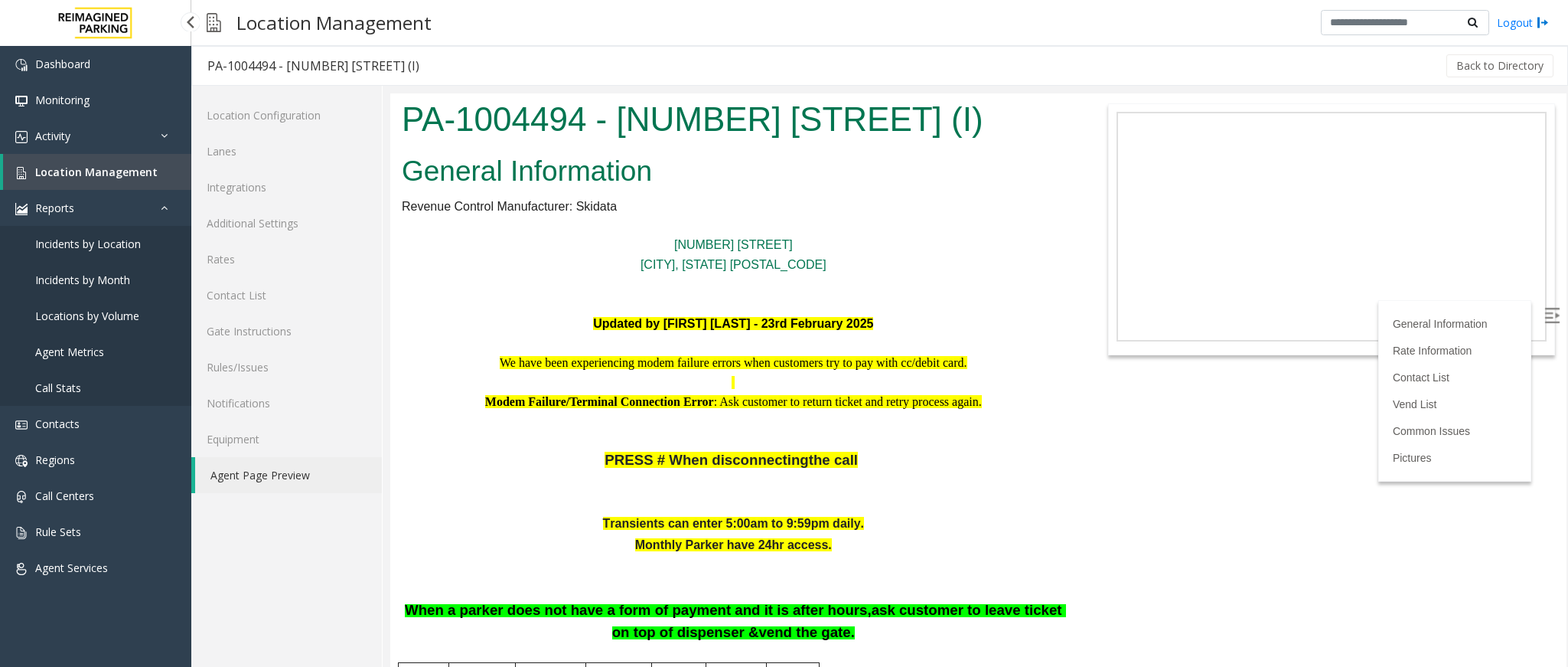 click on "Location Management" at bounding box center (96, 172) 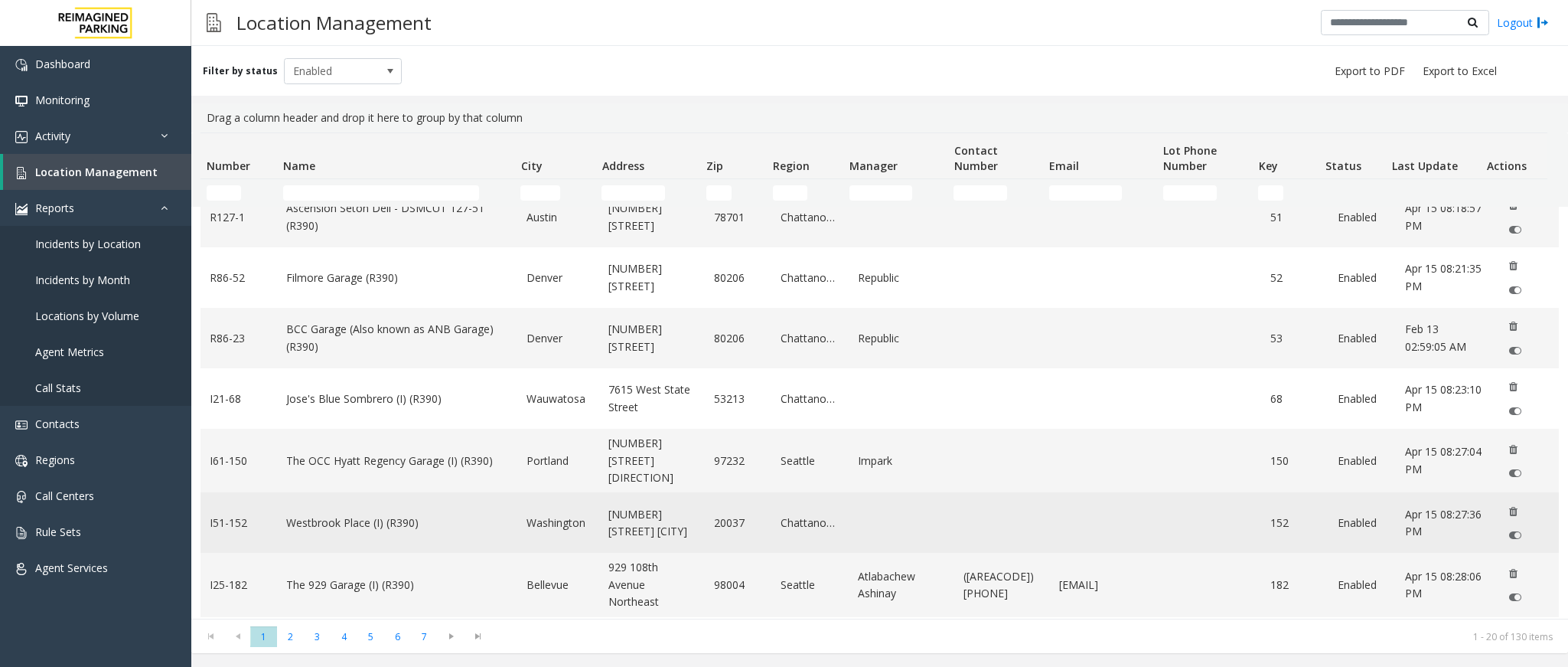 scroll, scrollTop: 230, scrollLeft: 0, axis: vertical 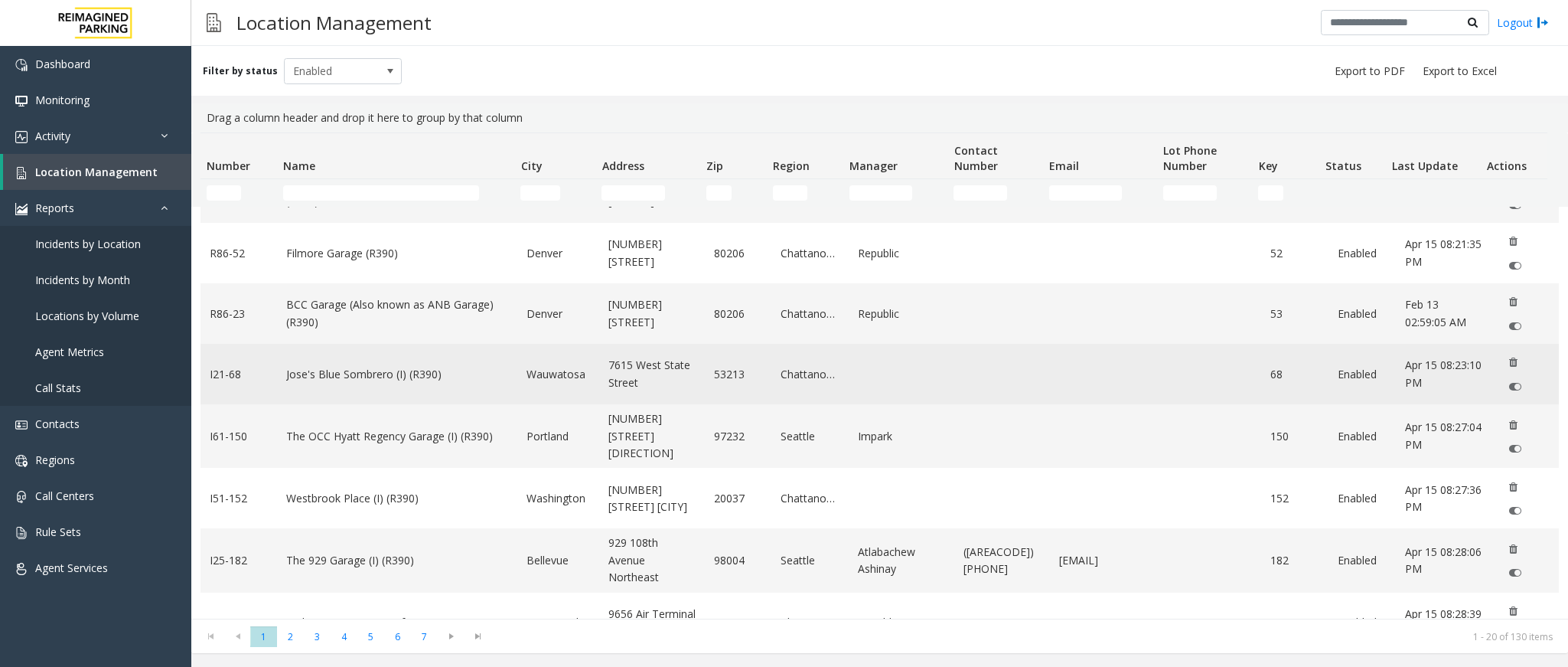 click on "Jose's Blue Sombrero (I) (R390)" 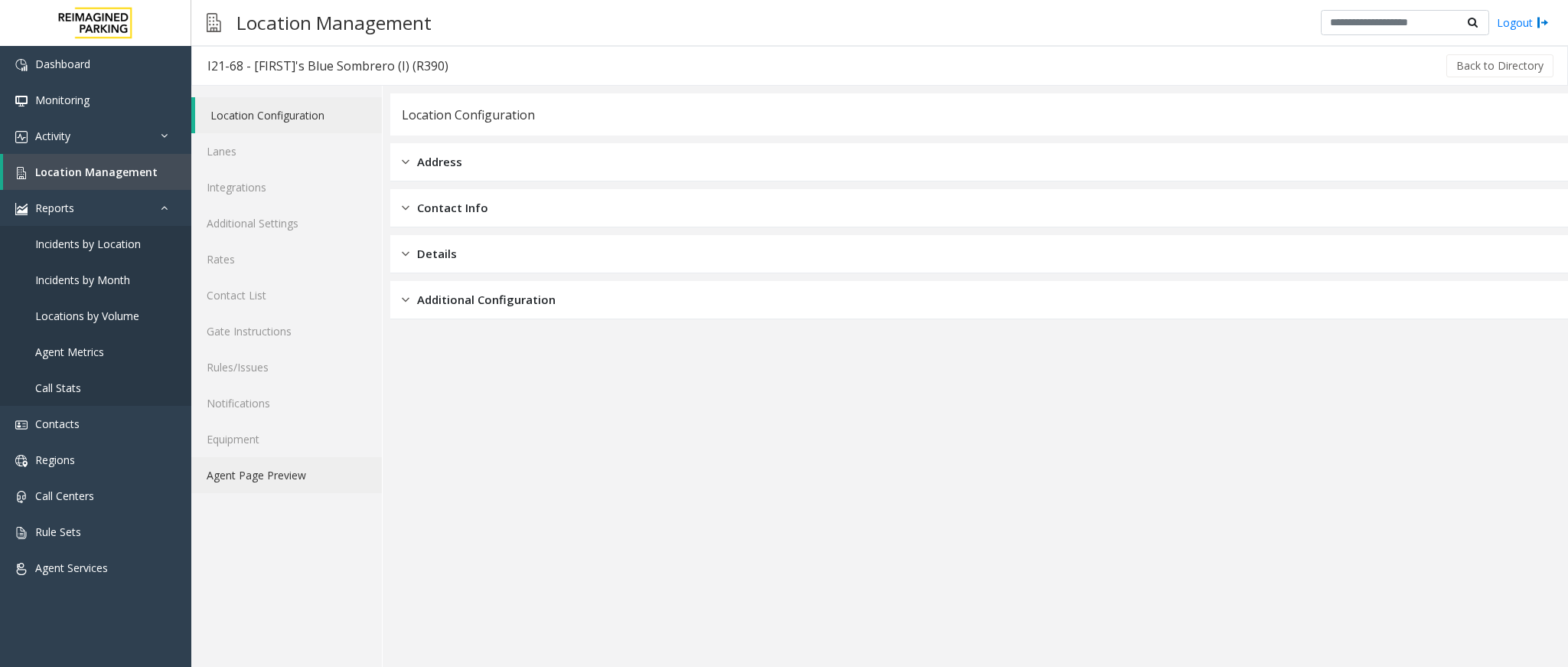 click on "Agent Page Preview" 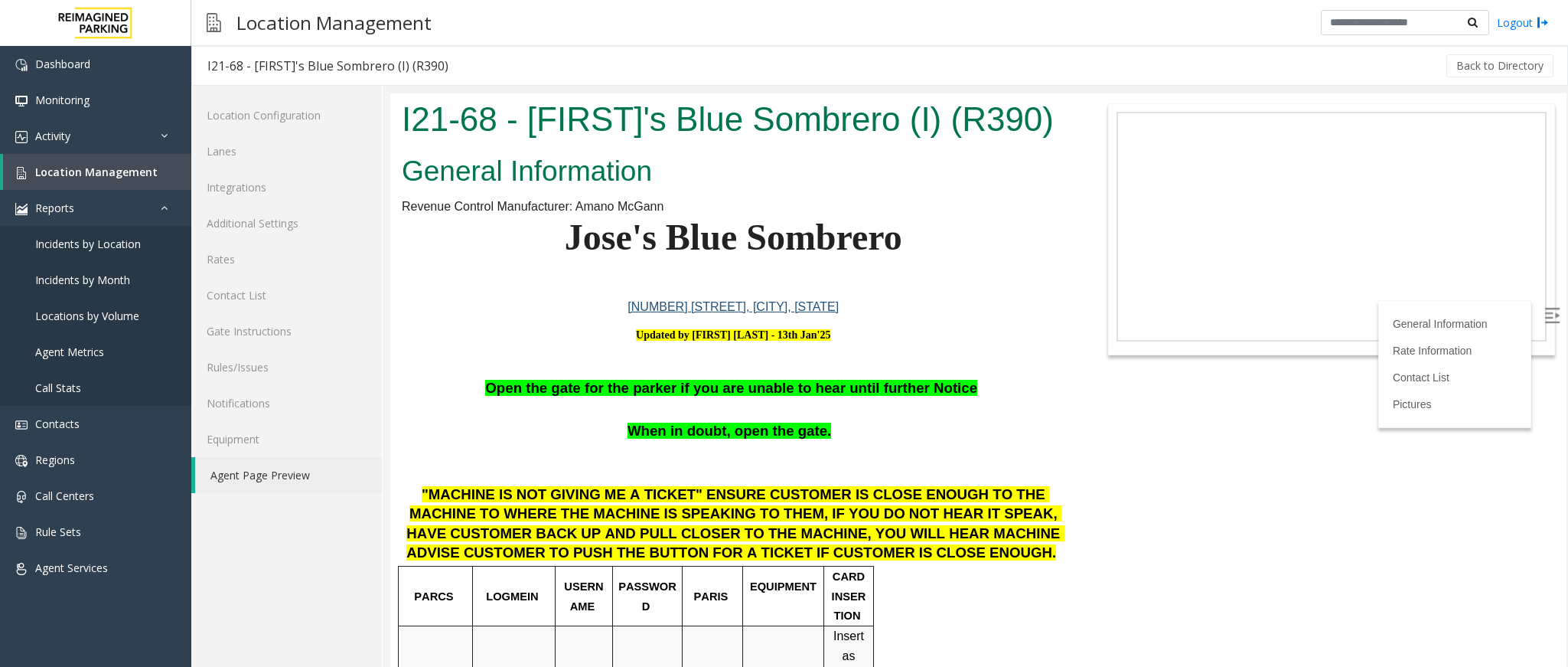 scroll, scrollTop: 0, scrollLeft: 0, axis: both 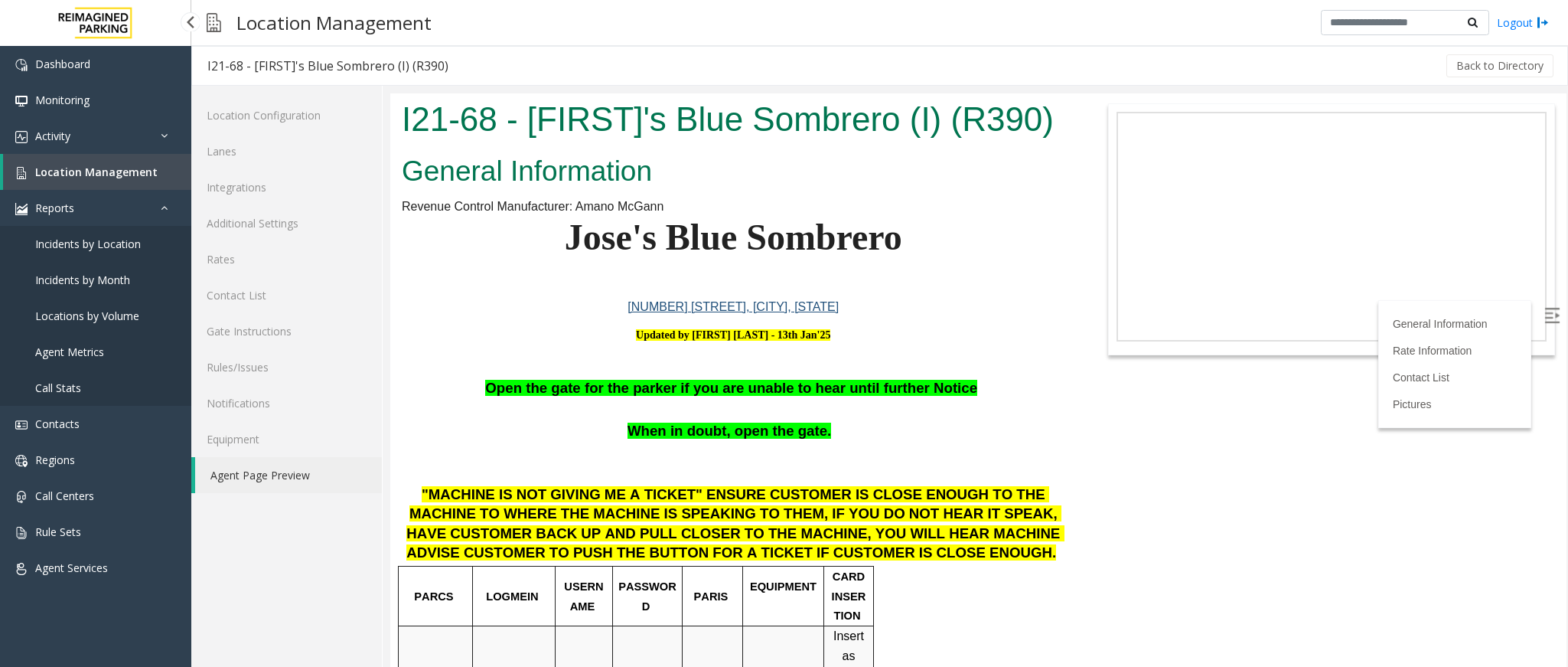 click on "Location Management" at bounding box center [96, 172] 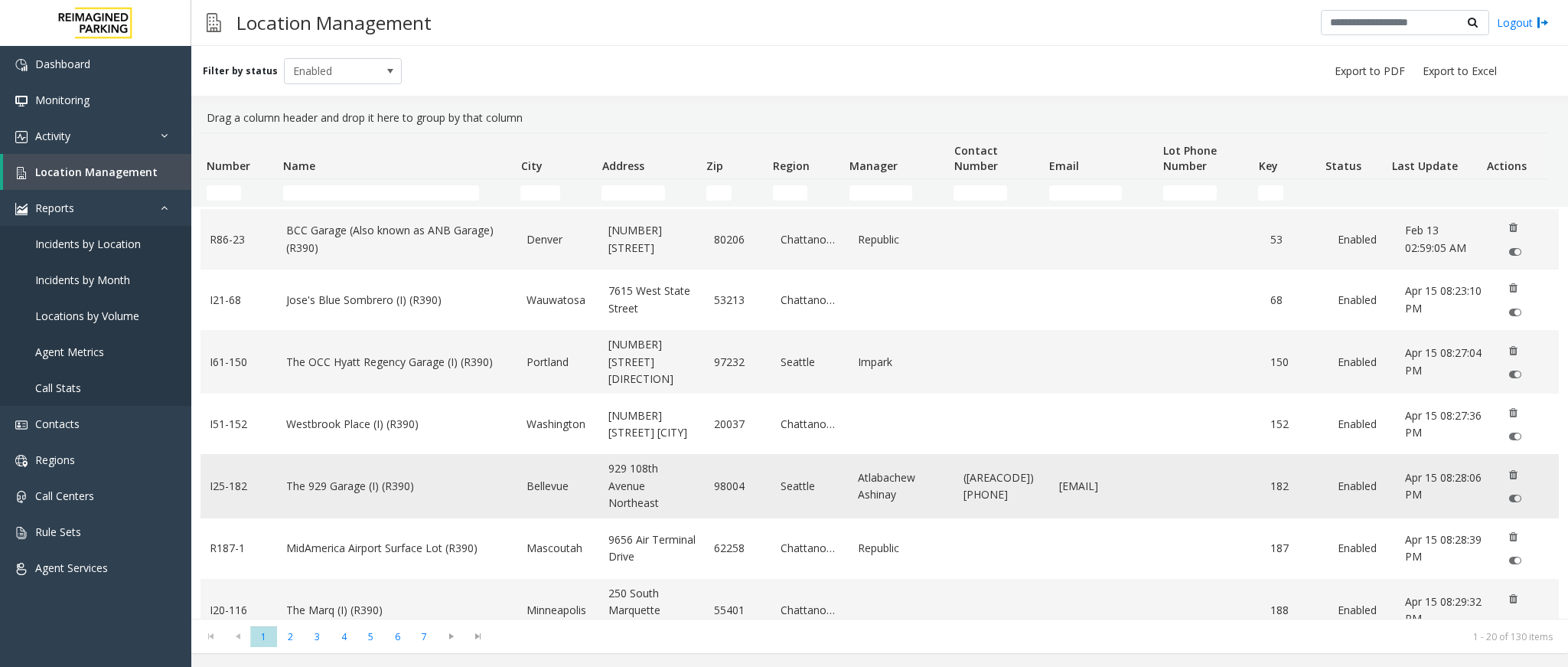 scroll, scrollTop: 345, scrollLeft: 0, axis: vertical 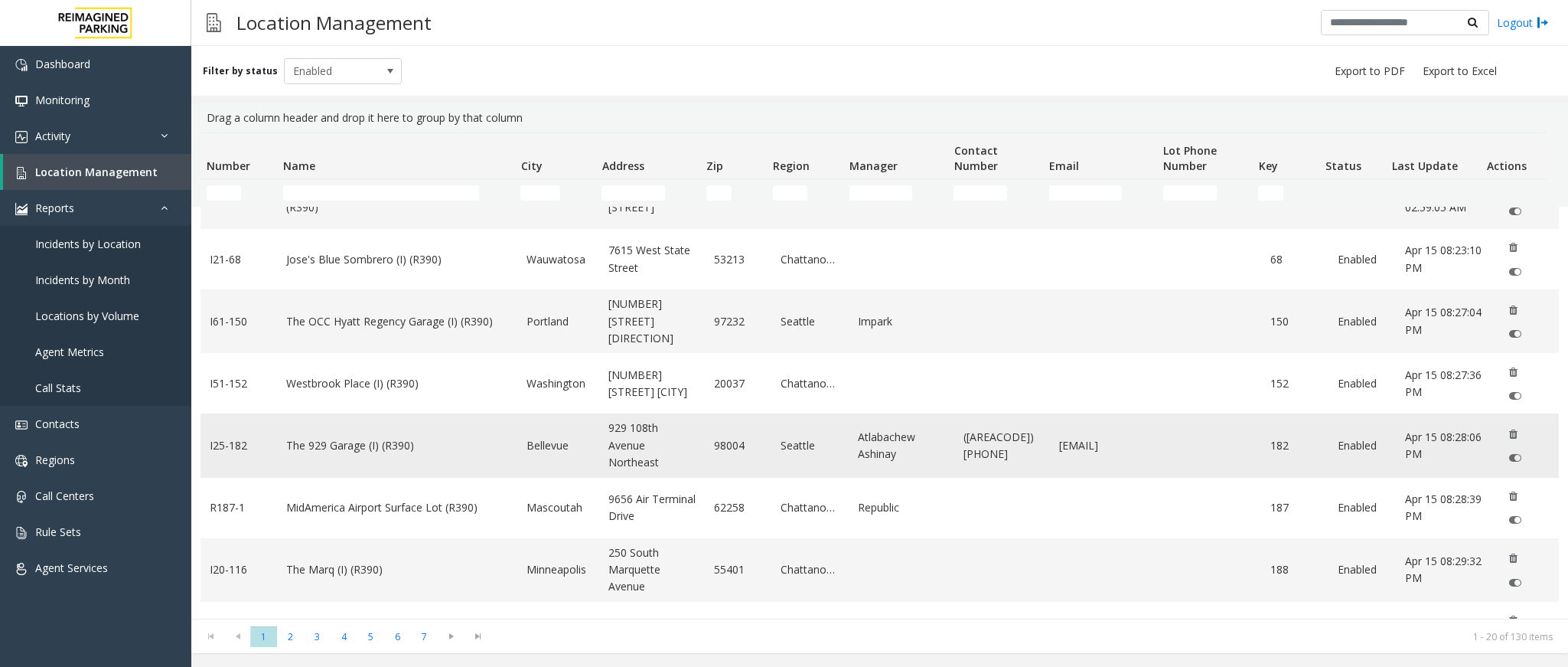 click on "The 929 Garage (I) (R390)" 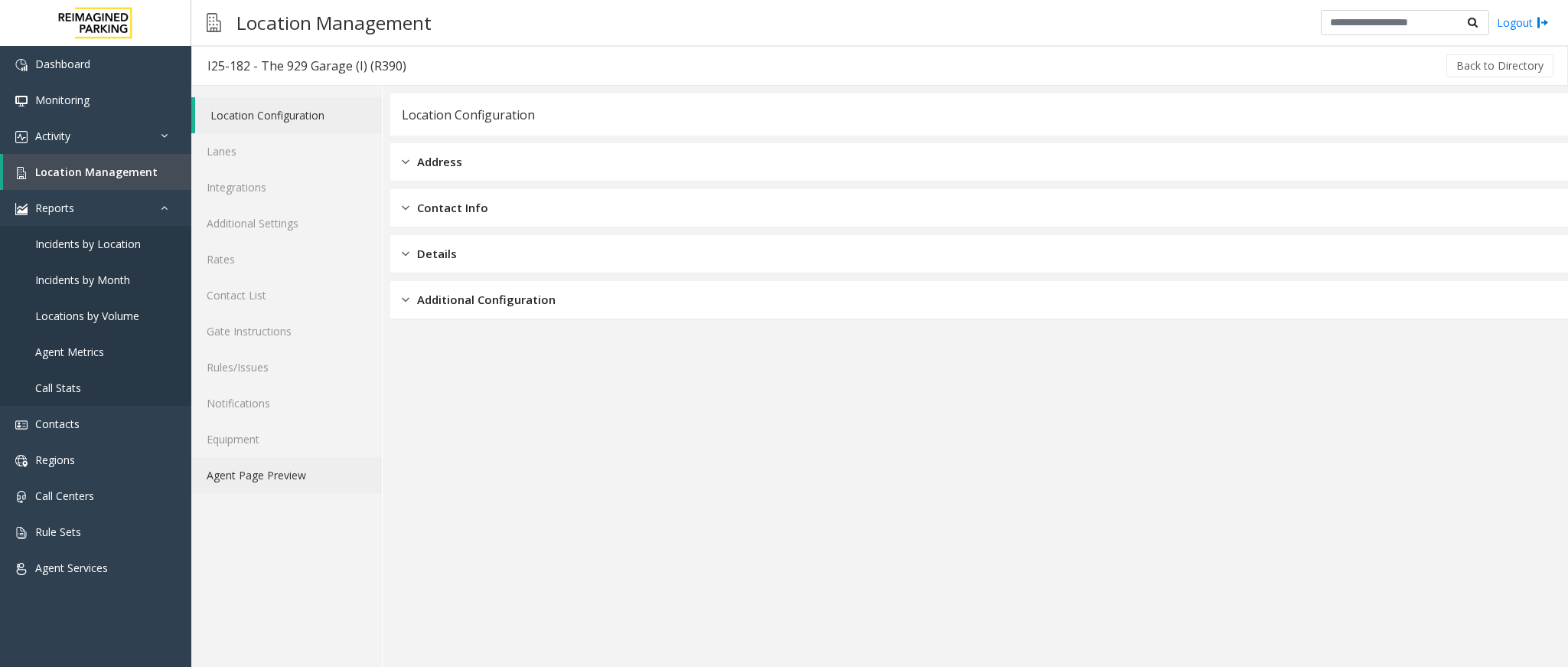 click on "Agent Page Preview" 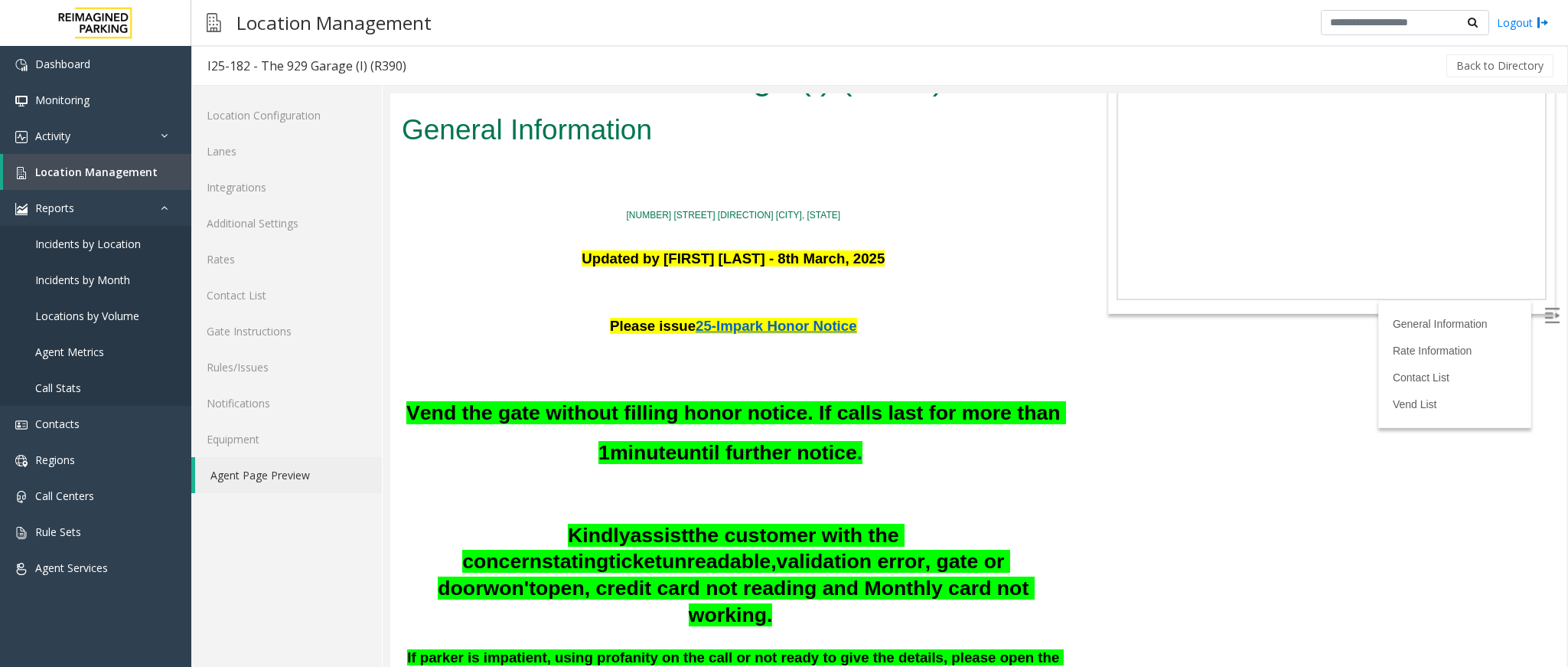 scroll, scrollTop: 115, scrollLeft: 0, axis: vertical 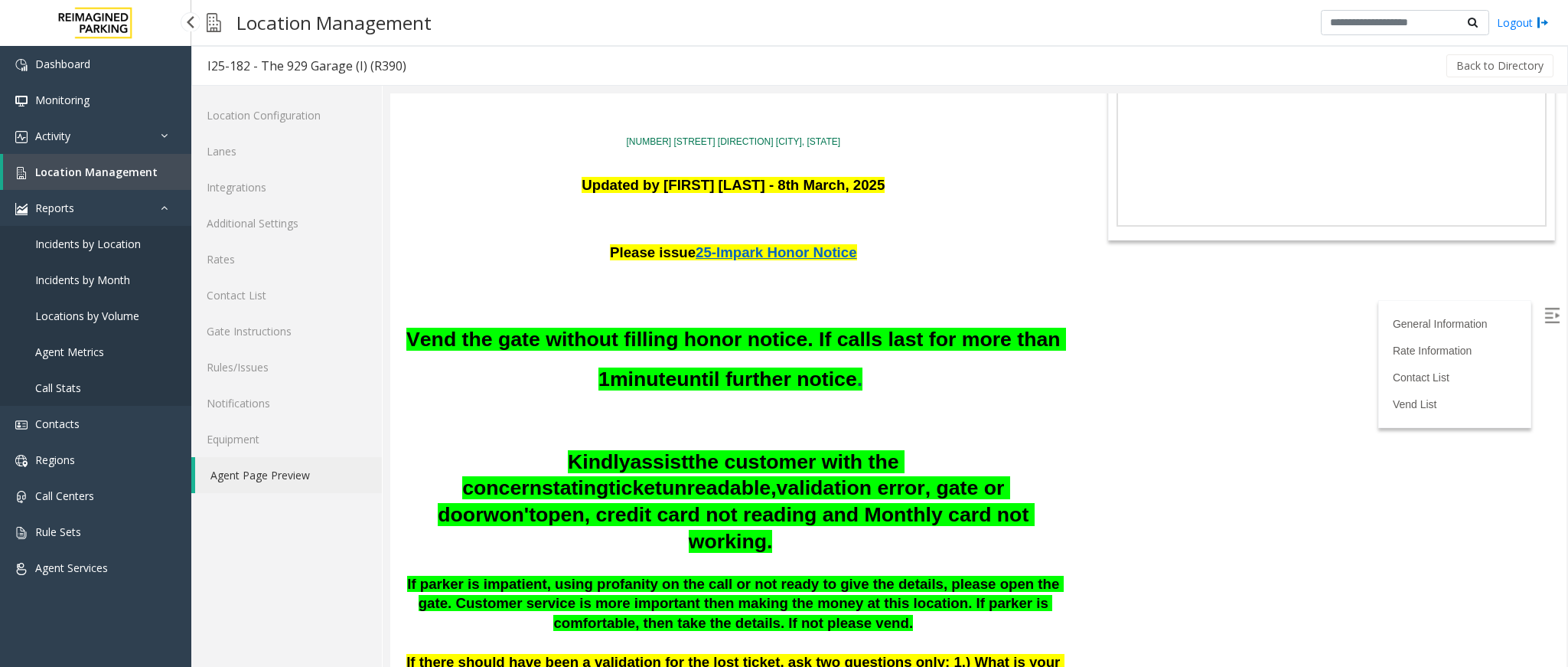 click on "Location Management" at bounding box center [97, 172] 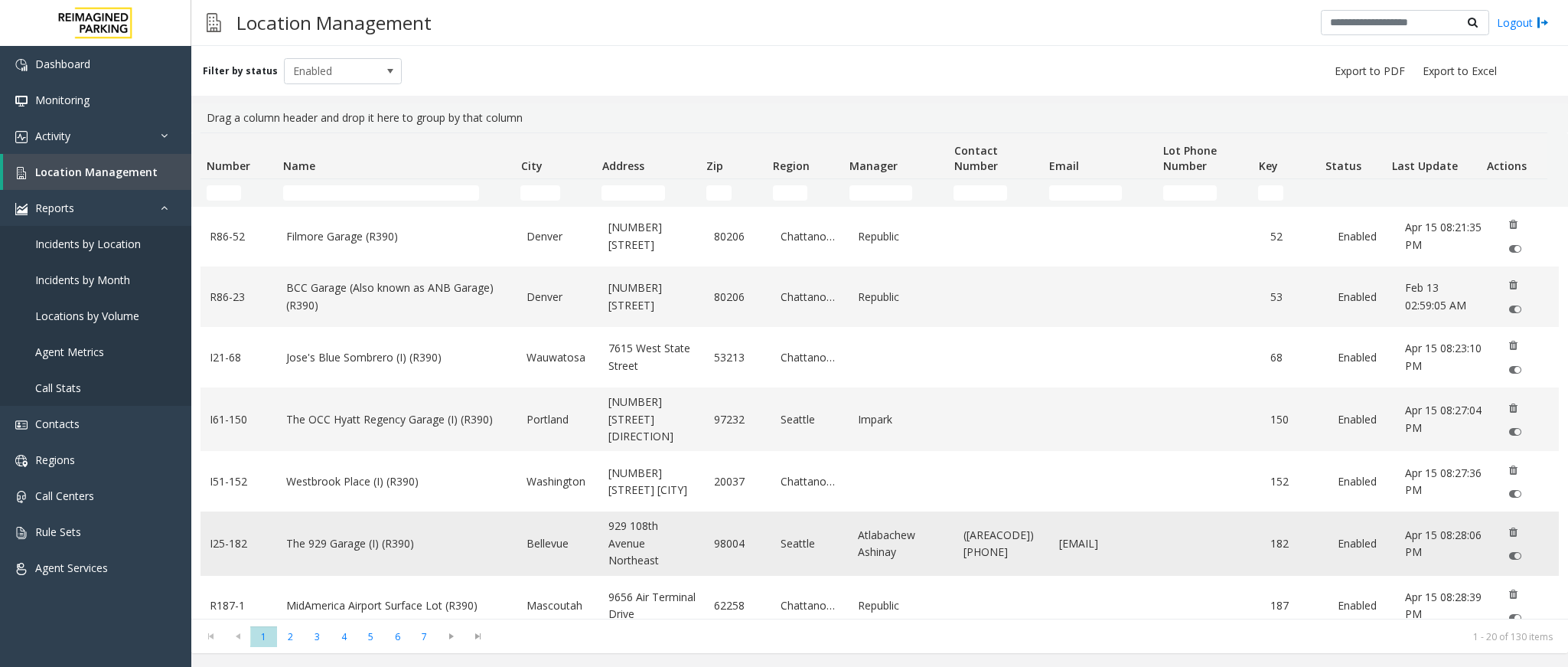 scroll, scrollTop: 345, scrollLeft: 0, axis: vertical 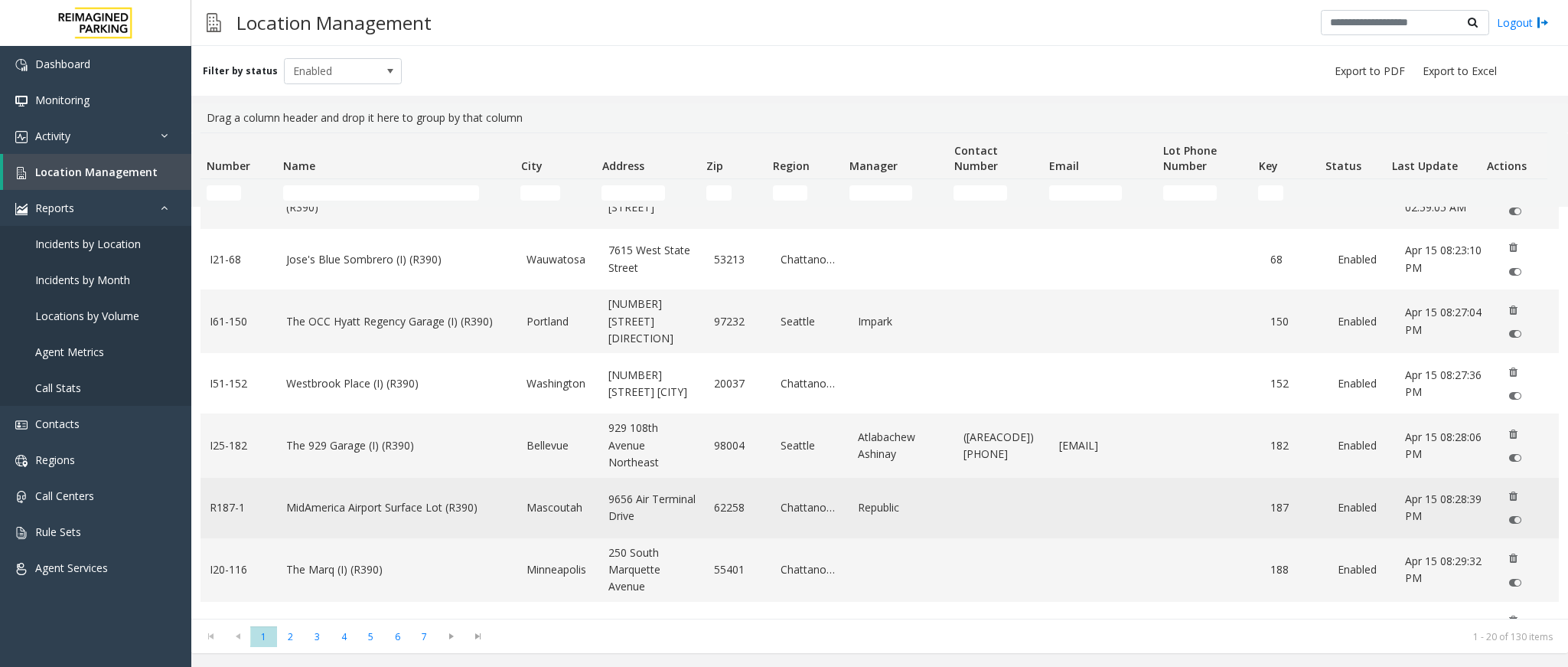 click on "MidAmerica Airport Surface Lot (R390)" 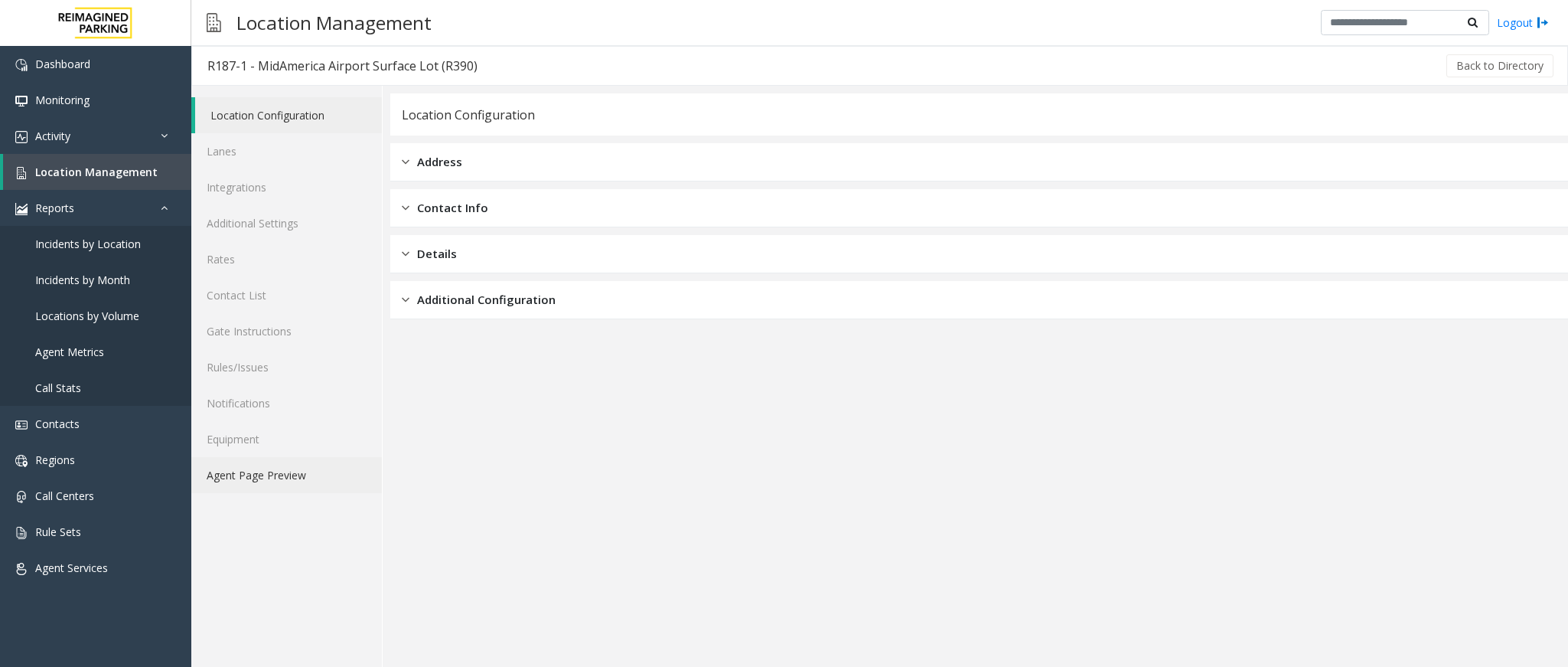 click on "Agent Page Preview" 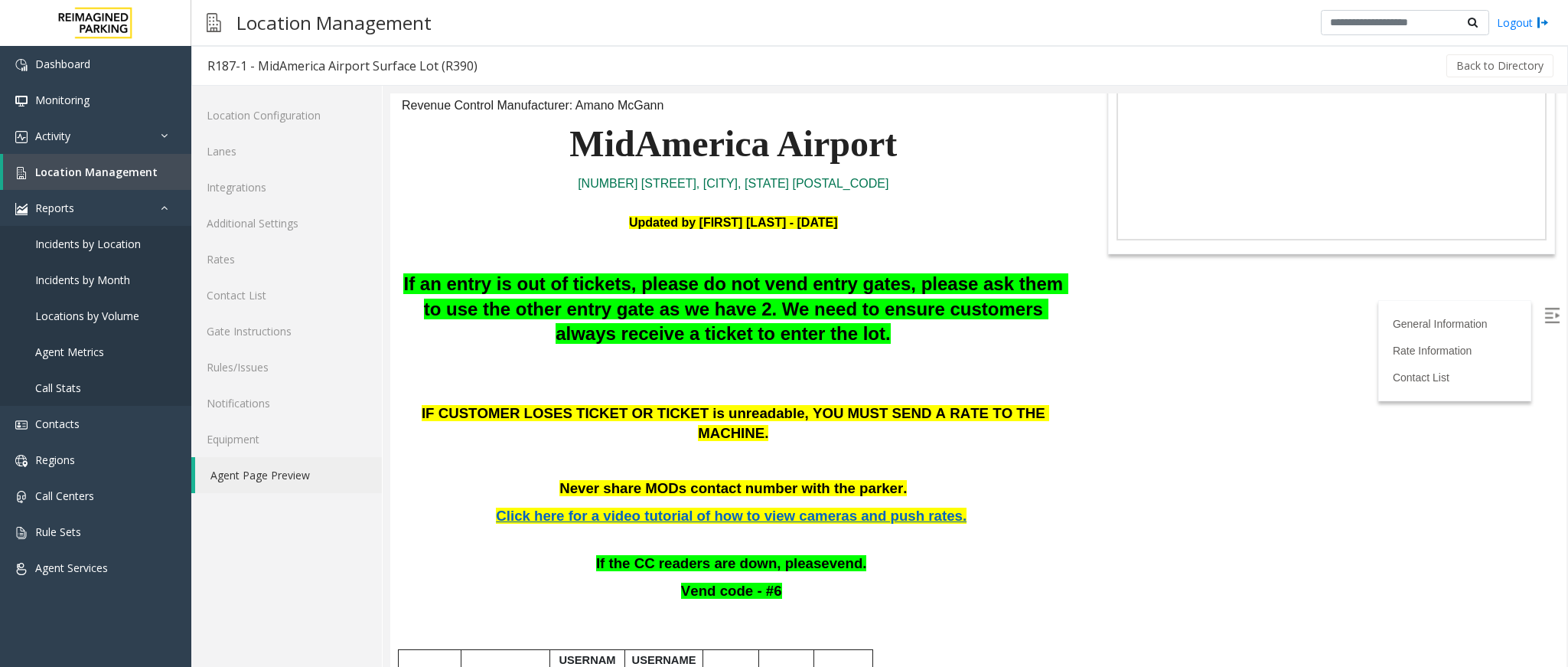 scroll, scrollTop: 115, scrollLeft: 0, axis: vertical 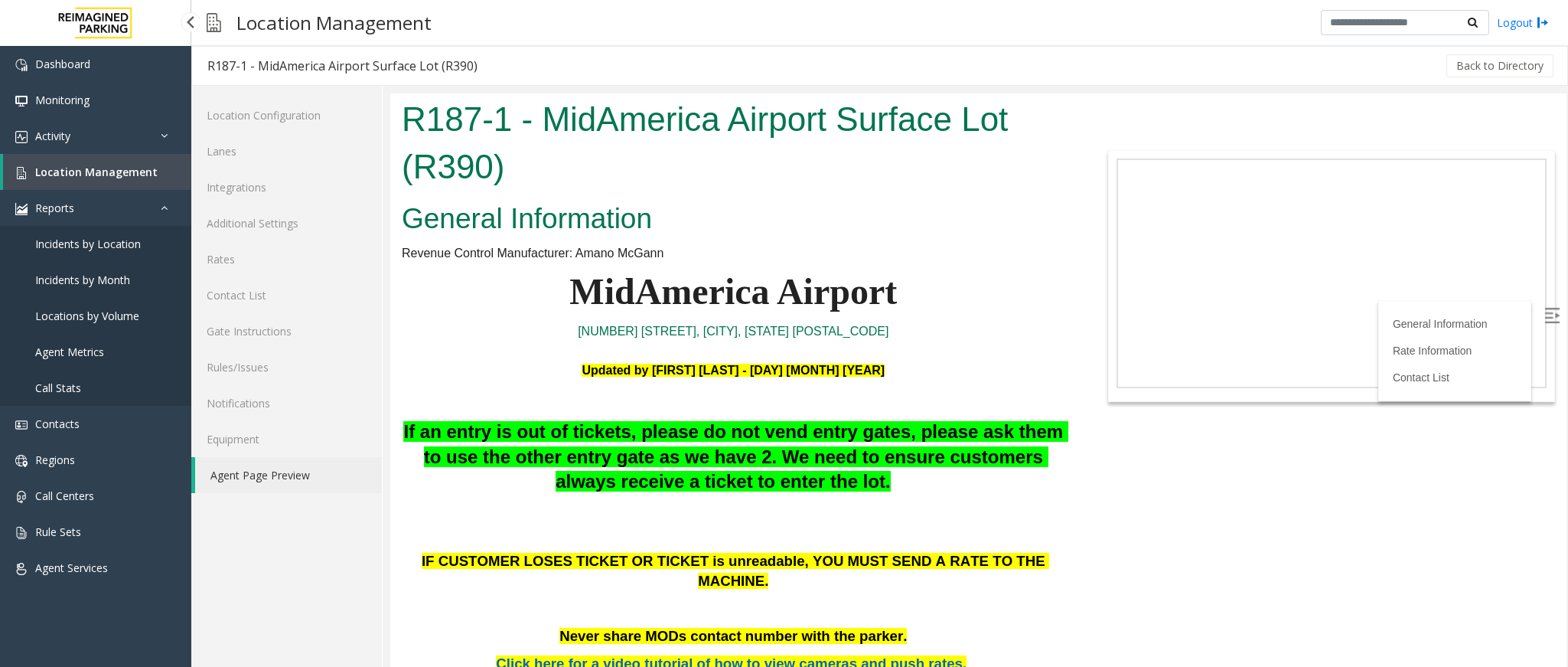 click on "Location Management" at bounding box center [97, 172] 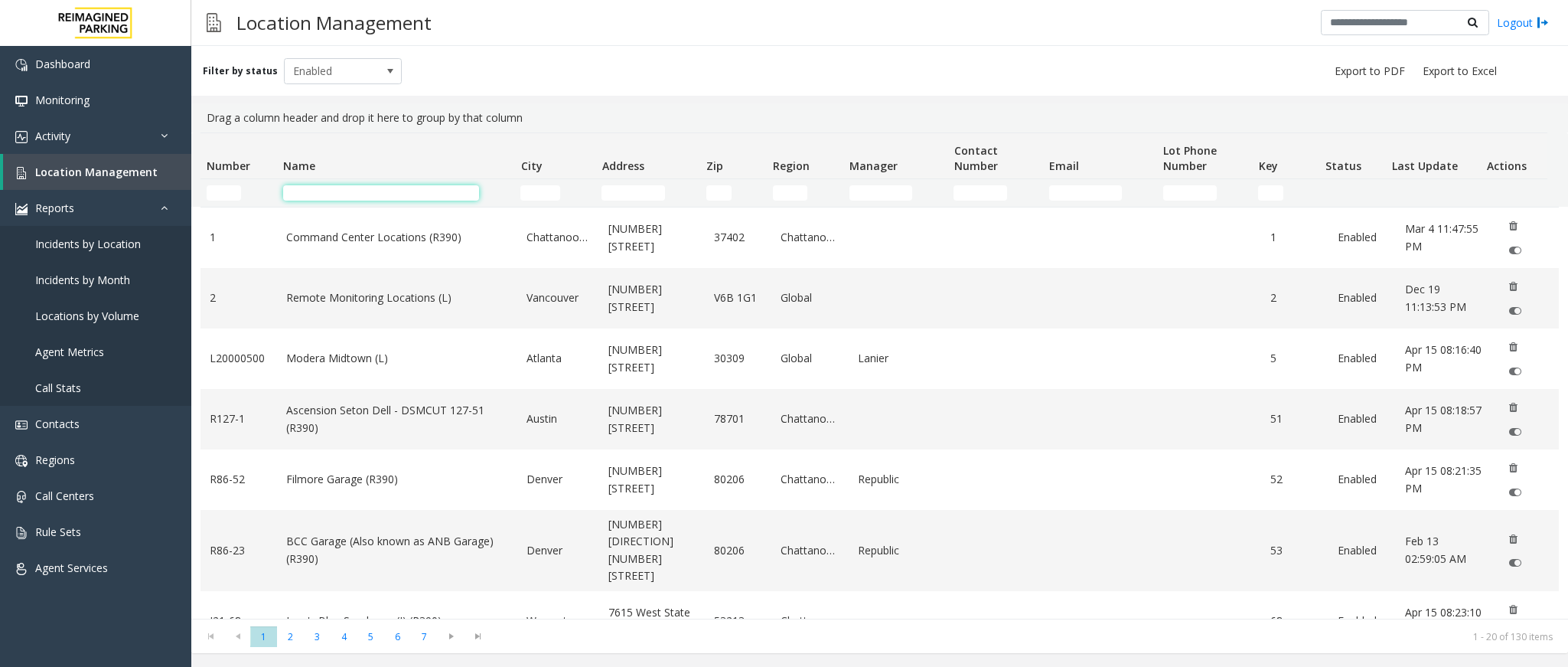click 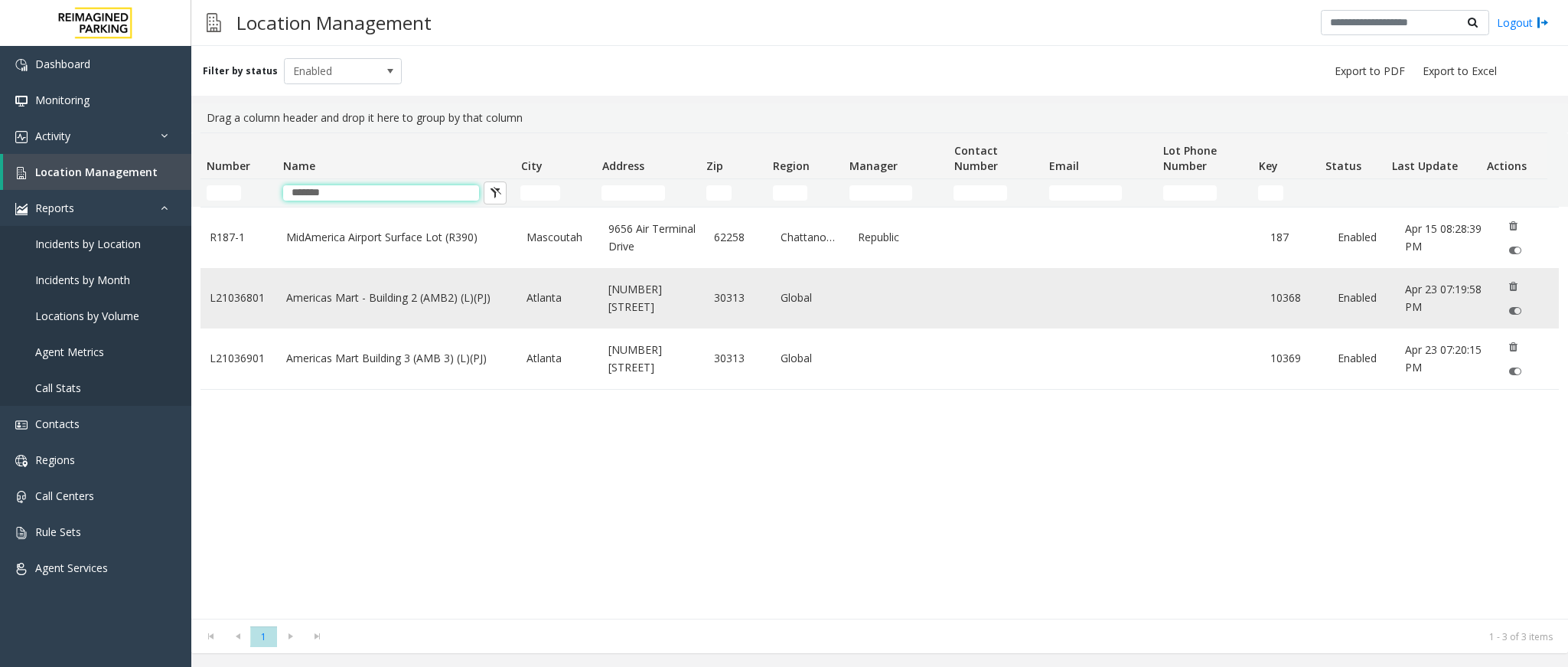 type on "*******" 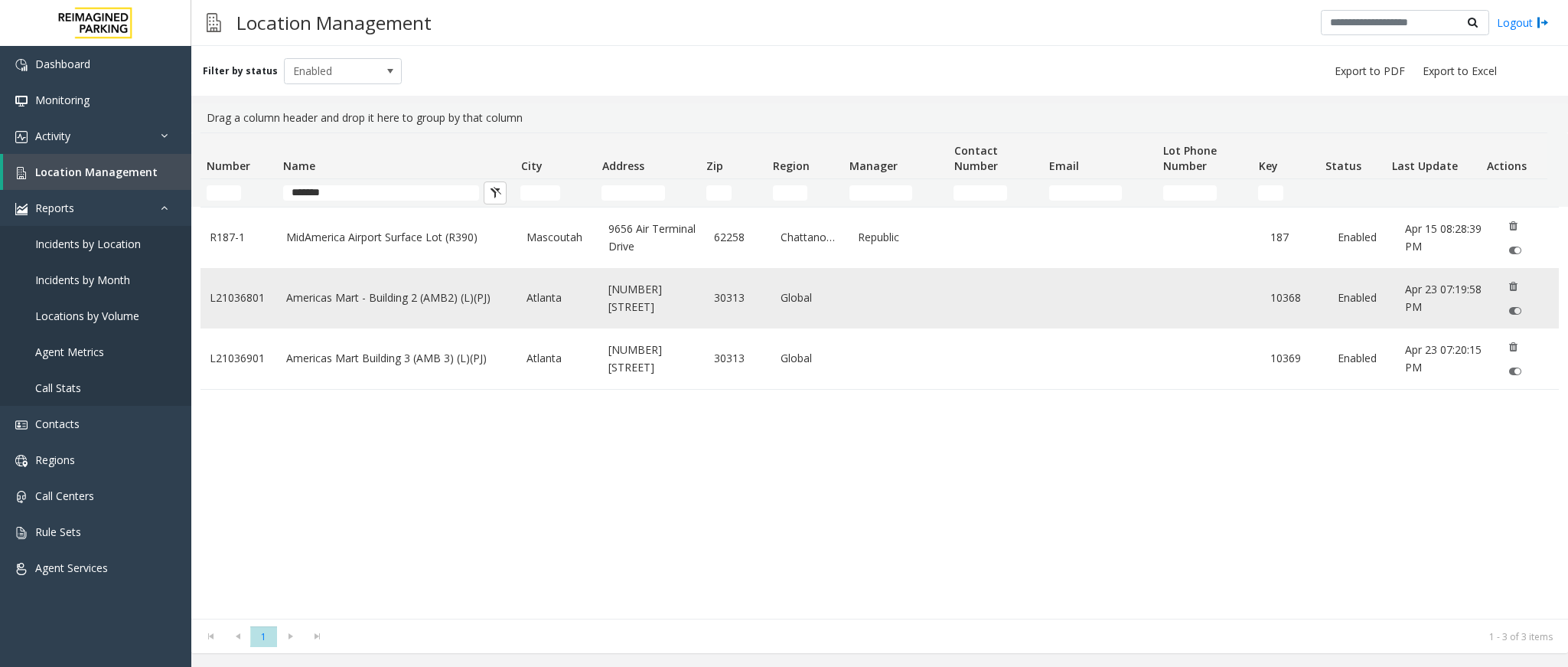 click on "Americas Mart - Building 2 (AMB2) (L)(PJ)" 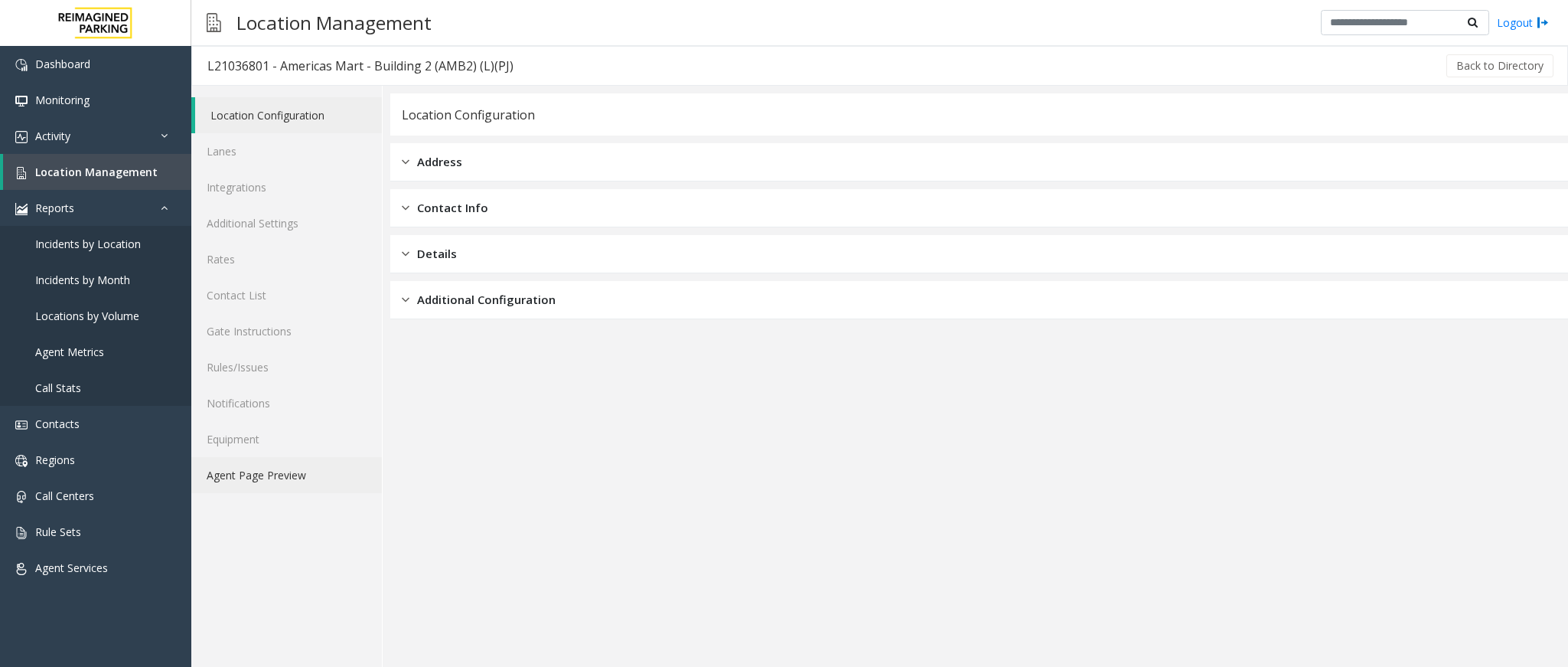 click on "Agent Page Preview" 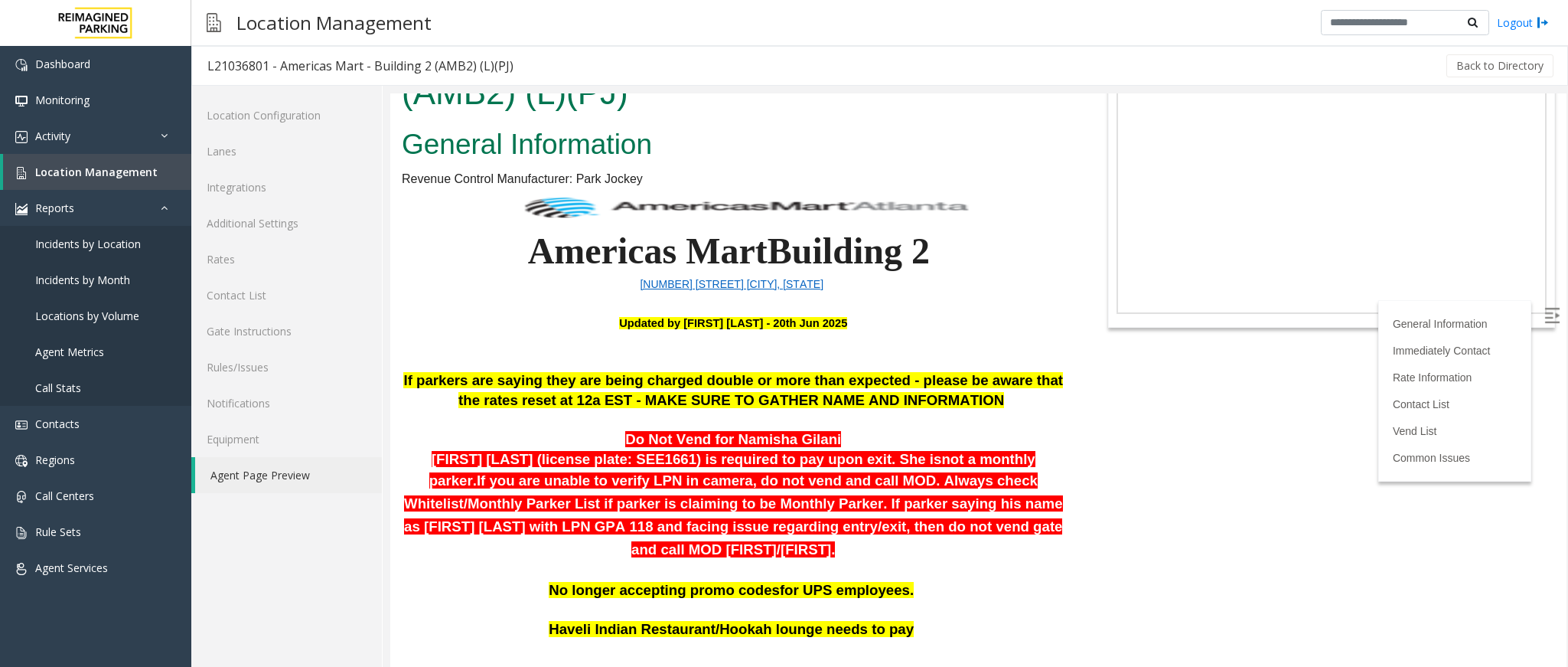 scroll, scrollTop: 115, scrollLeft: 0, axis: vertical 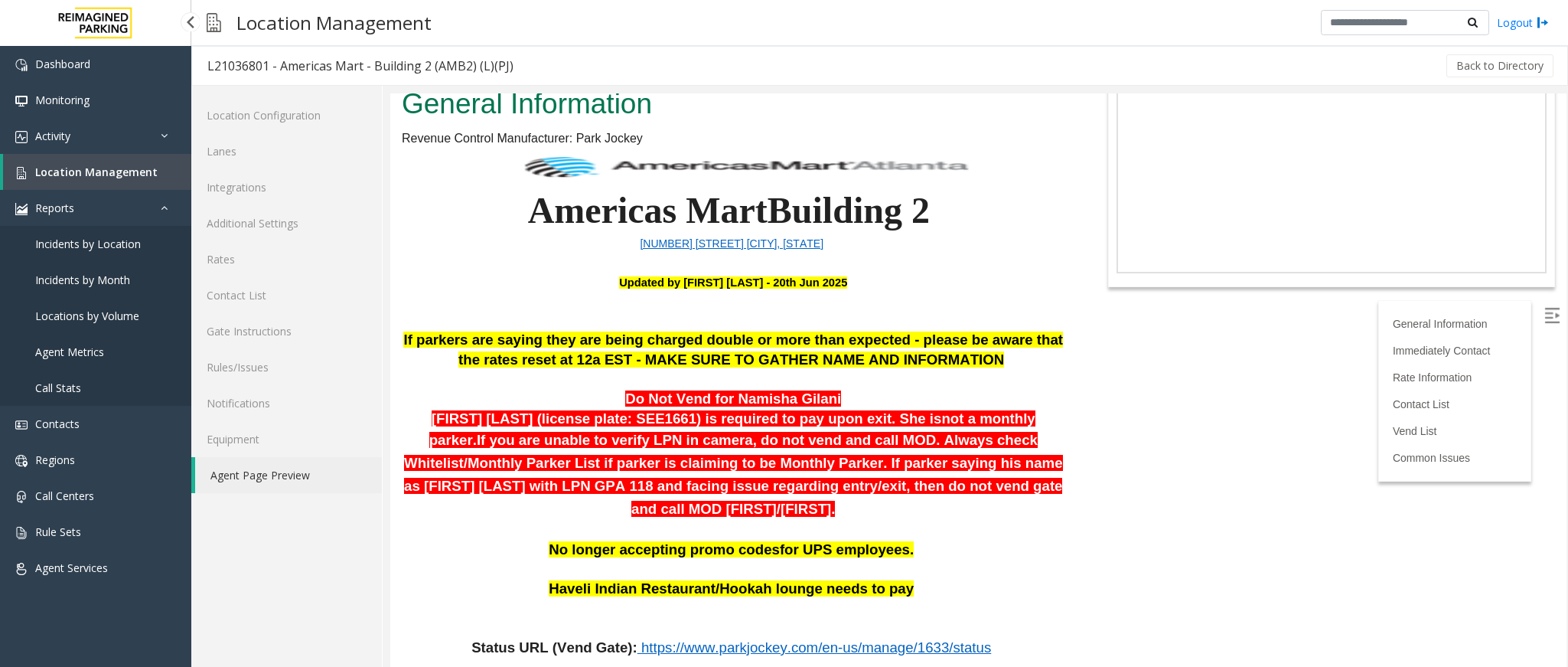click on "Location Management" at bounding box center (96, 172) 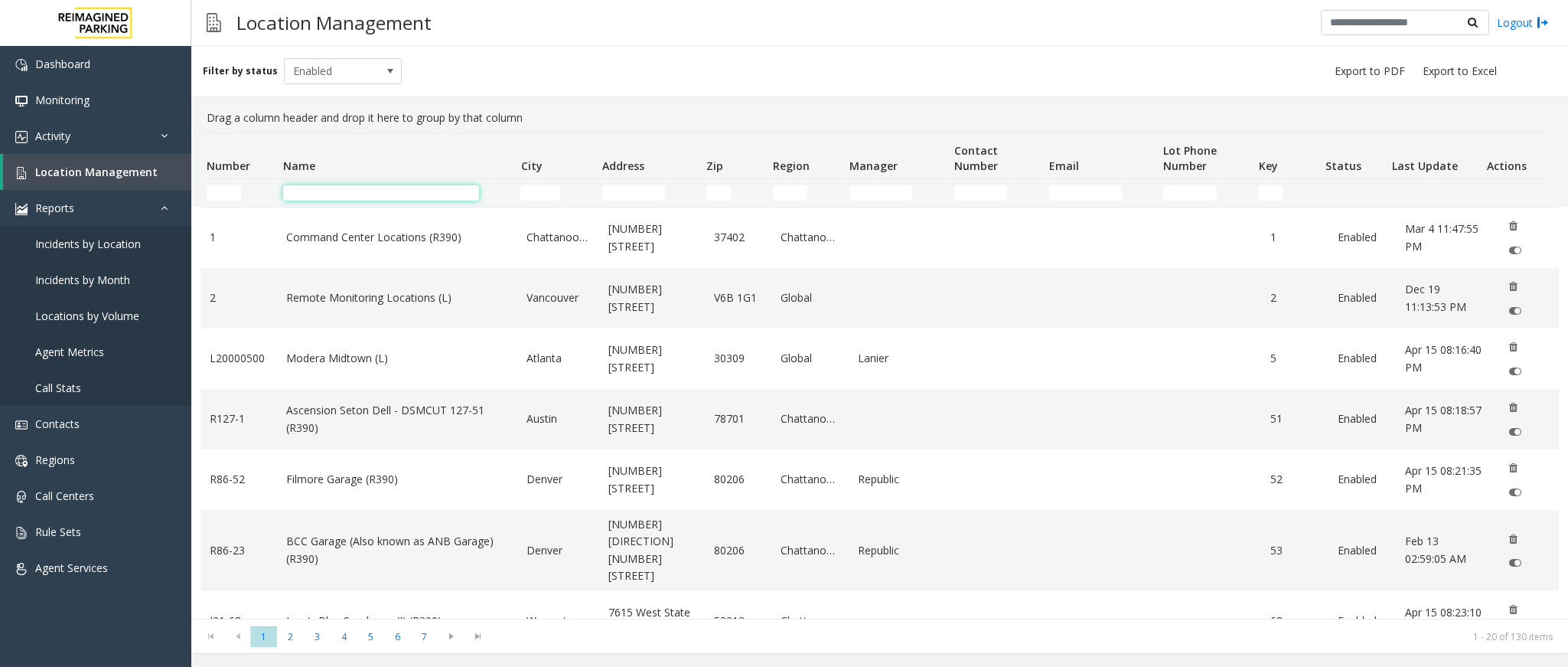 click 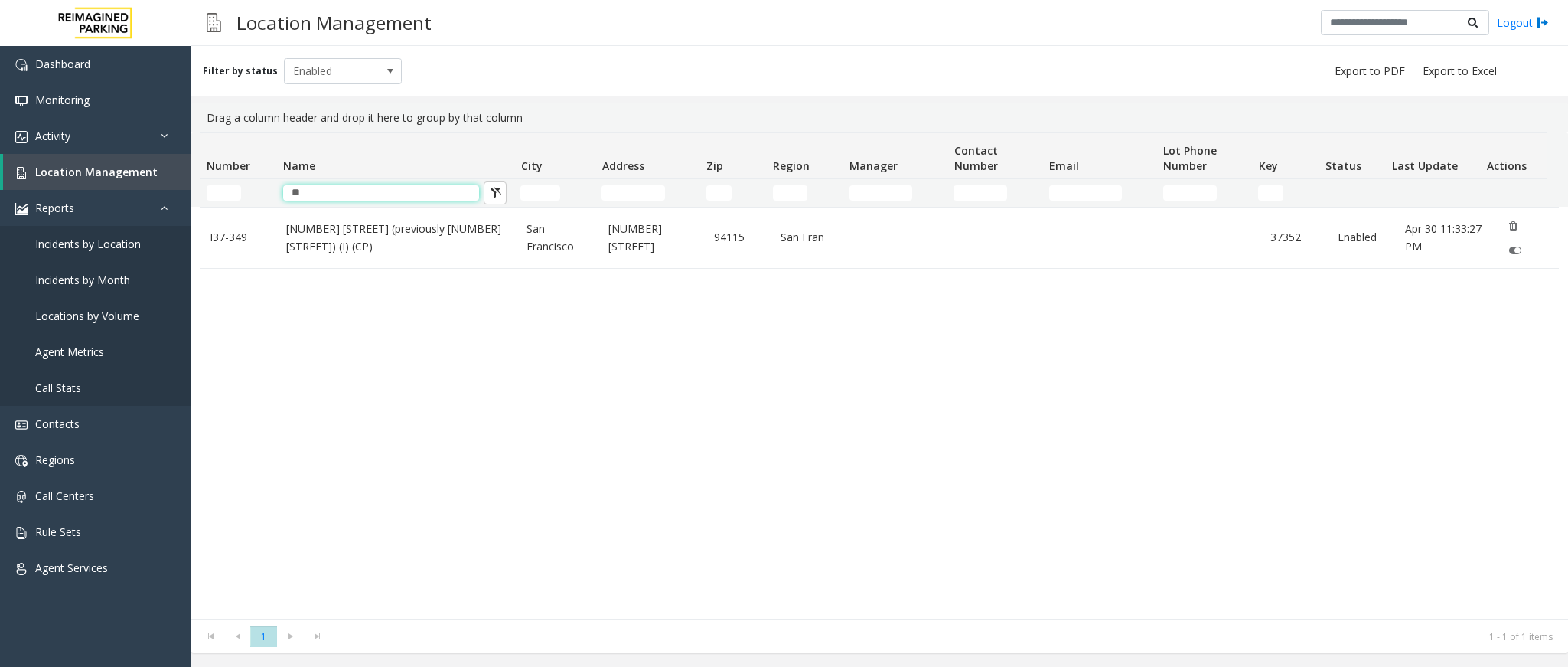 type on "**" 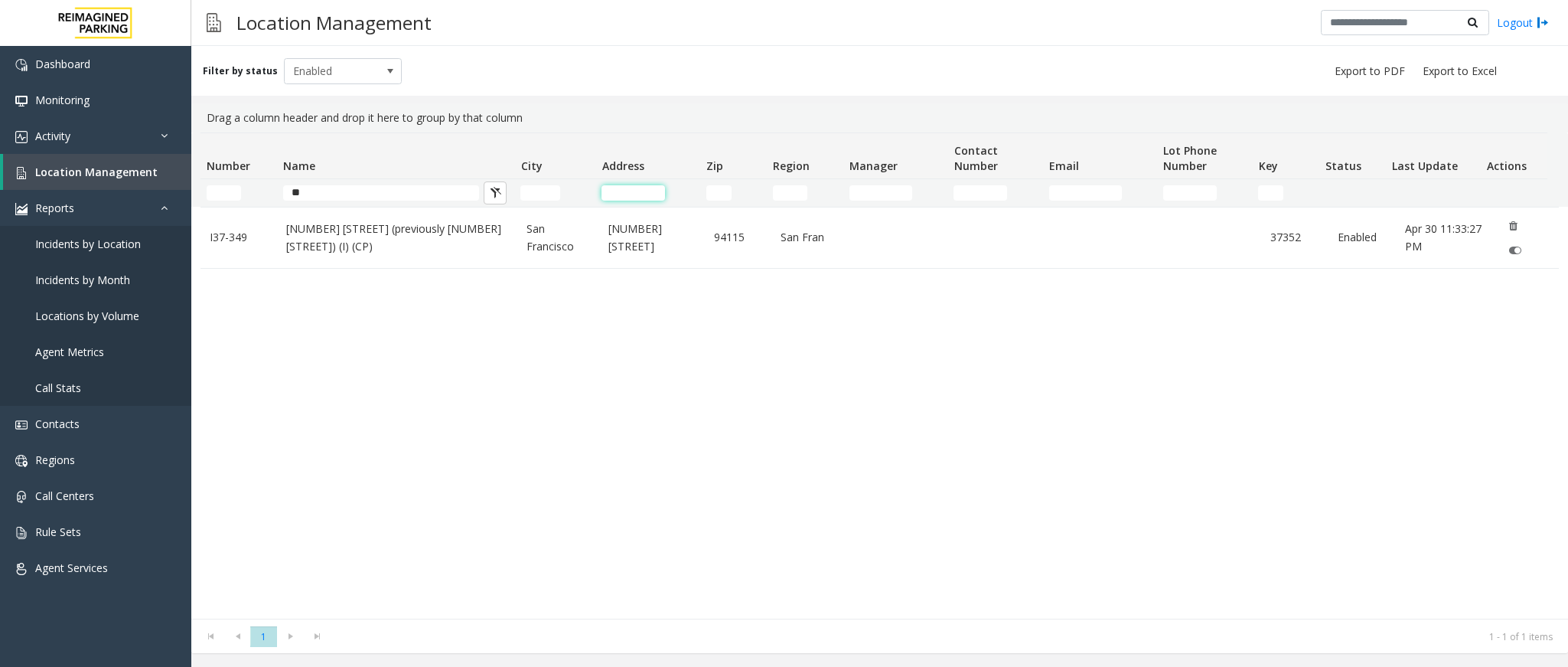 click 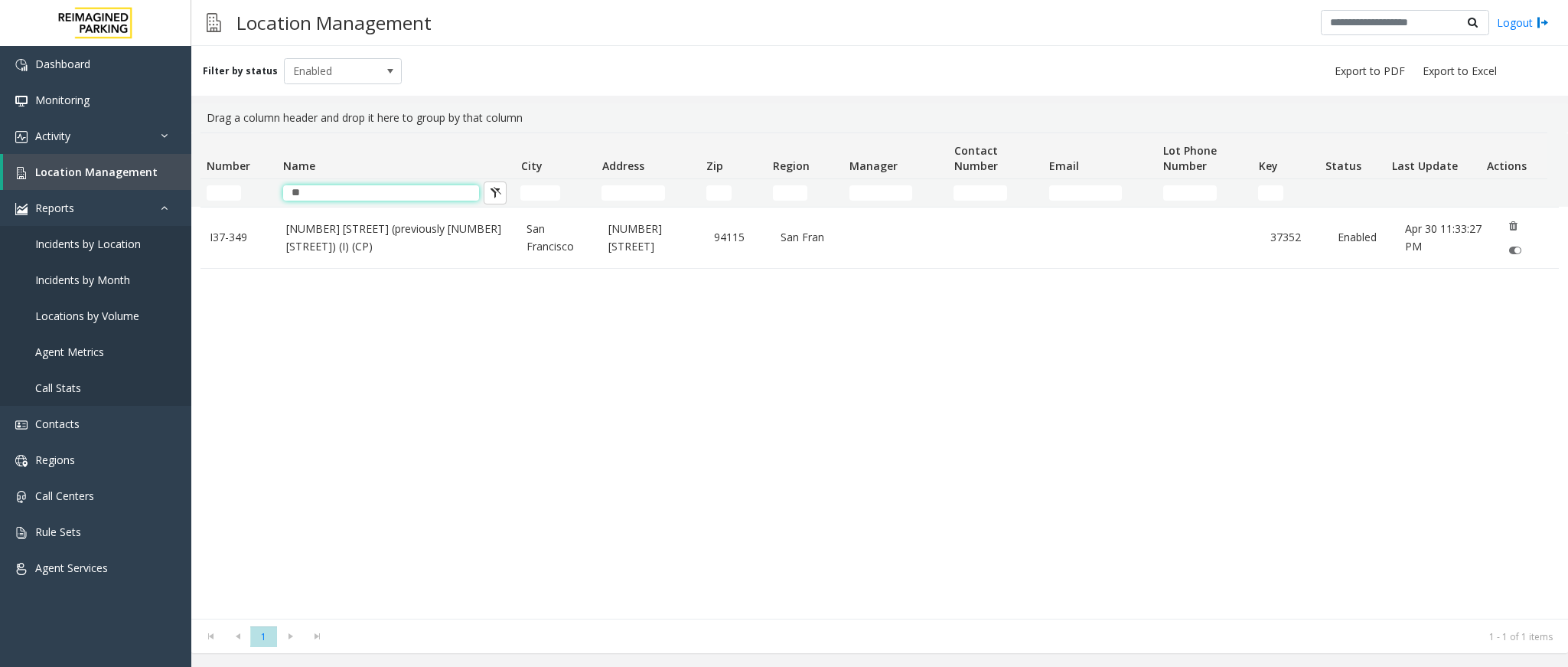 drag, startPoint x: 416, startPoint y: 194, endPoint x: 260, endPoint y: 198, distance: 156.05127 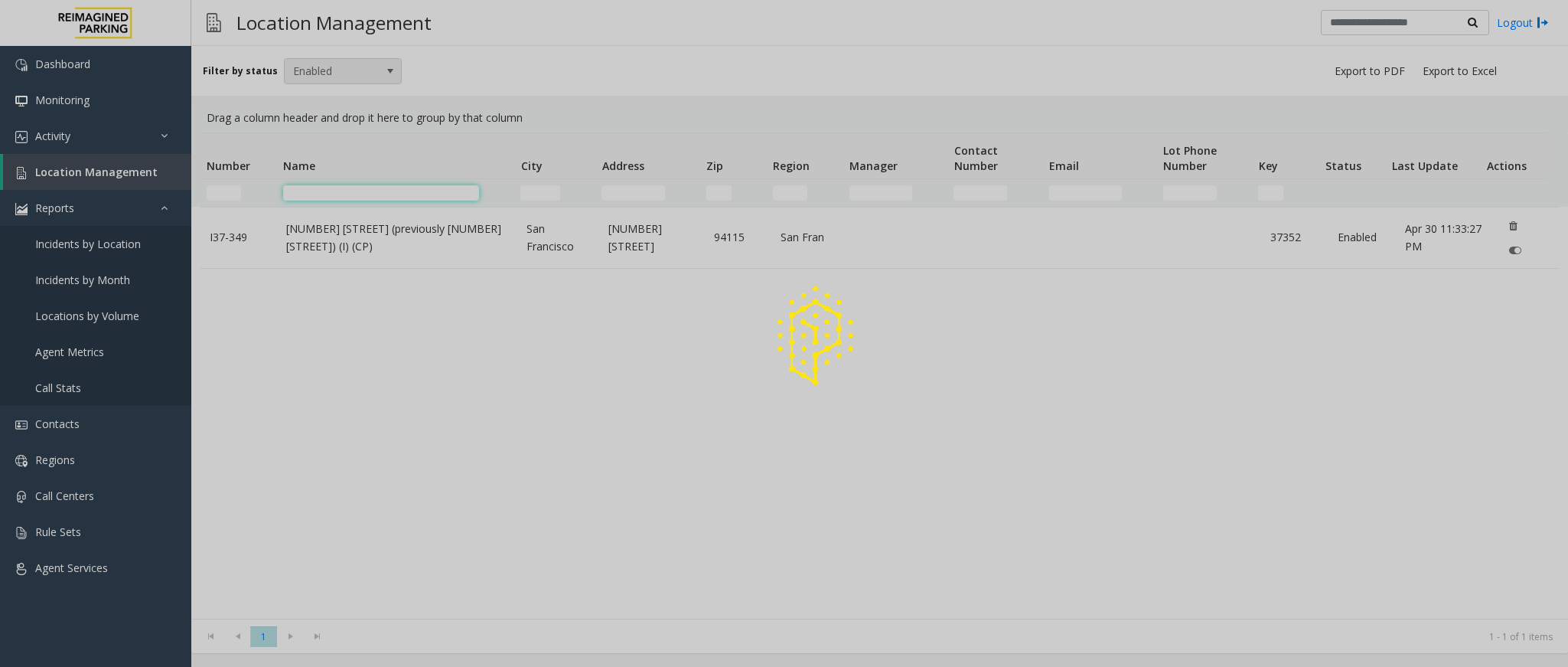 type 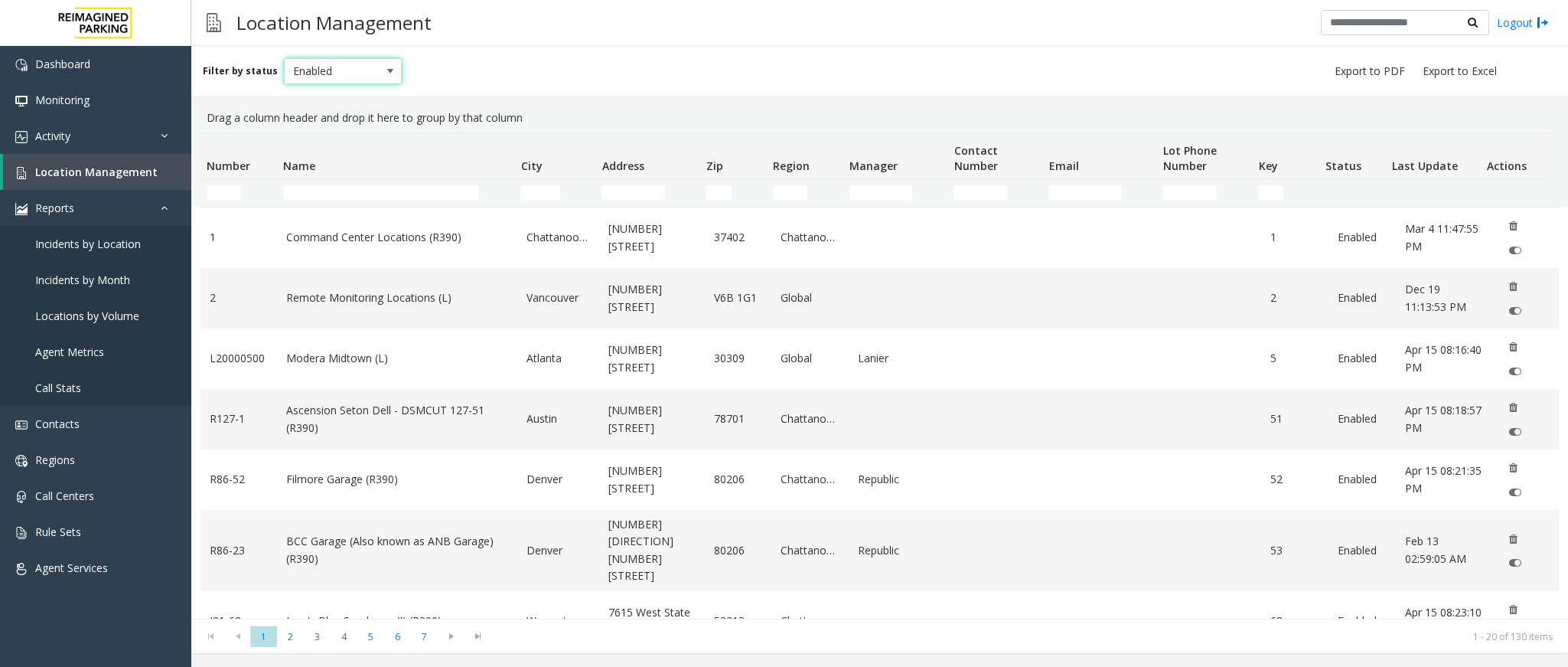 click on "Enabled" at bounding box center (331, 71) 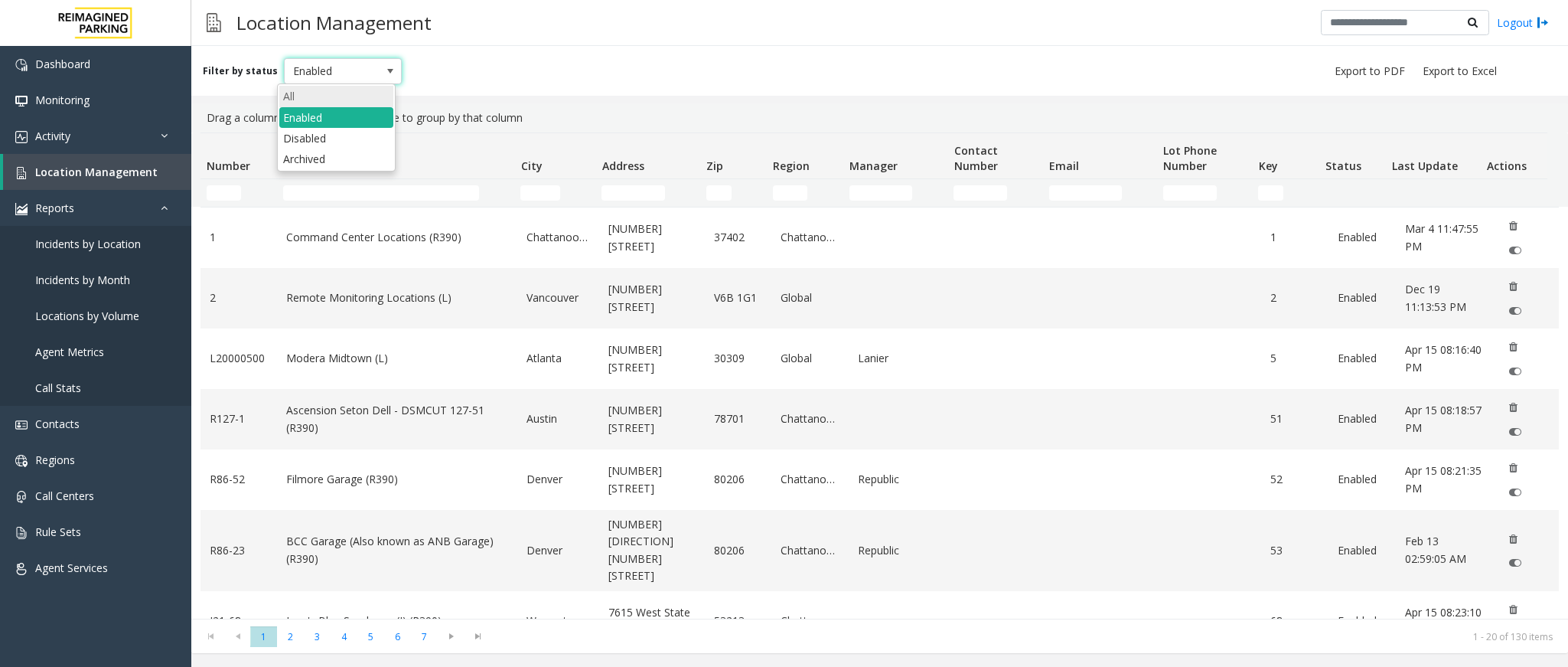 click on "All" at bounding box center [336, 96] 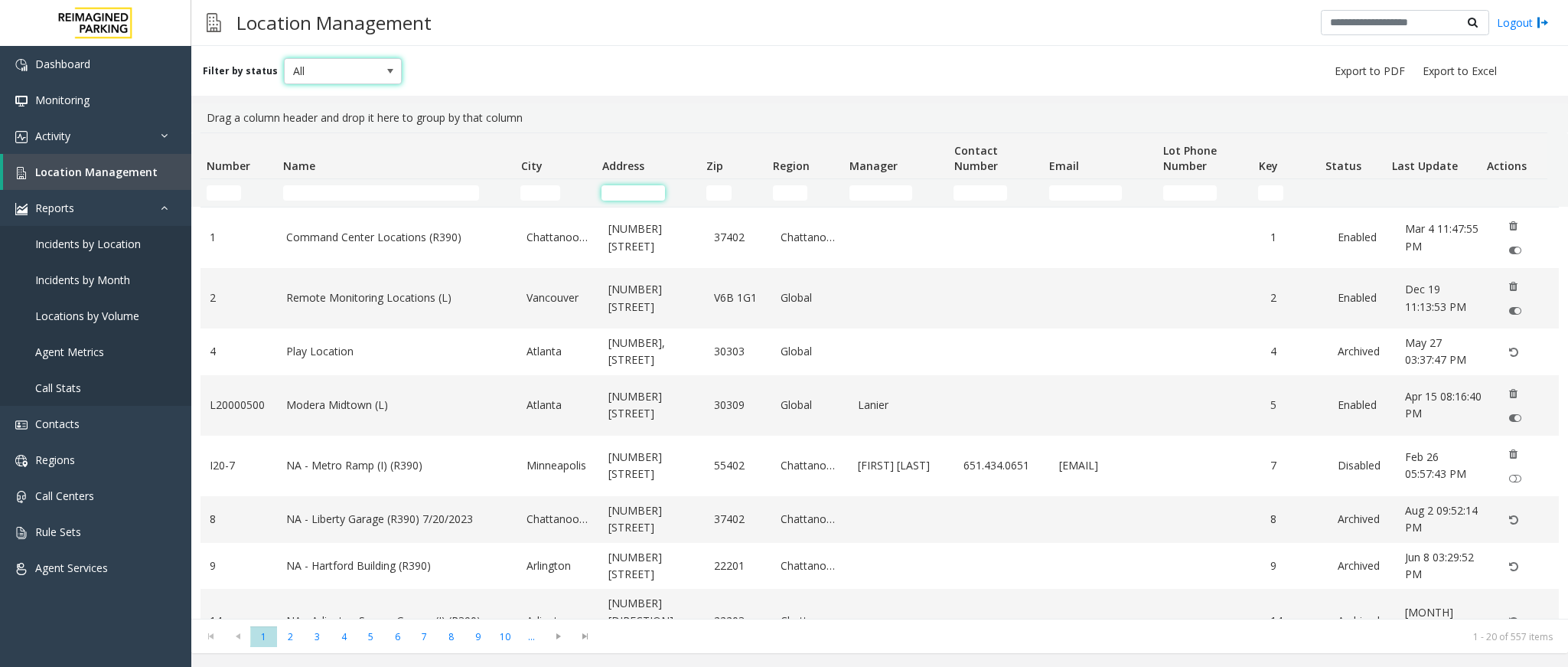 click 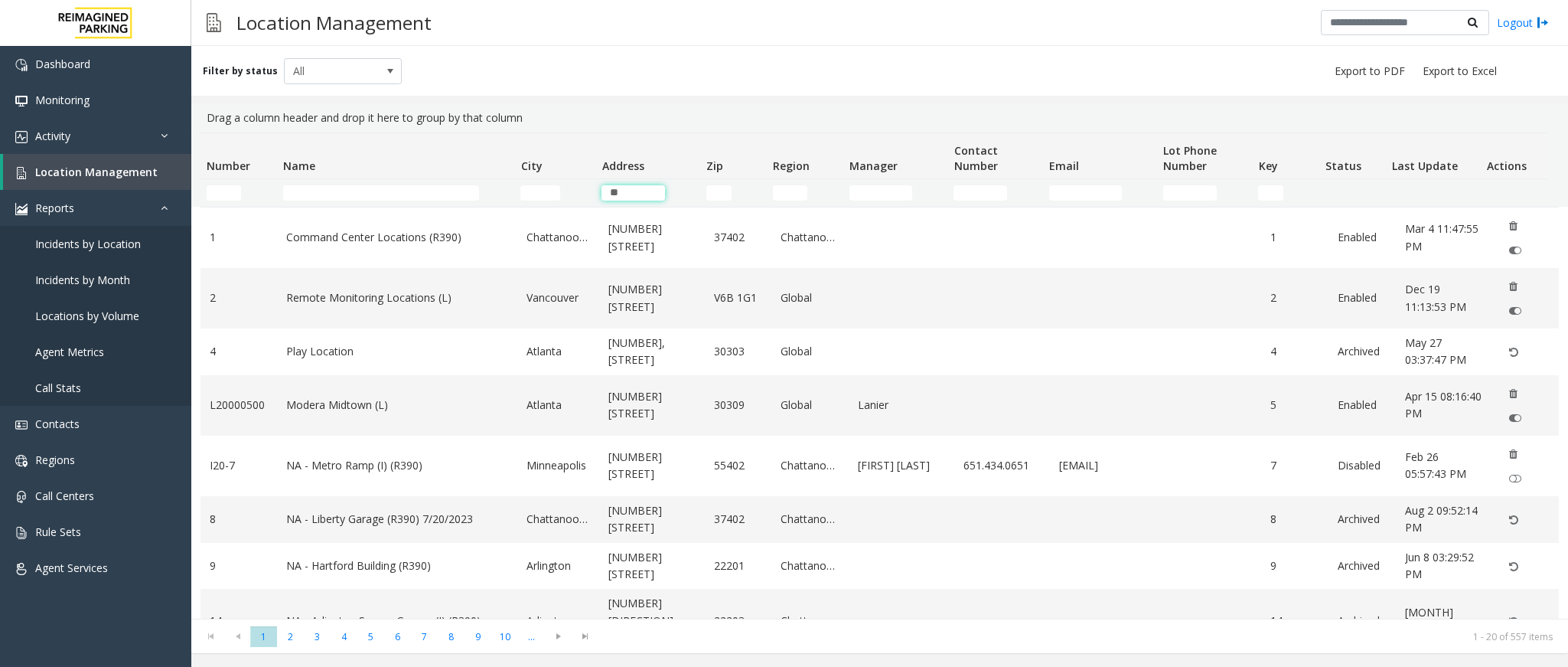 type on "***" 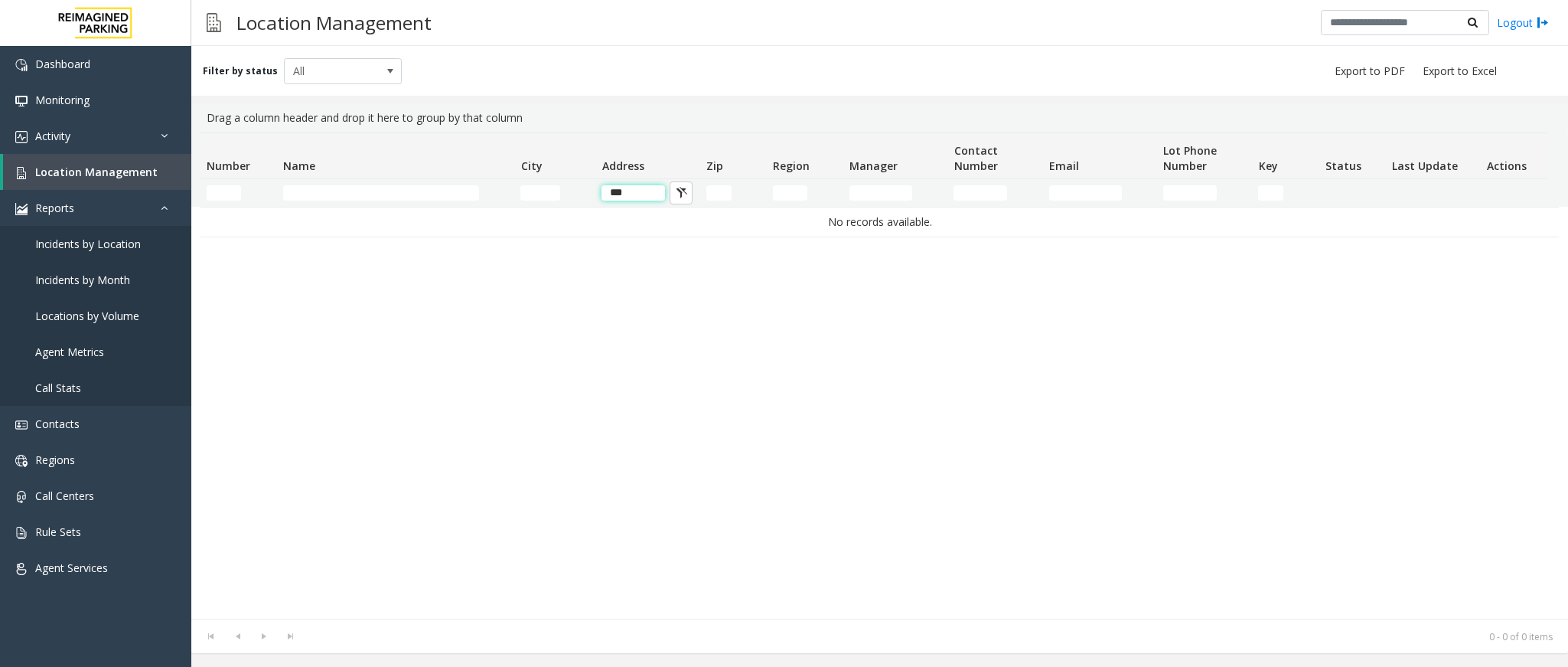 drag, startPoint x: 644, startPoint y: 191, endPoint x: 606, endPoint y: 195, distance: 38.20995 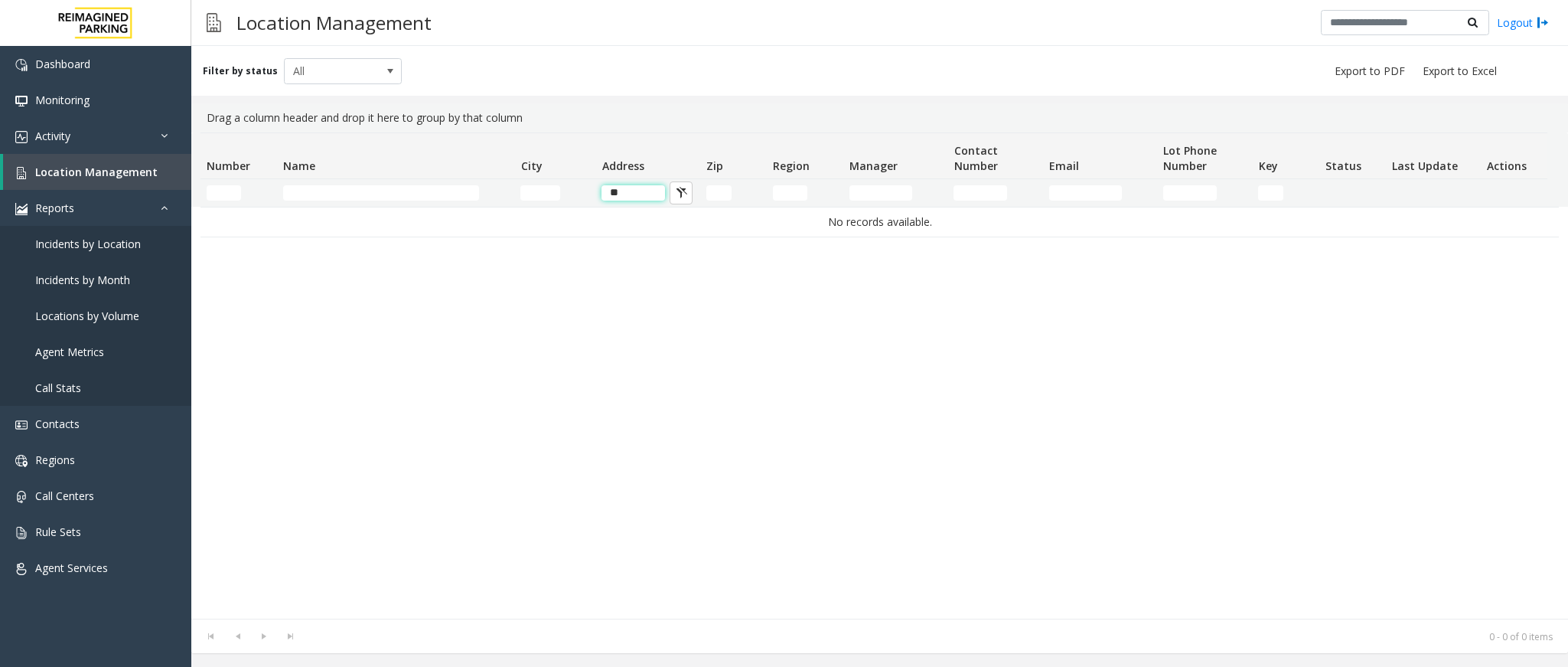 type on "*" 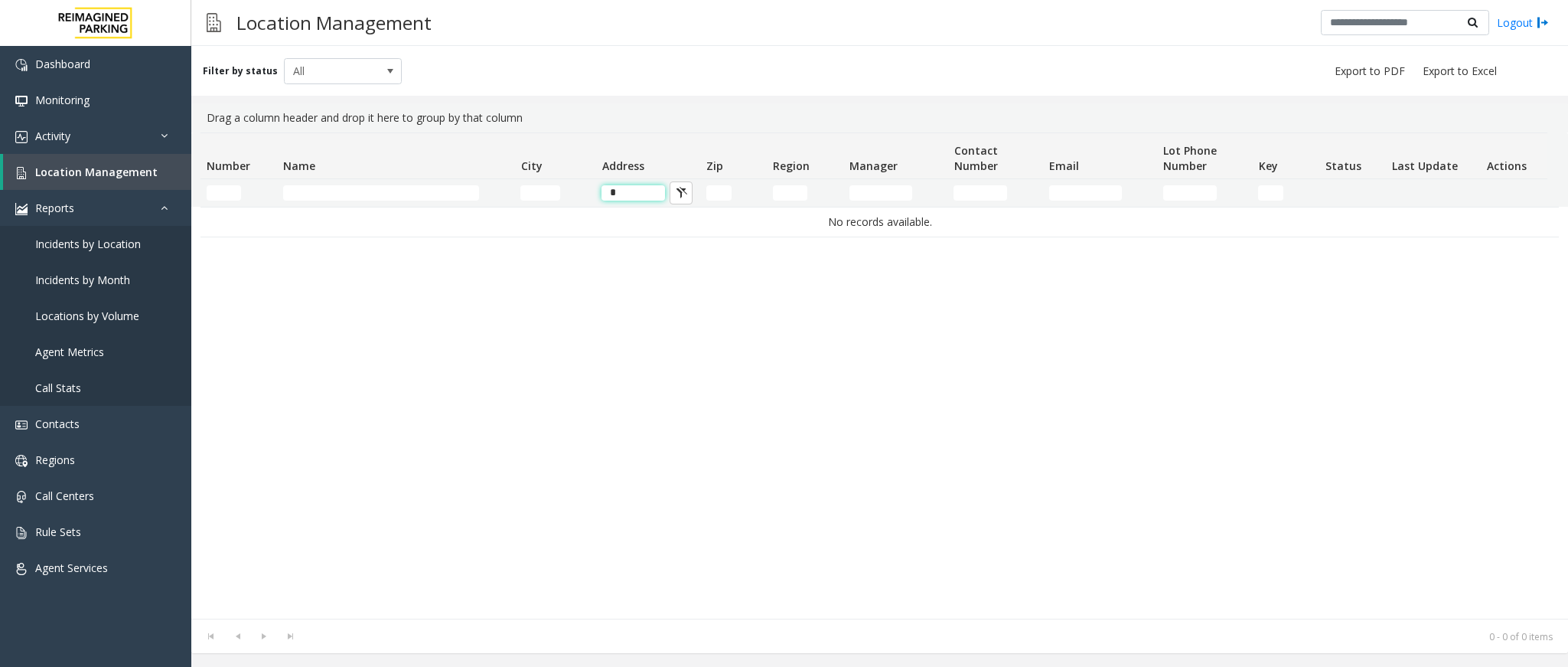 type 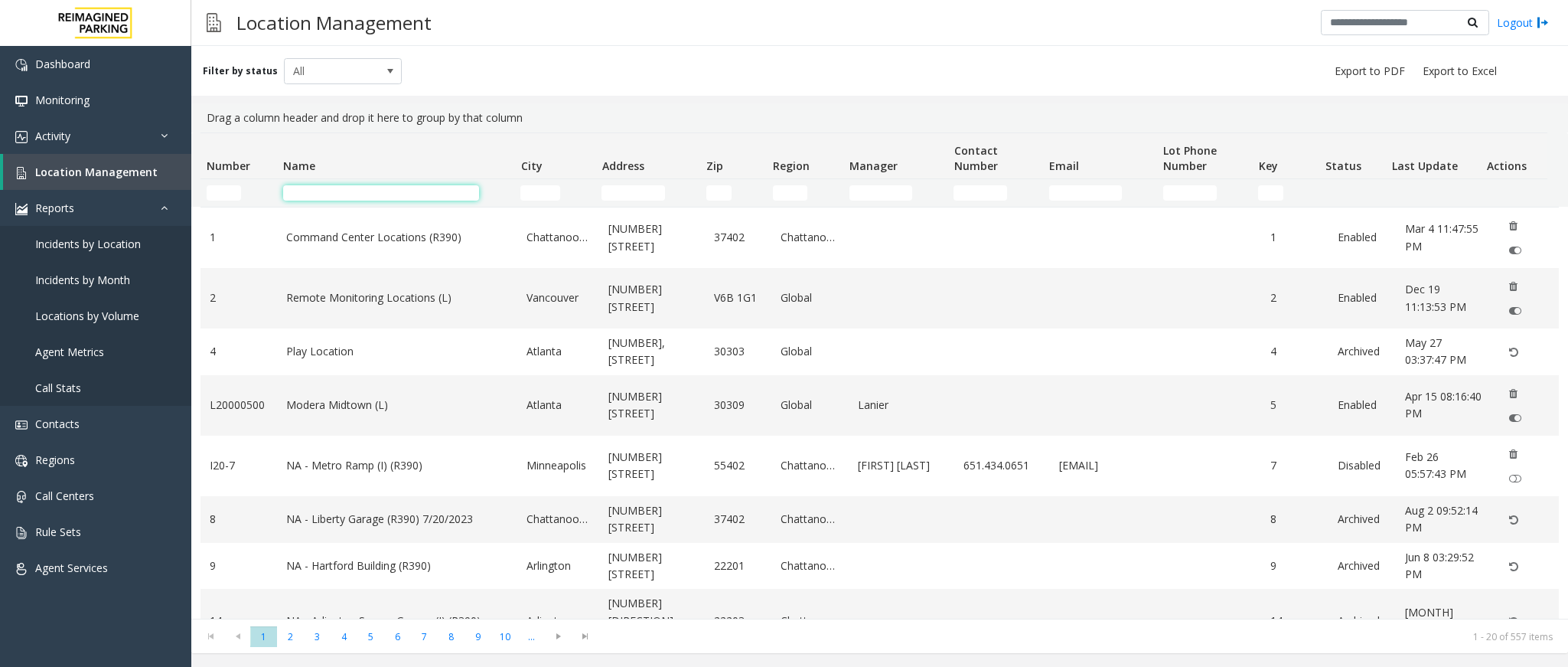 click 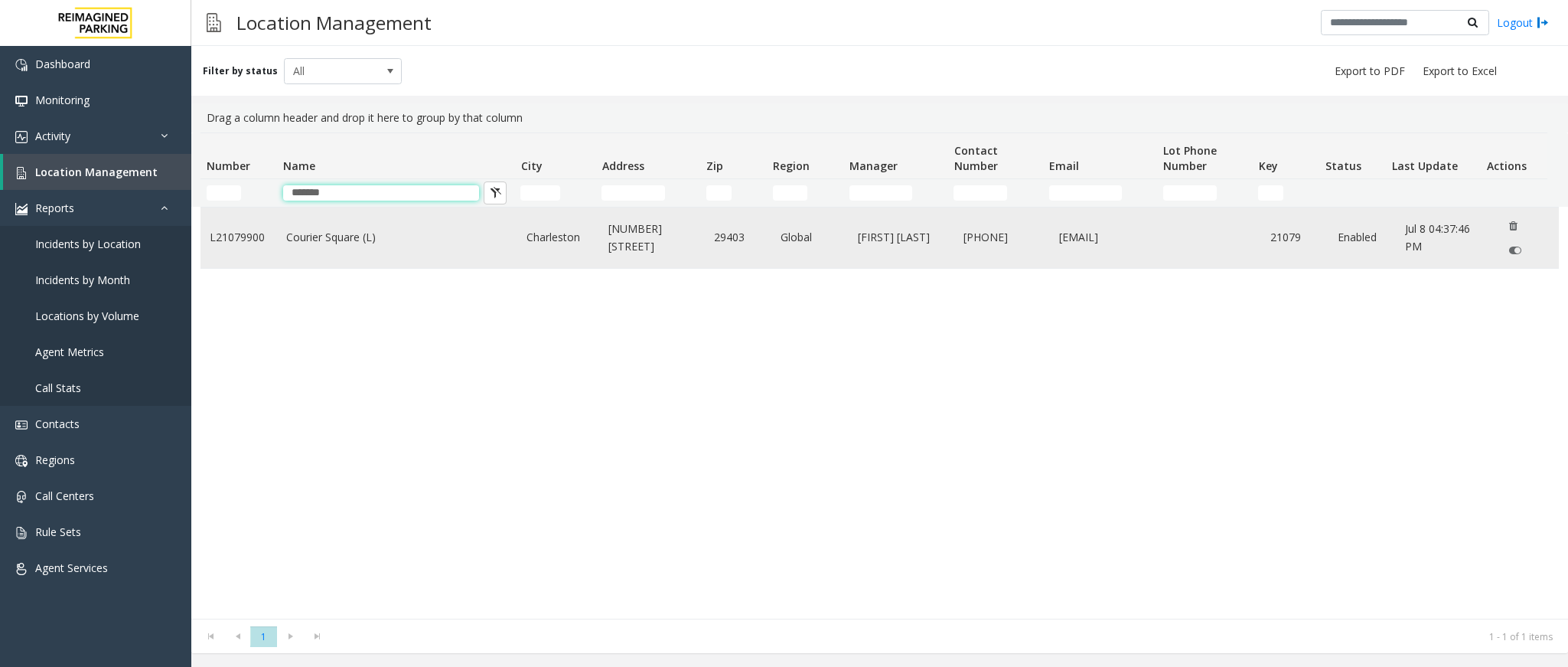 type on "*******" 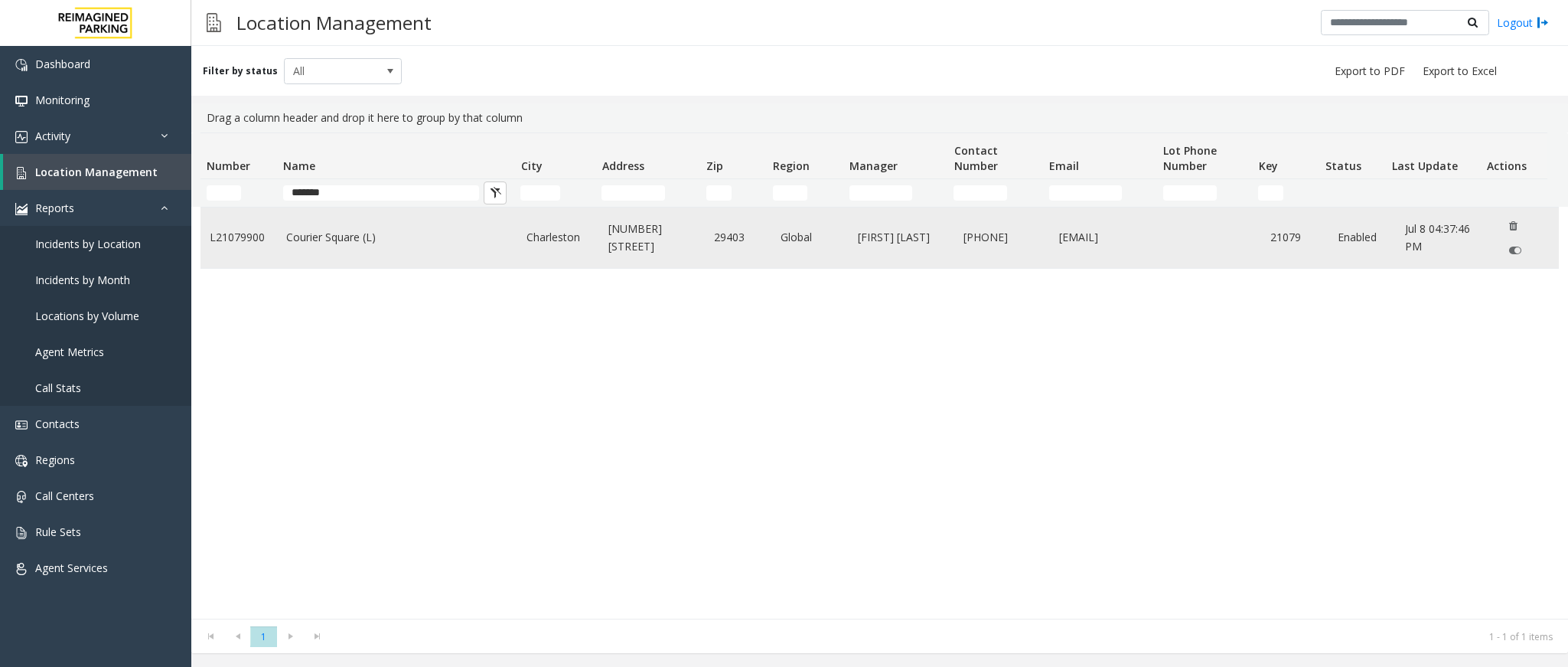 click on "Courier Square (L)" 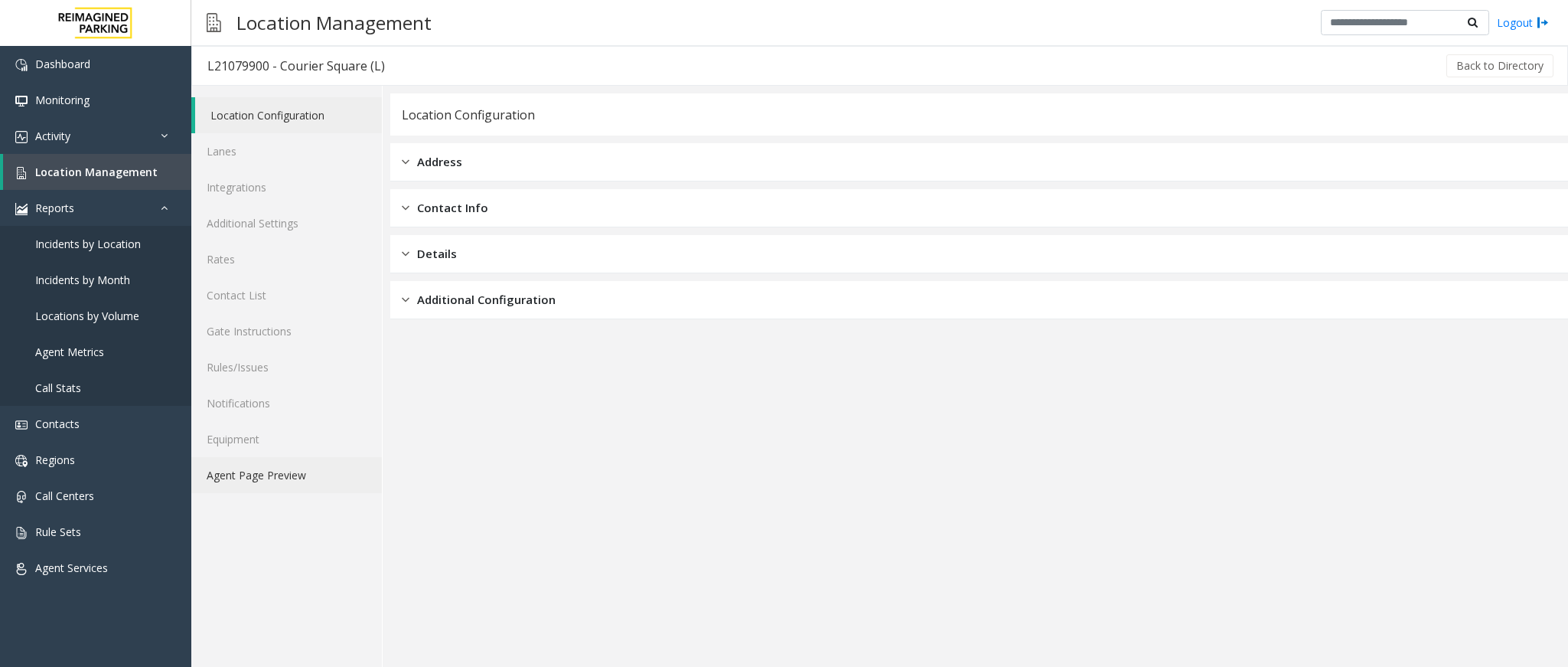 click on "Agent Page Preview" 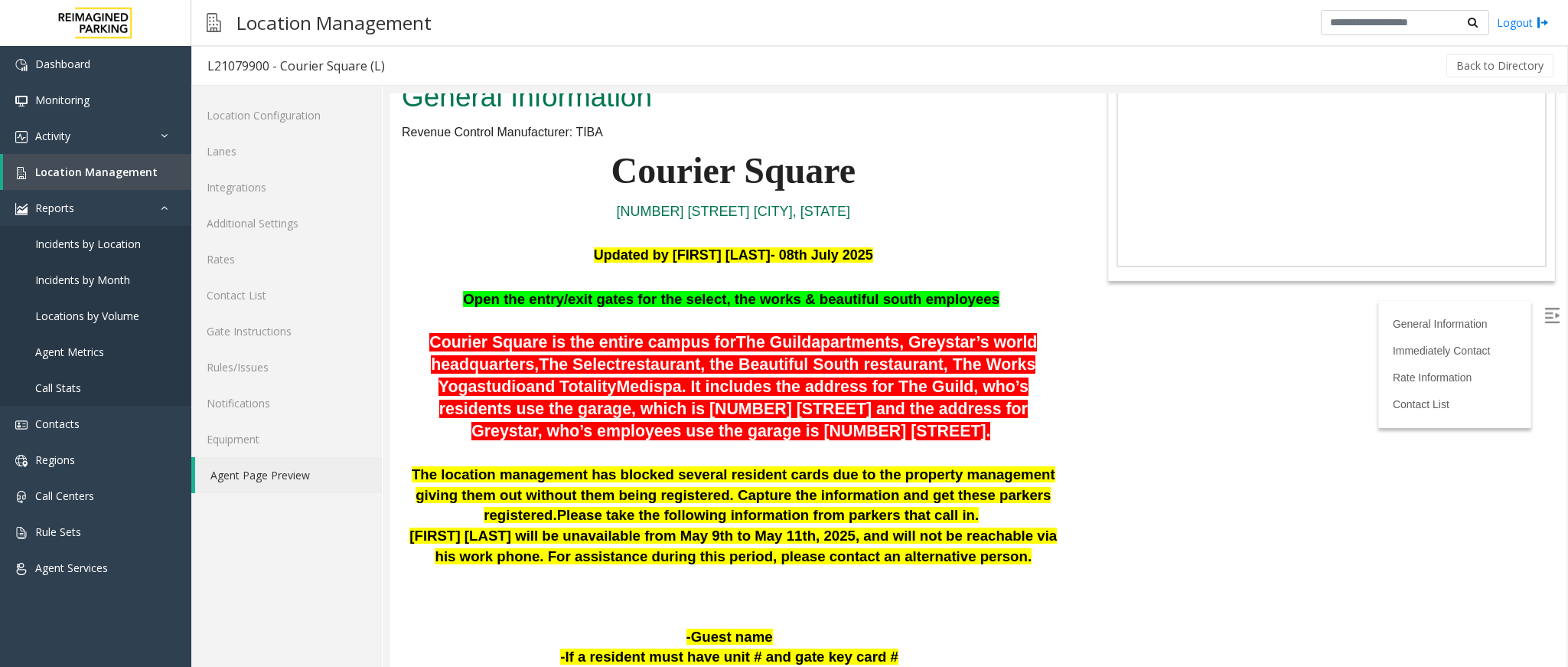 scroll, scrollTop: 115, scrollLeft: 0, axis: vertical 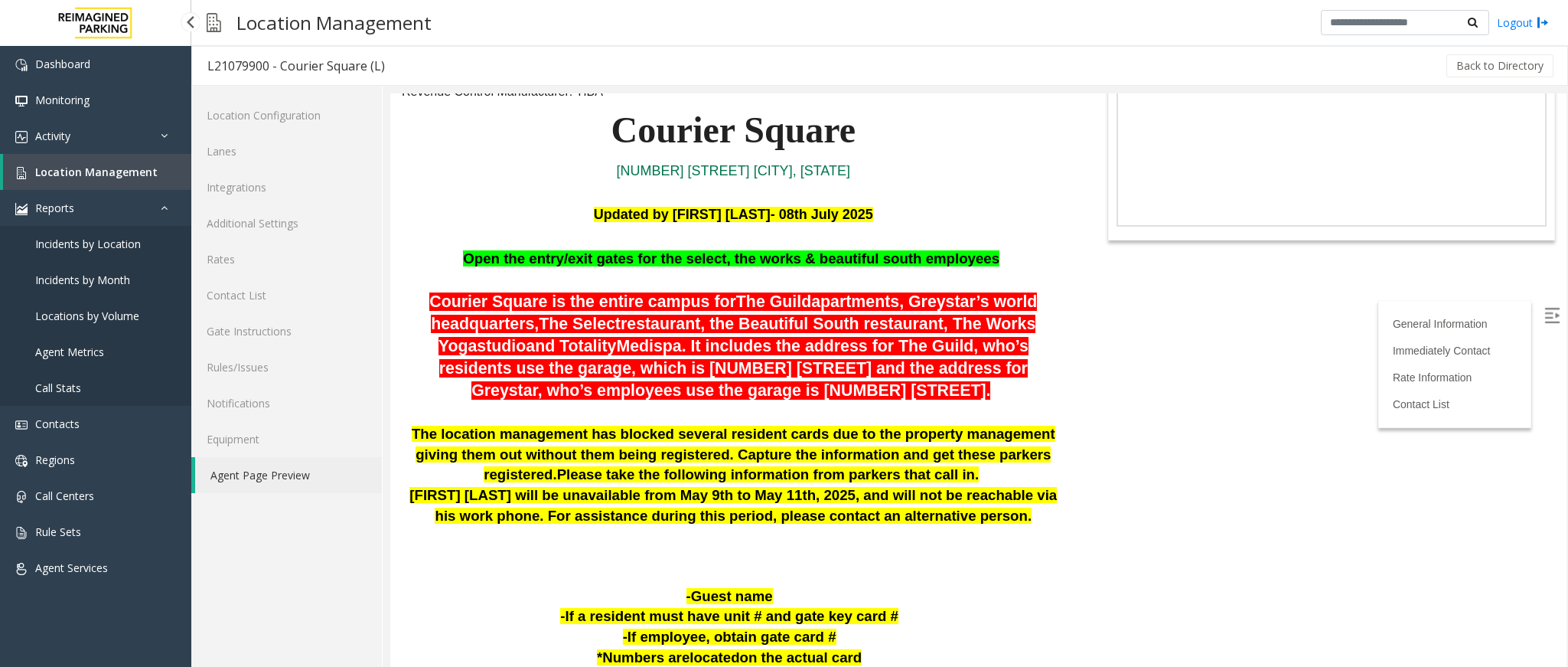 click on "Location Management" at bounding box center [96, 172] 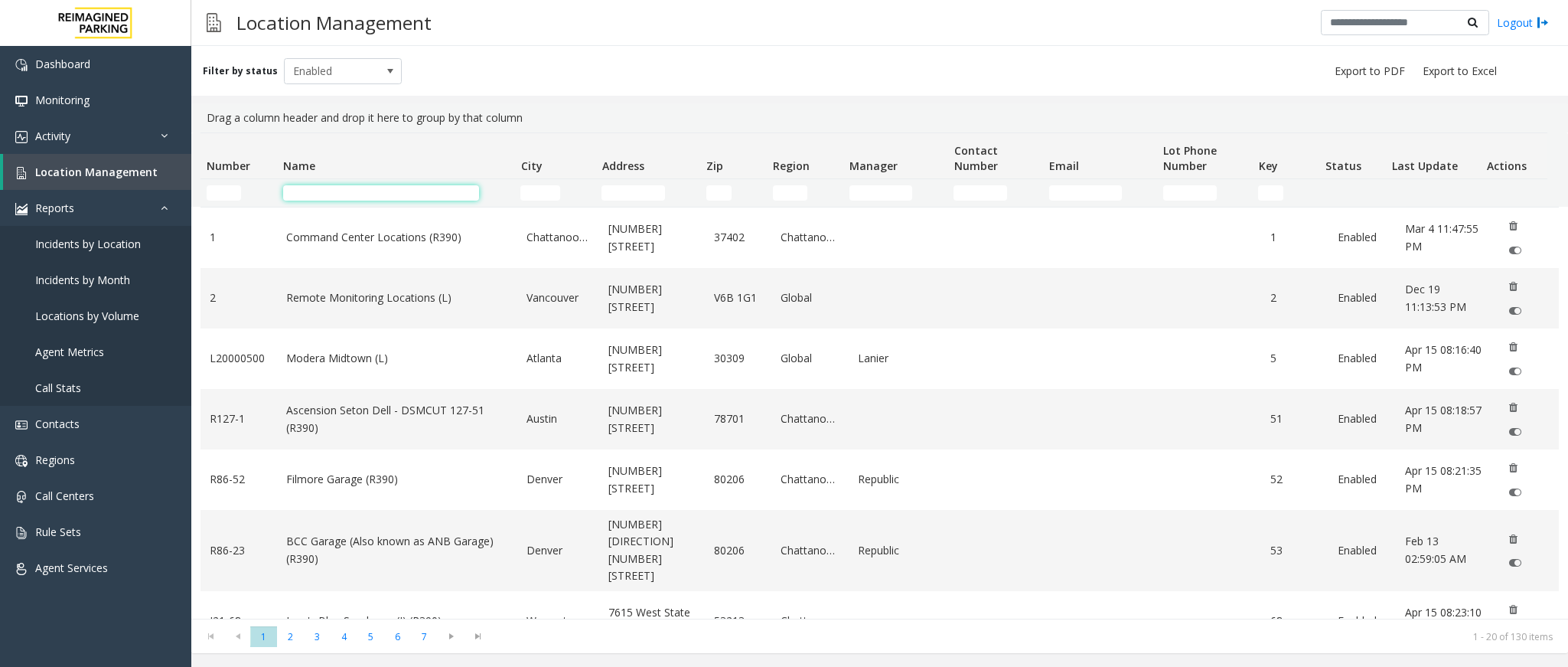 click 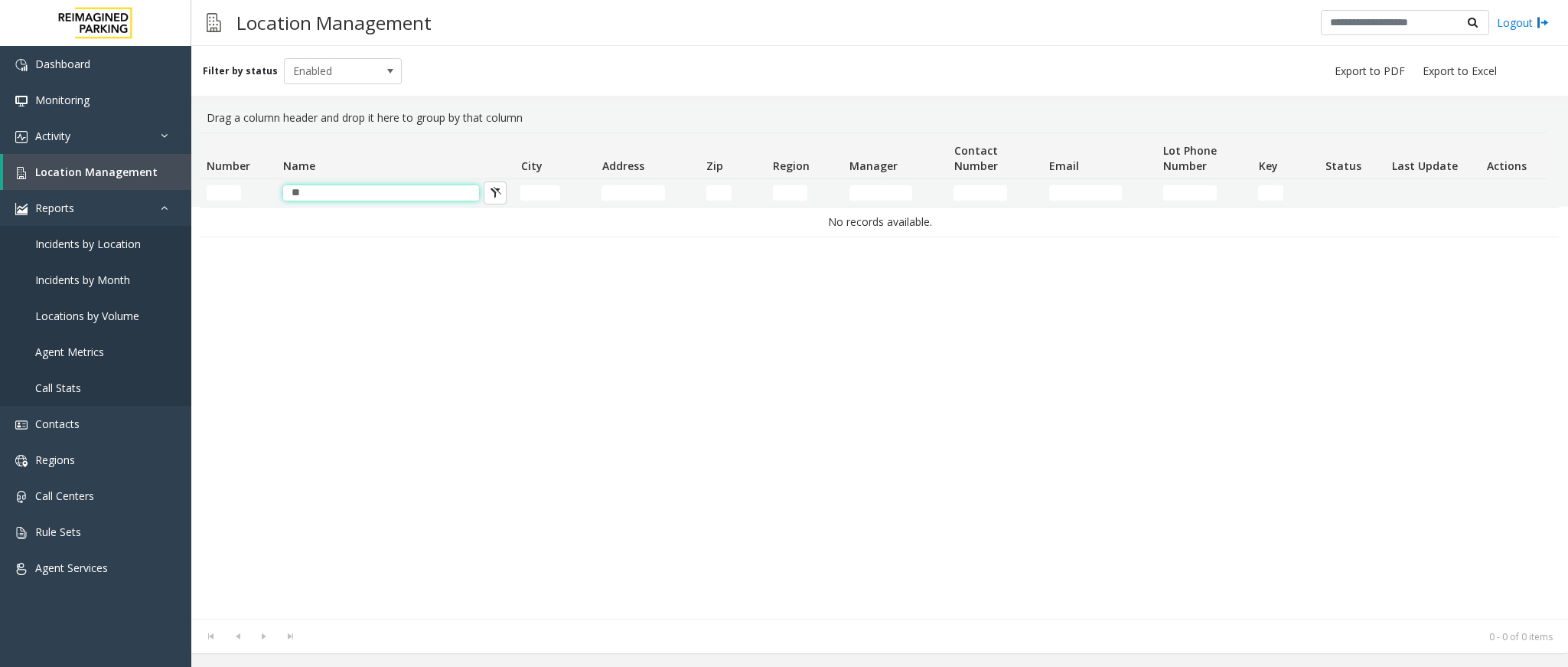 type on "*" 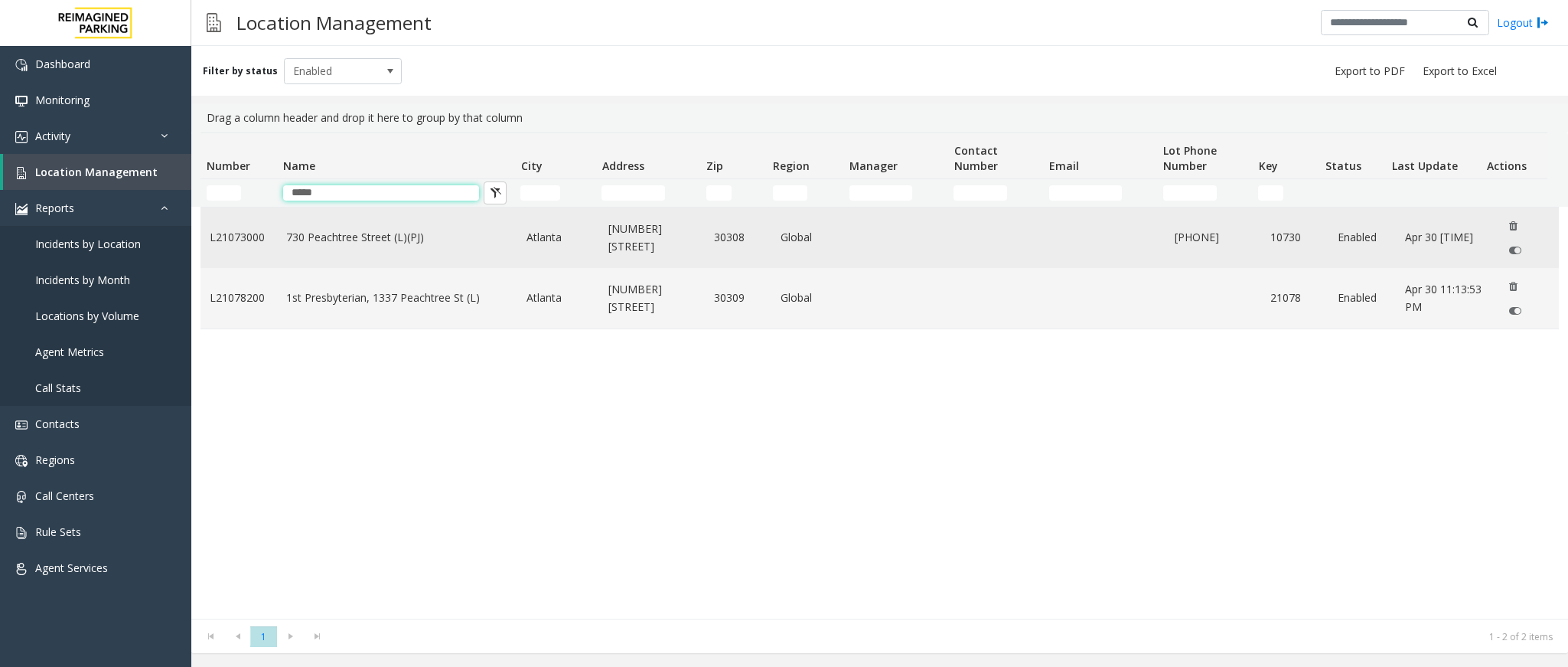 type on "*****" 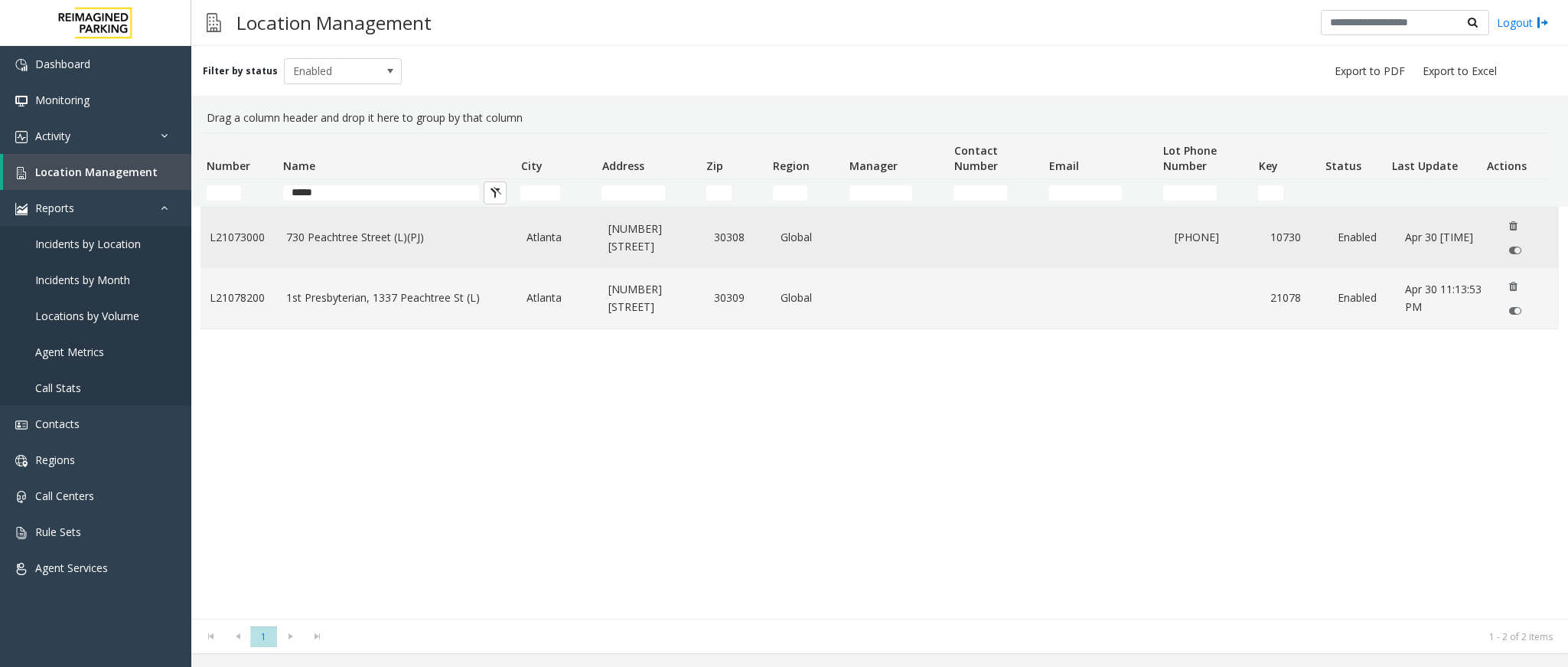 click on "730 Peachtree Street (L)(PJ)" 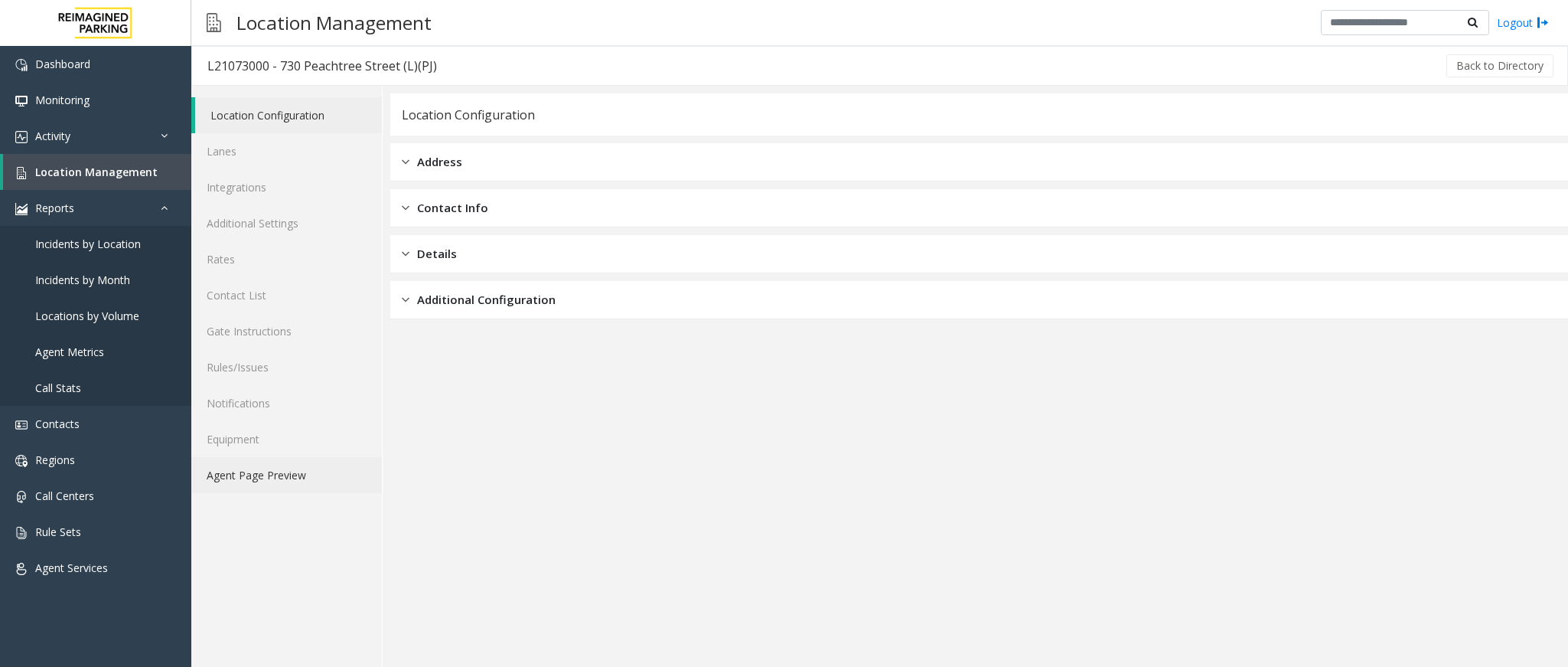 click on "Agent Page Preview" 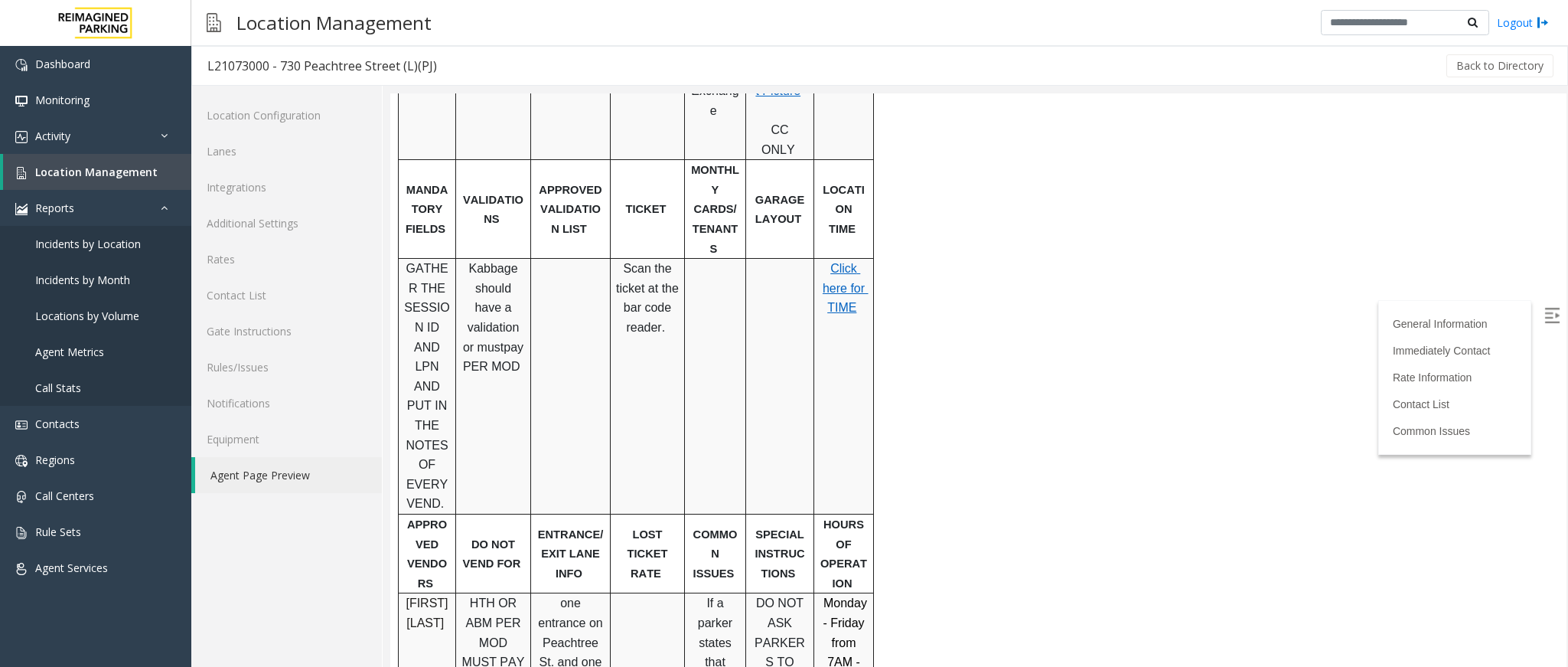 scroll, scrollTop: 12, scrollLeft: 0, axis: vertical 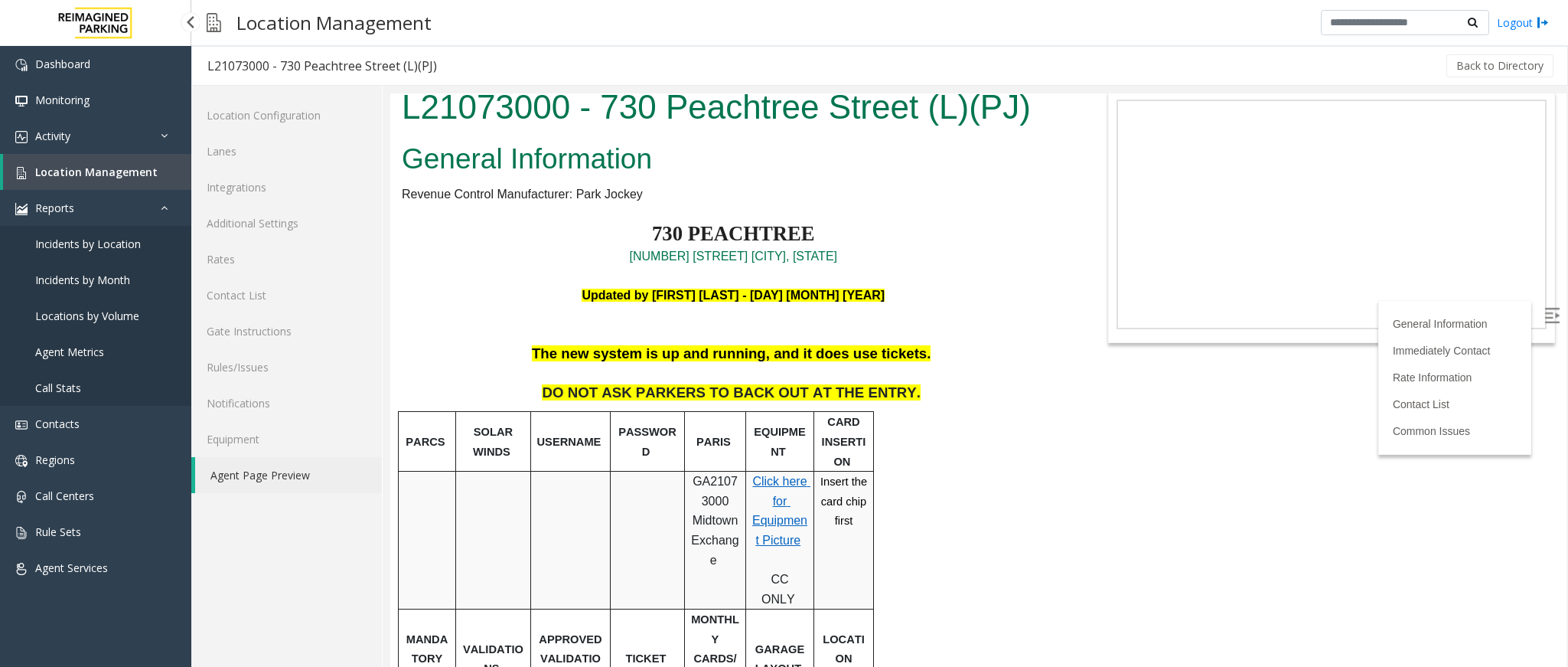 click on "Location Management" at bounding box center [96, 172] 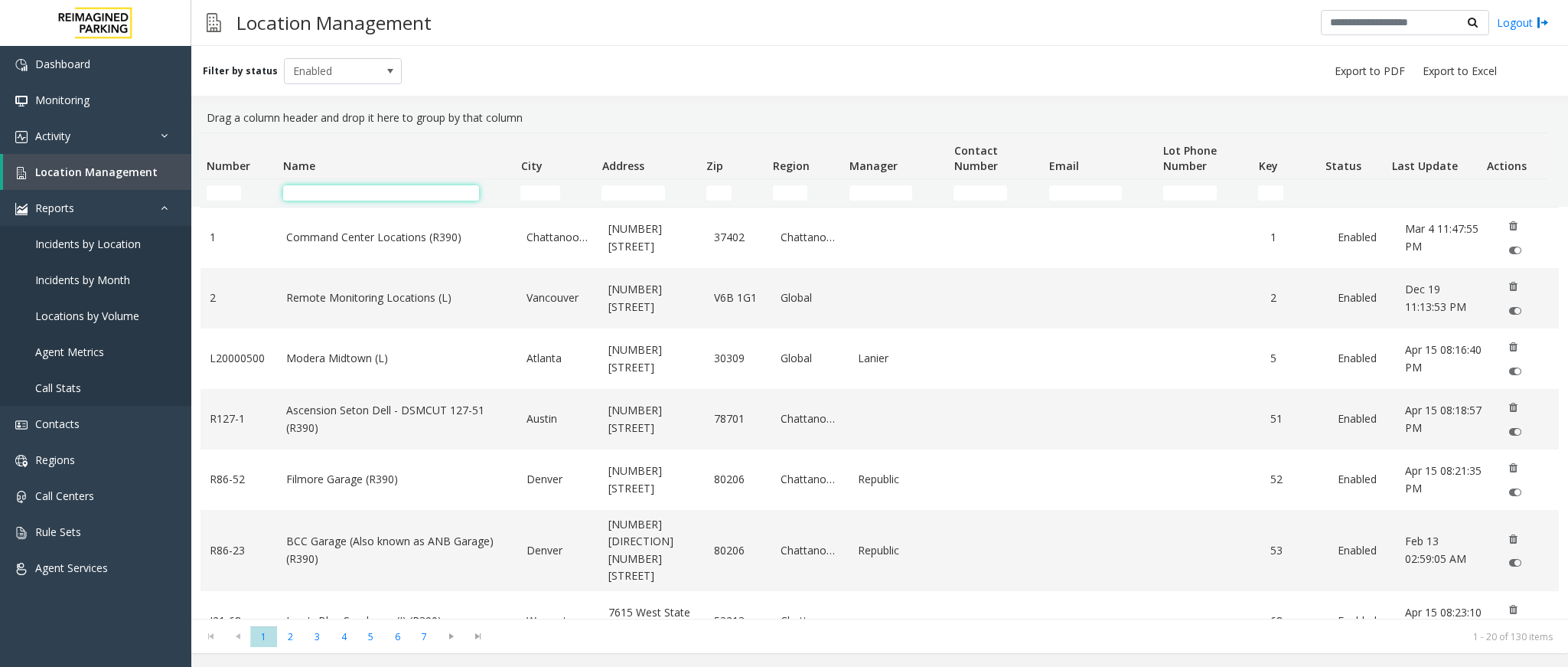 click 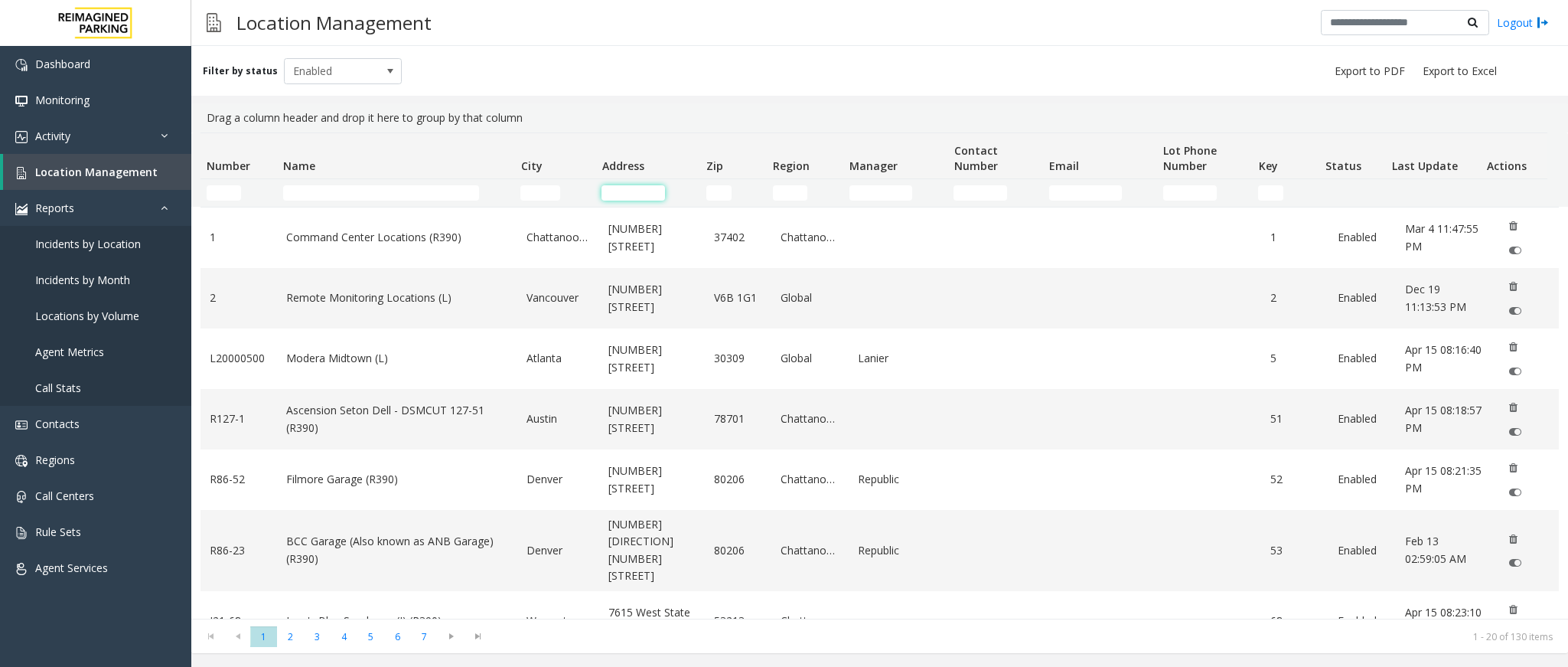 click 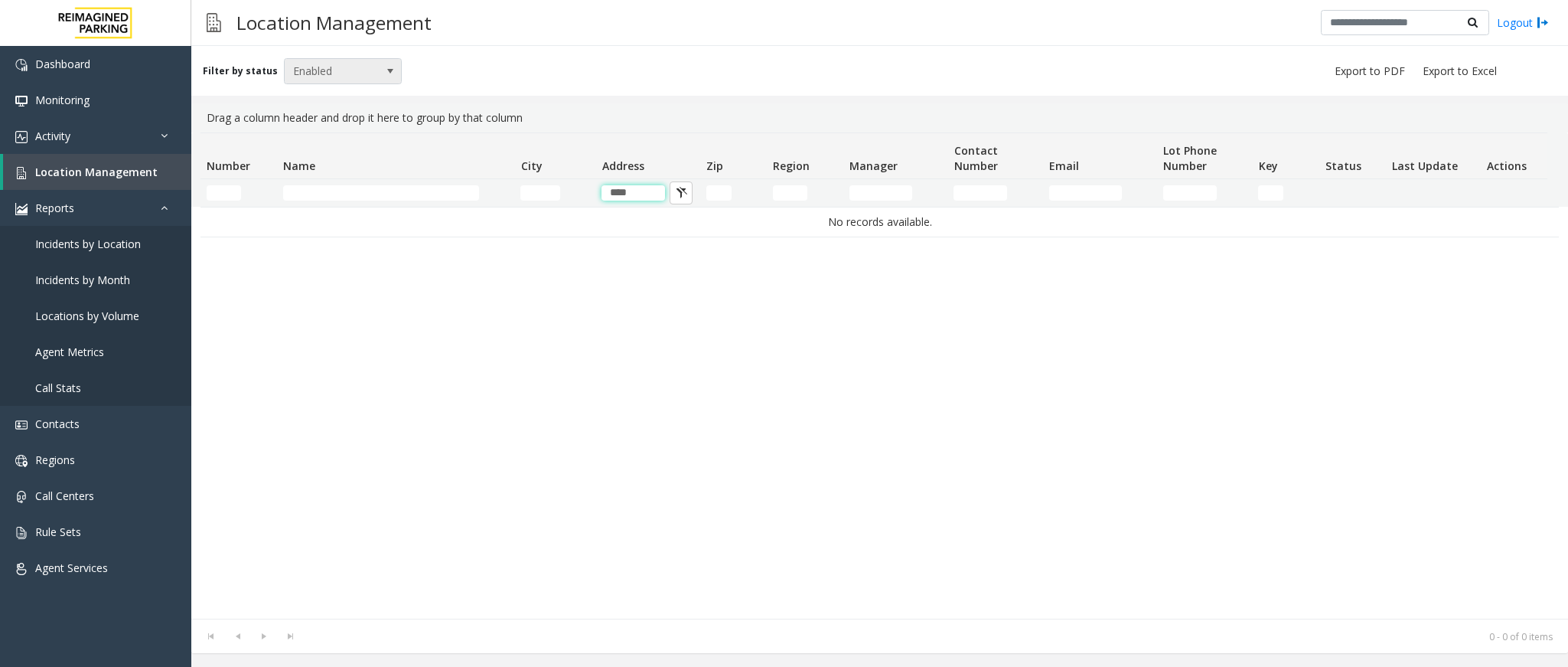 type on "****" 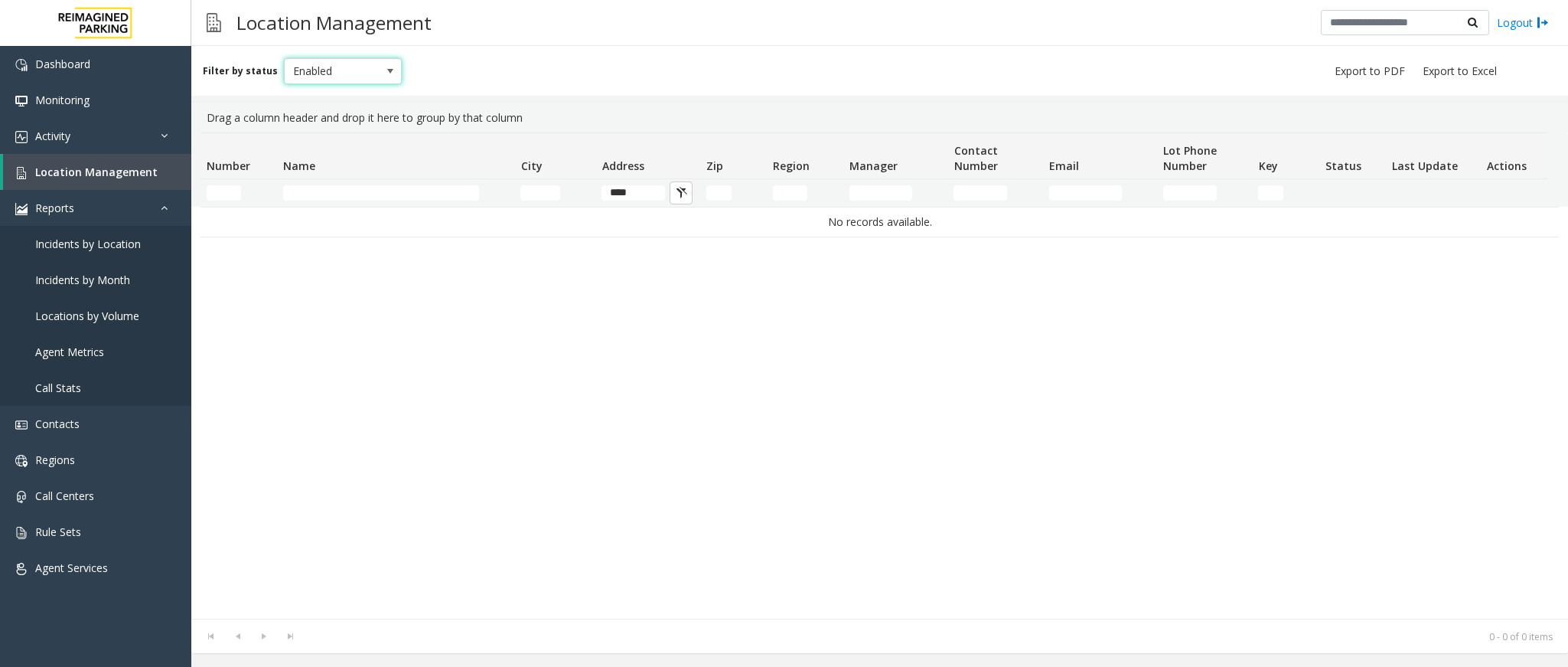 click on "Enabled" at bounding box center [331, 71] 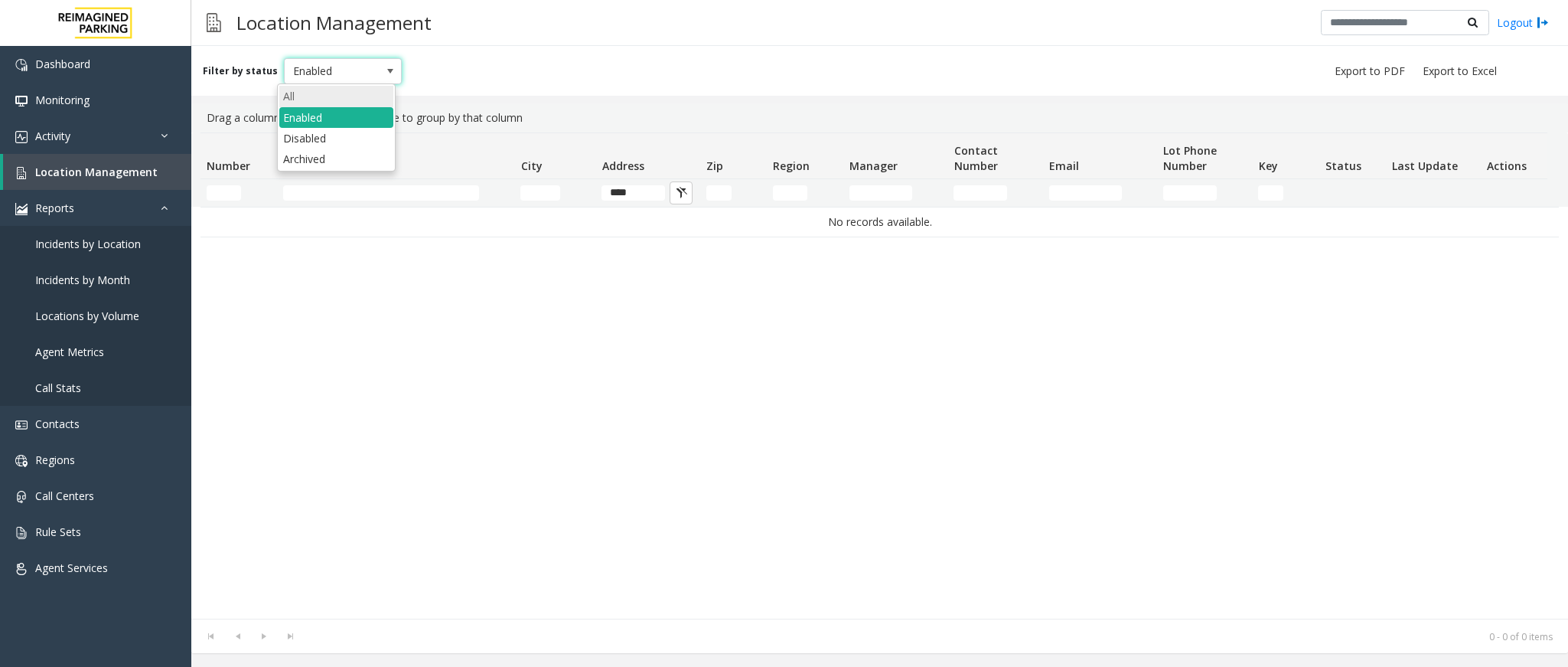 click on "All" at bounding box center [336, 96] 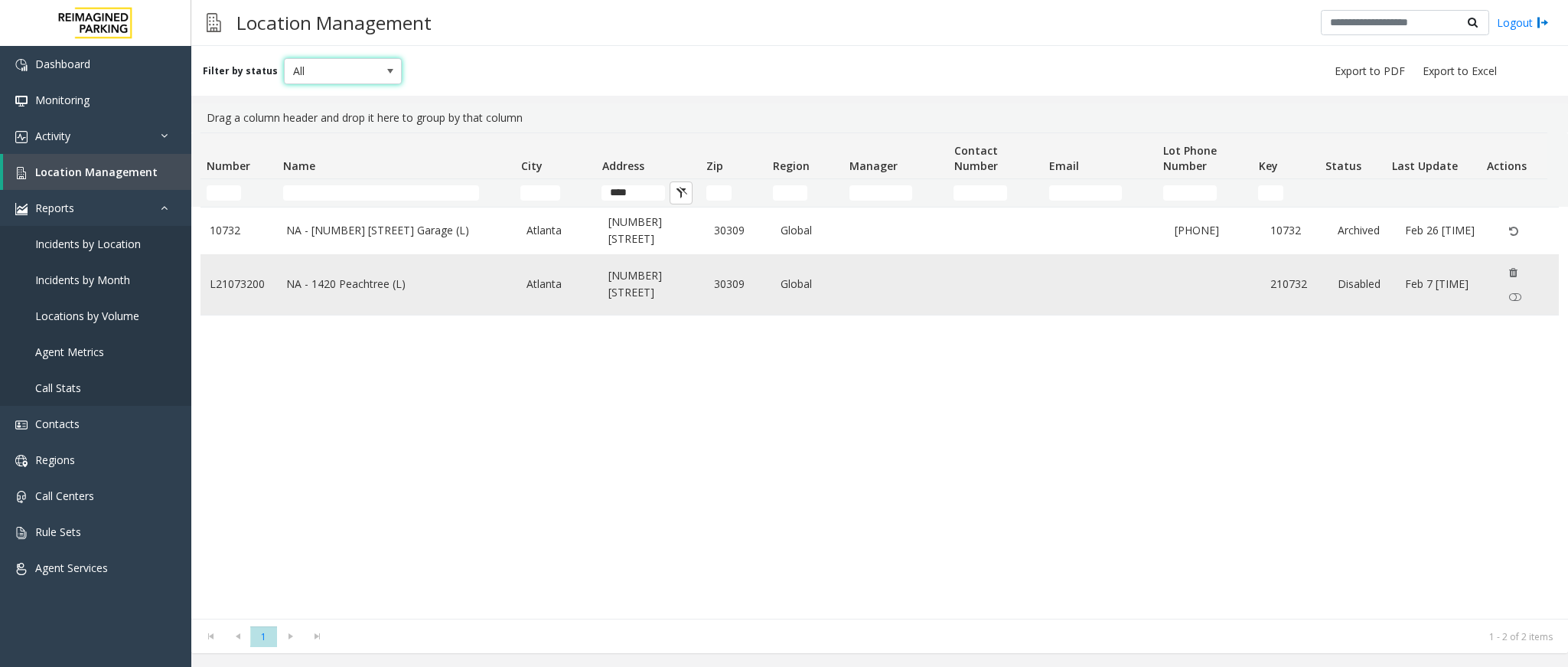 click on "NA - 1420 Peachtree (L)" 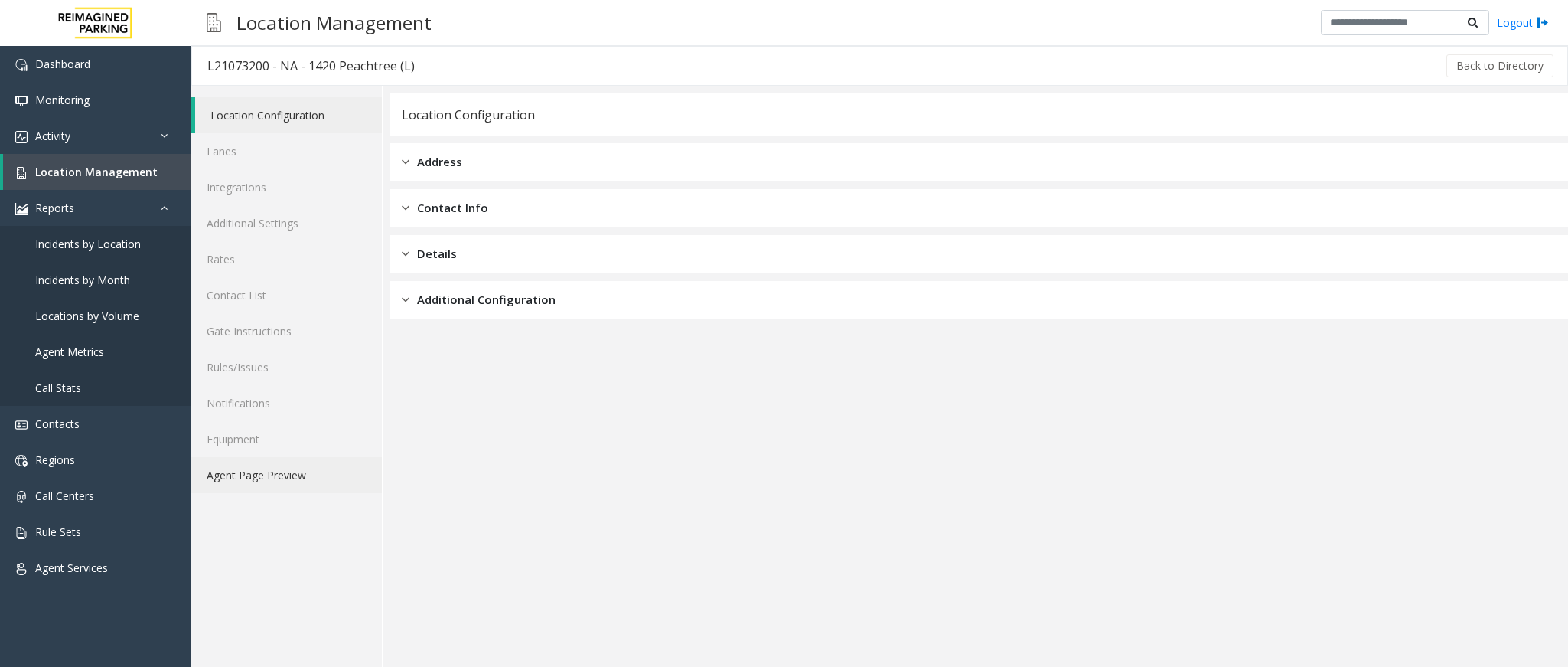 click on "Agent Page Preview" 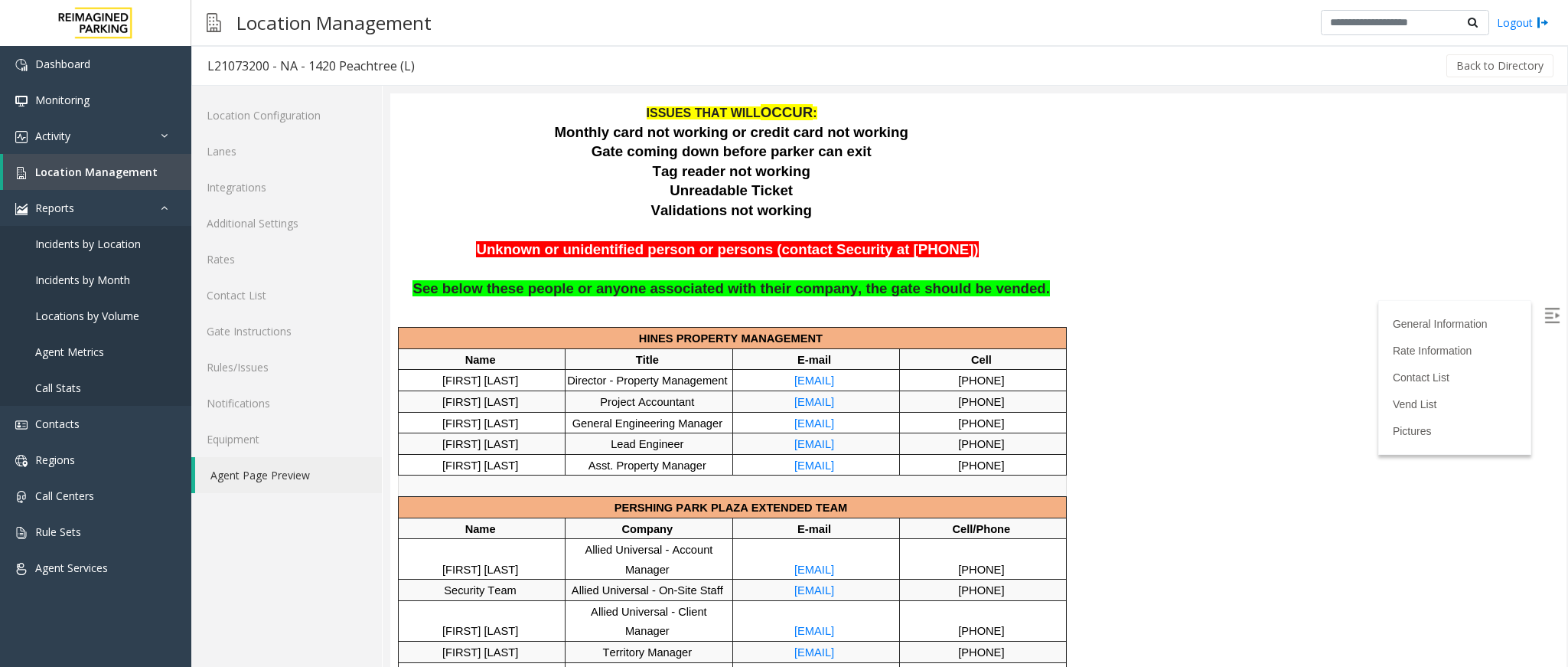scroll, scrollTop: 804, scrollLeft: 0, axis: vertical 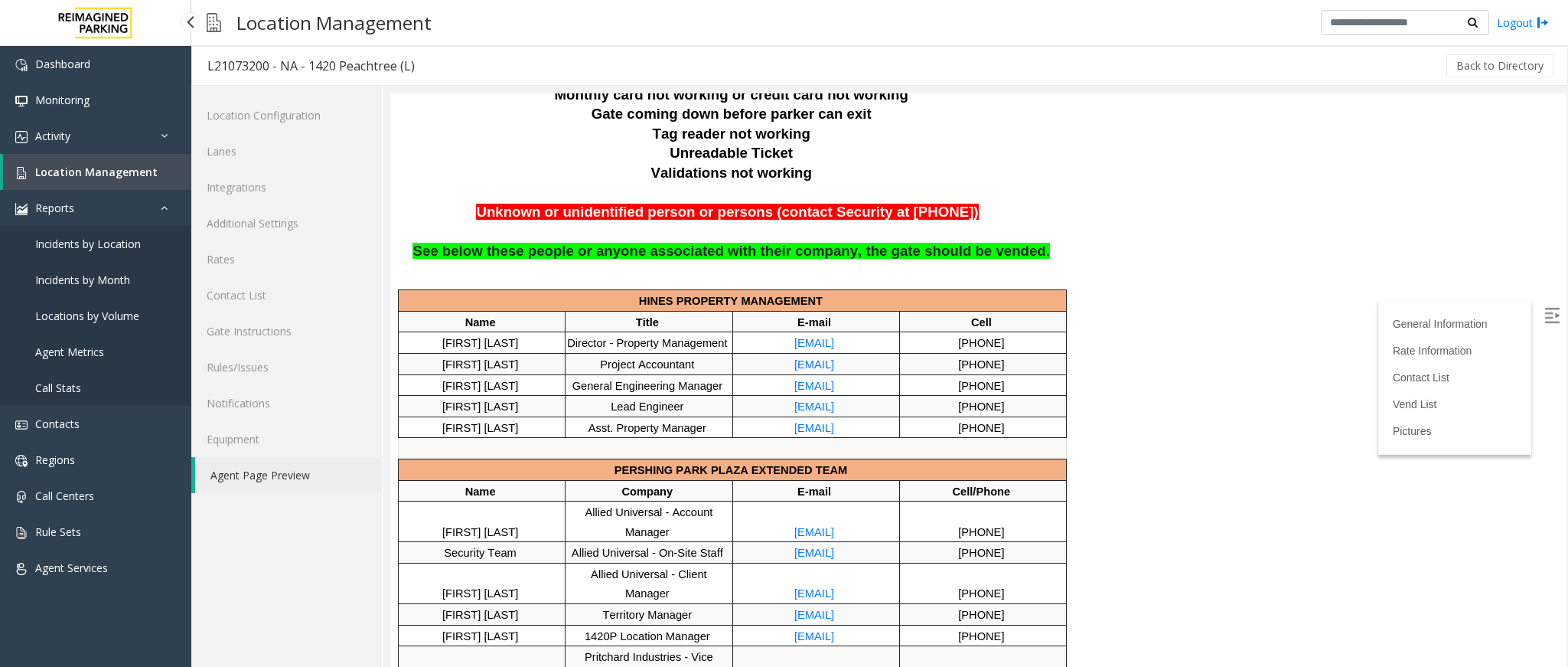 click on "Location Management" at bounding box center (97, 172) 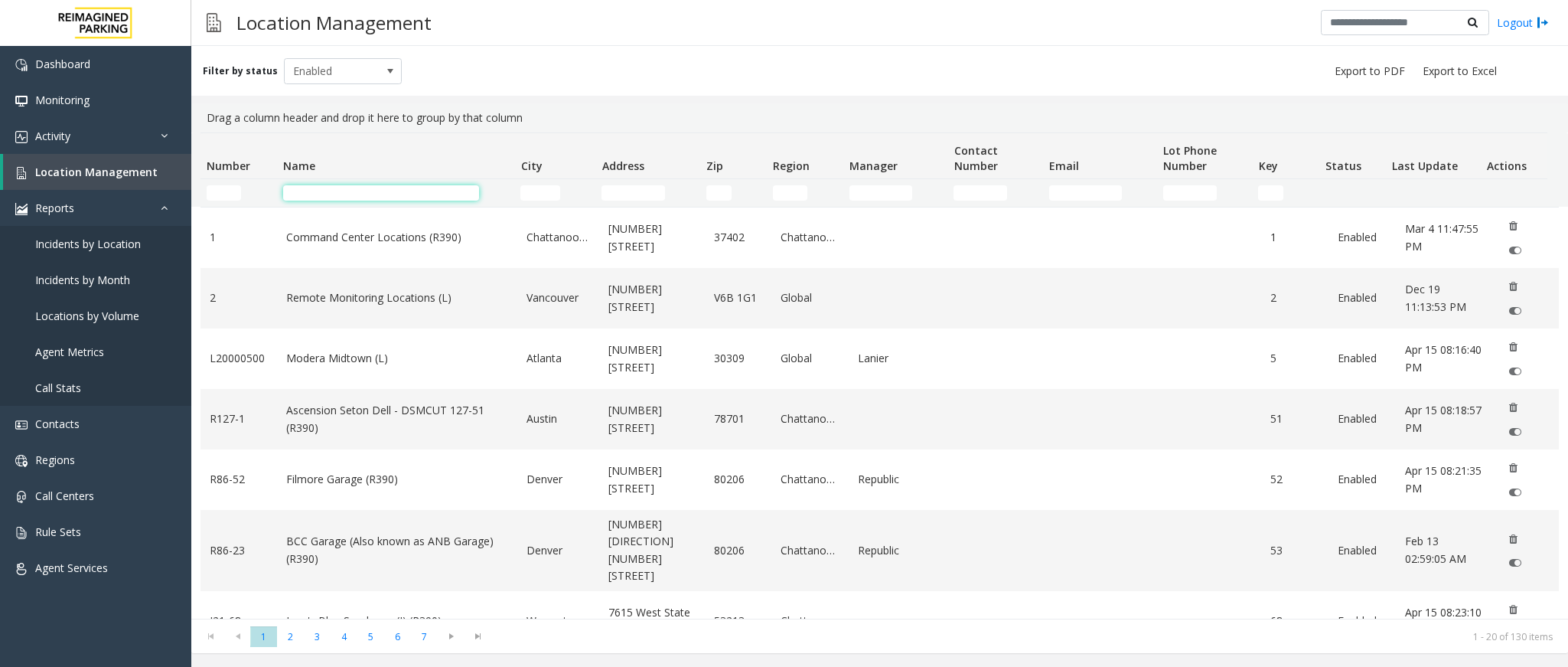 click 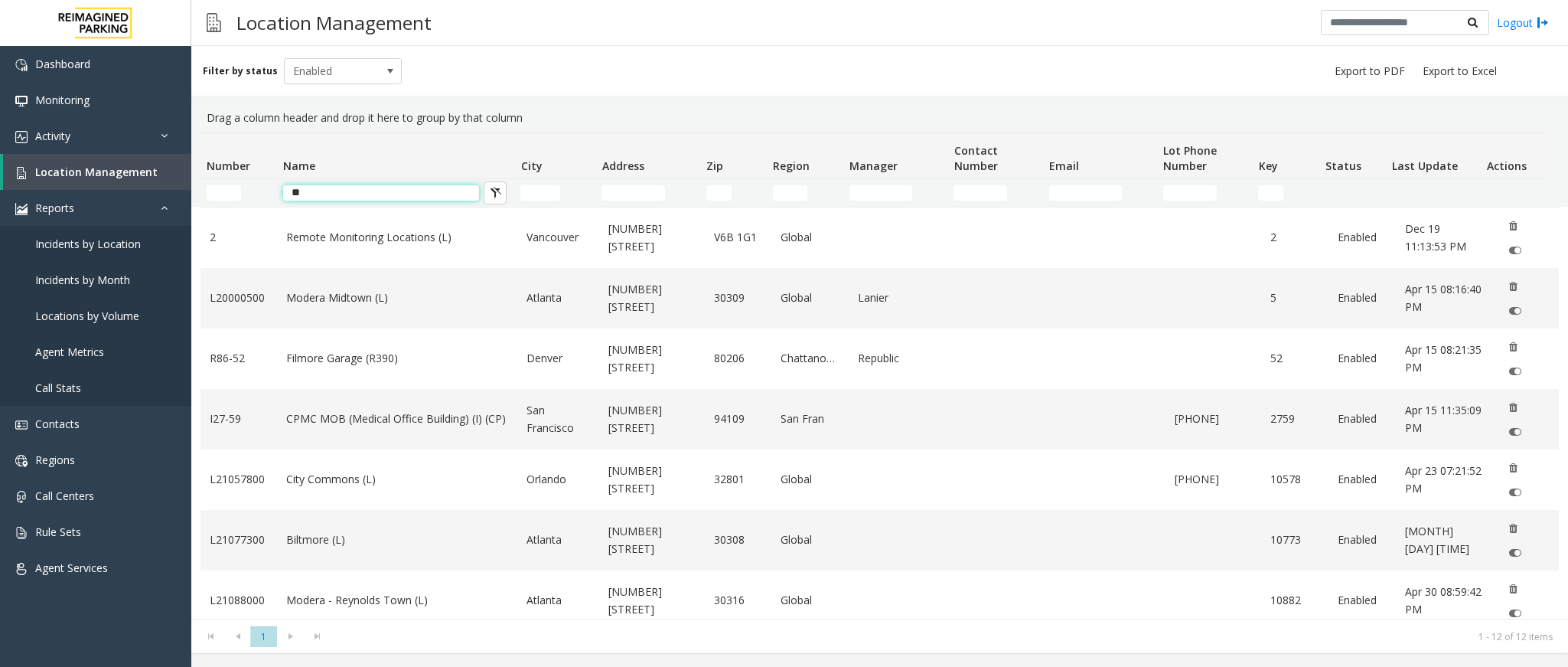 click on "**" 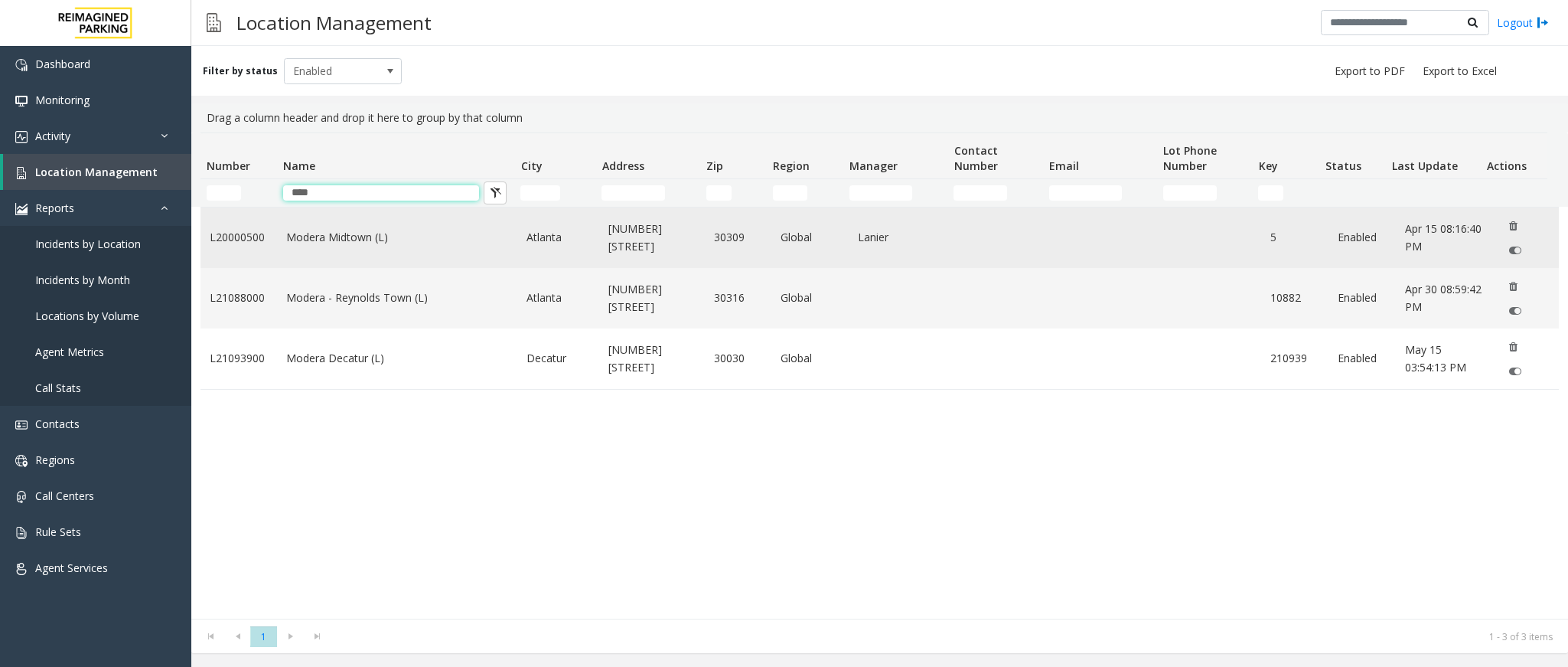 type on "****" 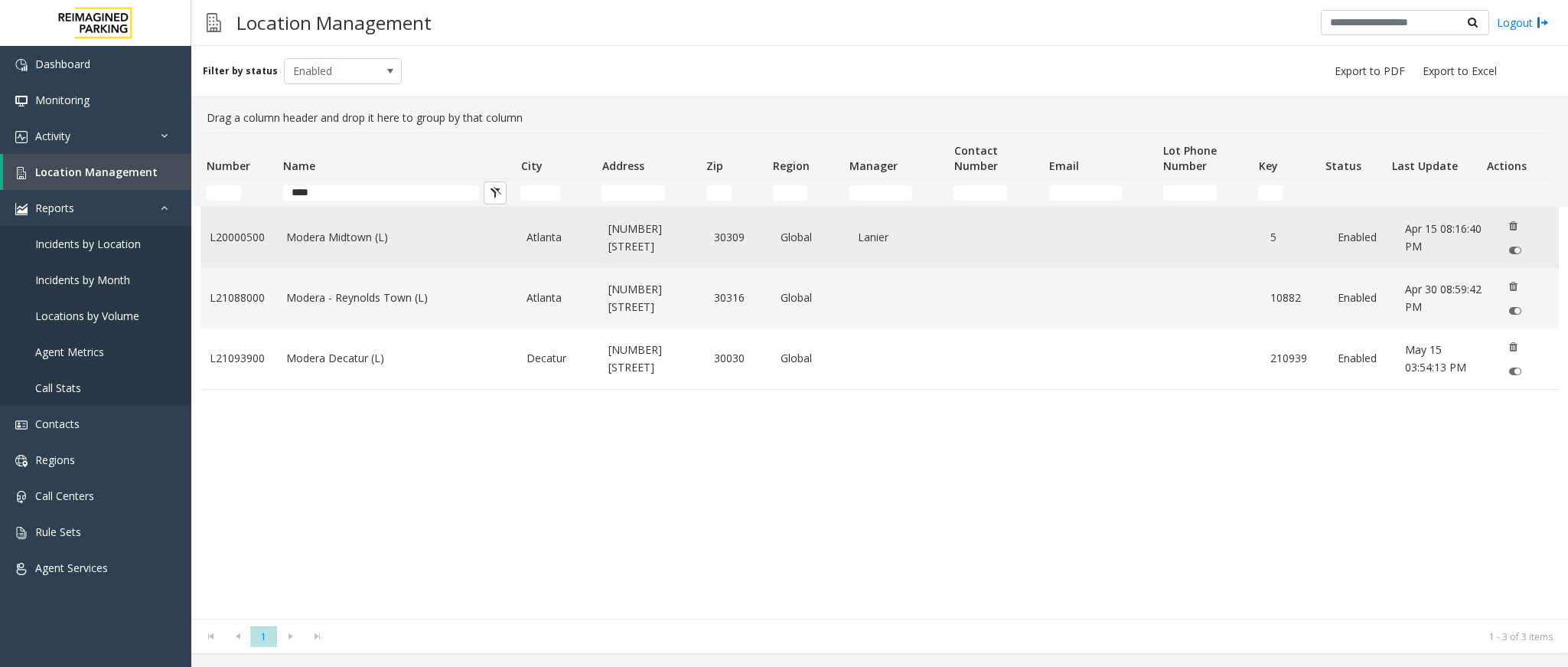 click on "Modera Midtown	(L)" 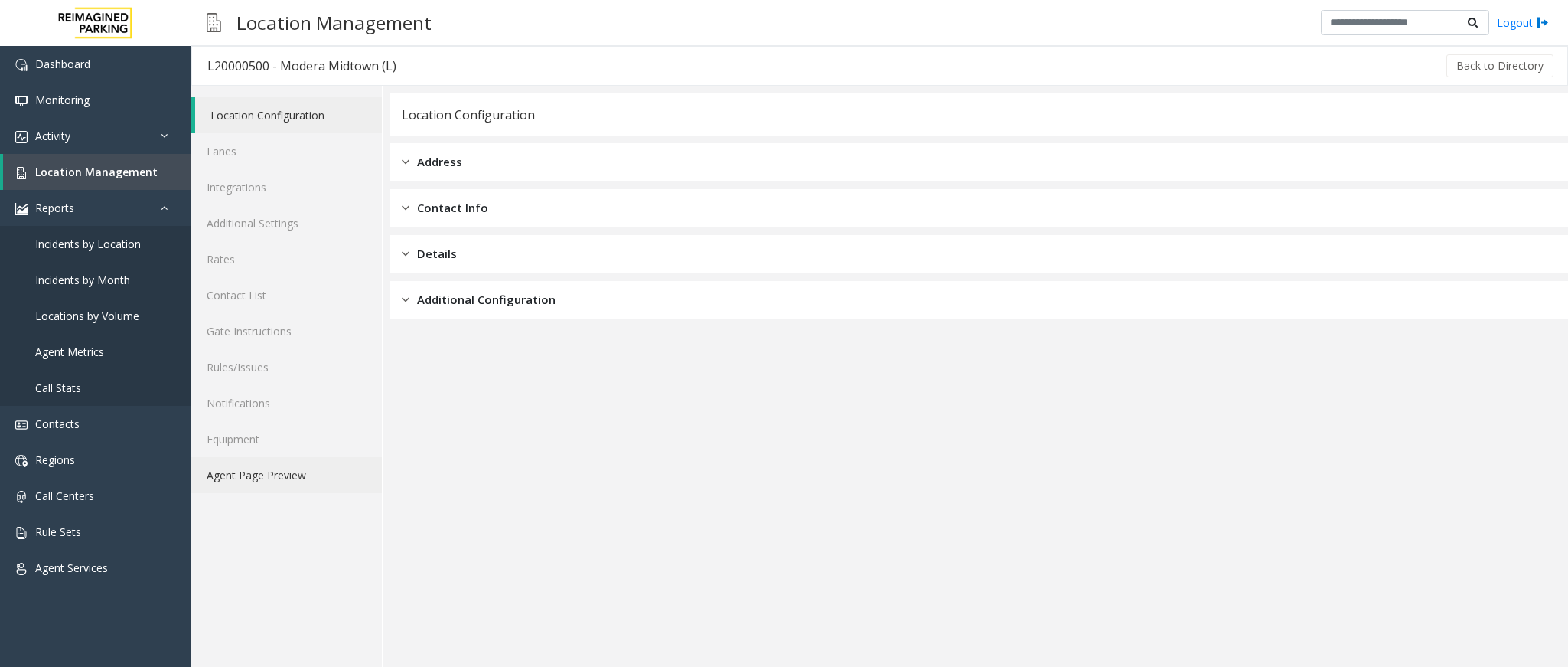 click on "Agent Page Preview" 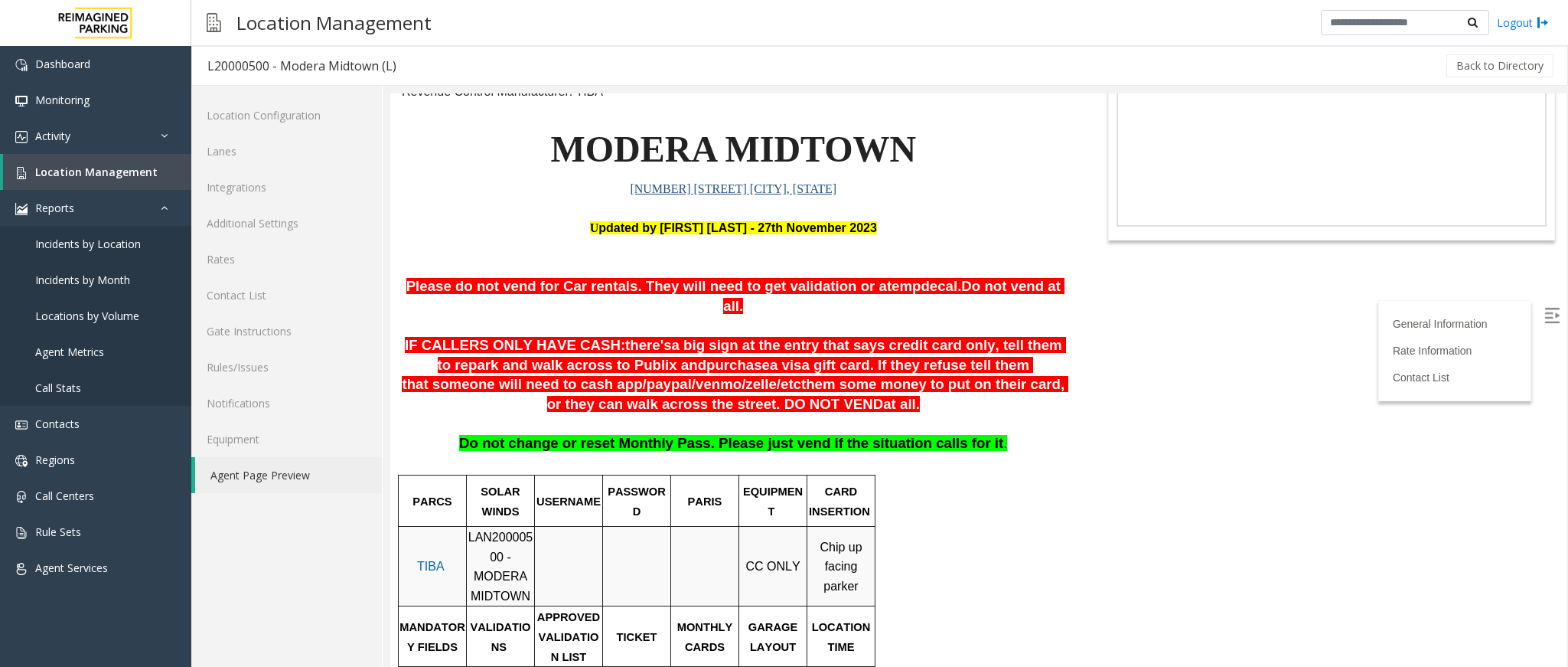 scroll, scrollTop: 479, scrollLeft: 0, axis: vertical 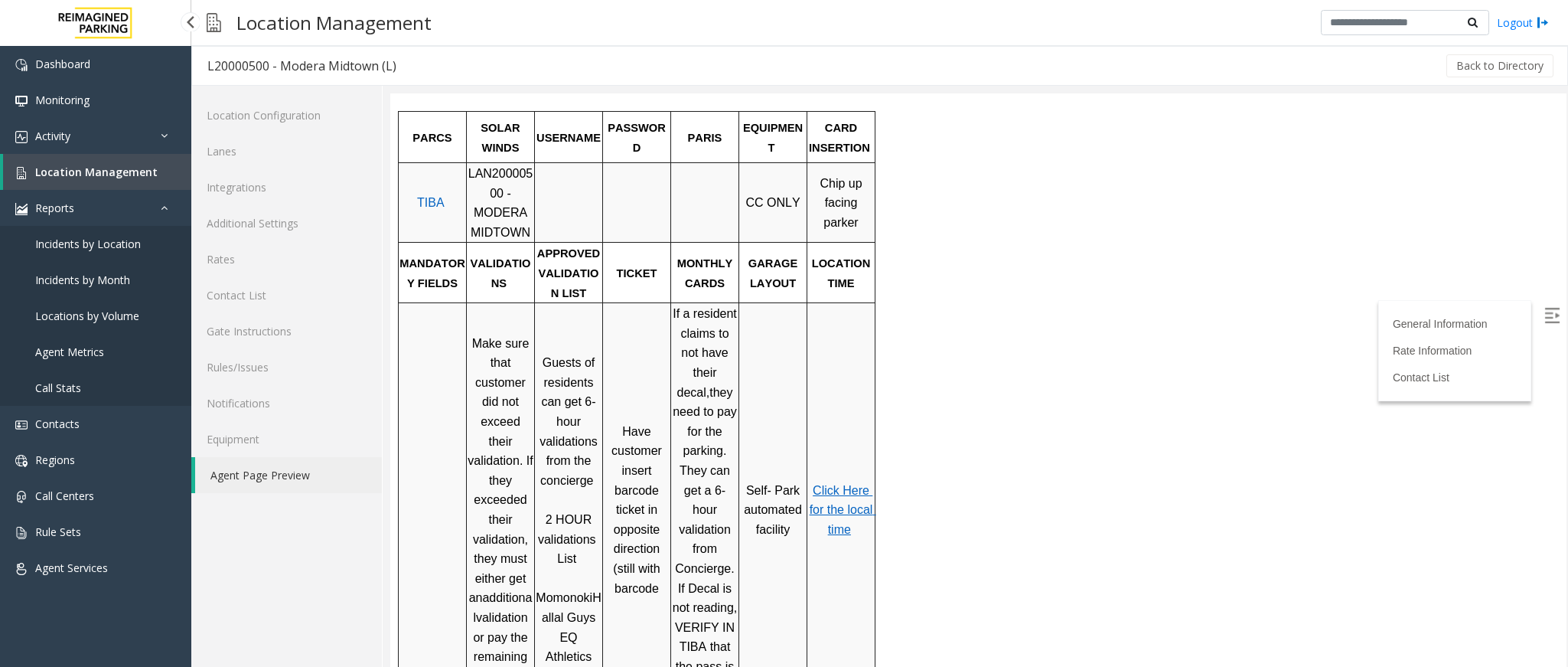 click on "Location Management" at bounding box center (96, 172) 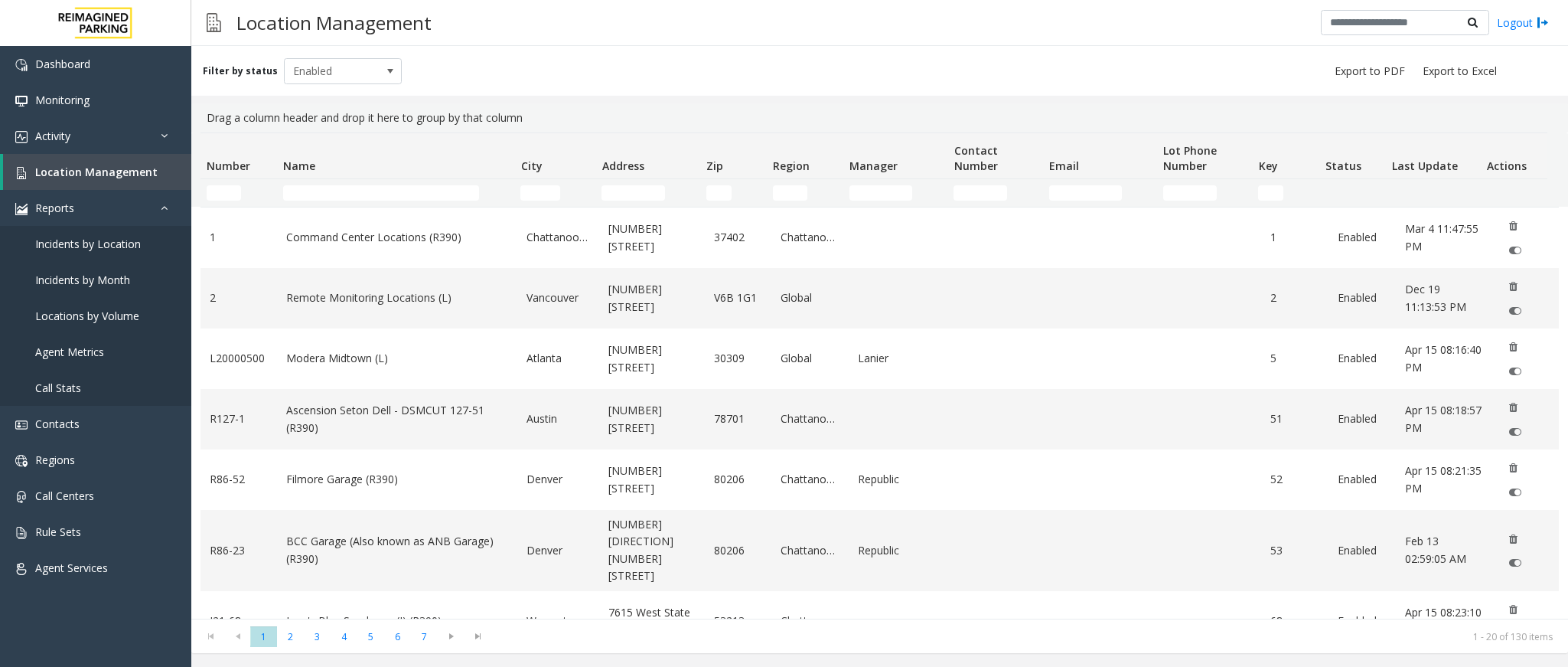 click 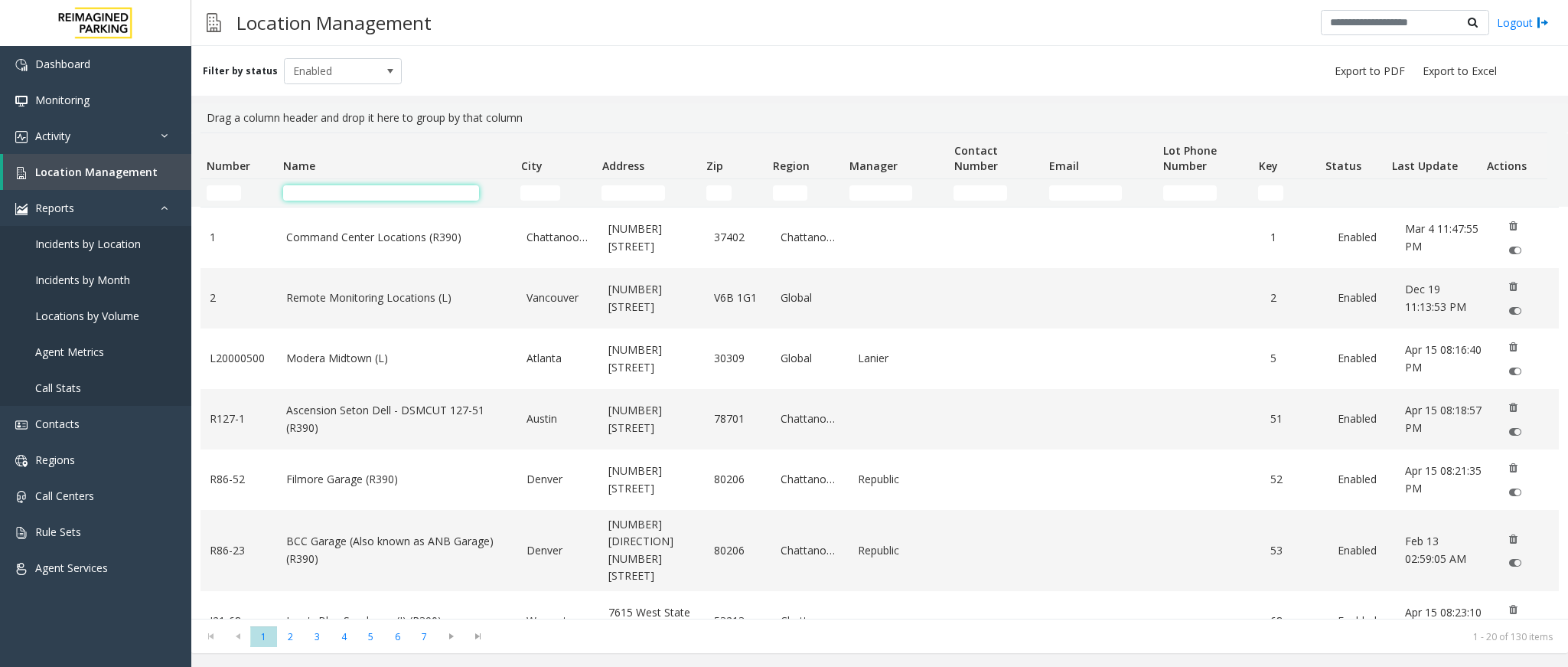 click 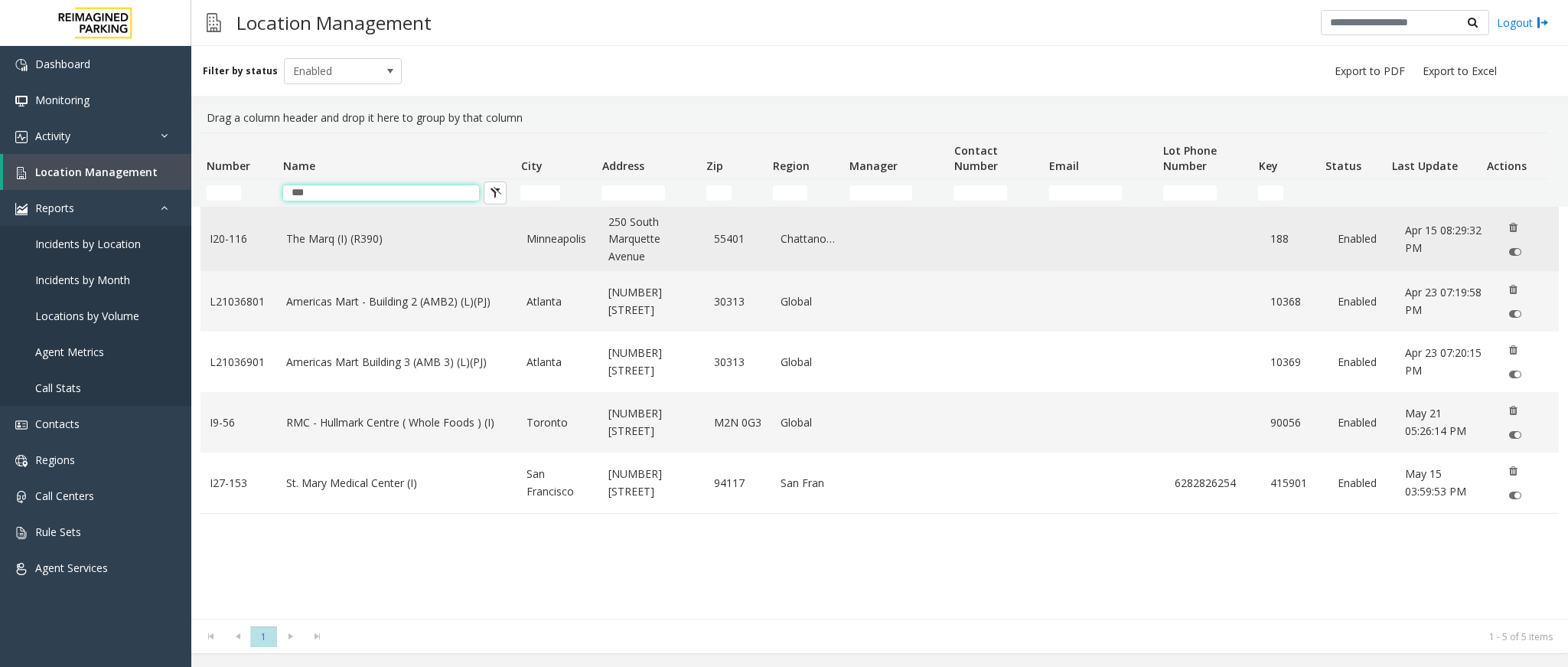type on "***" 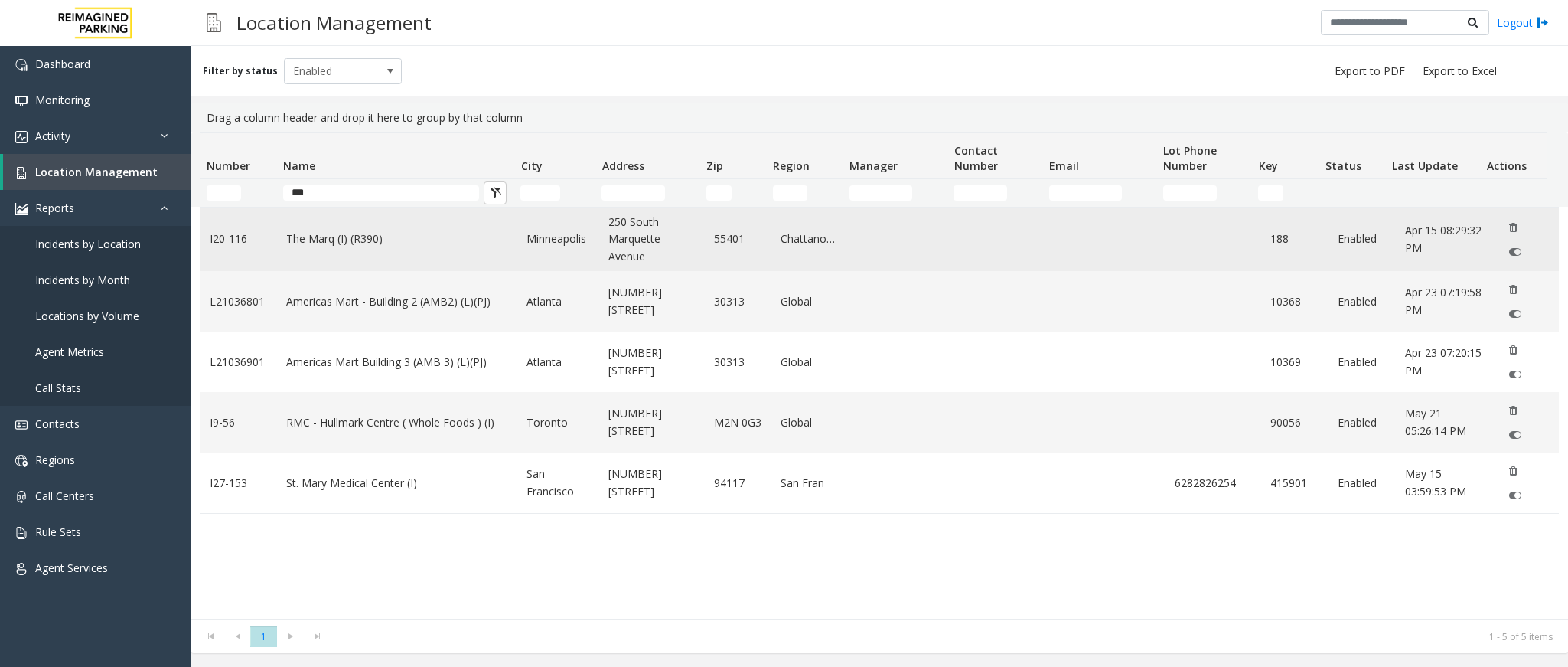 click on "The Marq (I) (R390)" 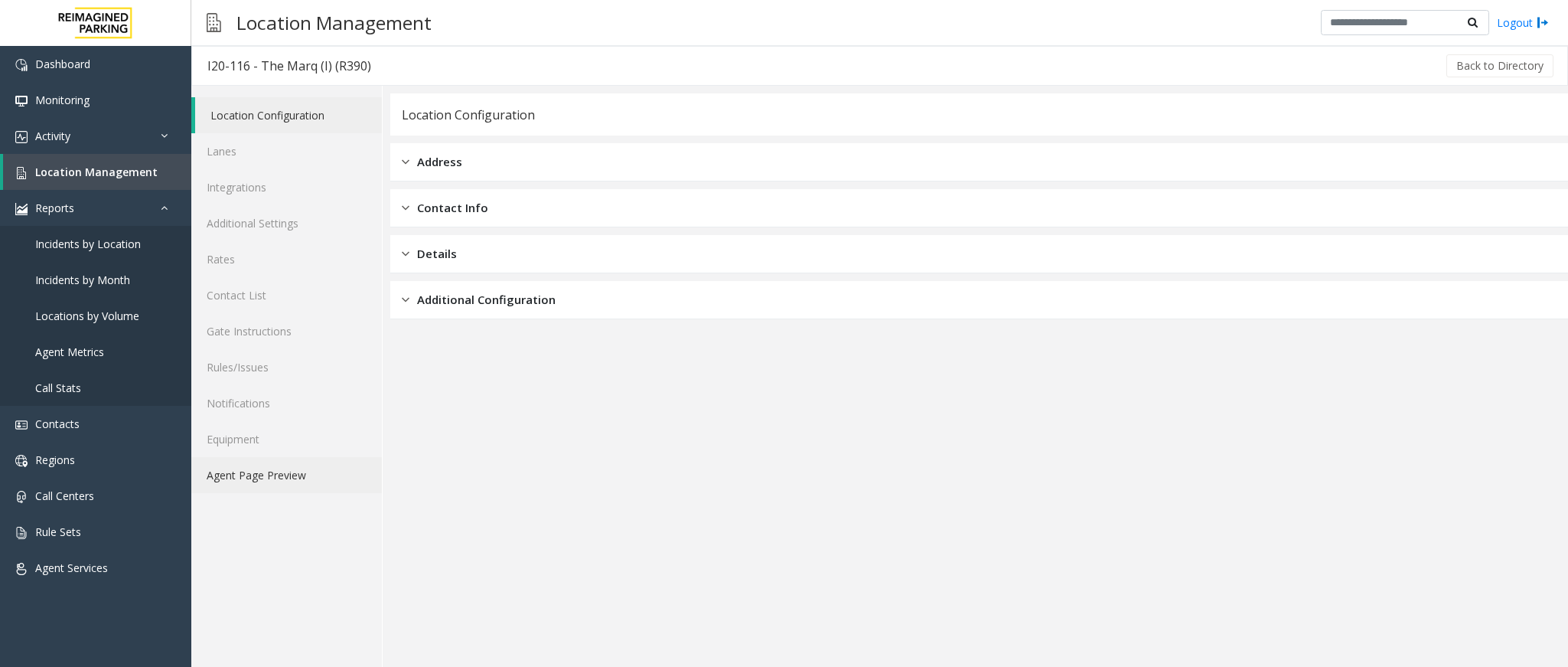 click on "Agent Page Preview" 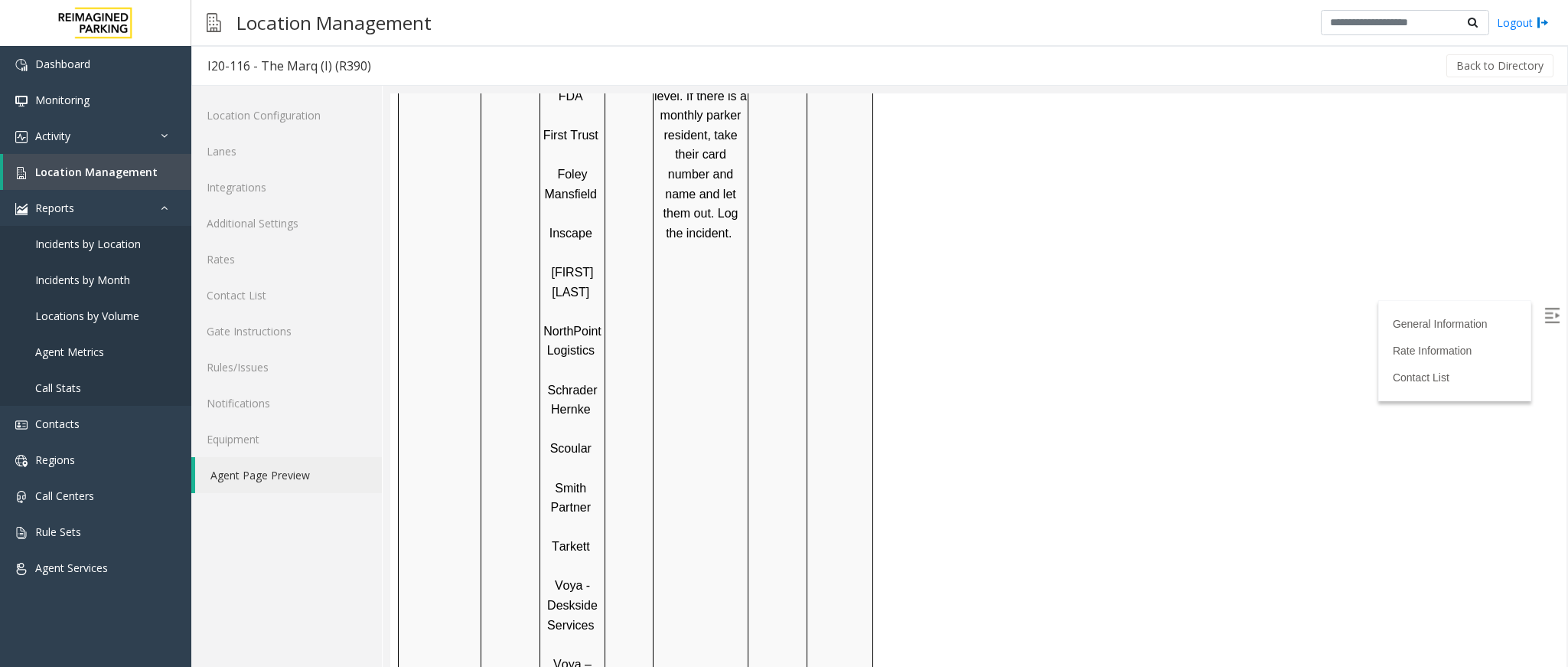 scroll, scrollTop: 1744, scrollLeft: 0, axis: vertical 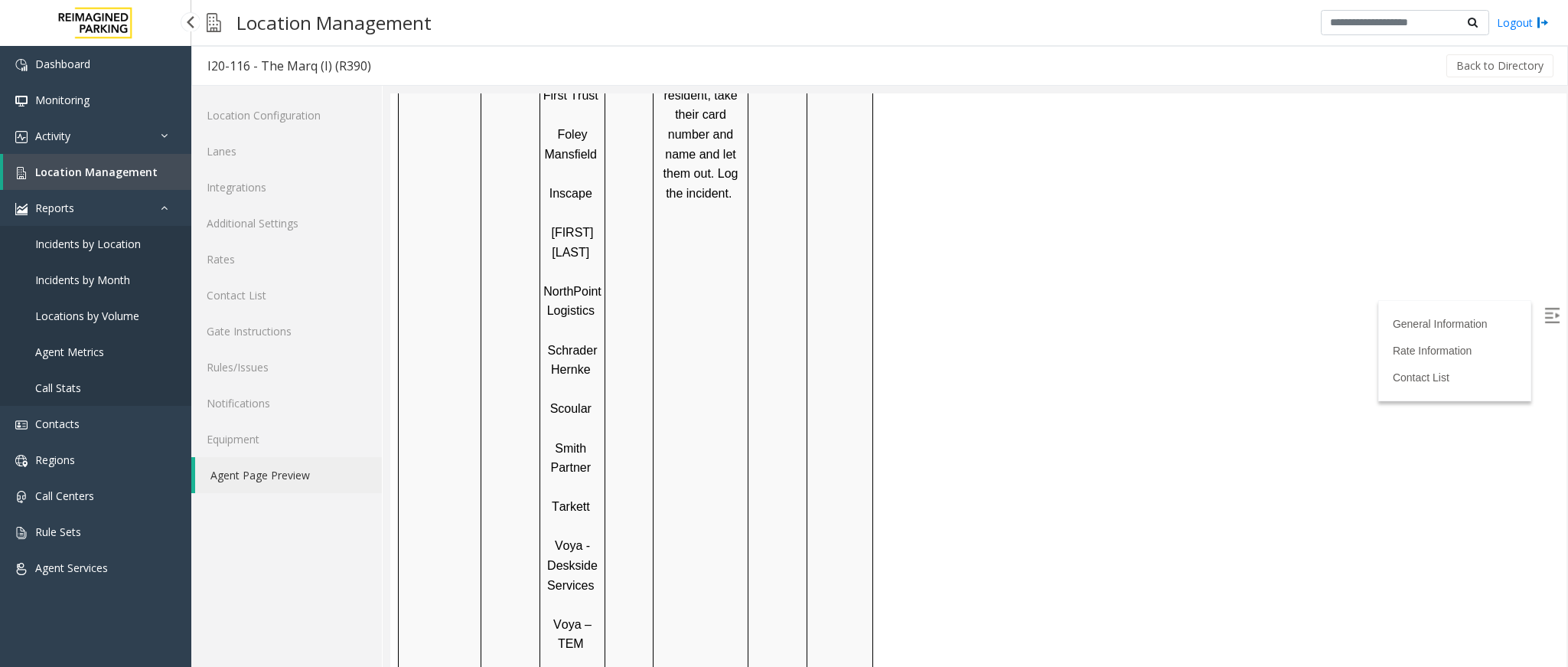 click on "Location Management" at bounding box center [96, 172] 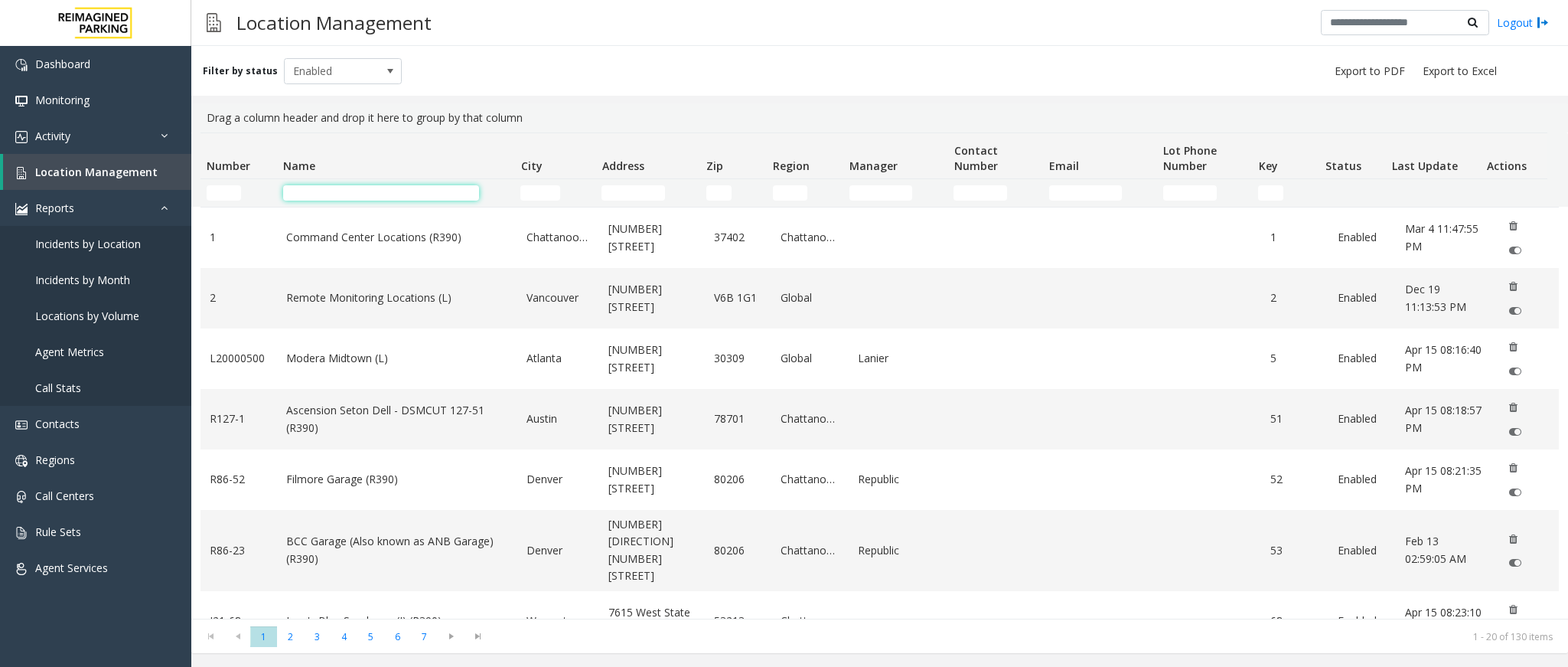 click 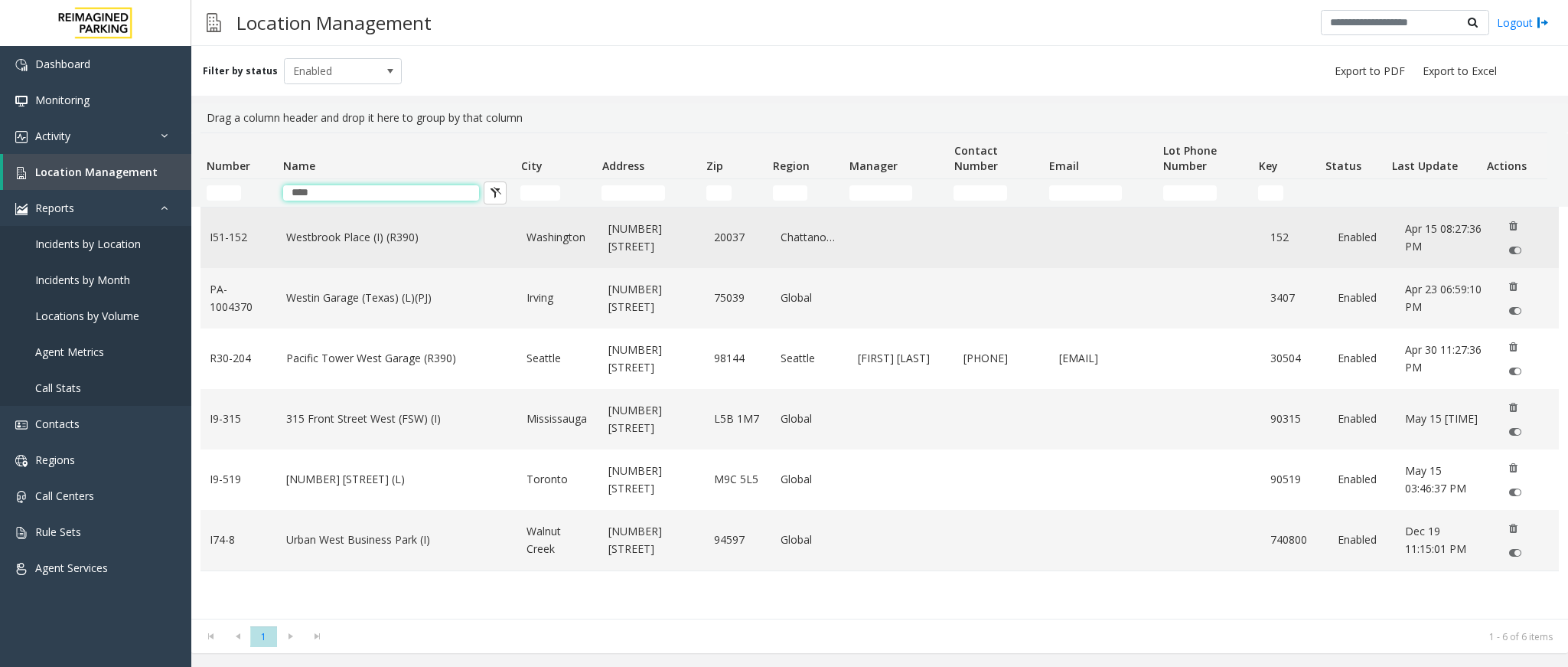 type on "****" 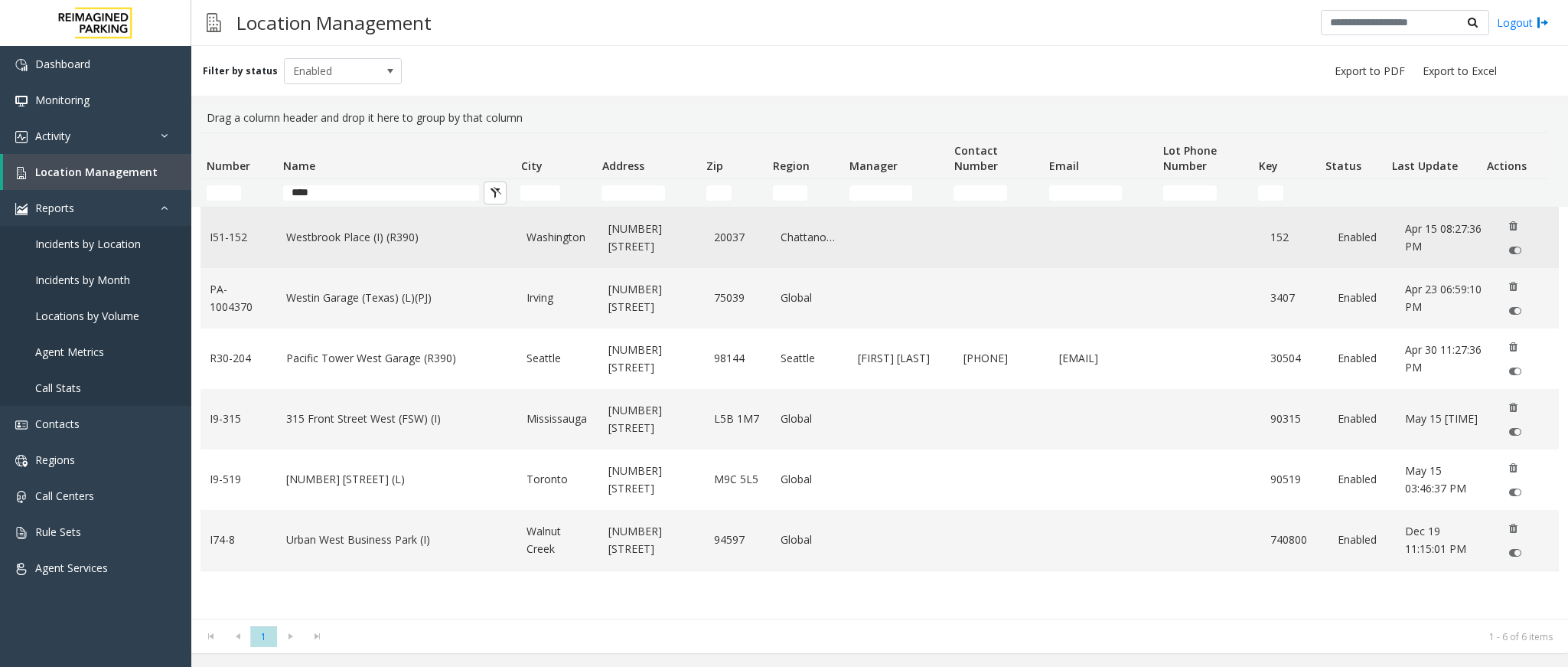 click on "Westbrook Place (I) (R390)" 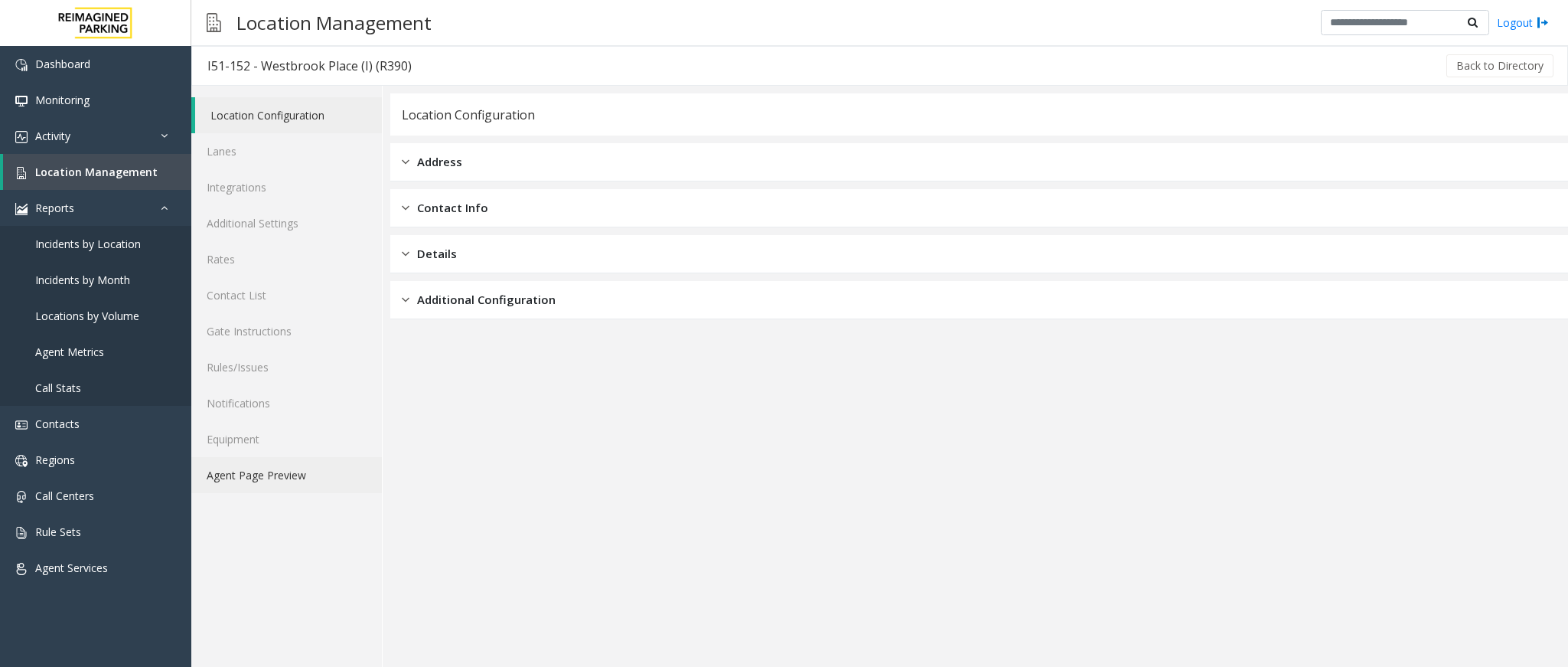 click on "Agent Page Preview" 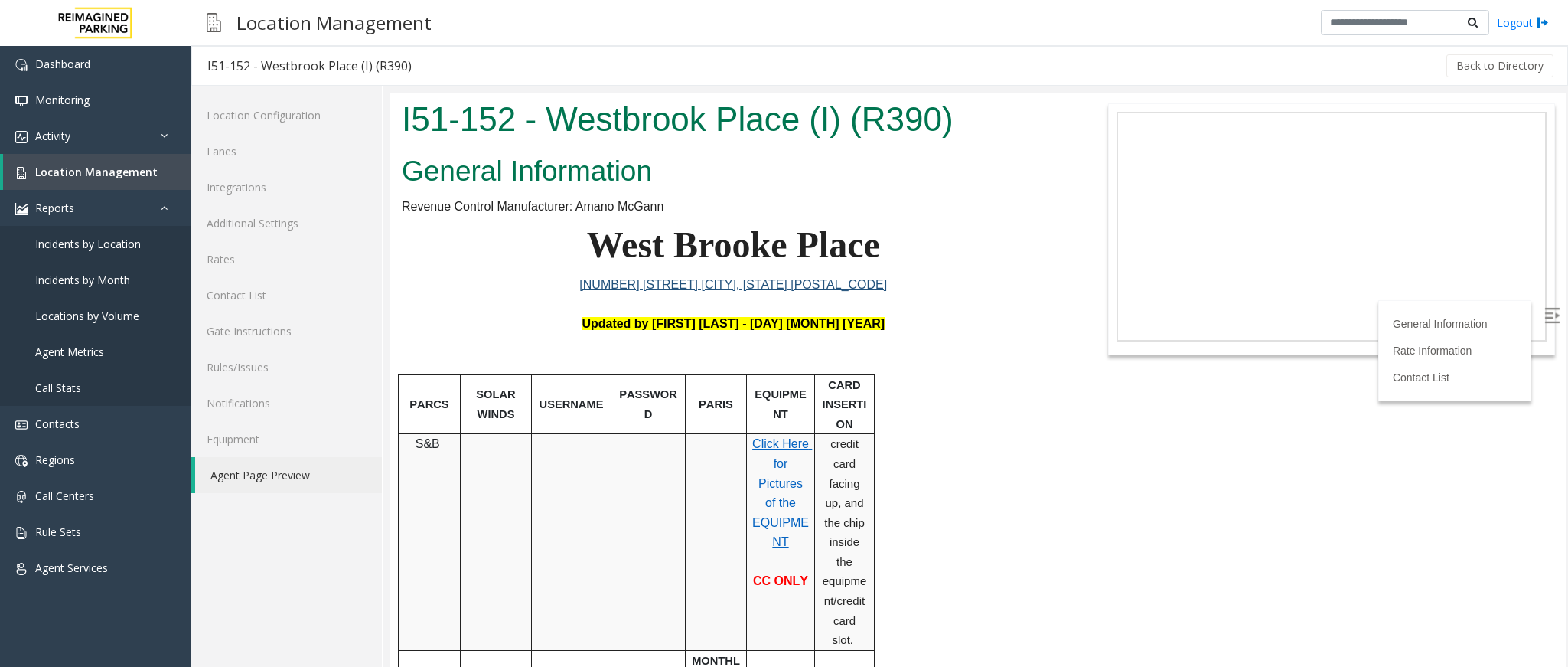 scroll, scrollTop: 637, scrollLeft: 0, axis: vertical 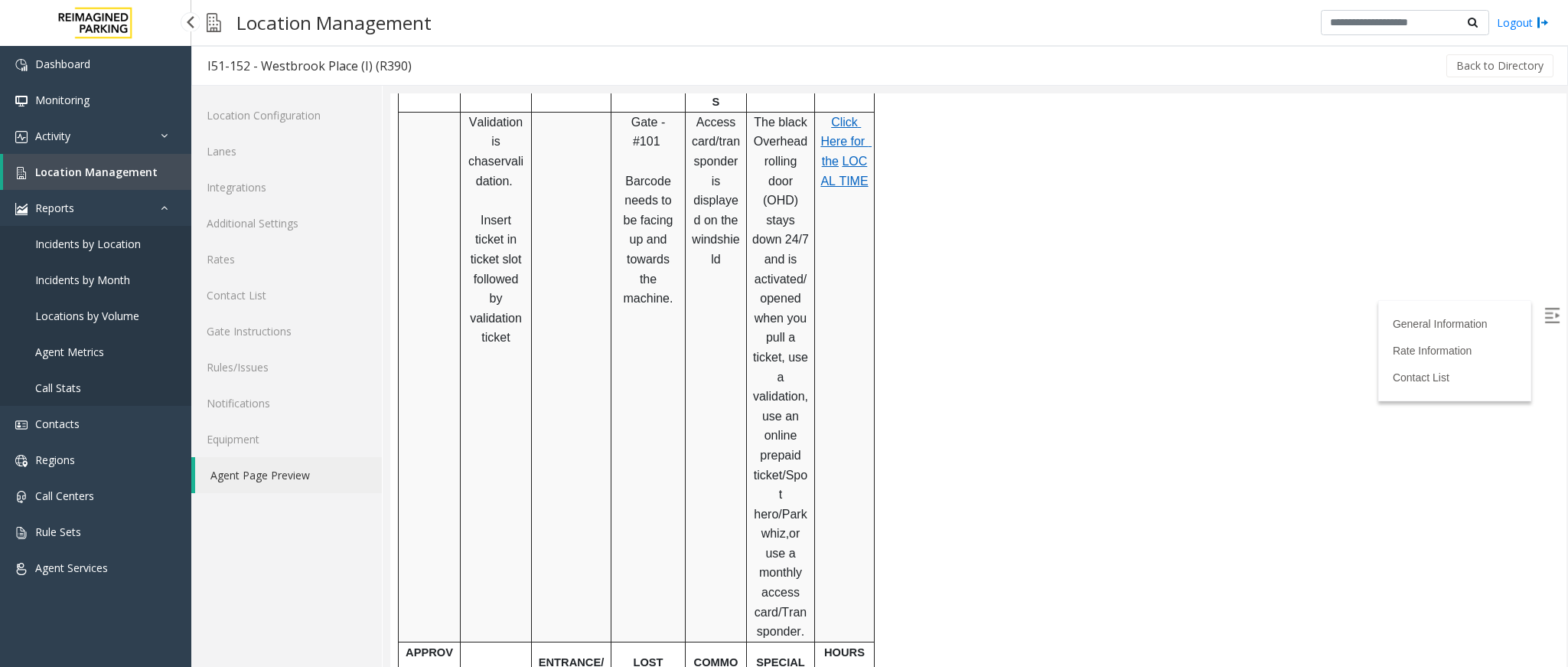 click on "Location Management" at bounding box center (96, 172) 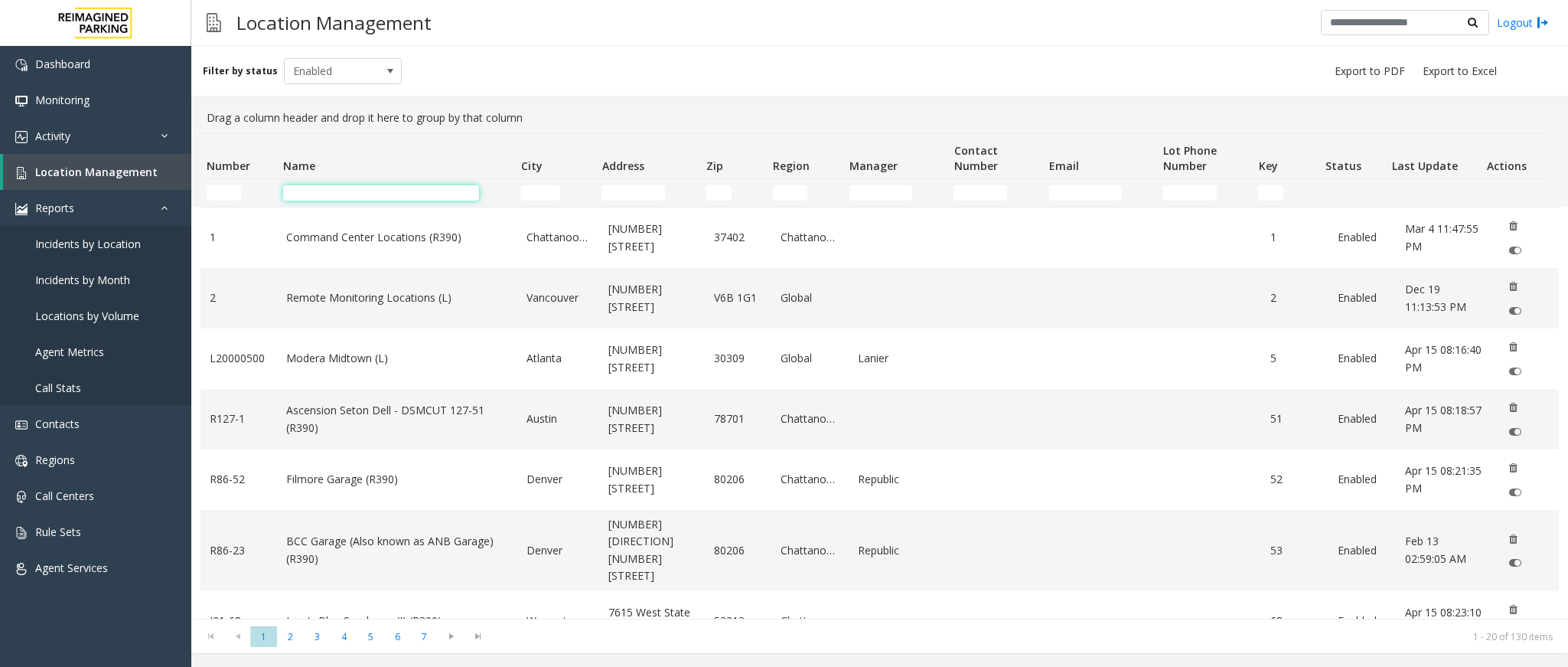 click 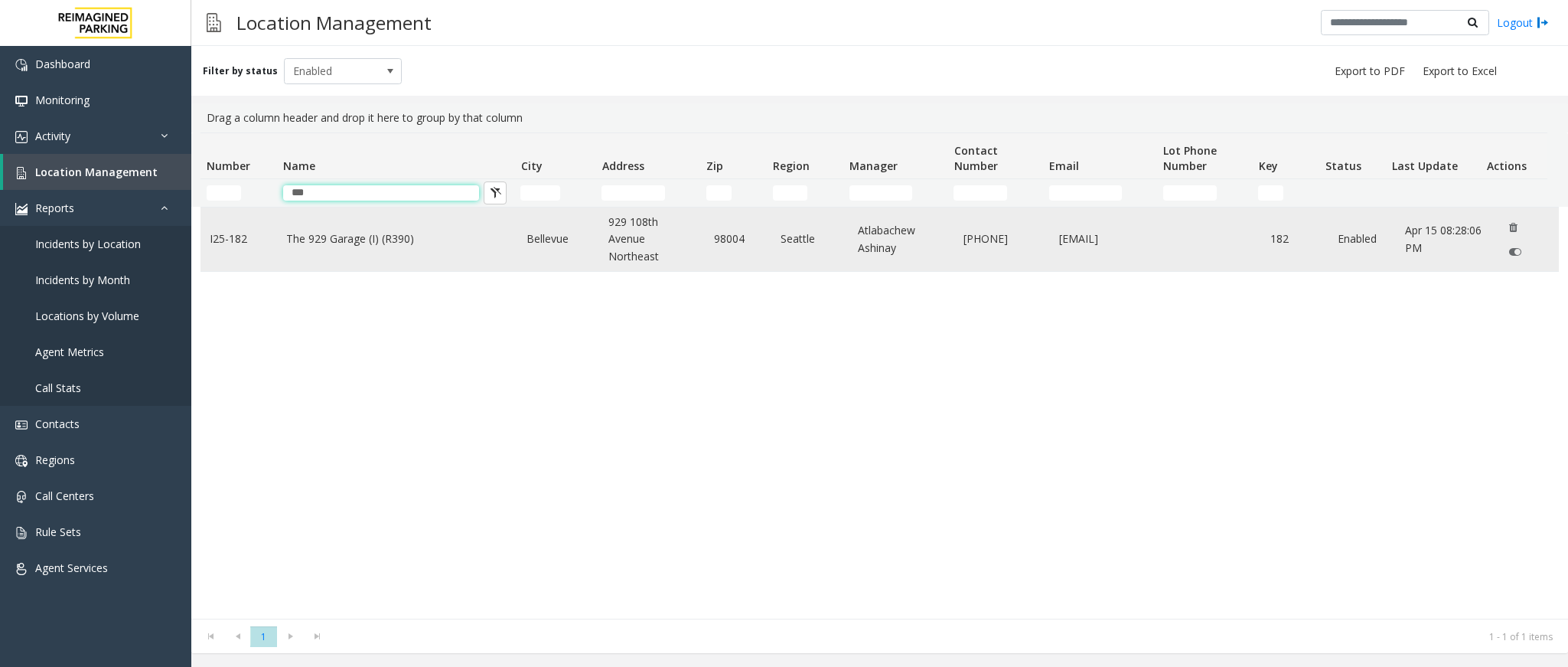 type on "***" 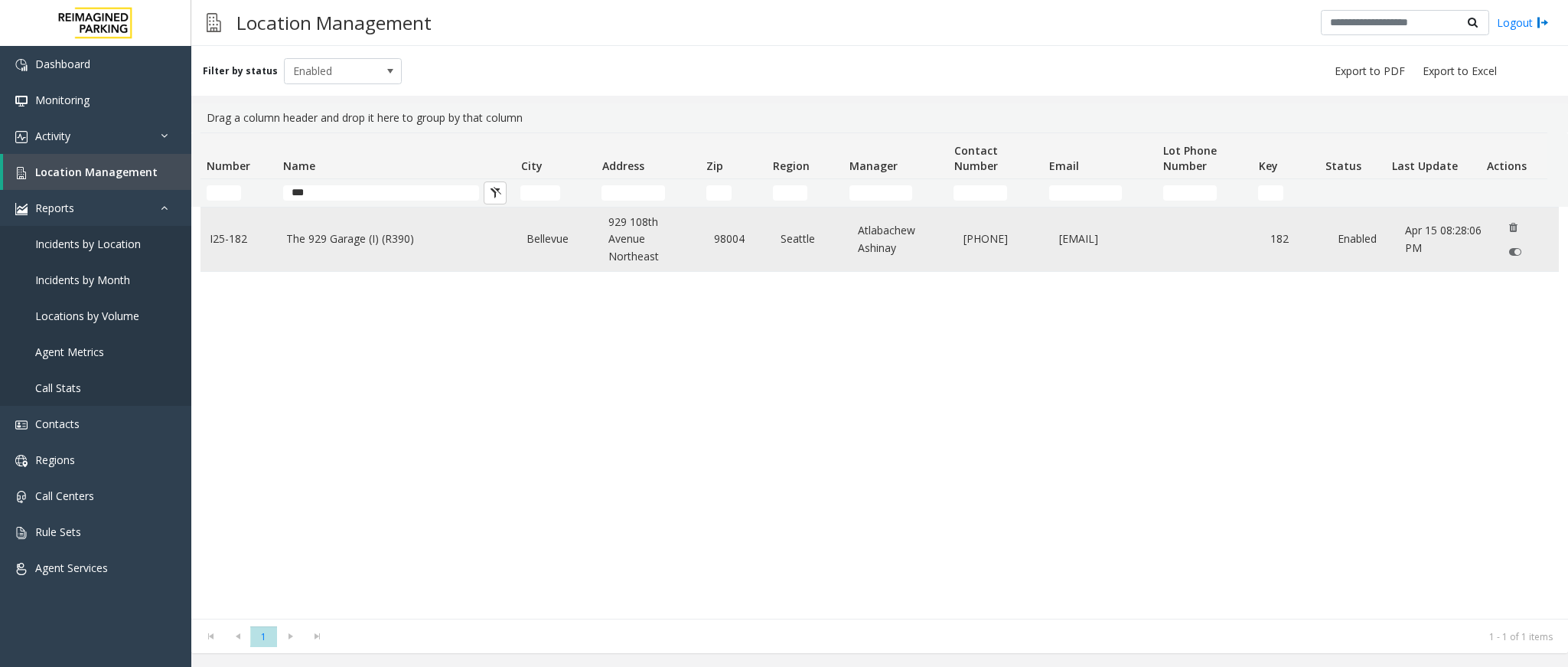 click on "The 929 Garage (I) (R390)" 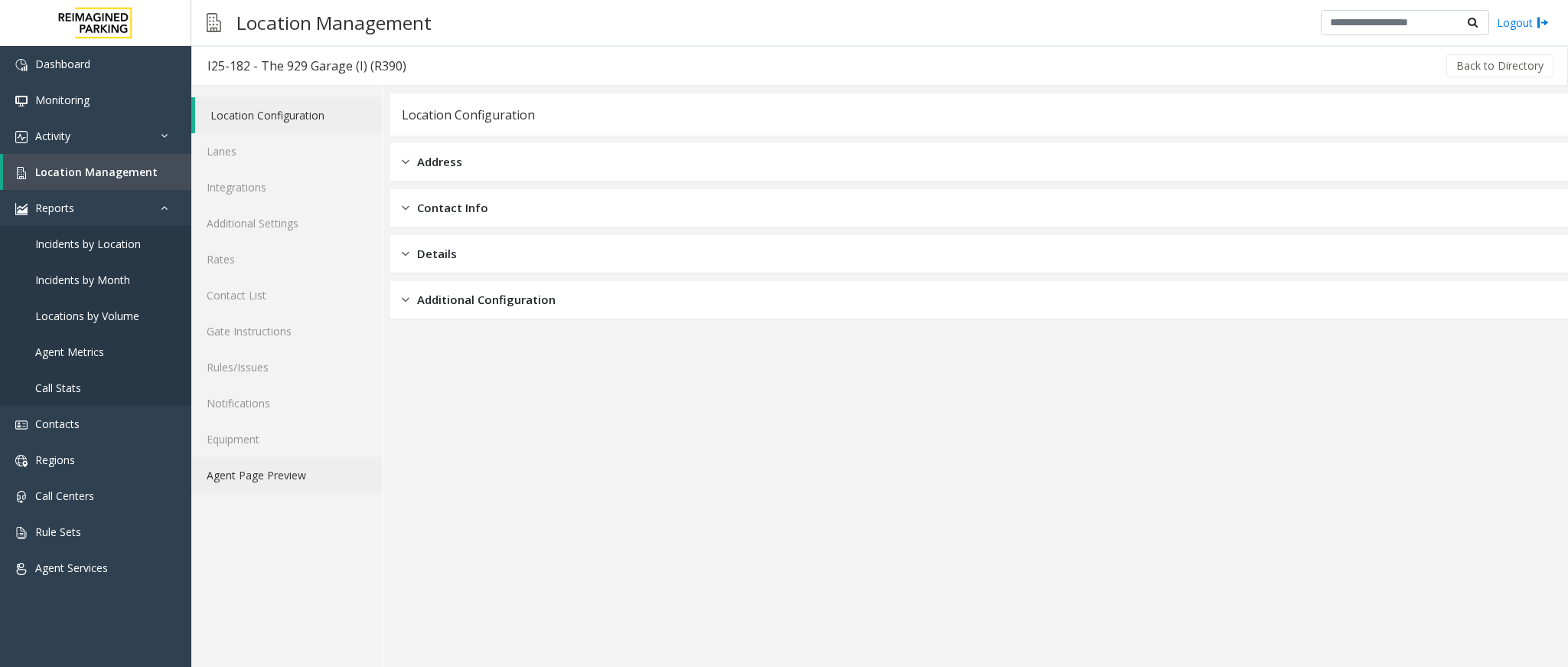 click on "Agent Page Preview" 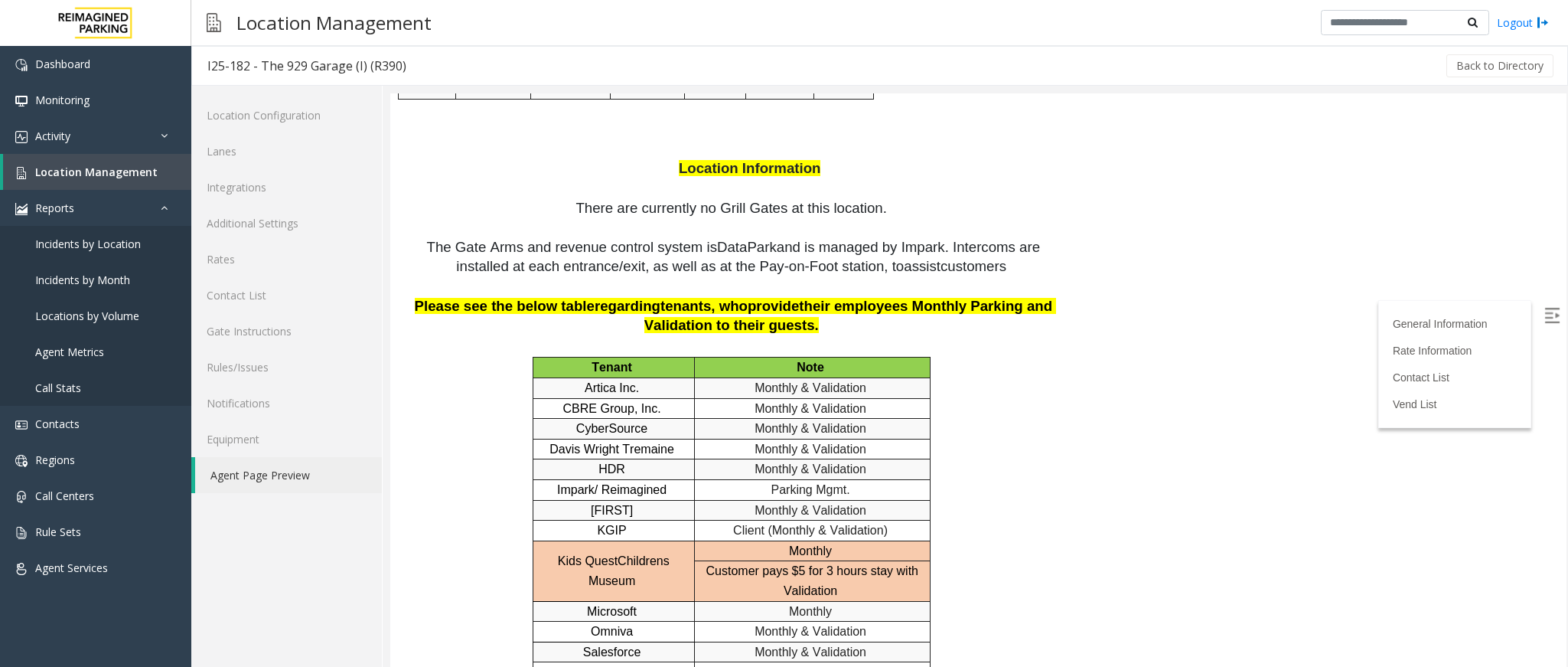 scroll, scrollTop: 2594, scrollLeft: 0, axis: vertical 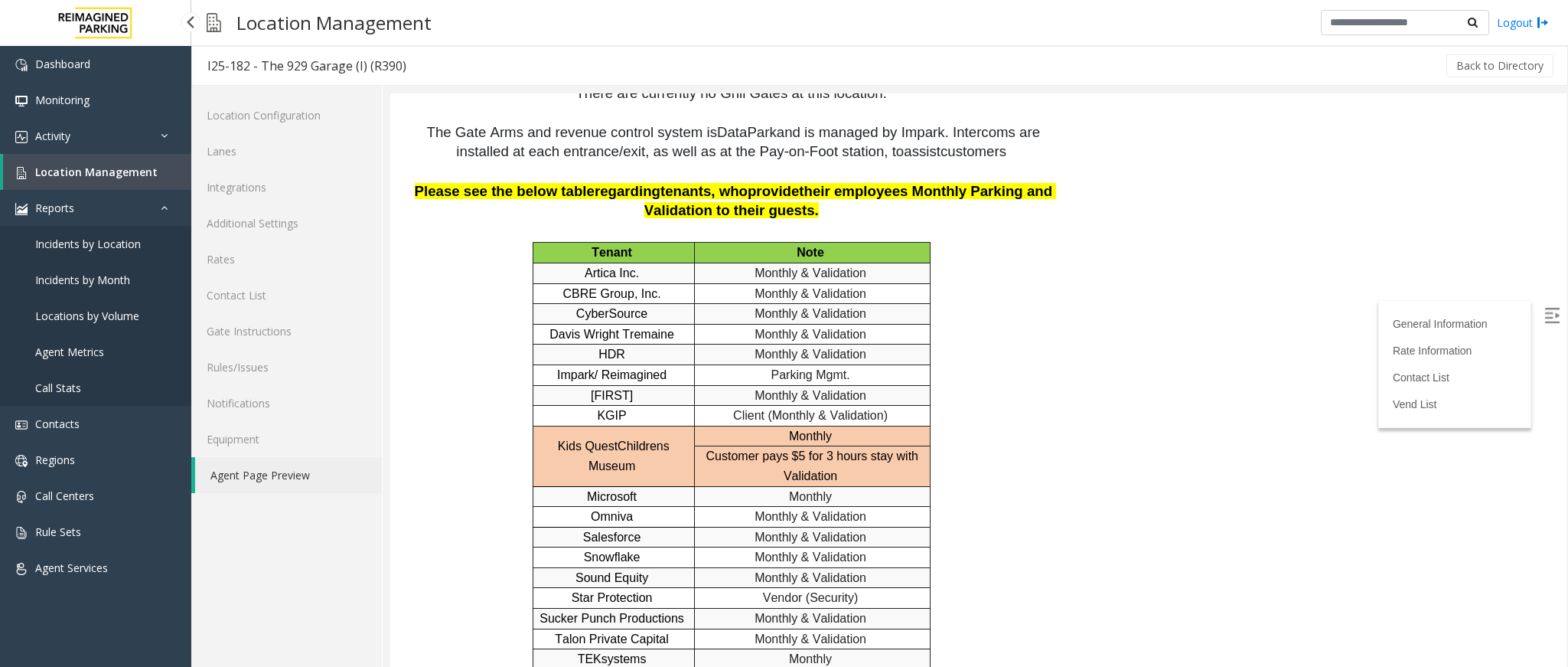 click on "Location Management" at bounding box center [97, 172] 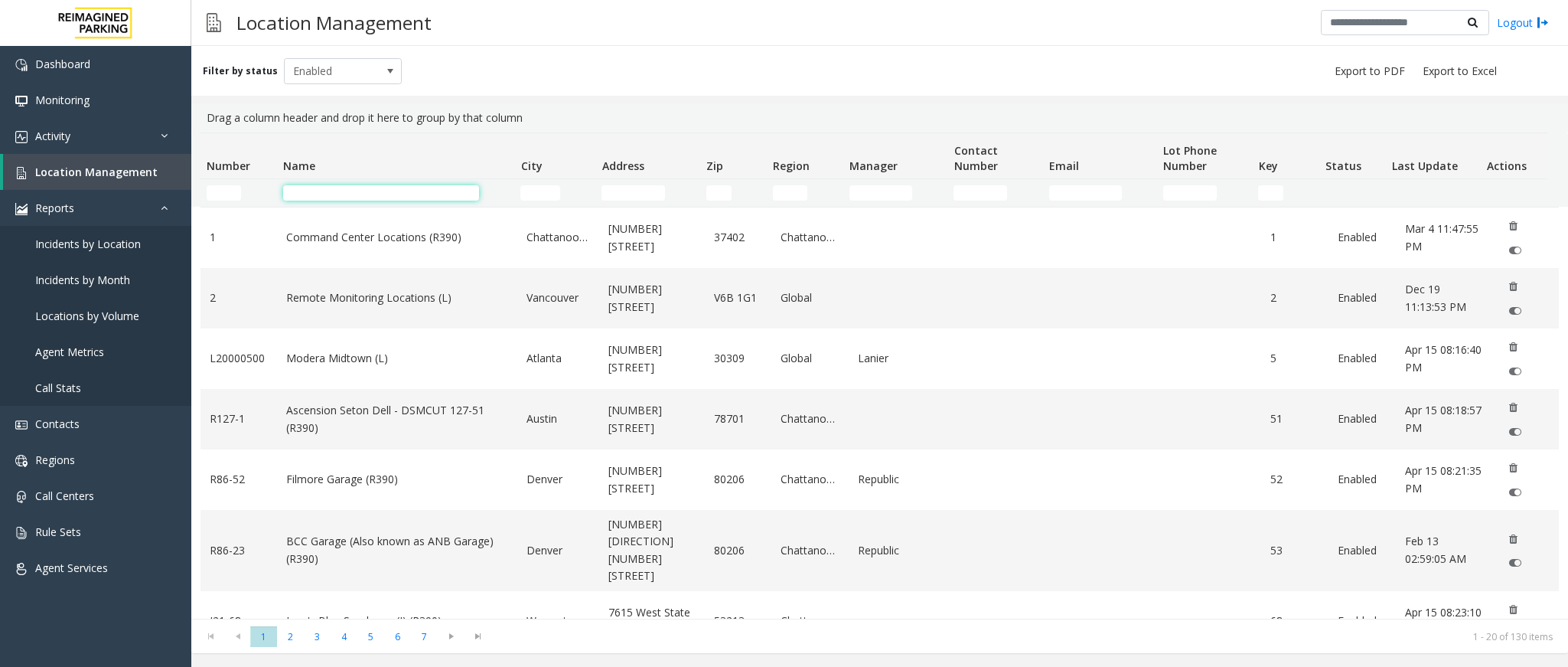 click 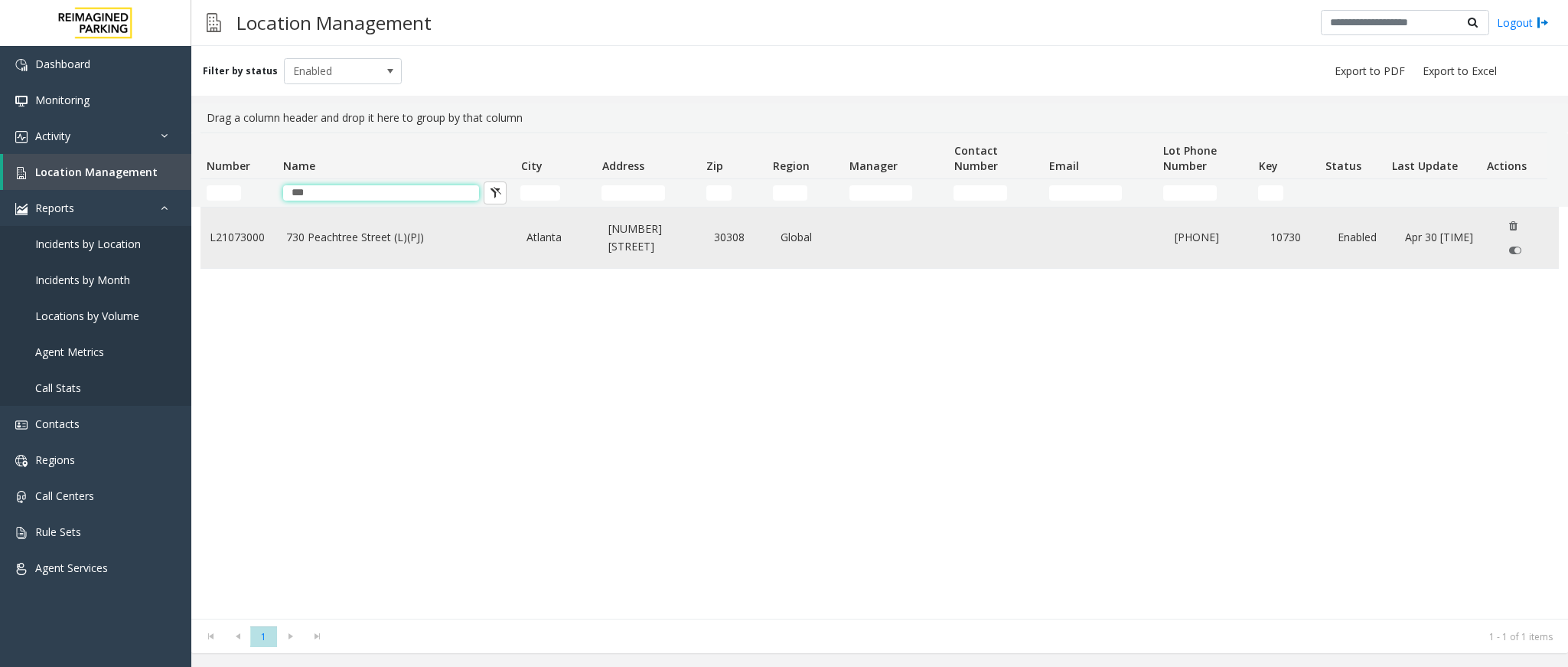 type on "***" 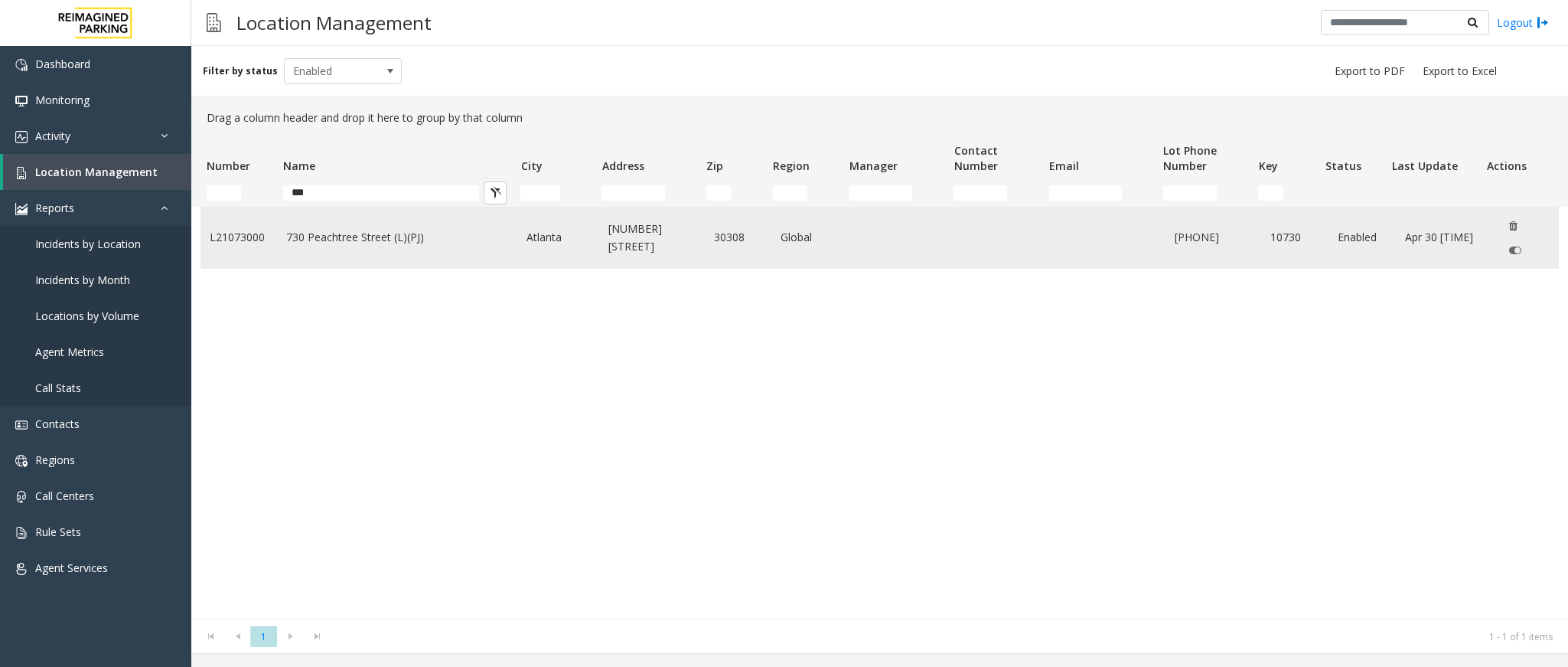 click on "730 Peachtree Street (L)(PJ)" 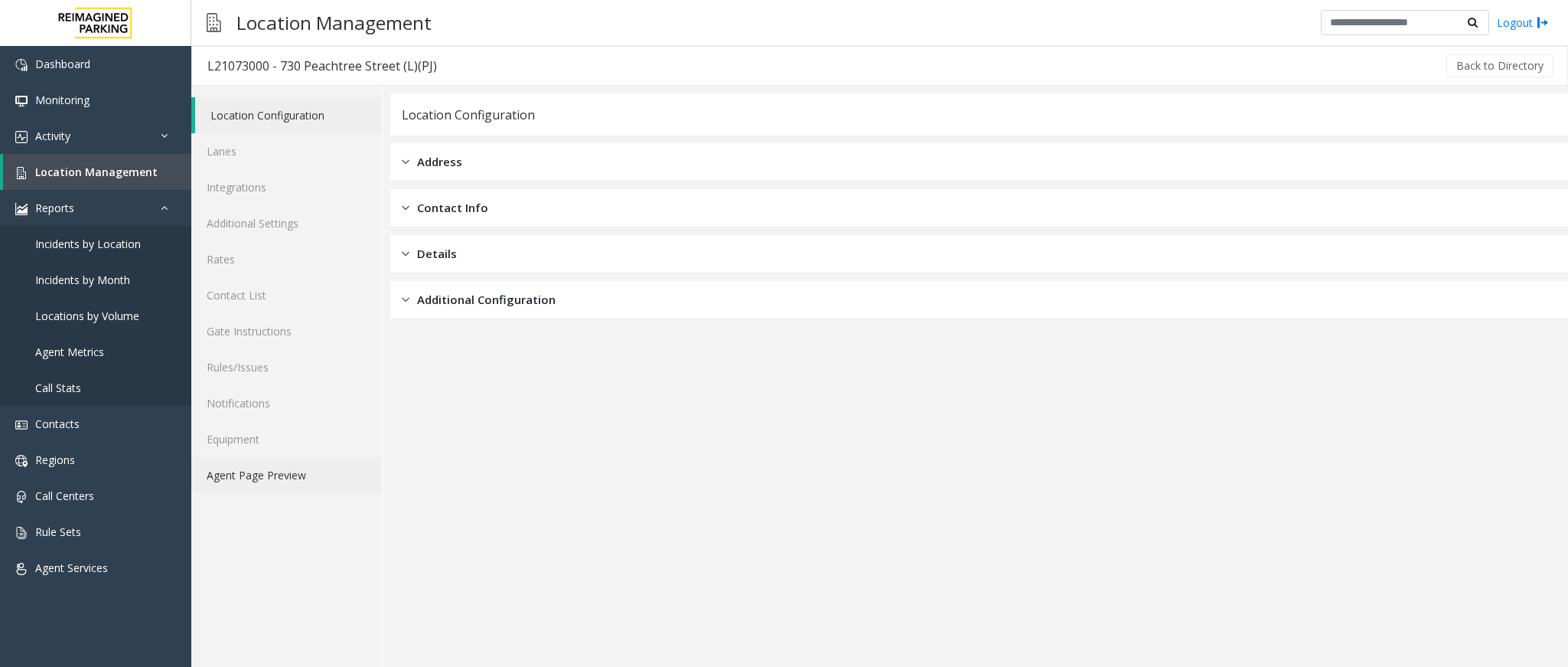 click on "Agent Page Preview" 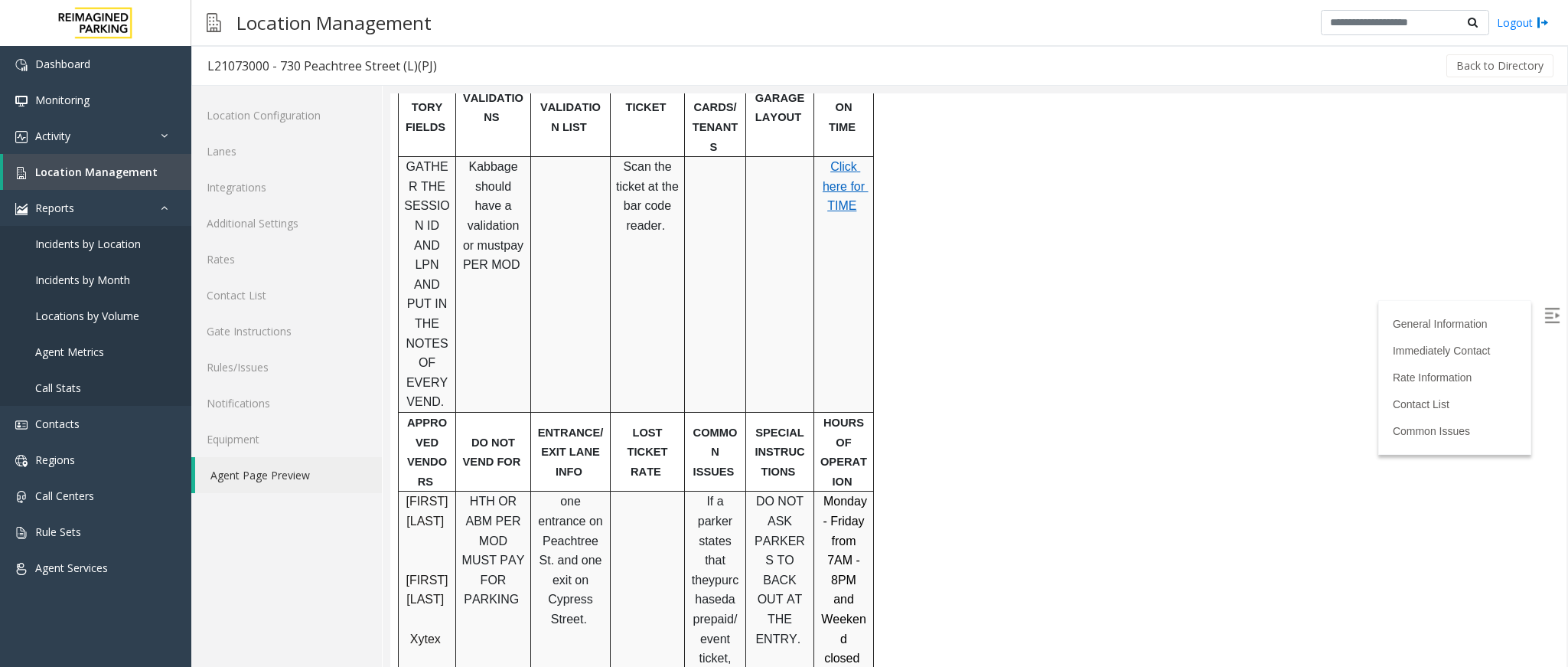 scroll, scrollTop: 543, scrollLeft: 0, axis: vertical 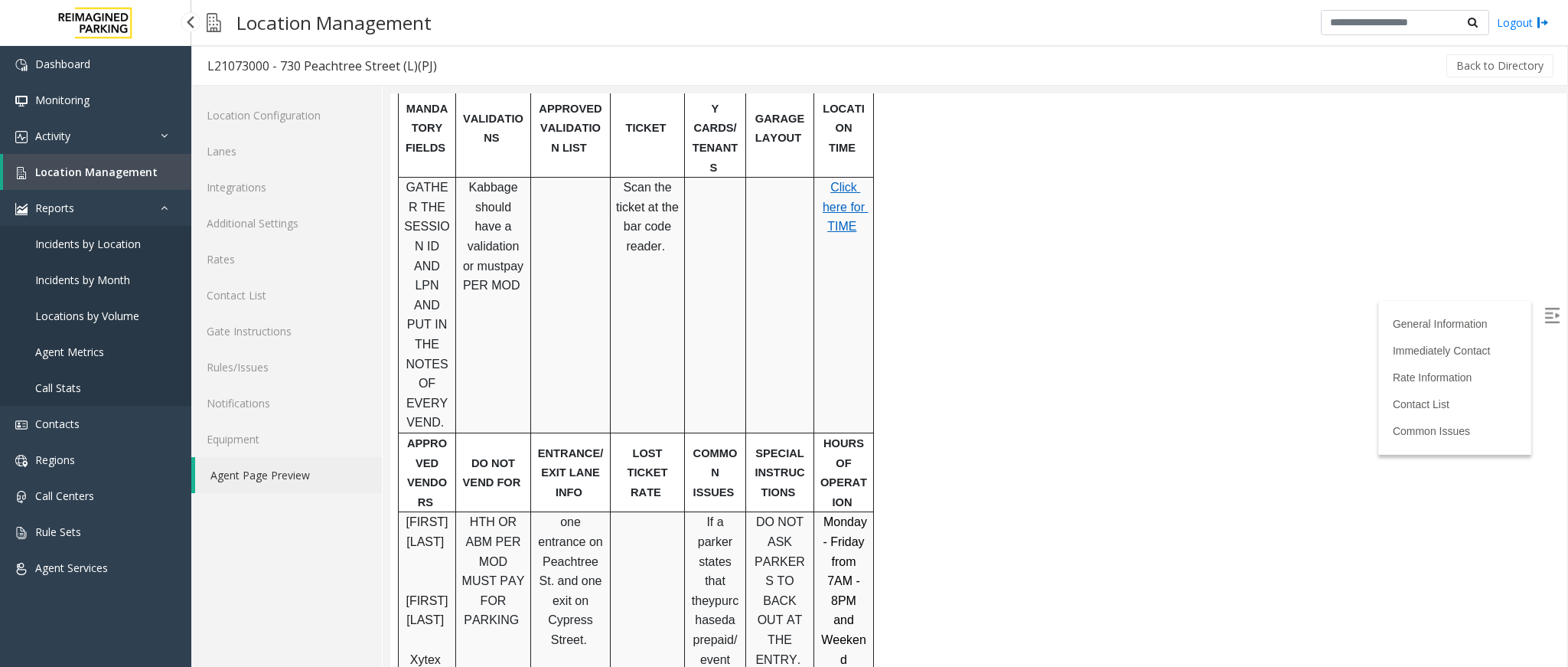 click on "Location Management" at bounding box center [96, 172] 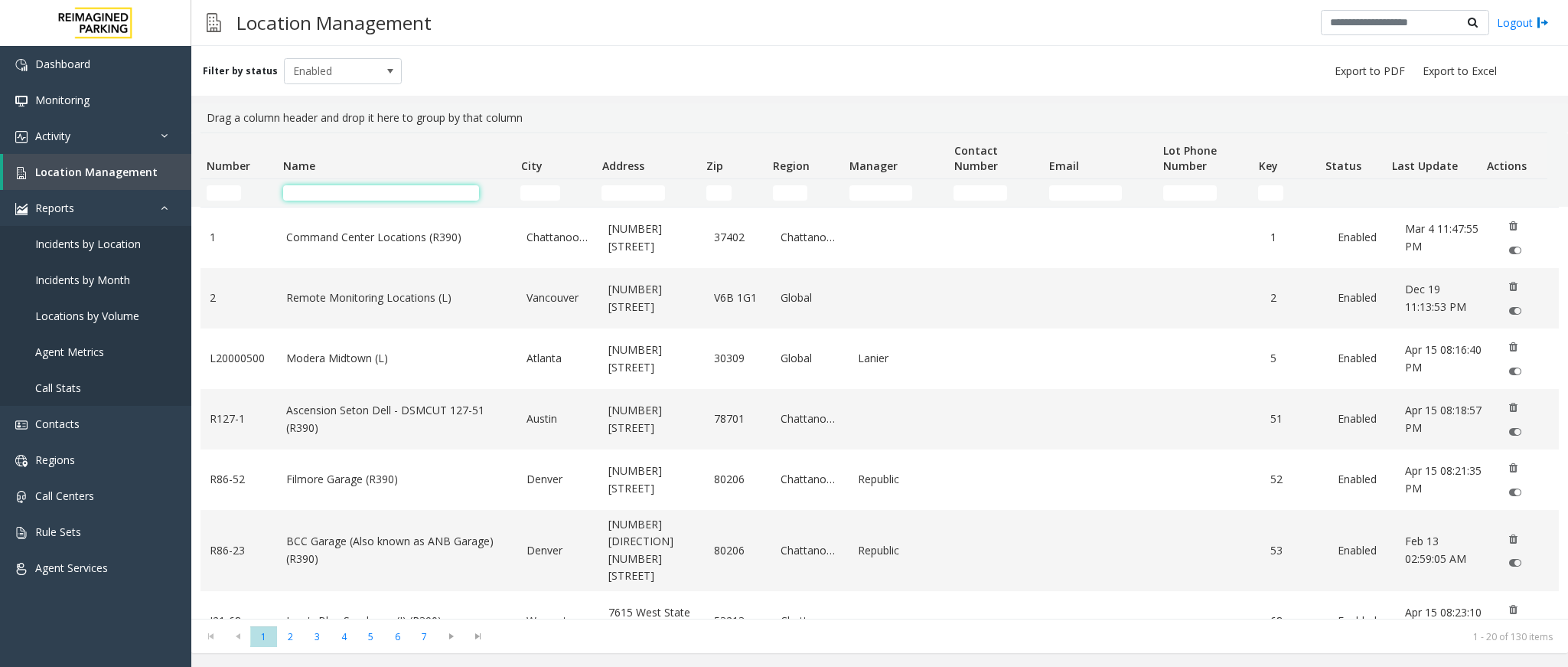 click 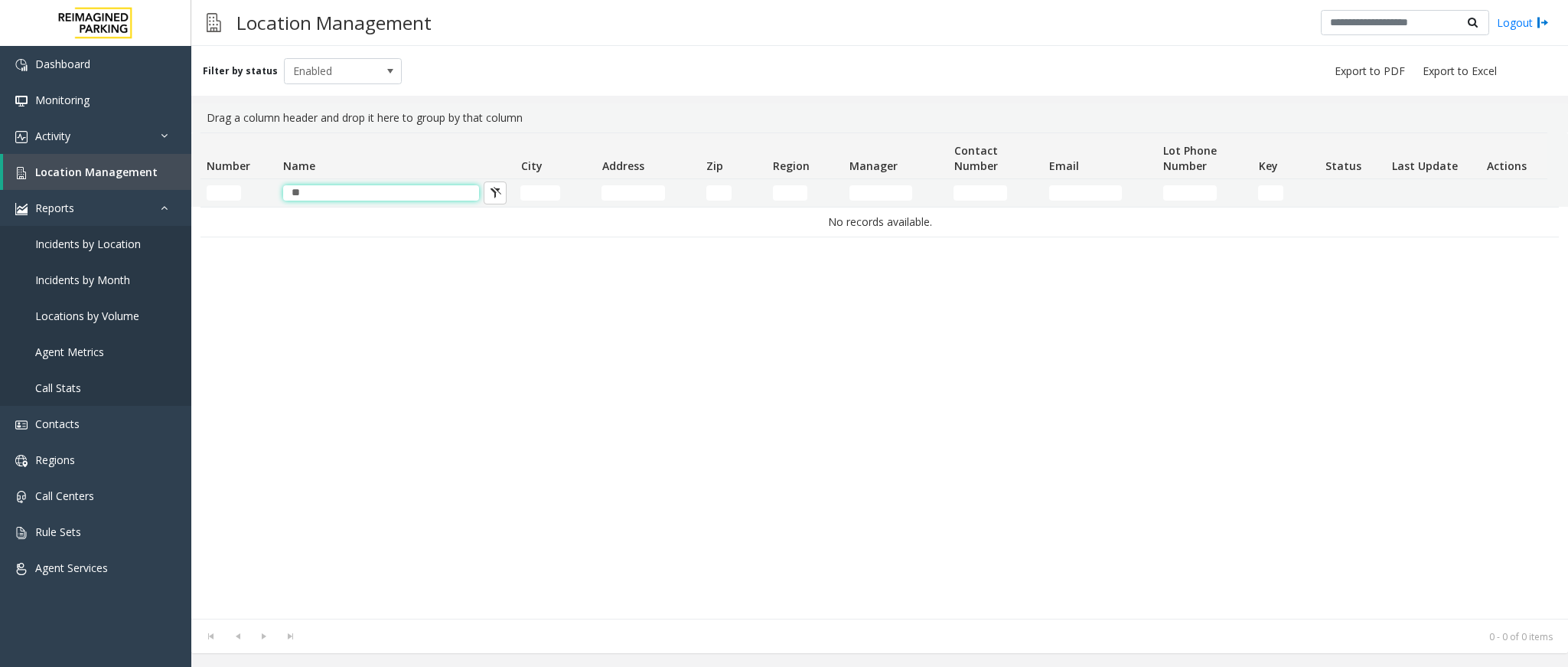 type on "*" 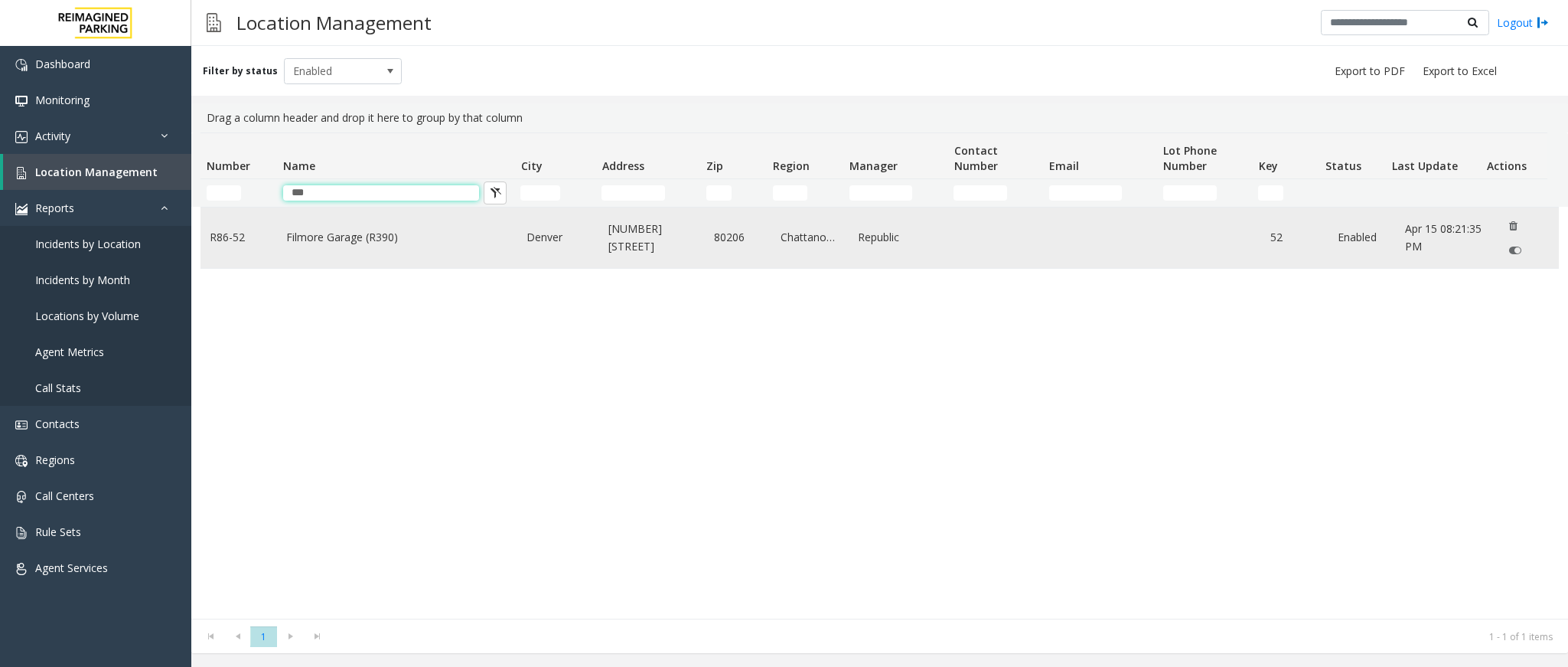 type on "***" 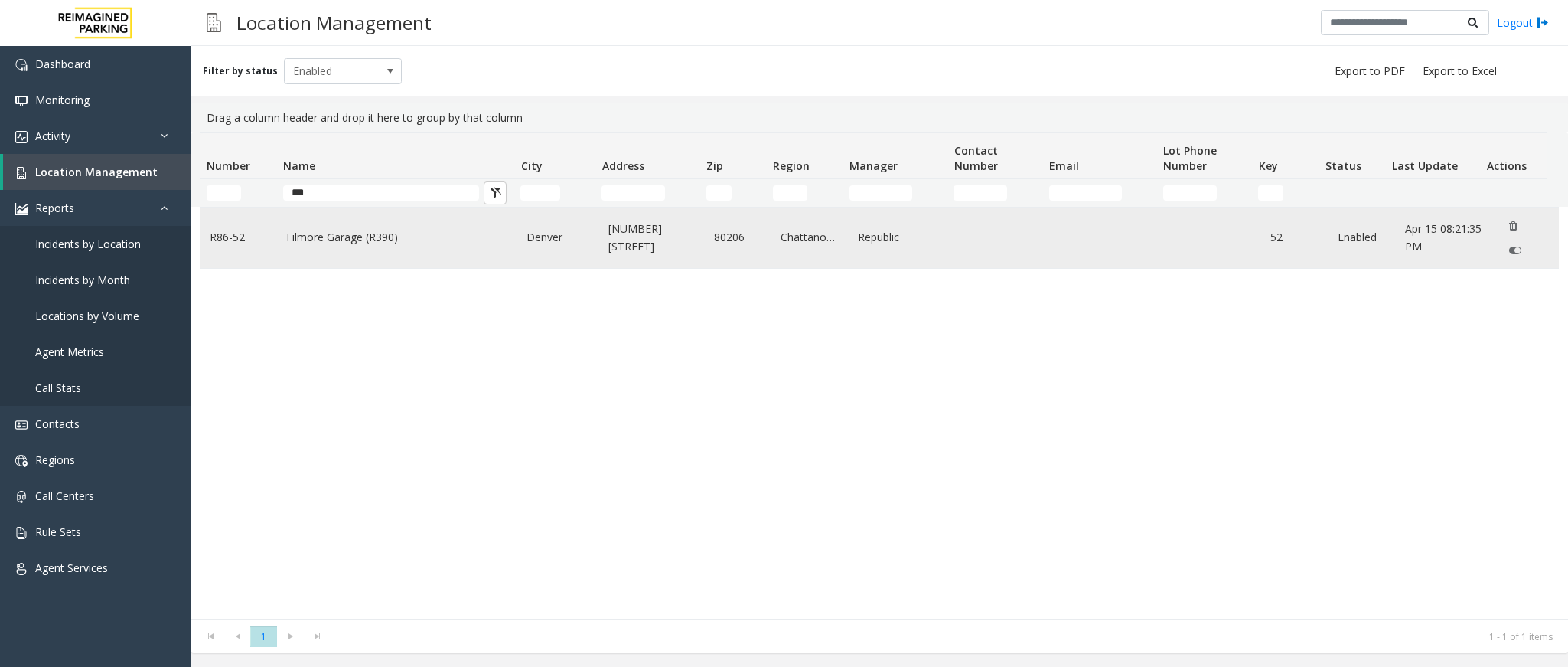 click on "Filmore Garage (R390)" 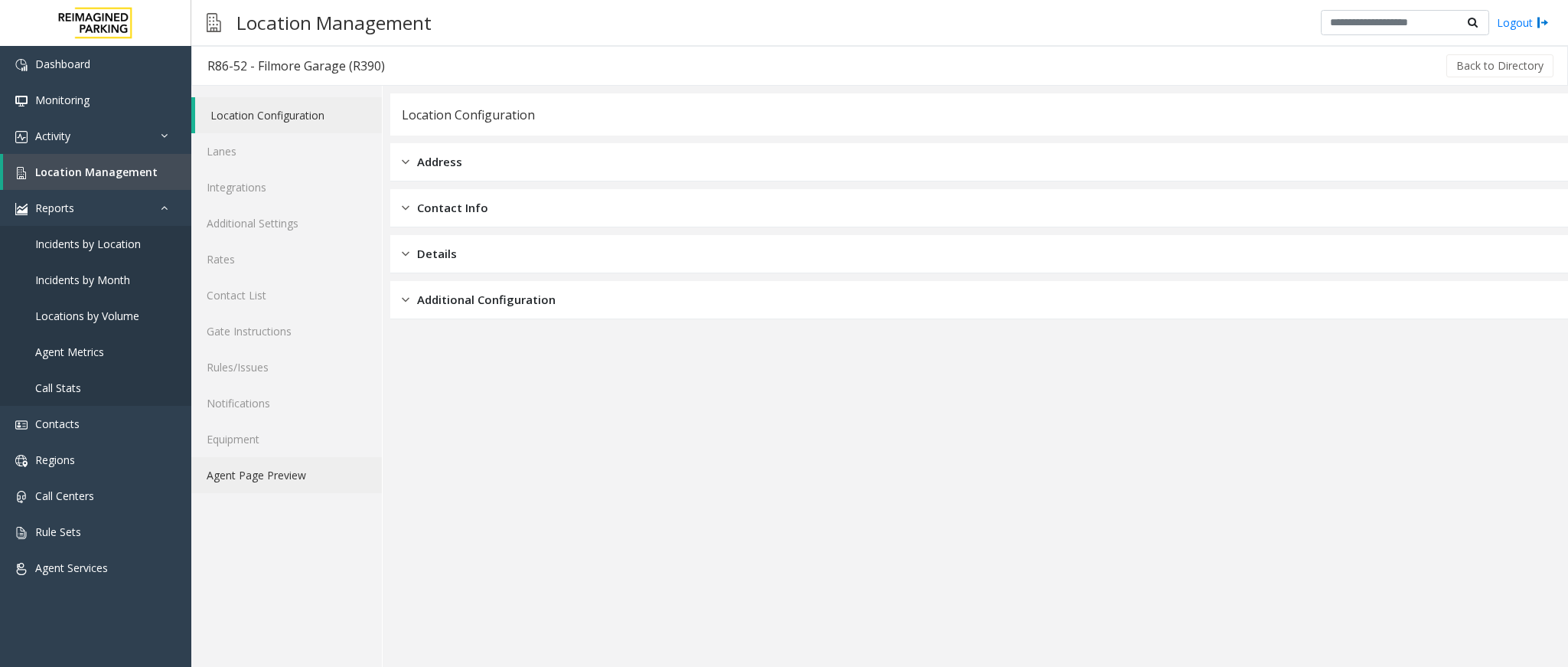 click on "Agent Page Preview" 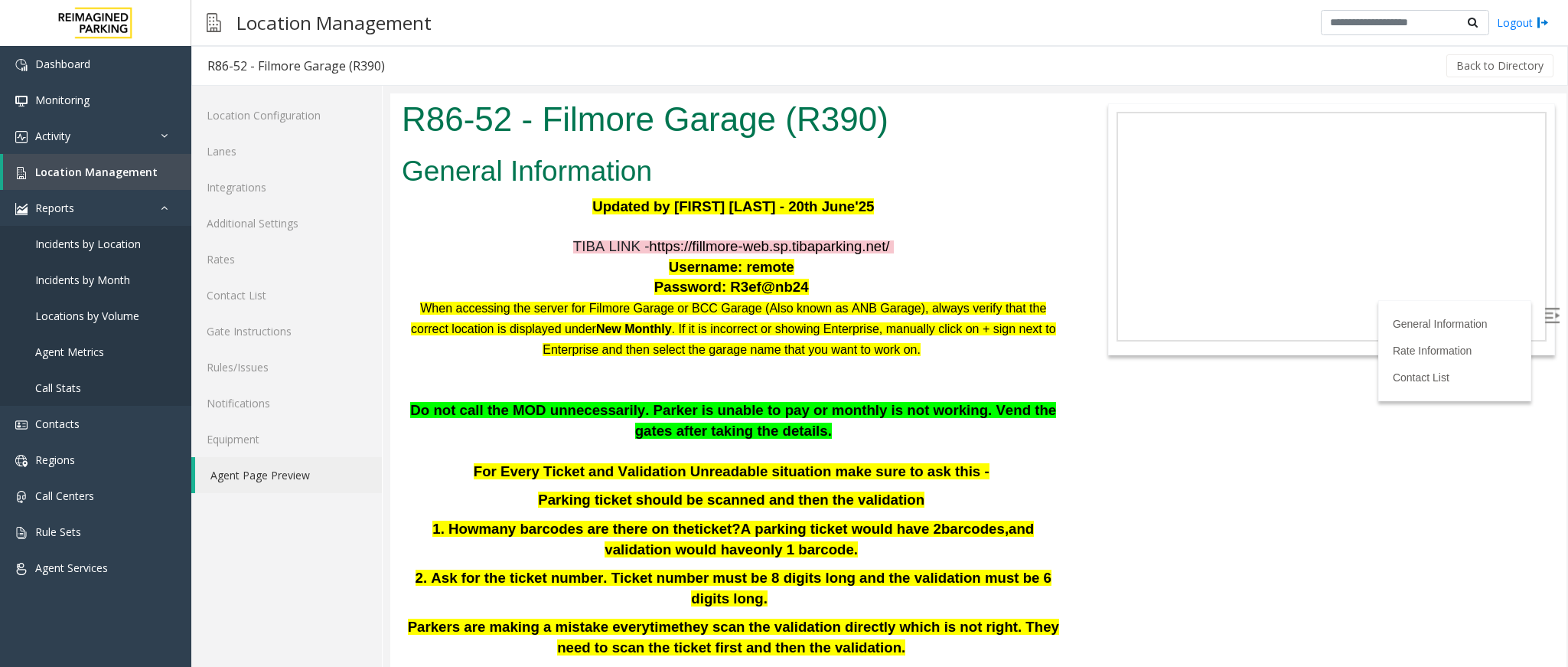 scroll, scrollTop: 0, scrollLeft: 0, axis: both 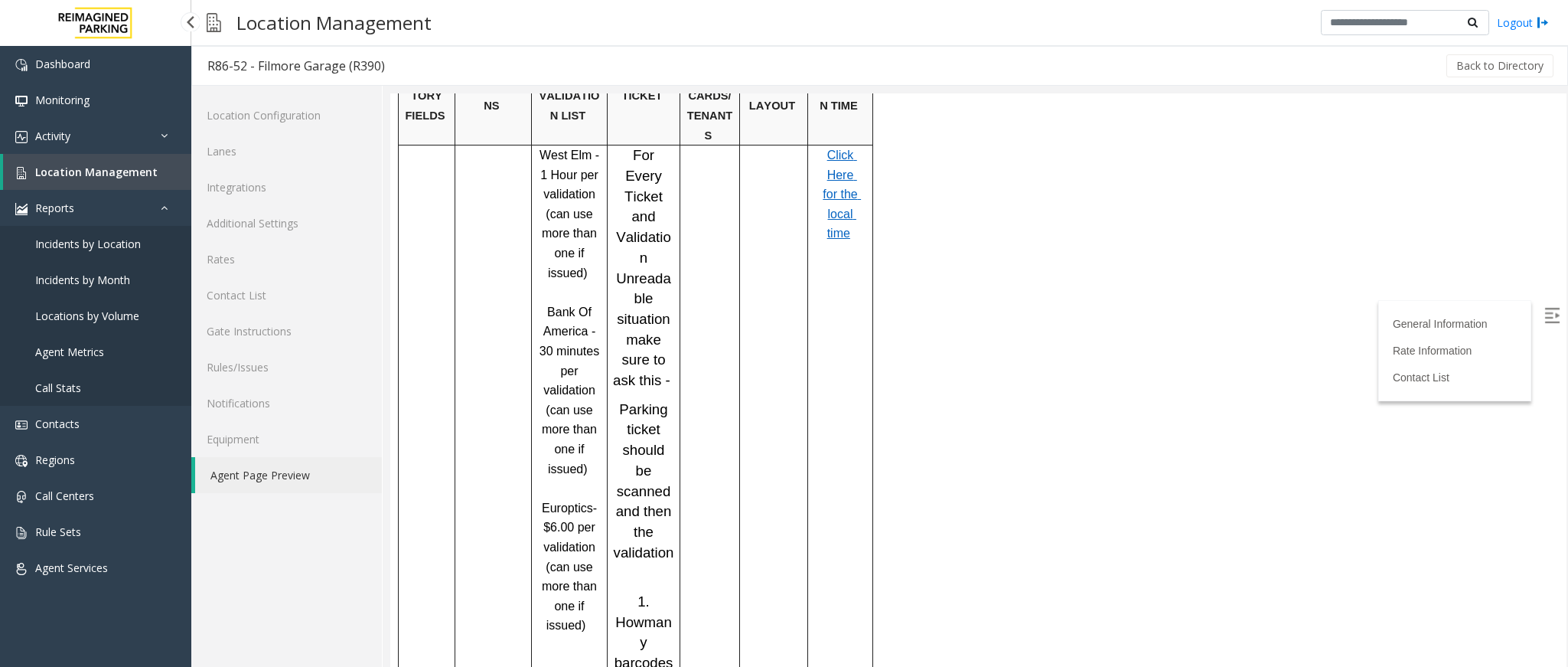 click on "Location Management" at bounding box center (96, 172) 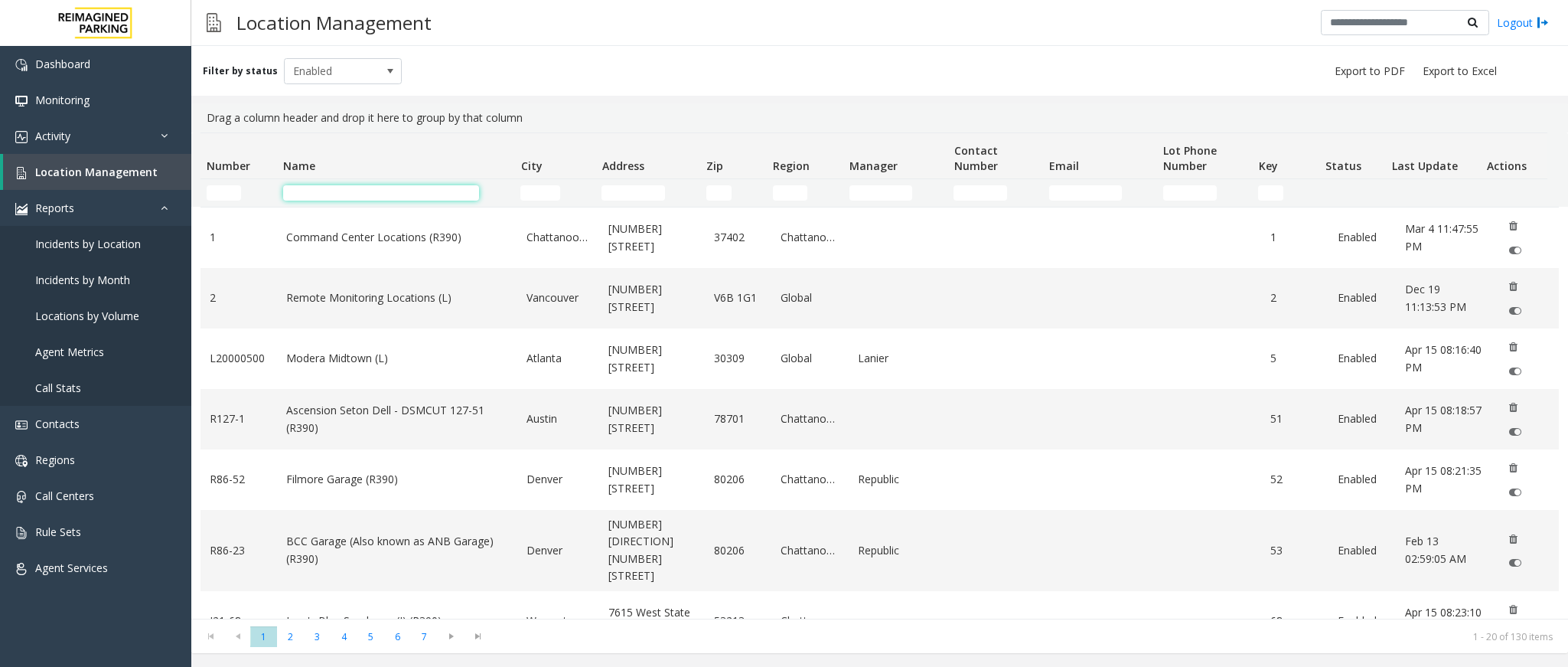click 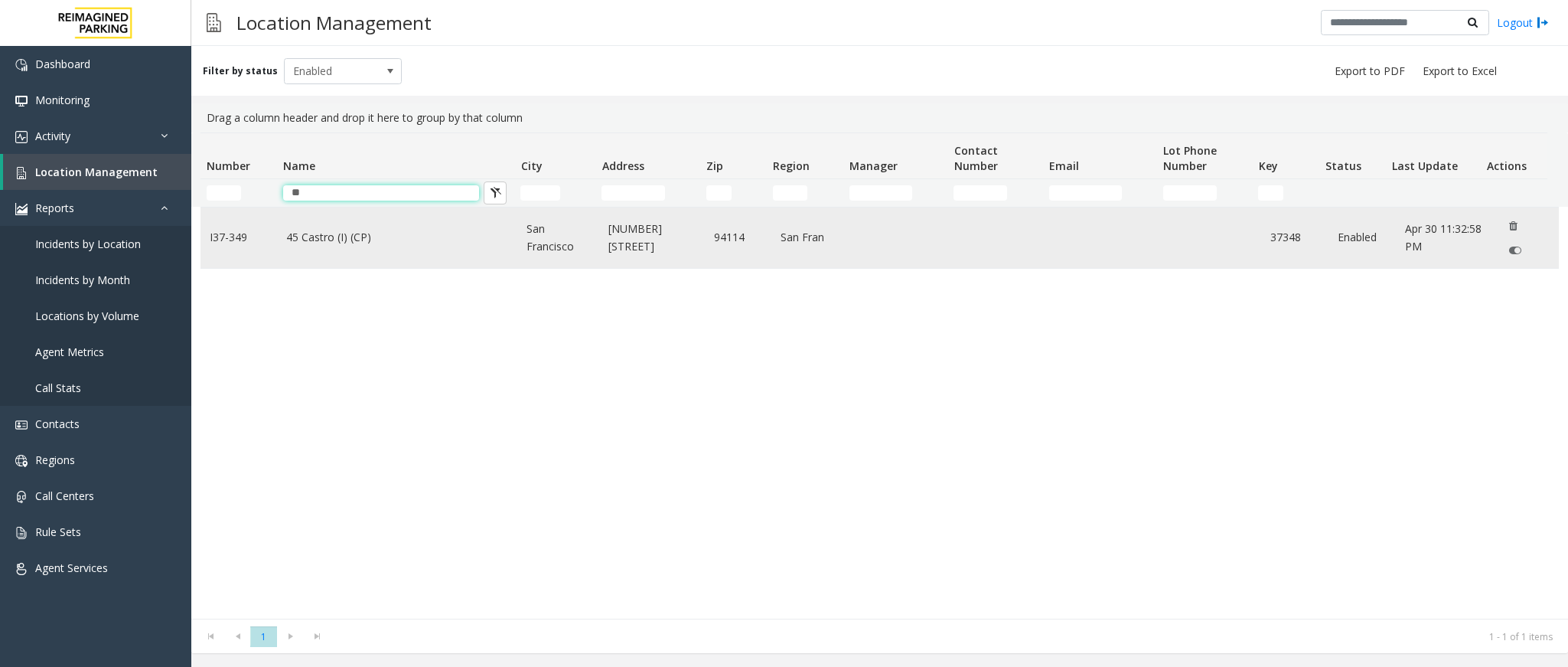 type on "**" 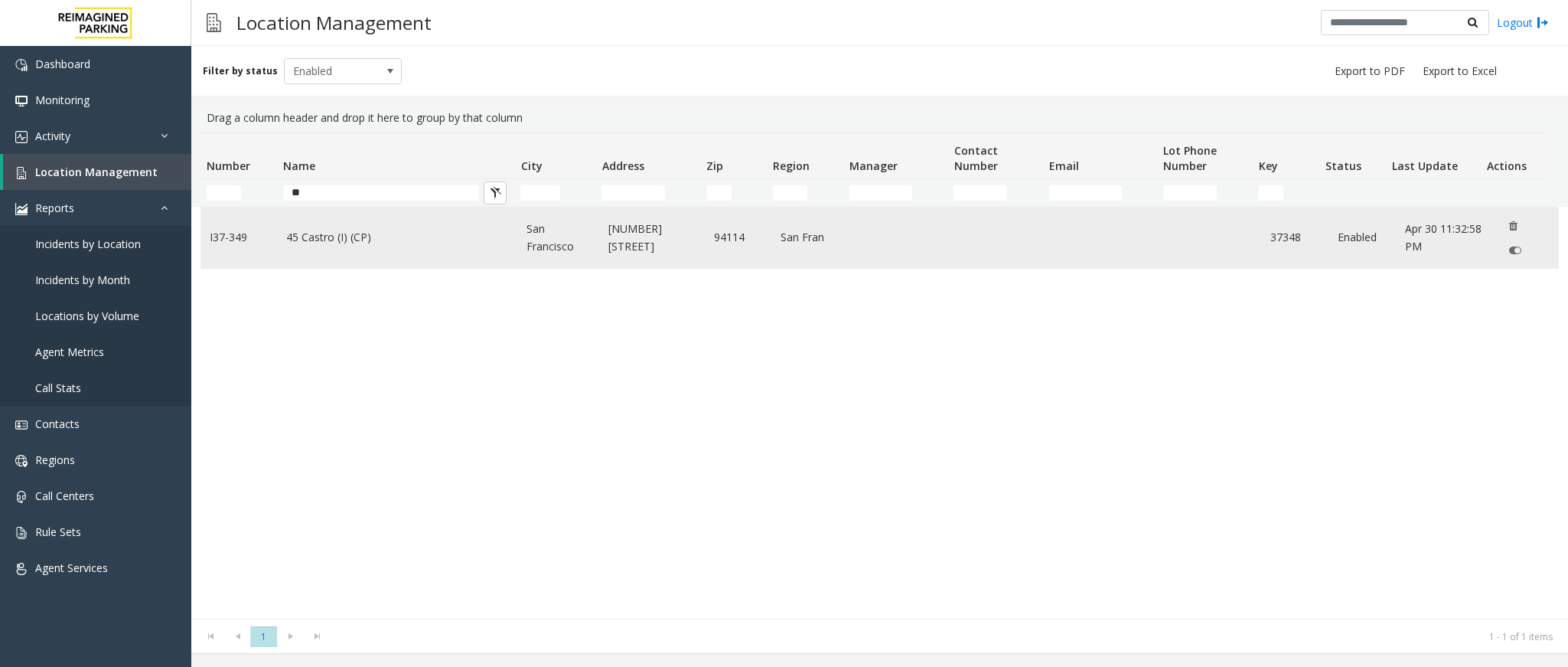 click on "45 Castro (I) (CP)" 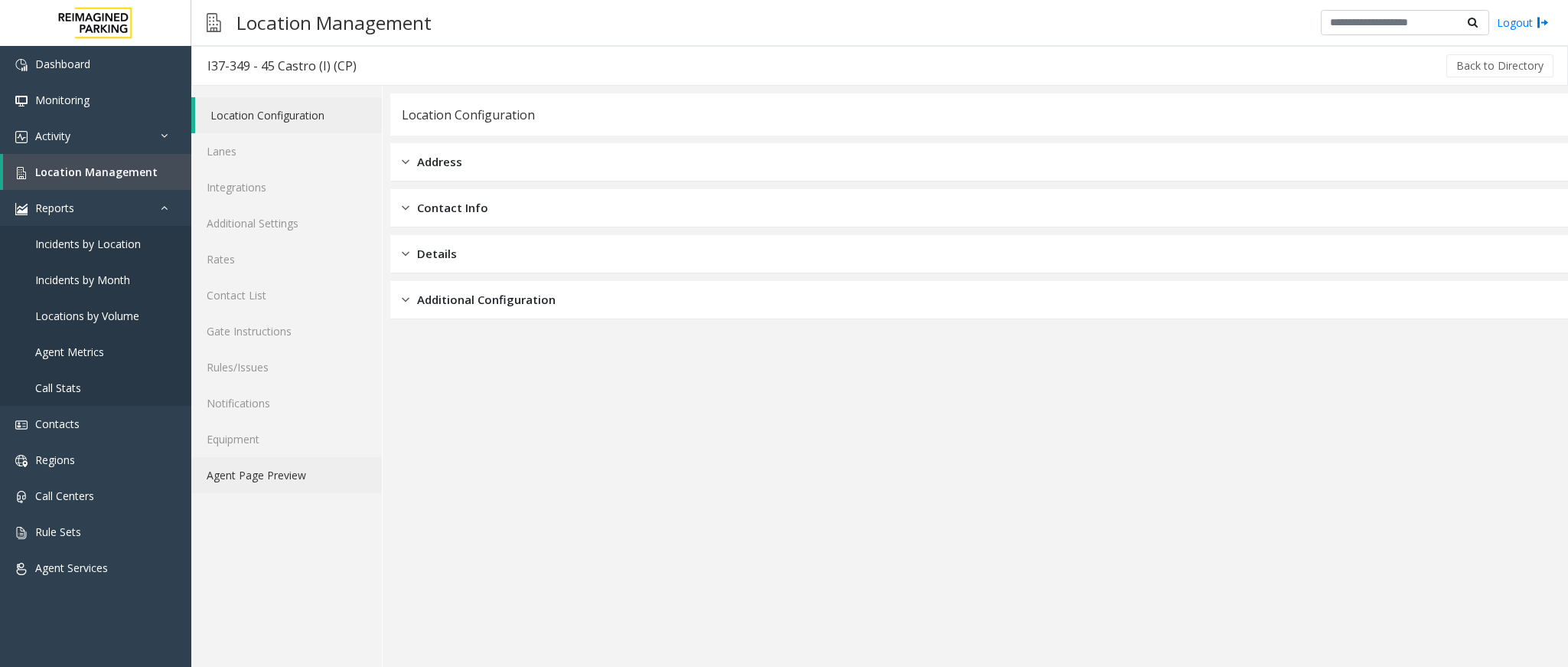 click on "Agent Page Preview" 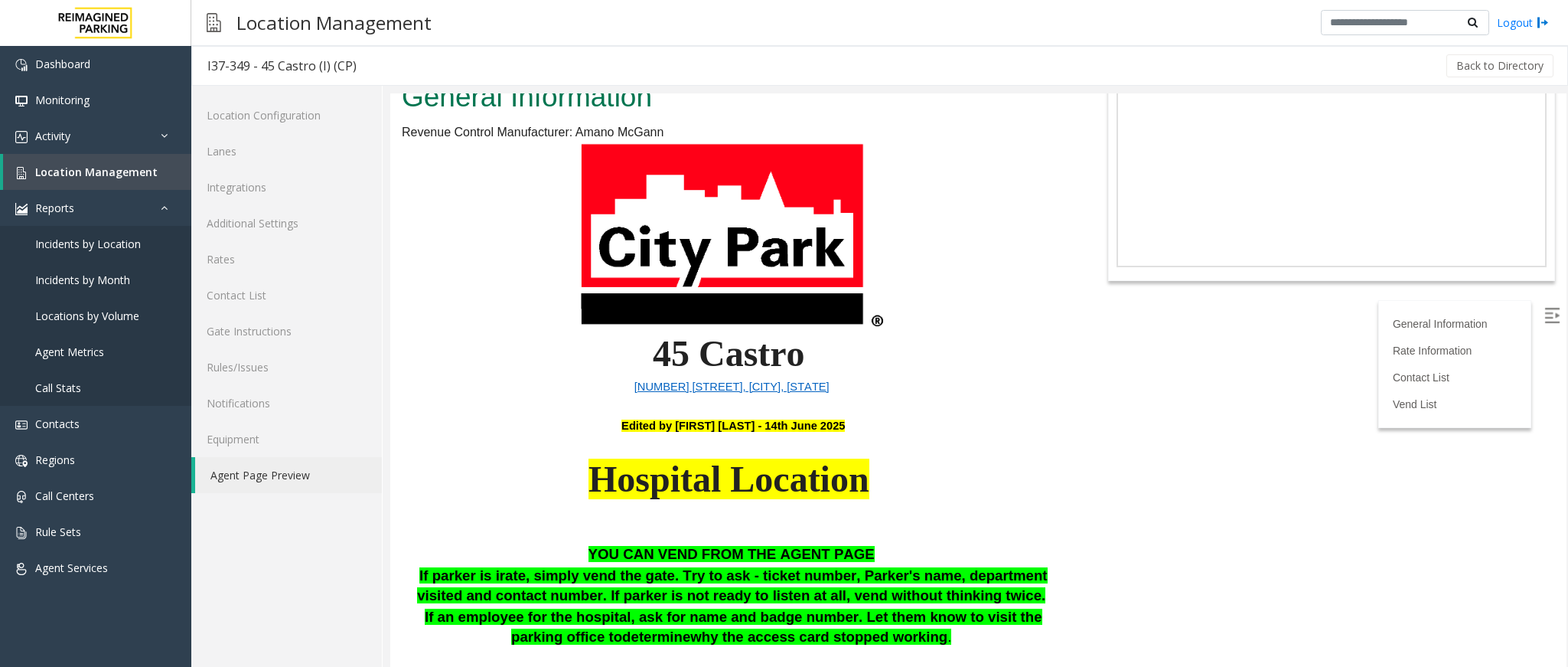 scroll, scrollTop: 115, scrollLeft: 0, axis: vertical 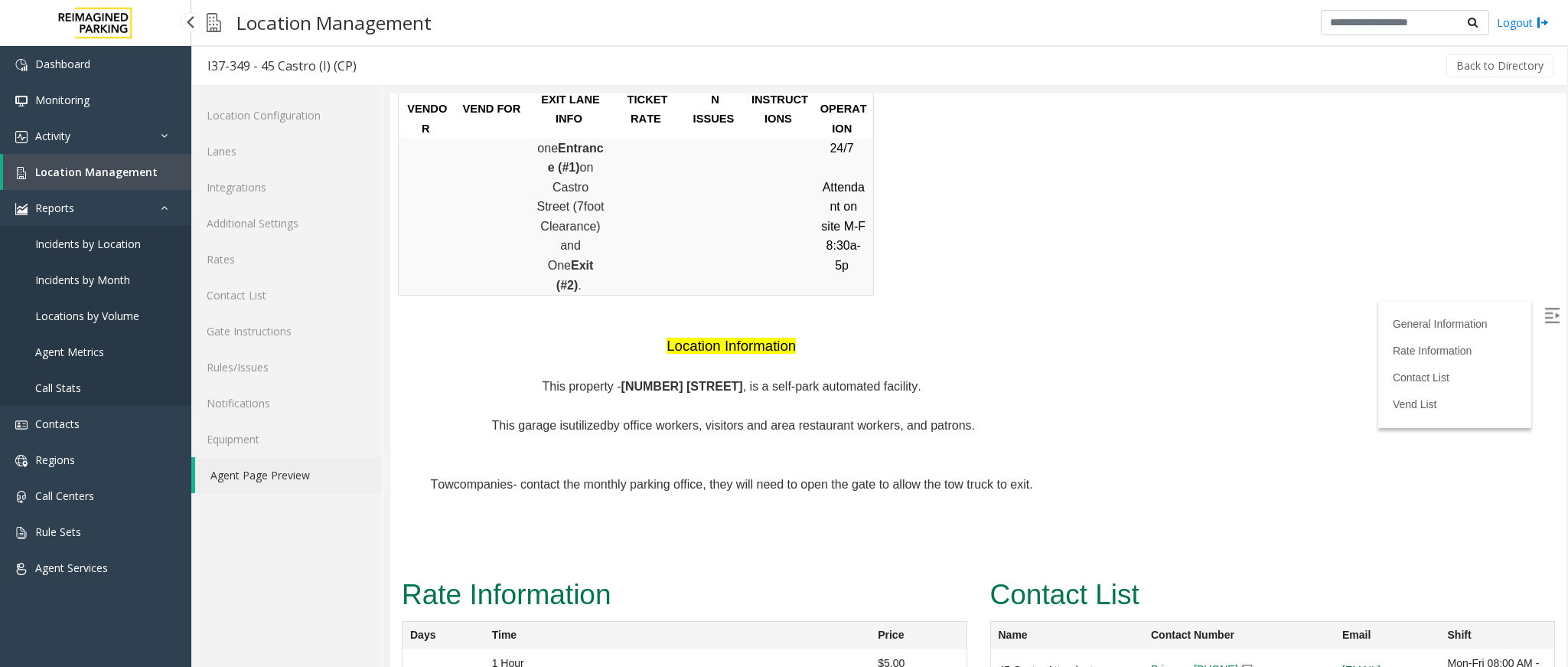 click on "Location Management" at bounding box center [97, 172] 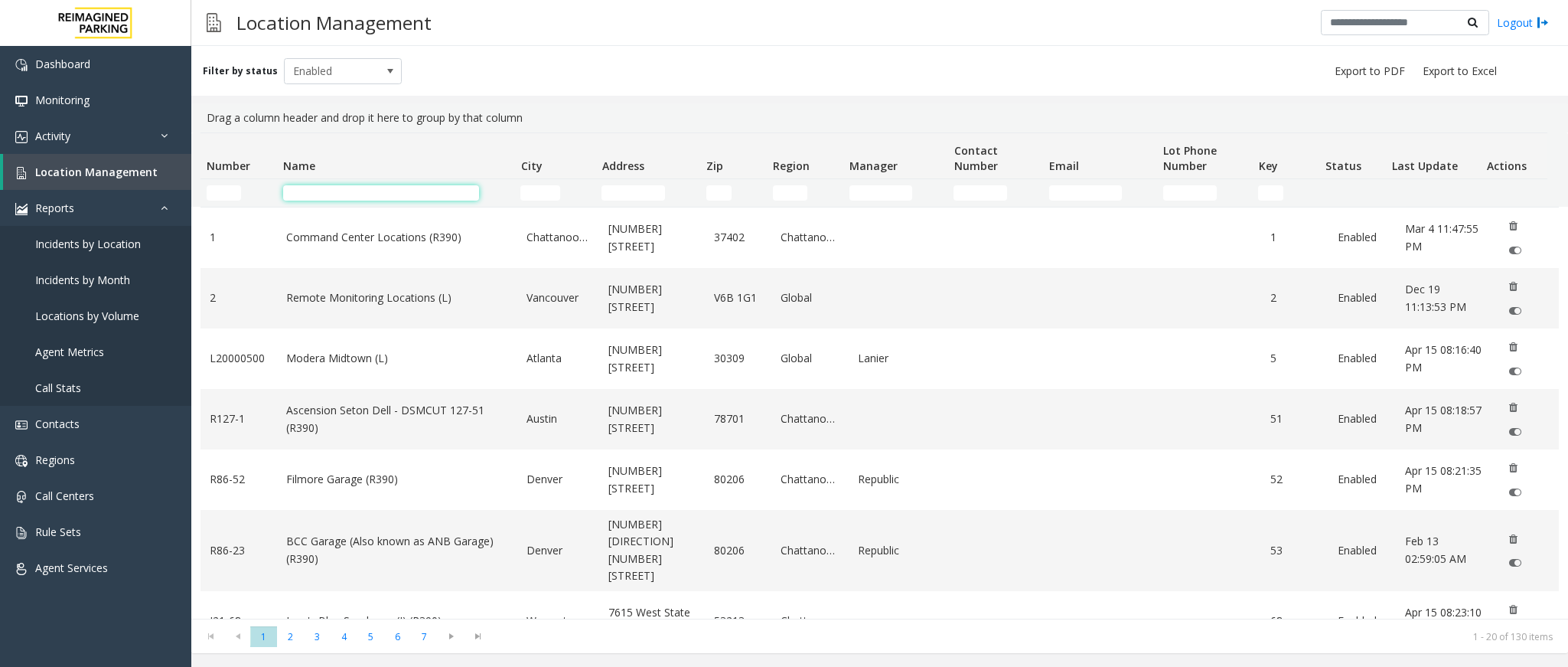 click 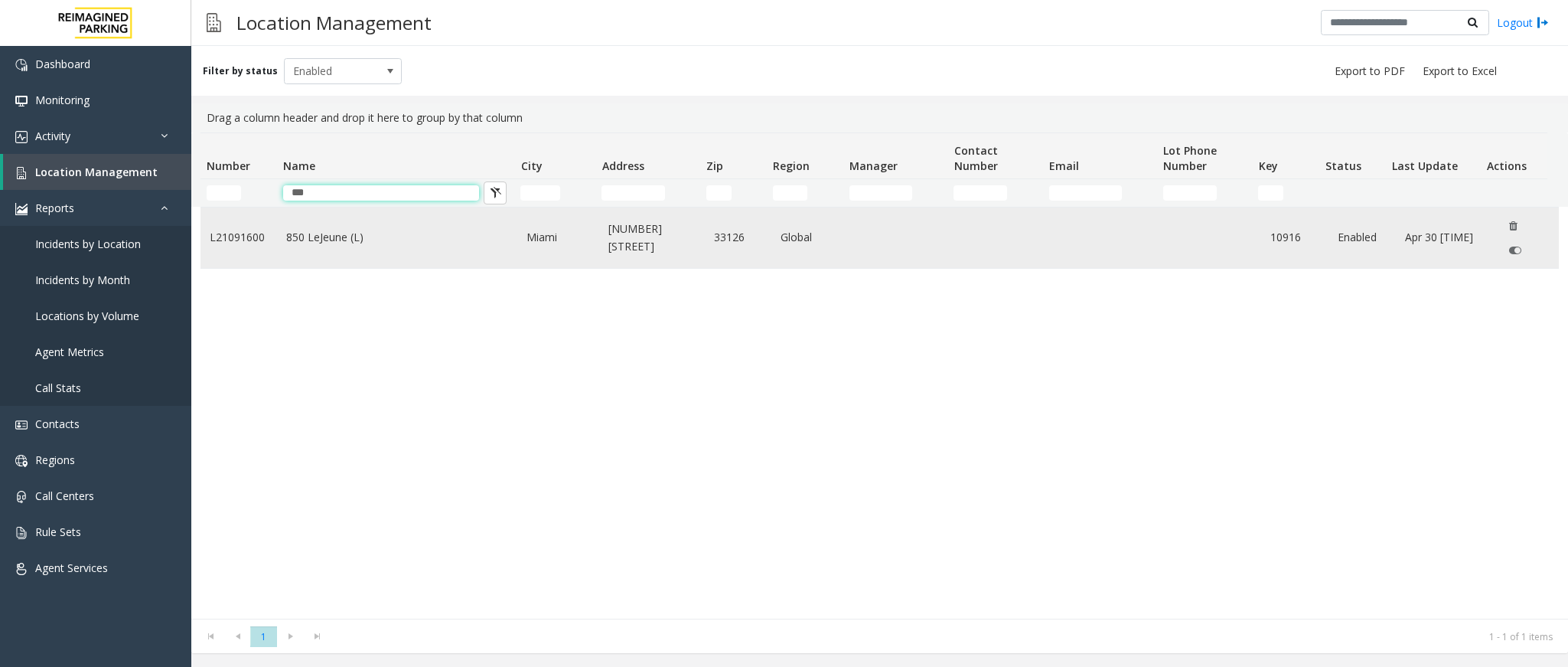 type on "***" 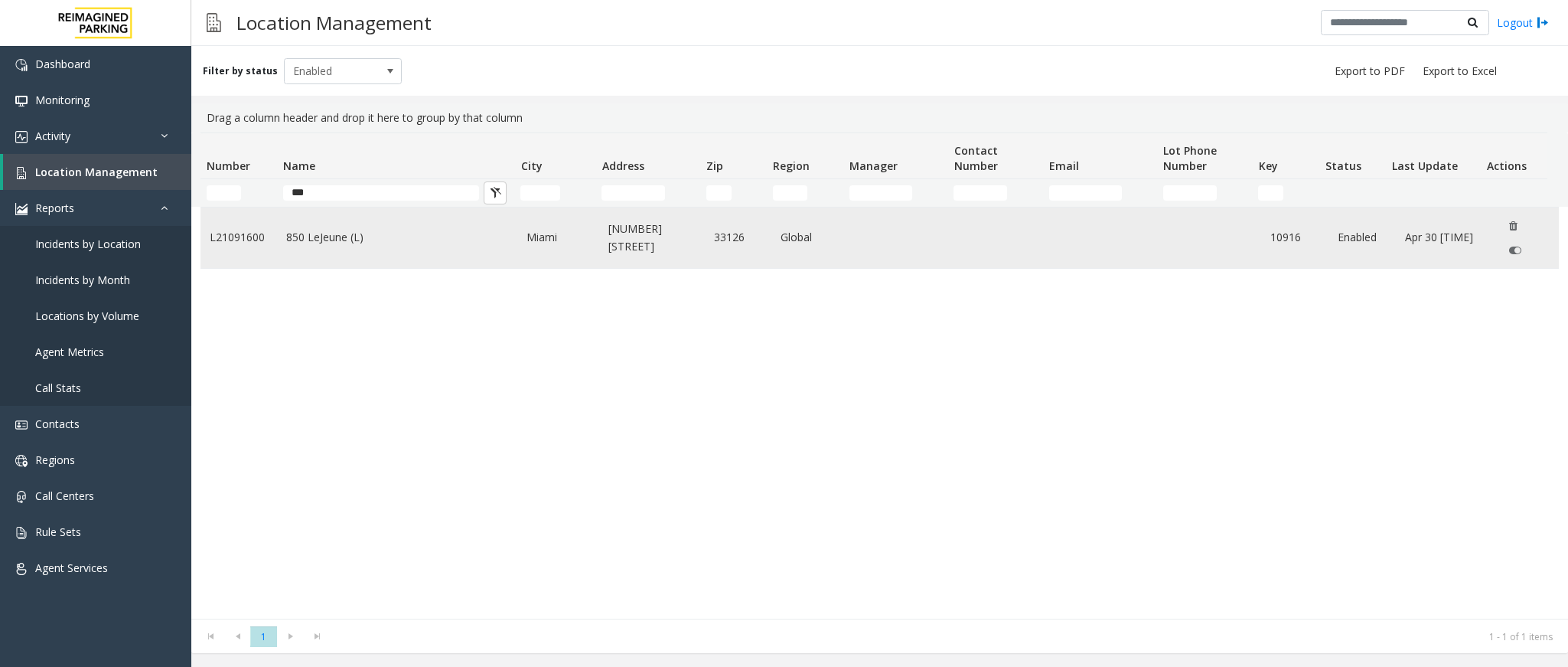 click on "850 LeJeune (L)" 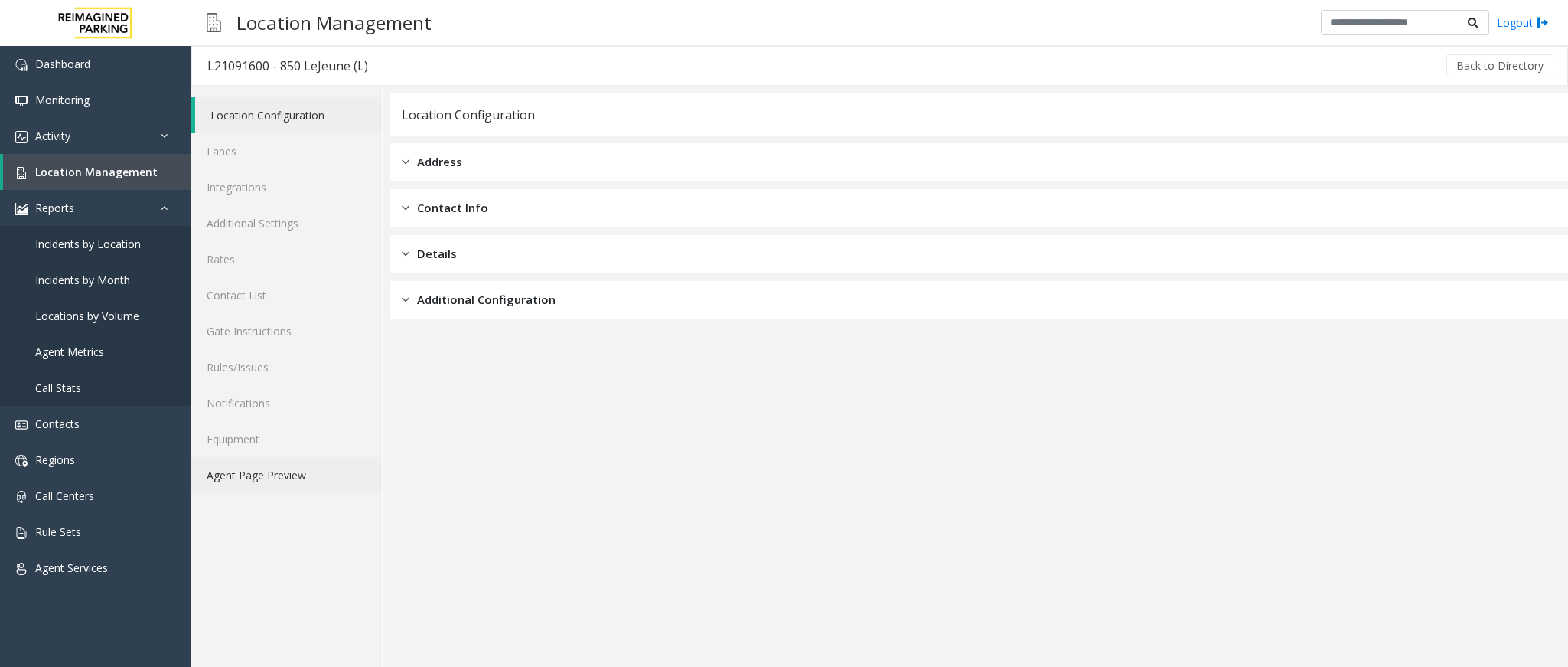 click on "Agent Page Preview" 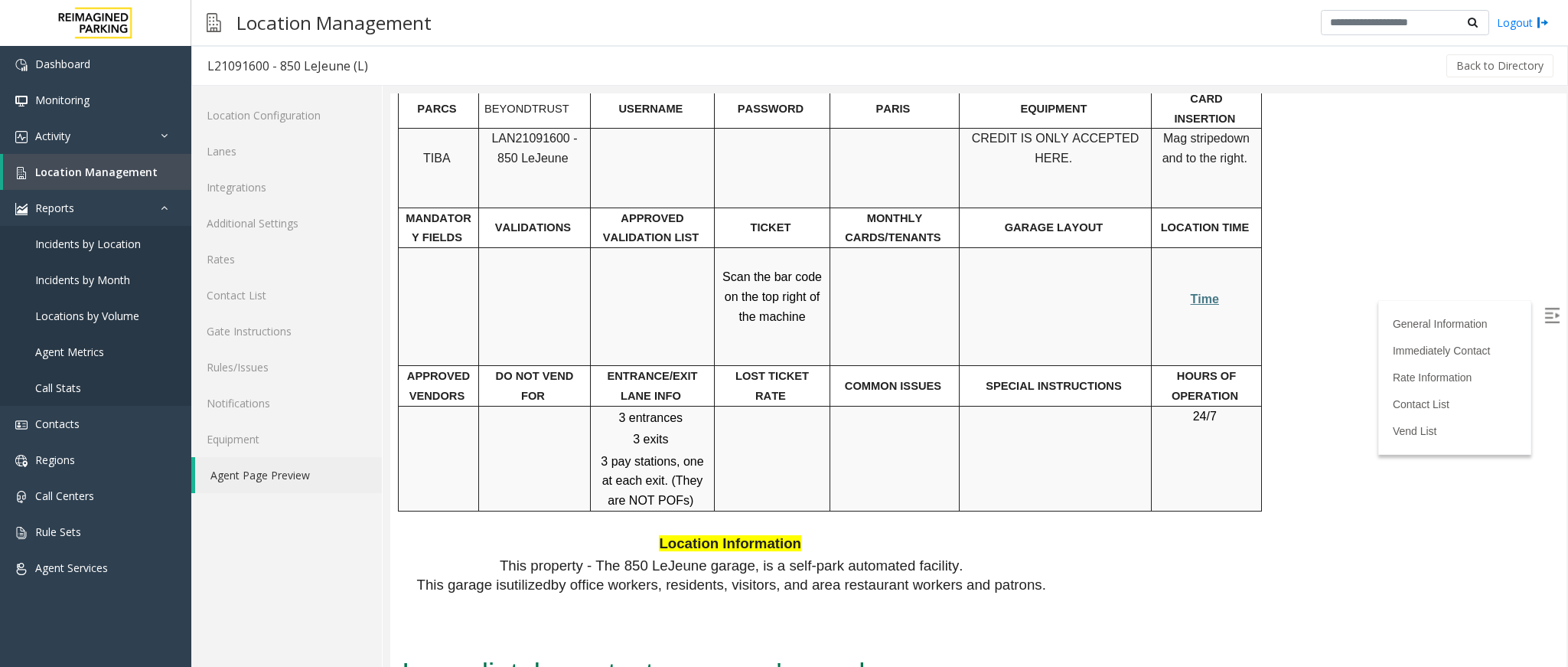 scroll, scrollTop: 844, scrollLeft: 0, axis: vertical 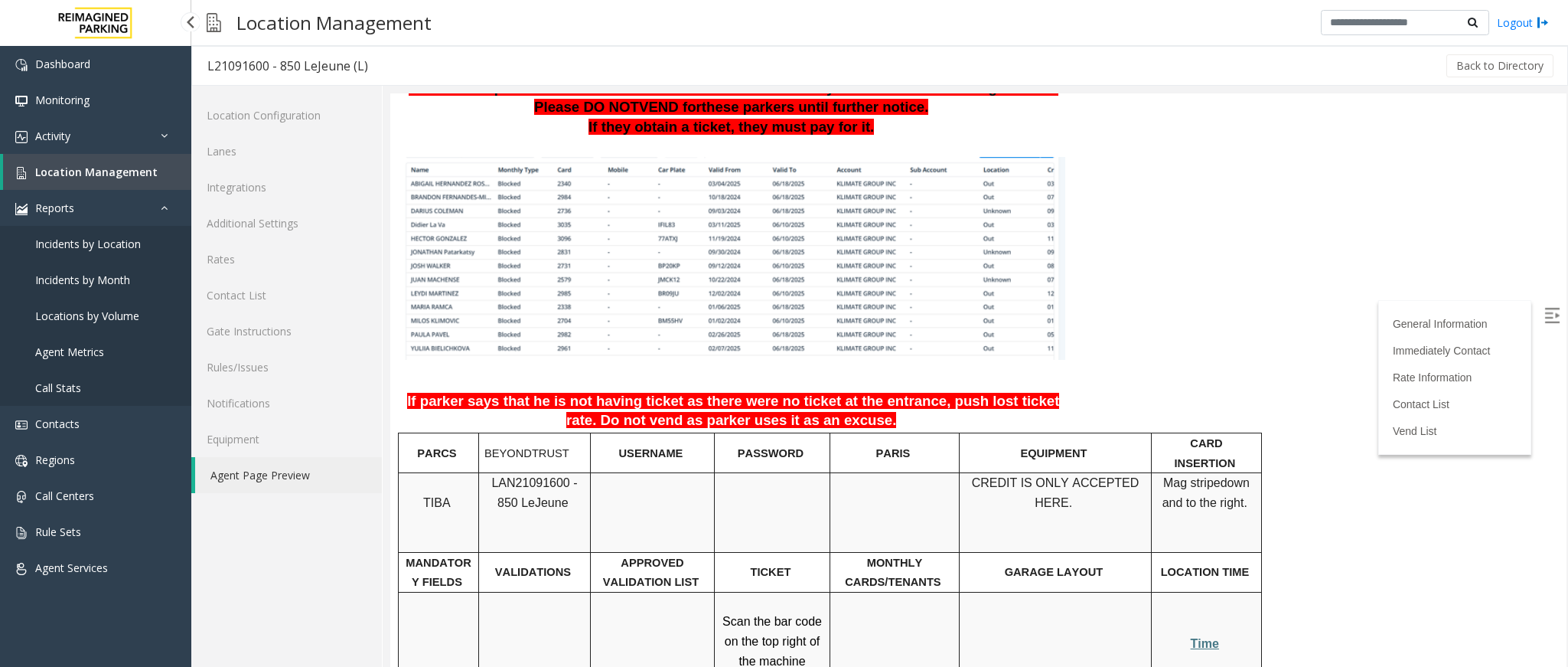 click on "Location Management" at bounding box center [96, 172] 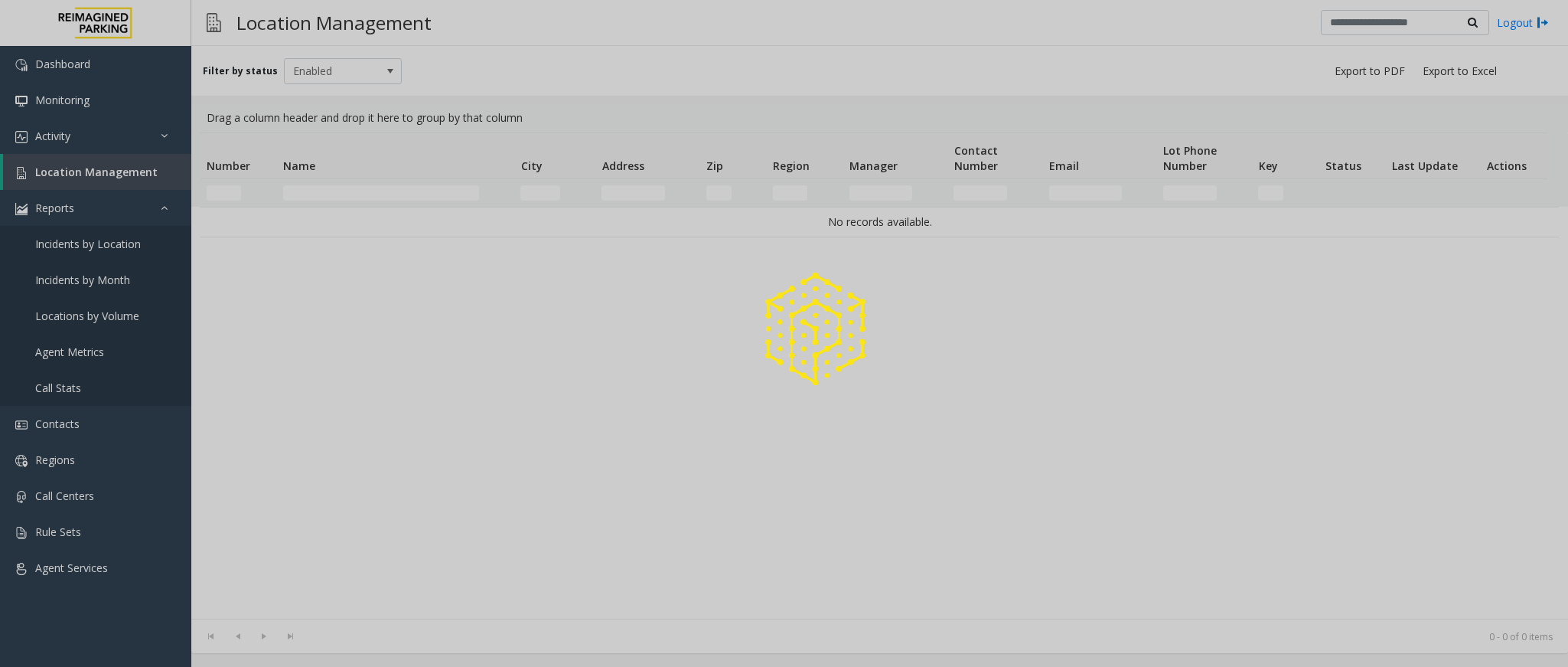 click 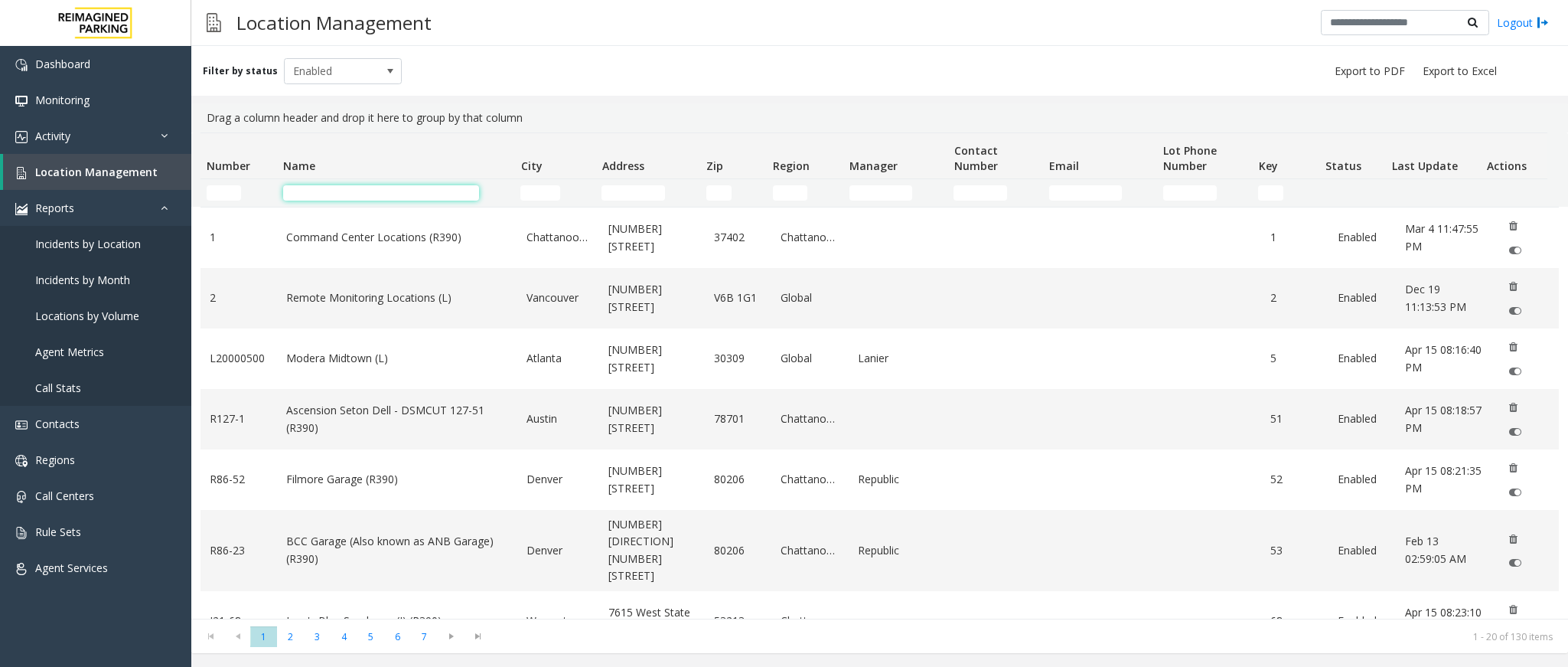 click 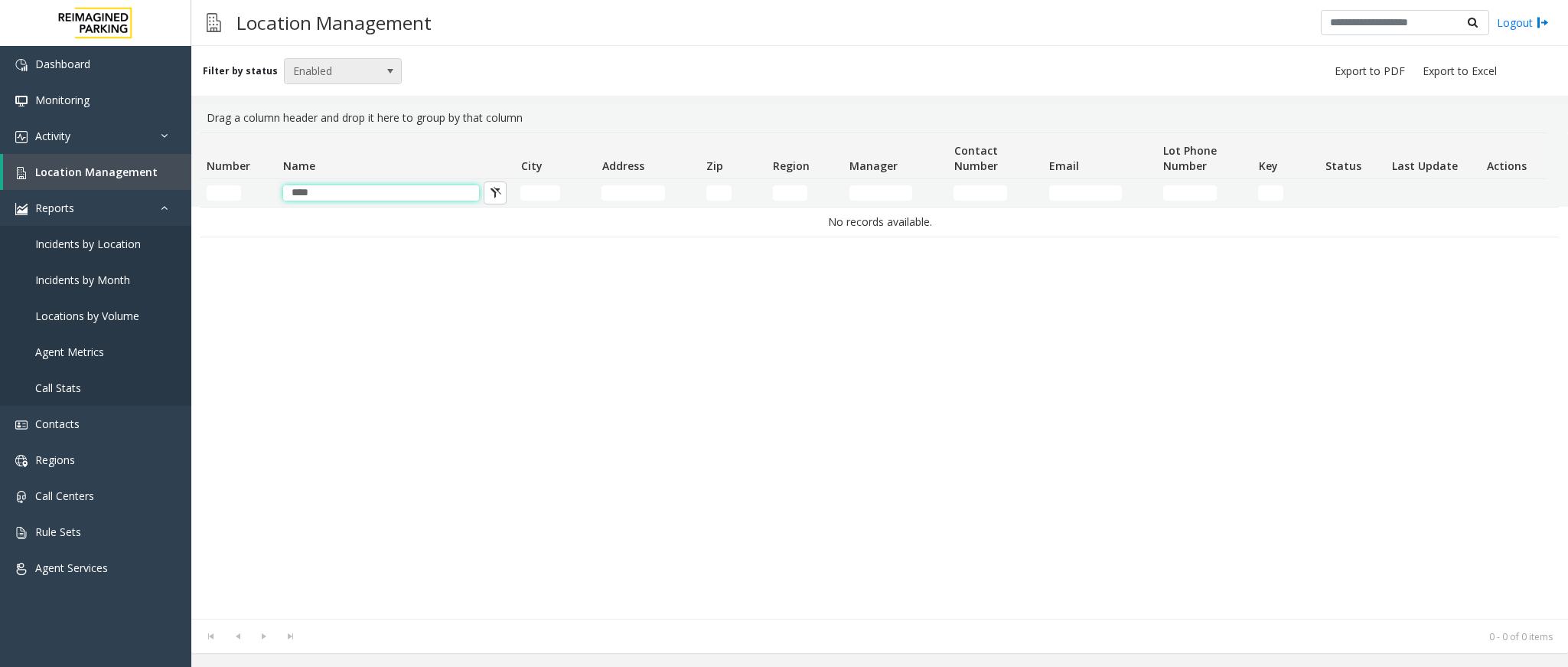 type on "****" 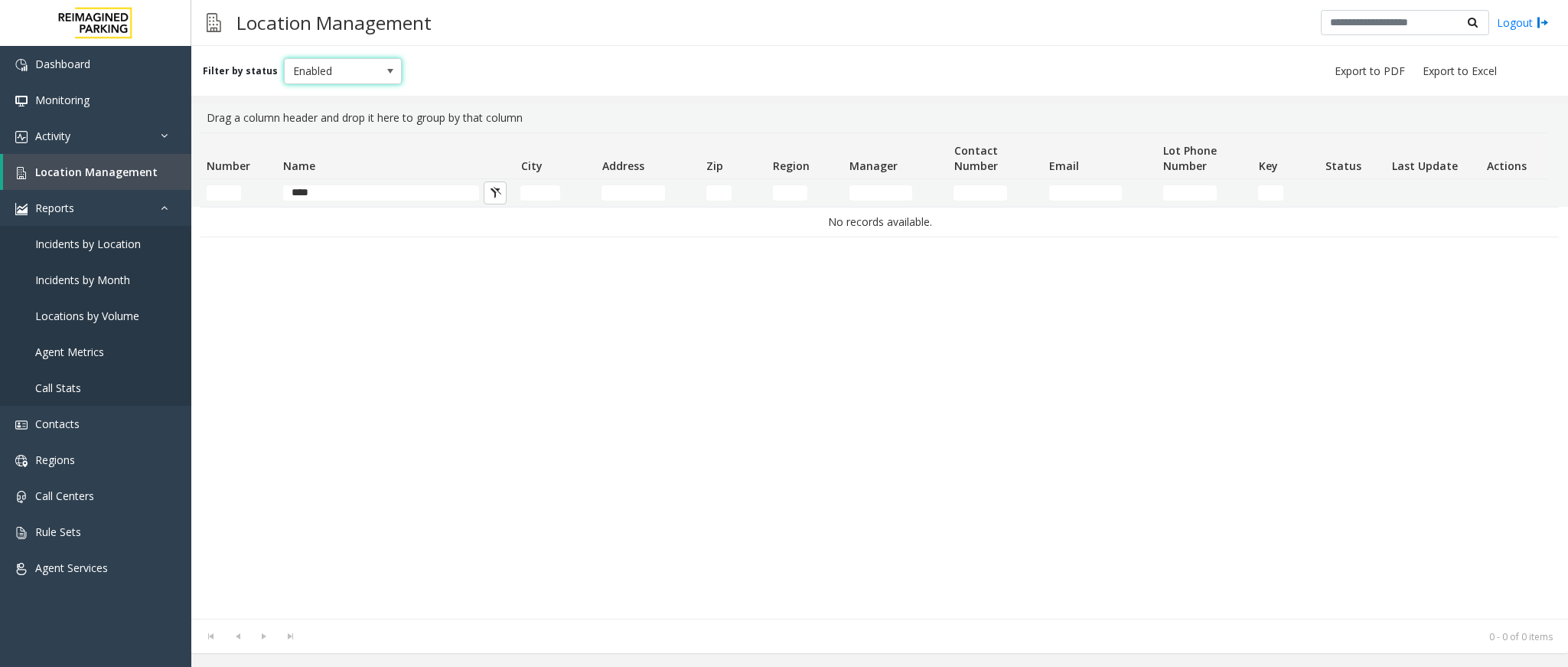 click at bounding box center [390, 71] 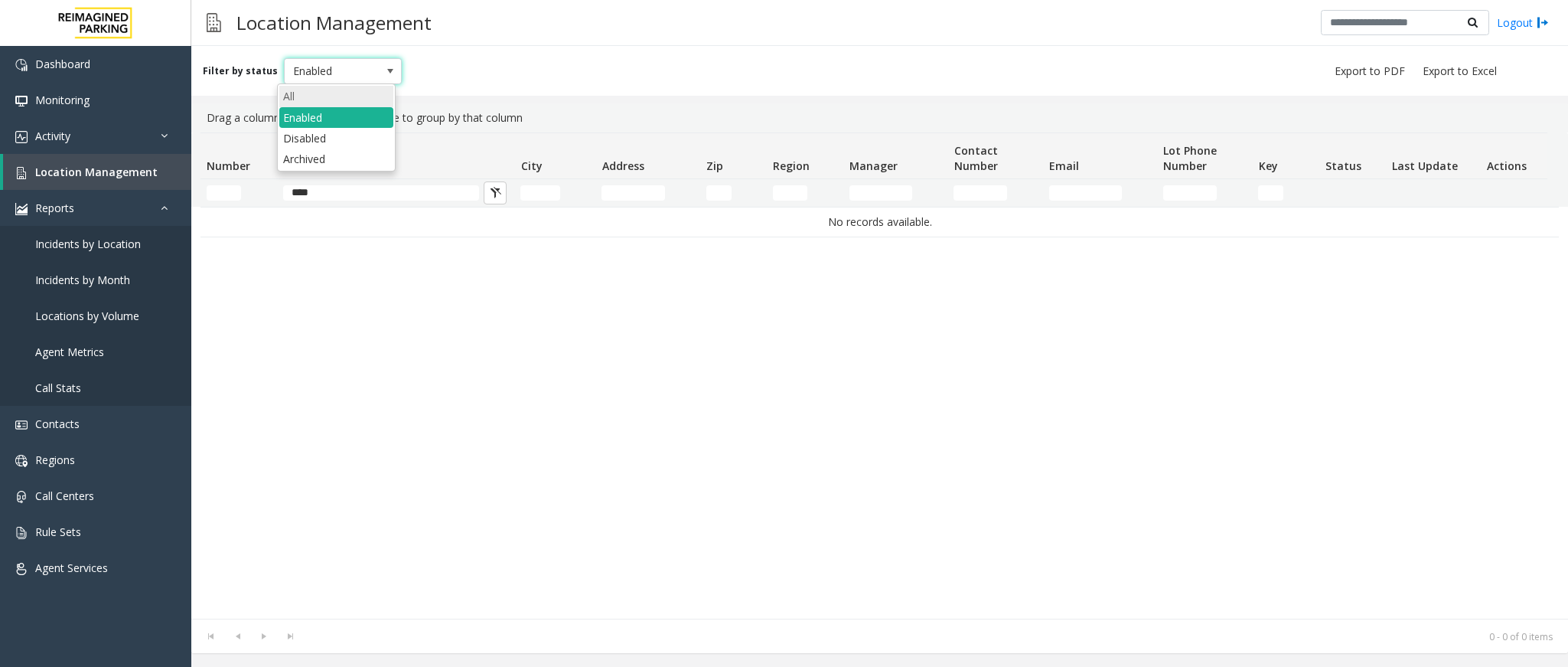 click on "All" at bounding box center [336, 96] 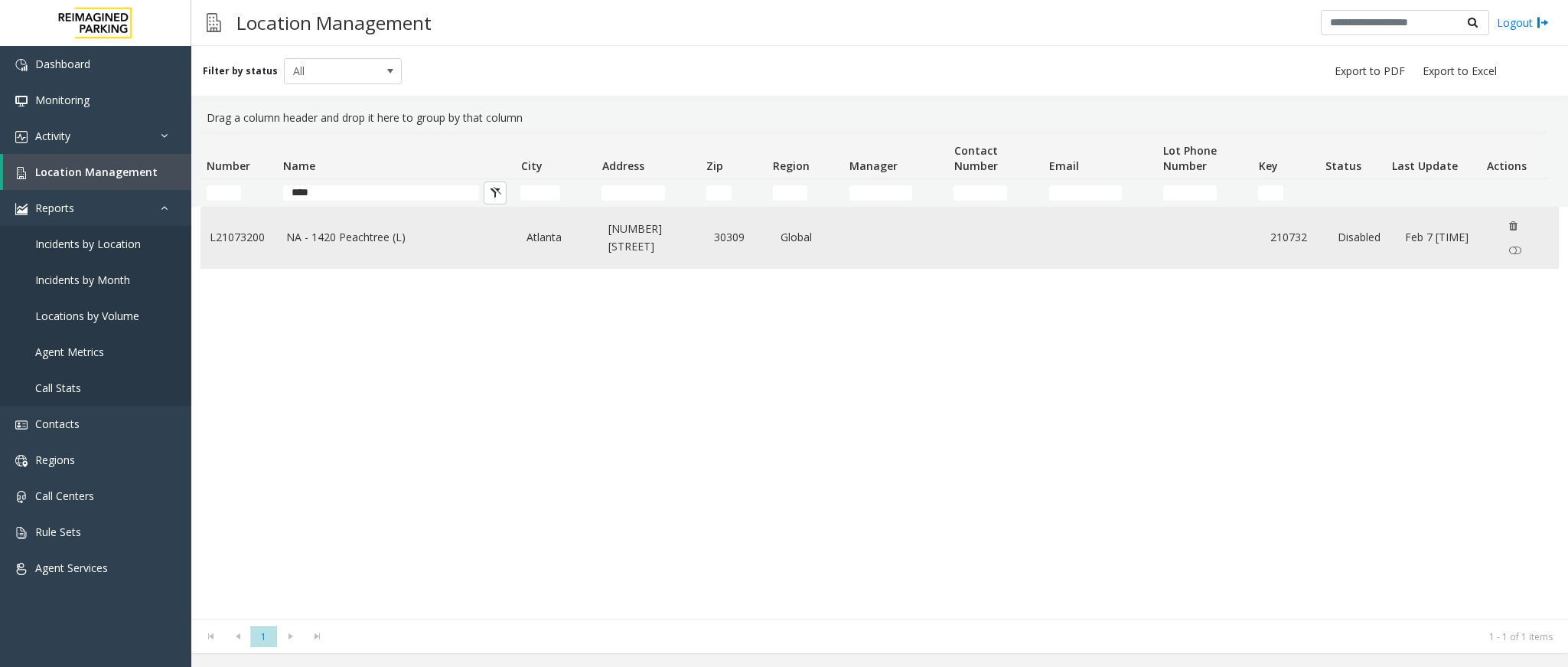 click on "NA - 1420 Peachtree (L)" 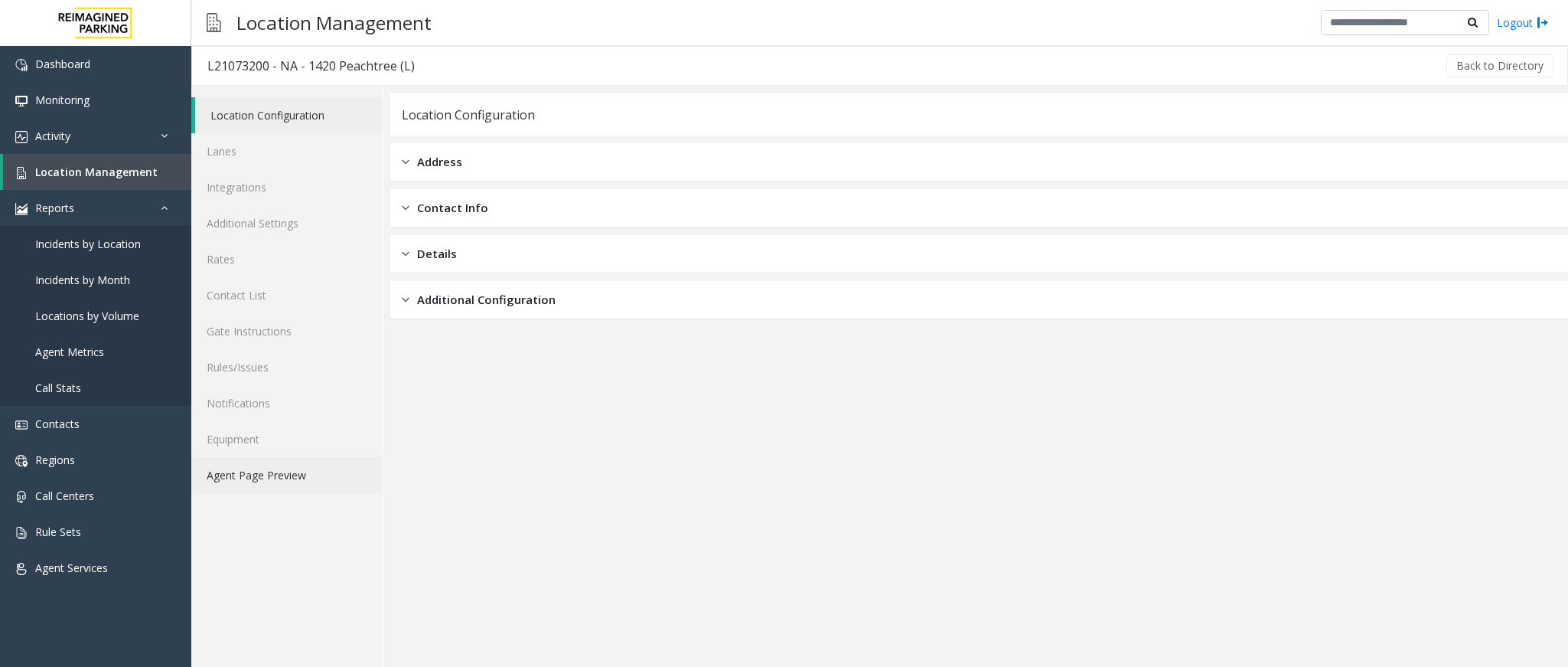 click on "Agent Page Preview" 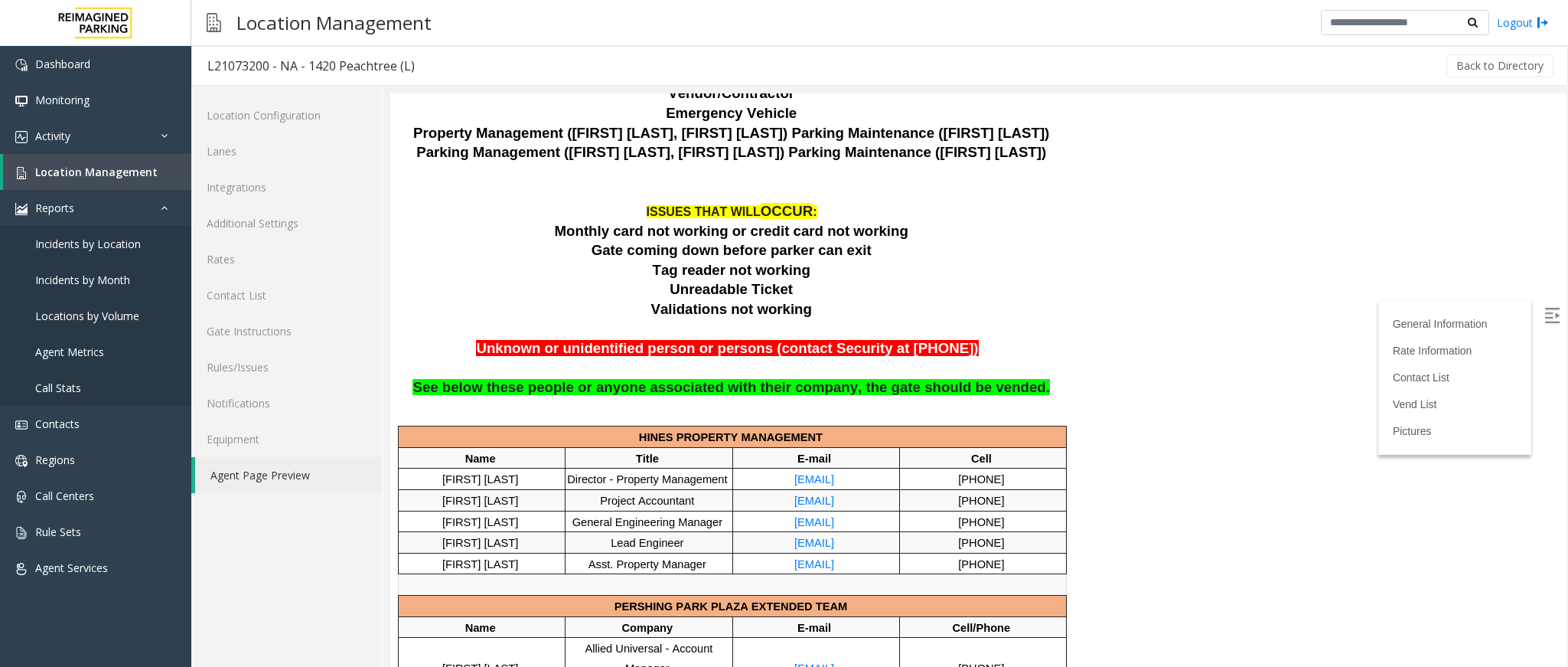 scroll, scrollTop: 689, scrollLeft: 0, axis: vertical 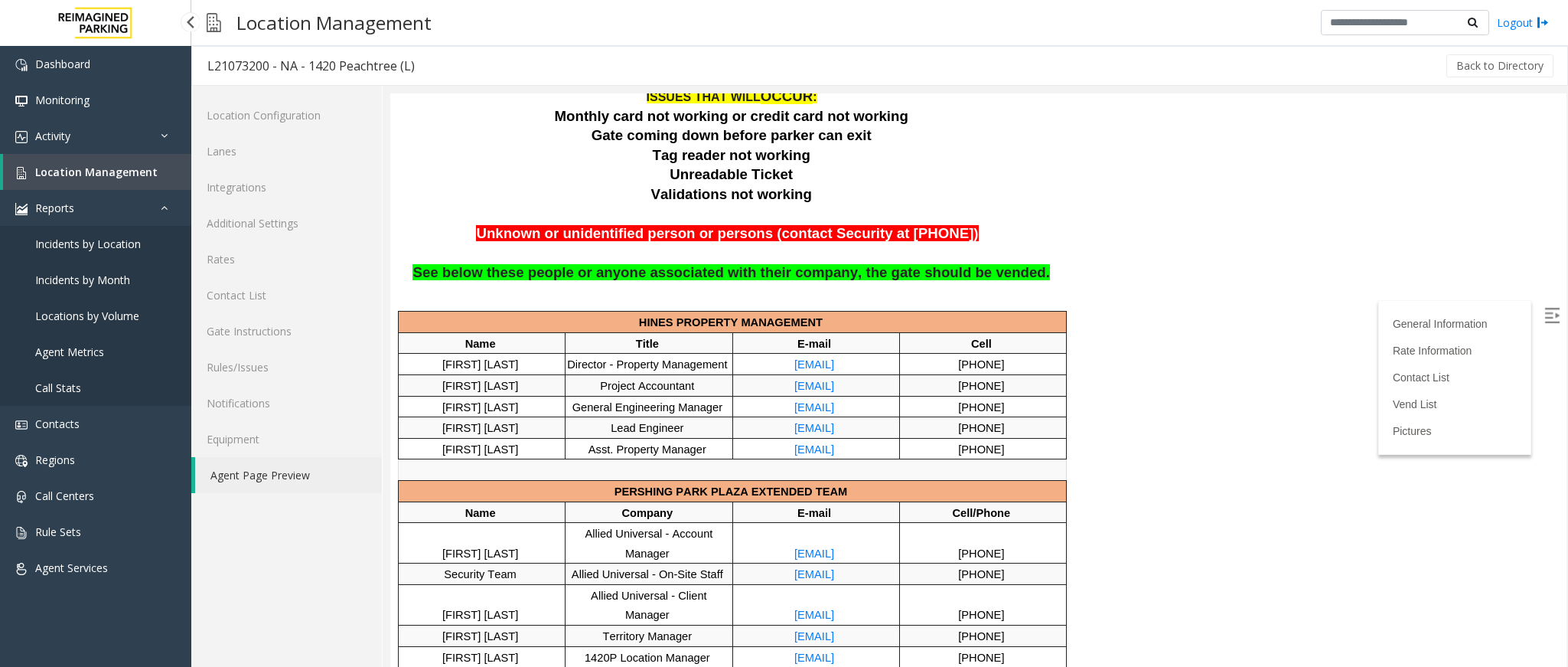 click on "Location Management" at bounding box center (96, 172) 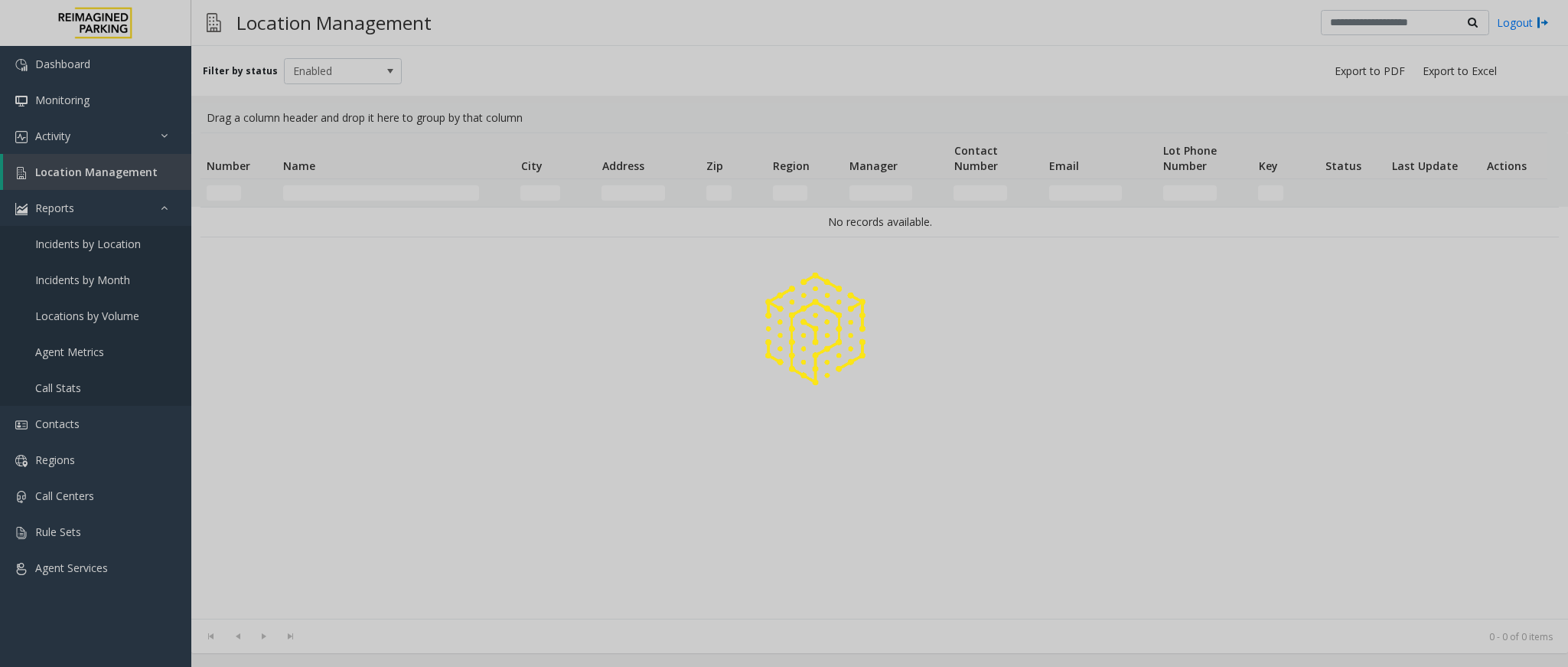 click 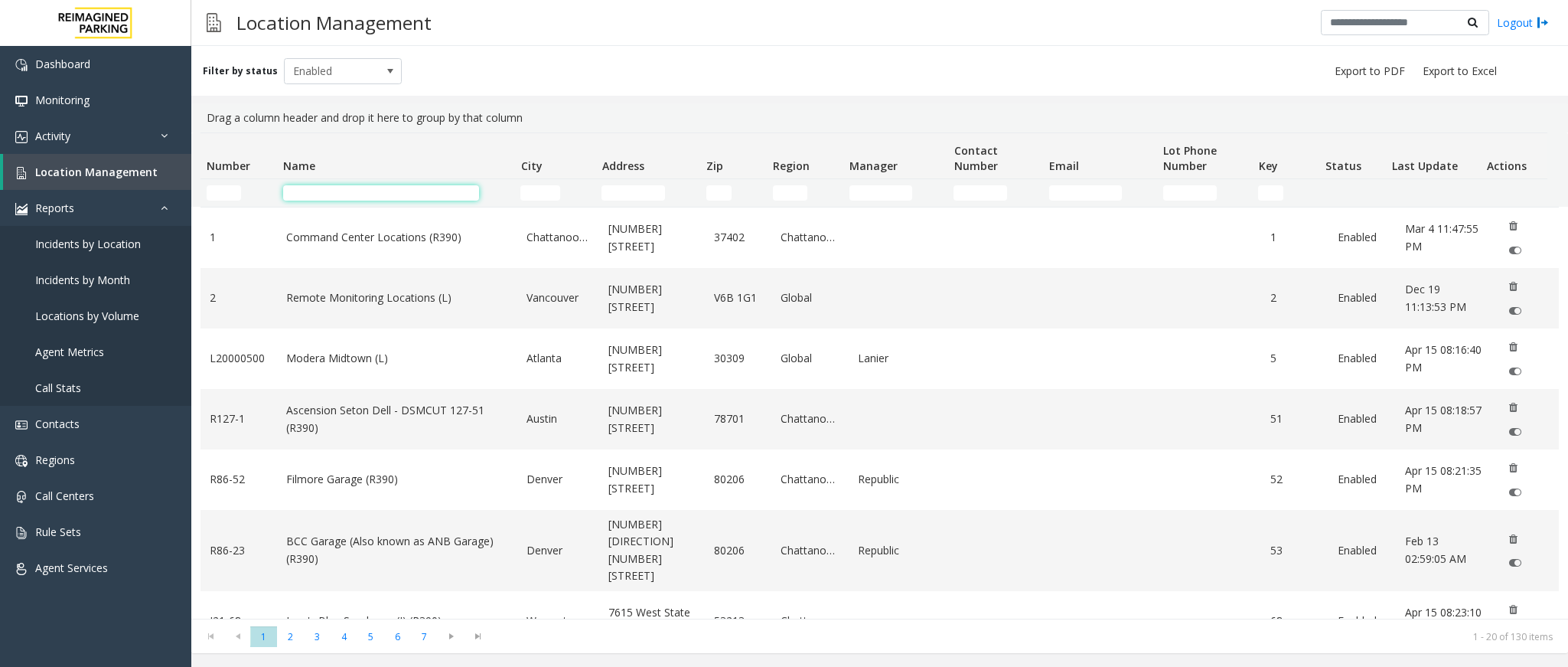 click 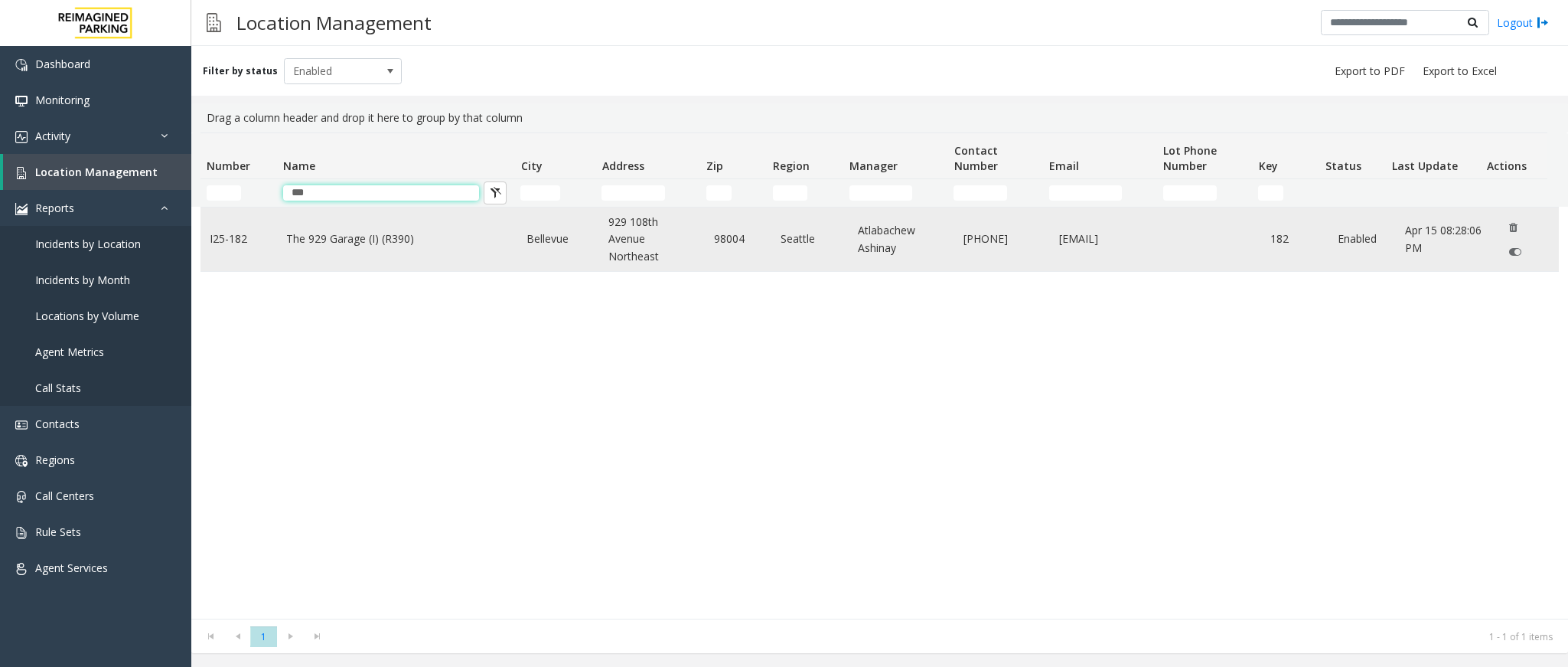 type on "***" 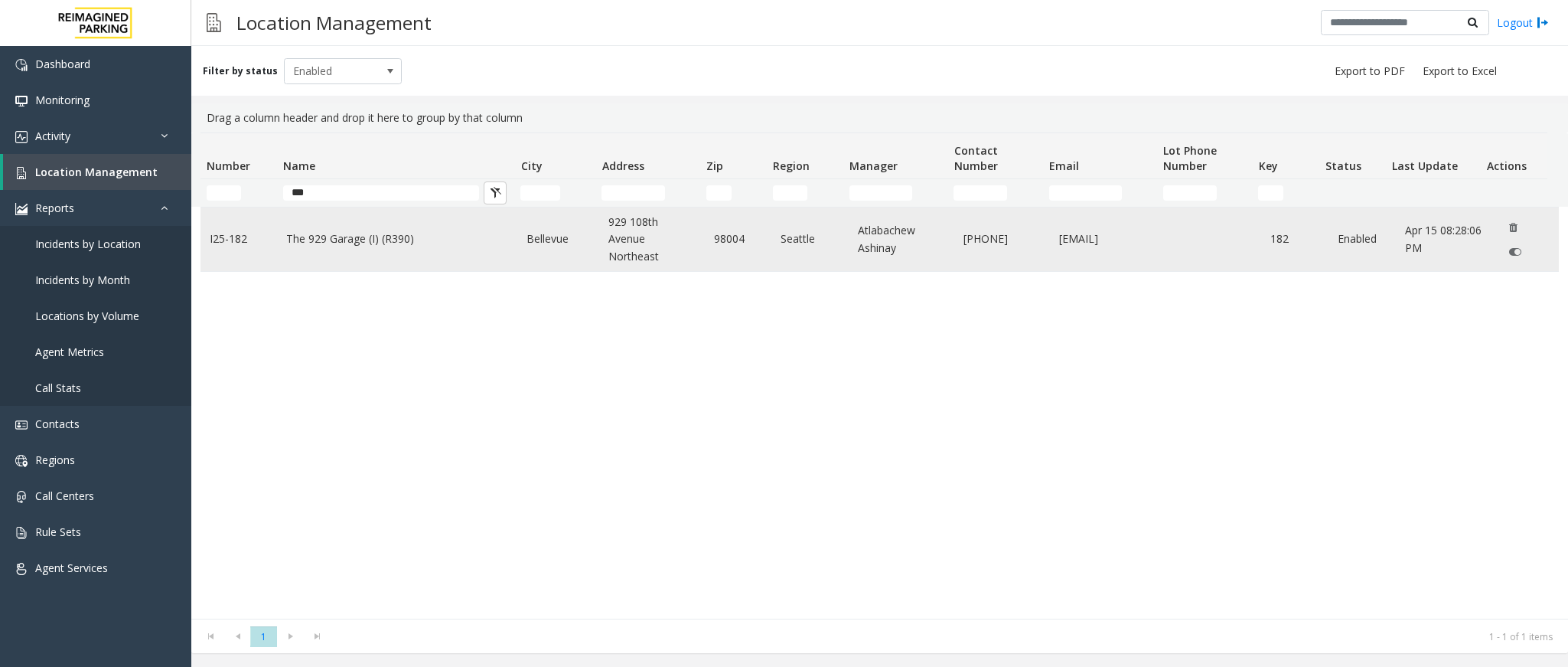 click on "The 929 Garage (I) (R390)" 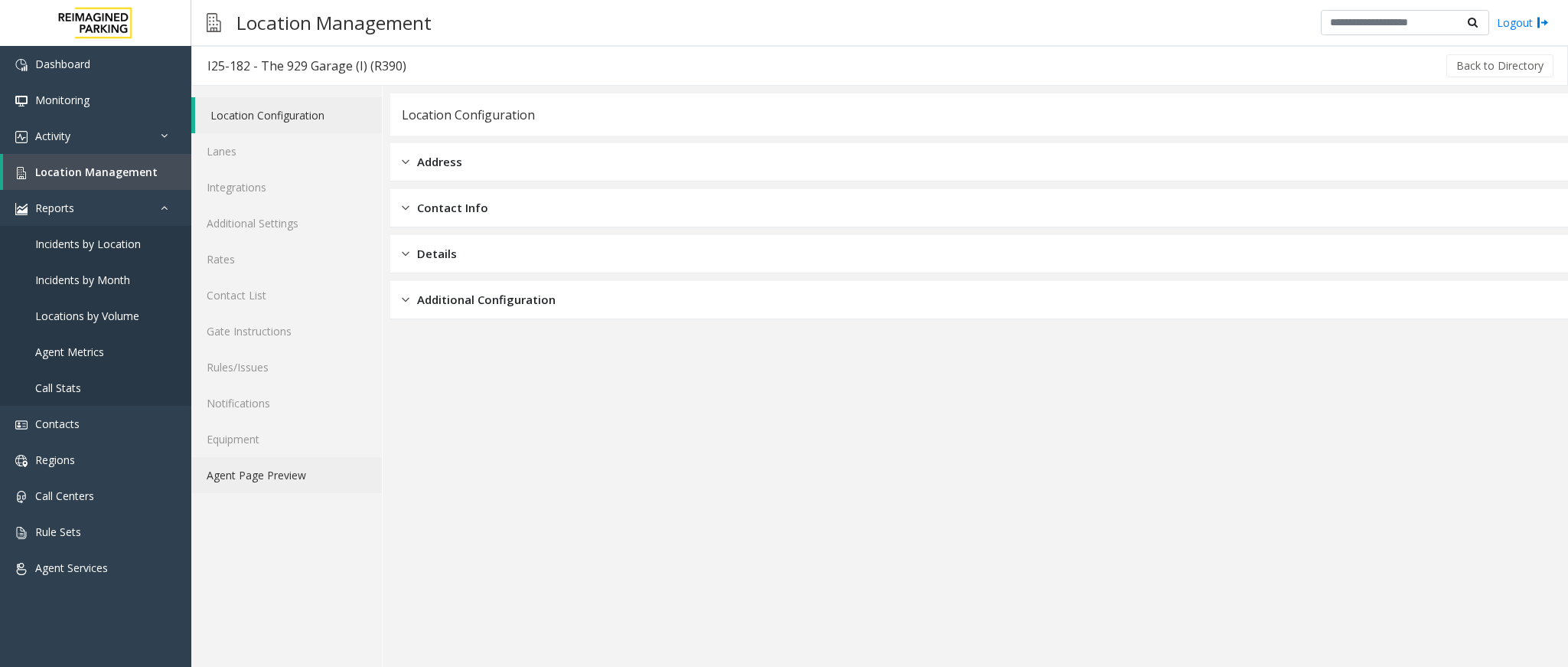 click on "Agent Page Preview" 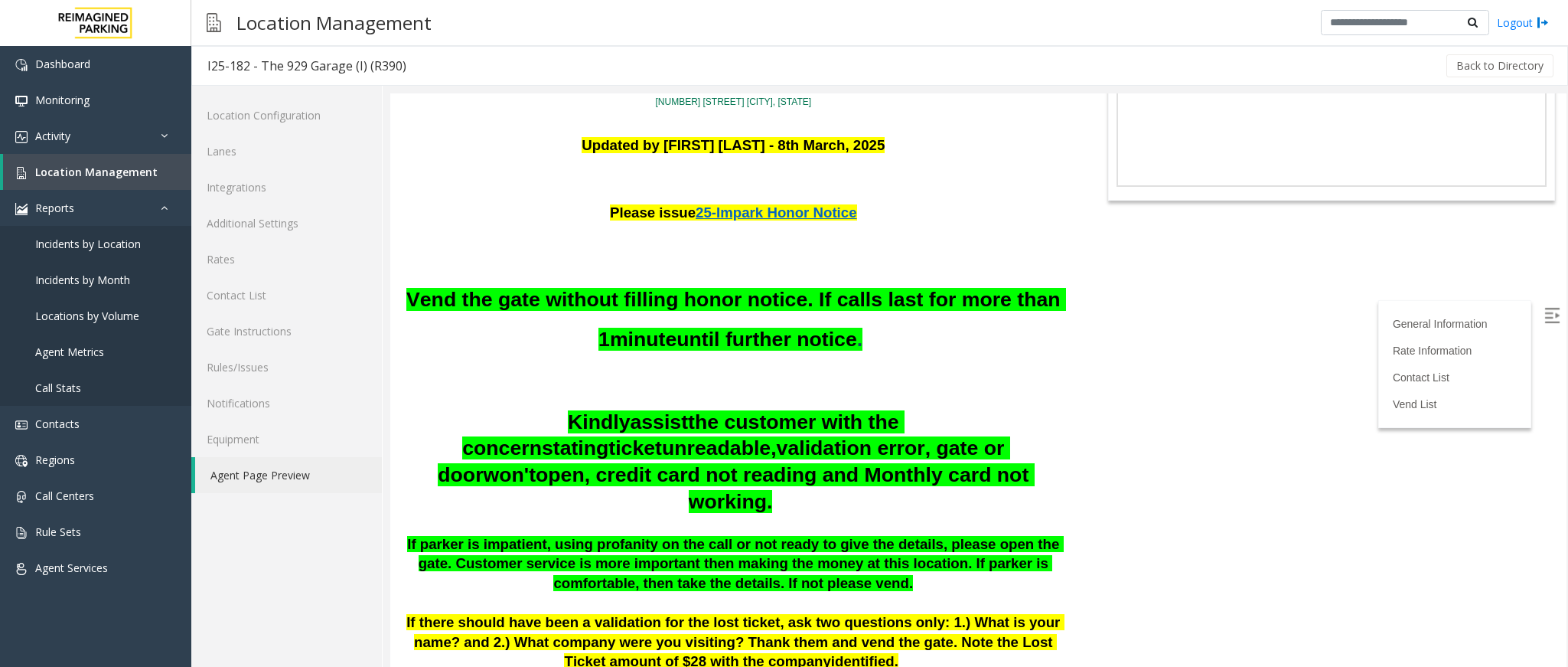 scroll, scrollTop: 115, scrollLeft: 0, axis: vertical 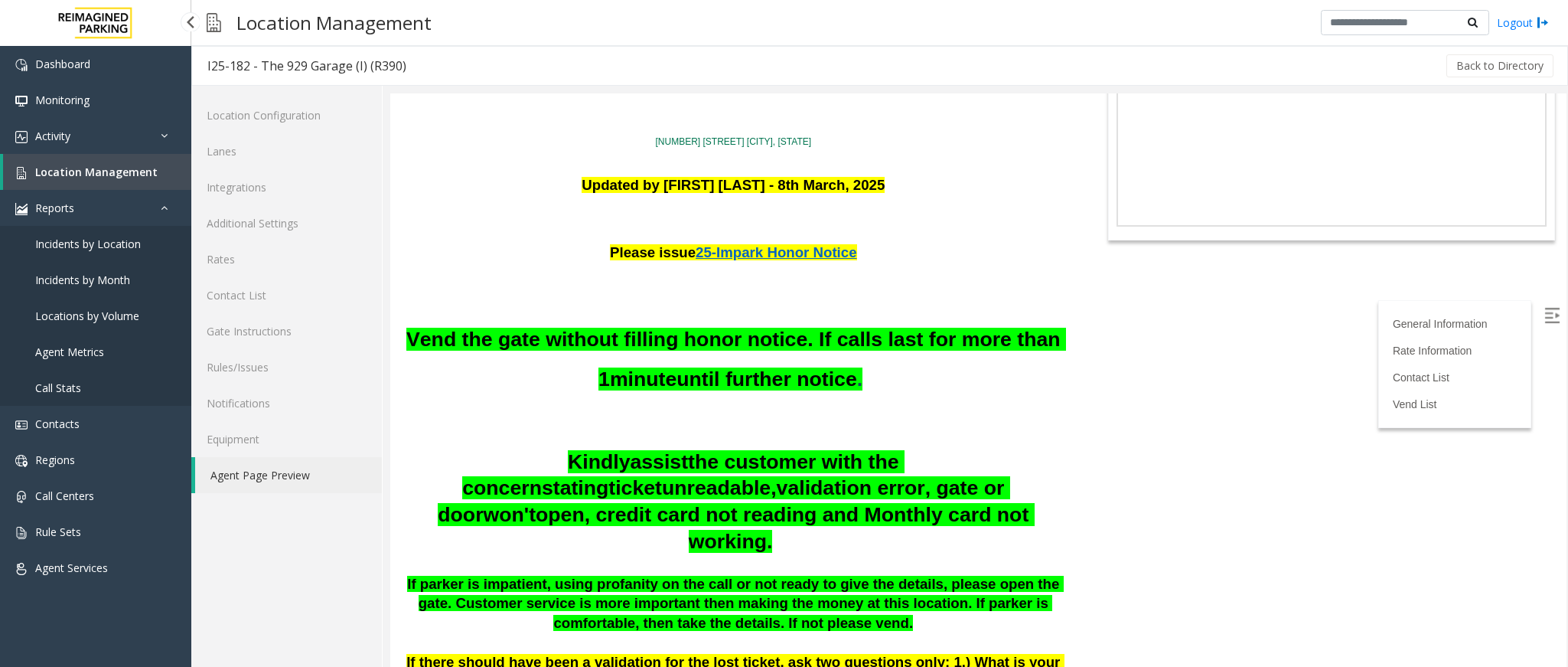 click on "Location Management" at bounding box center [96, 172] 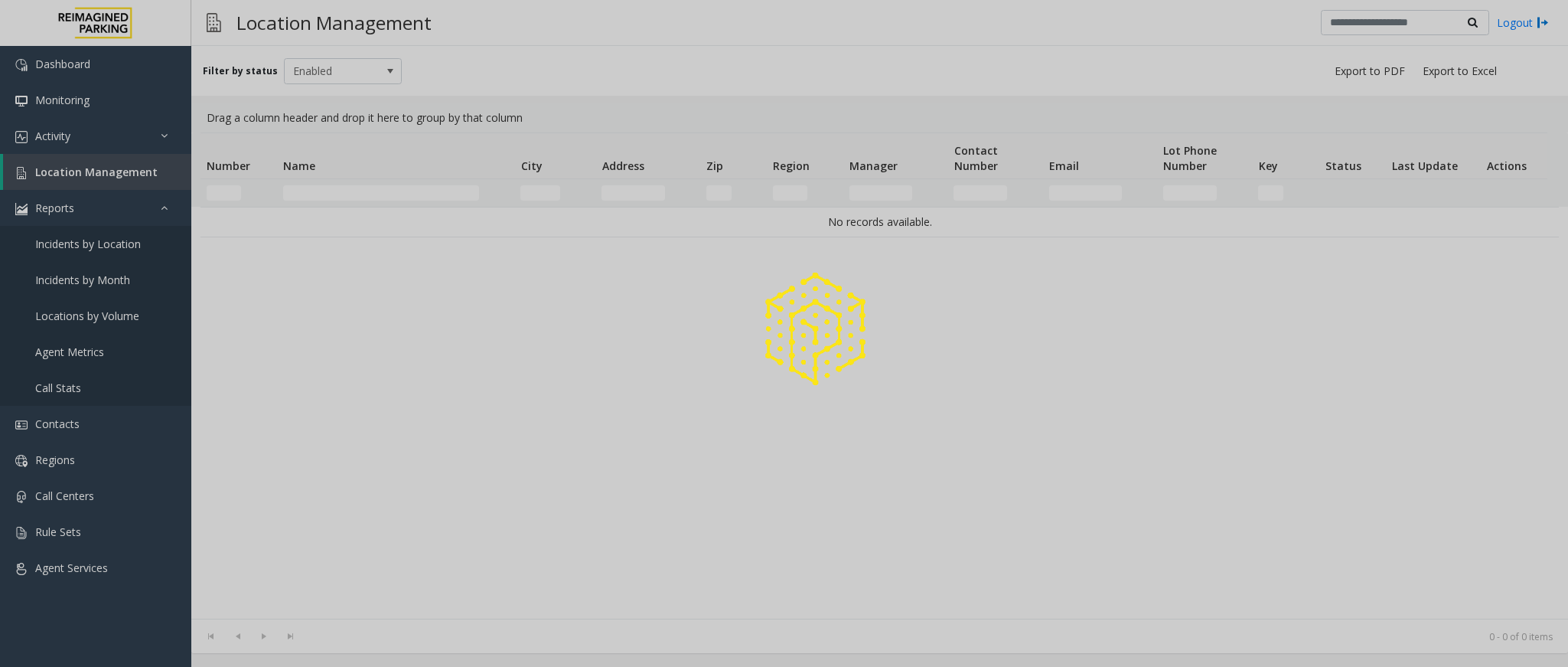 click 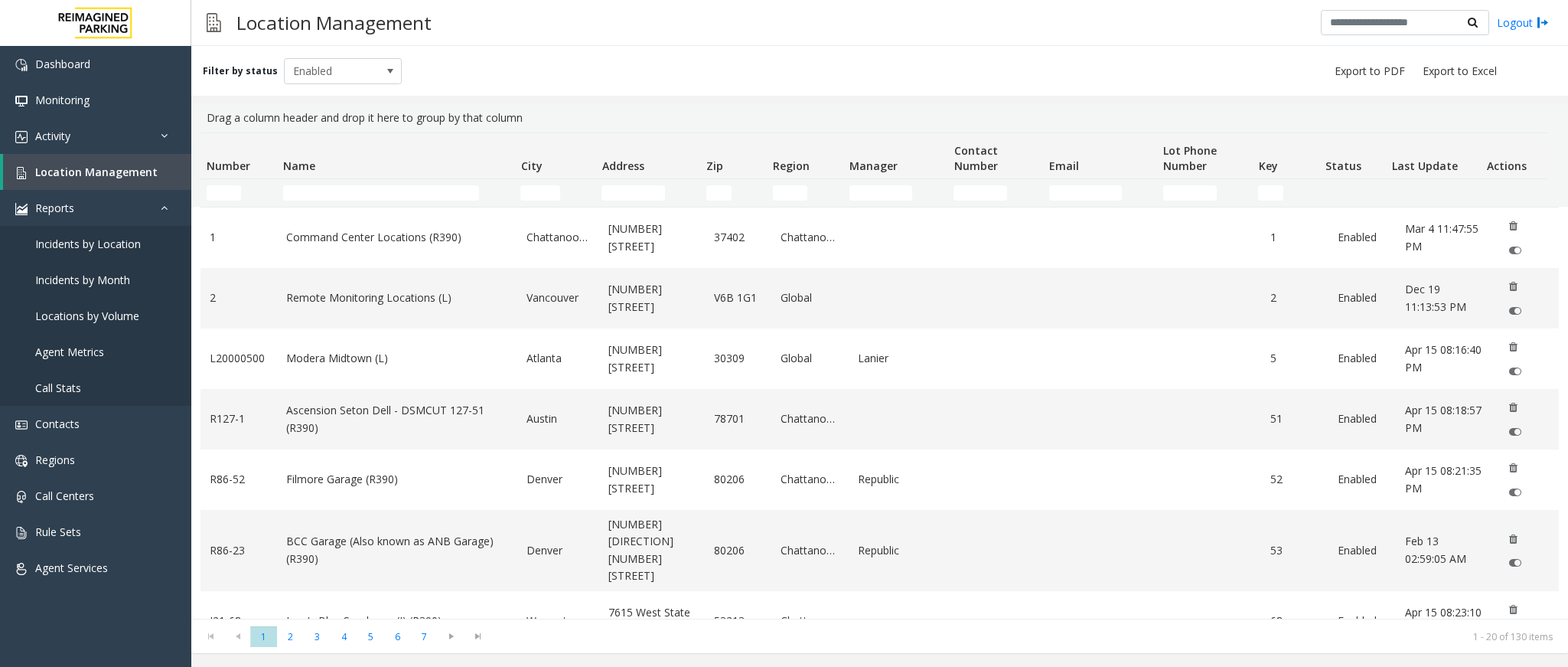 click 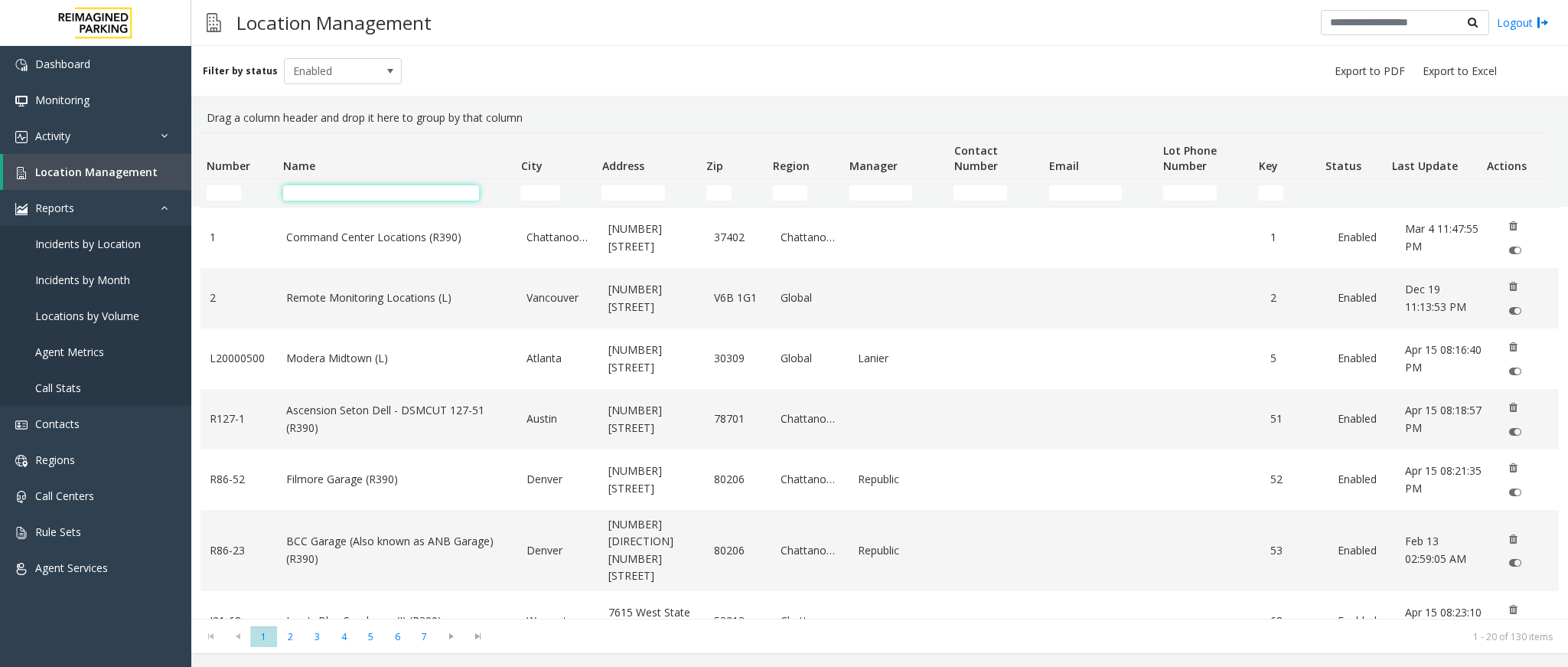 click 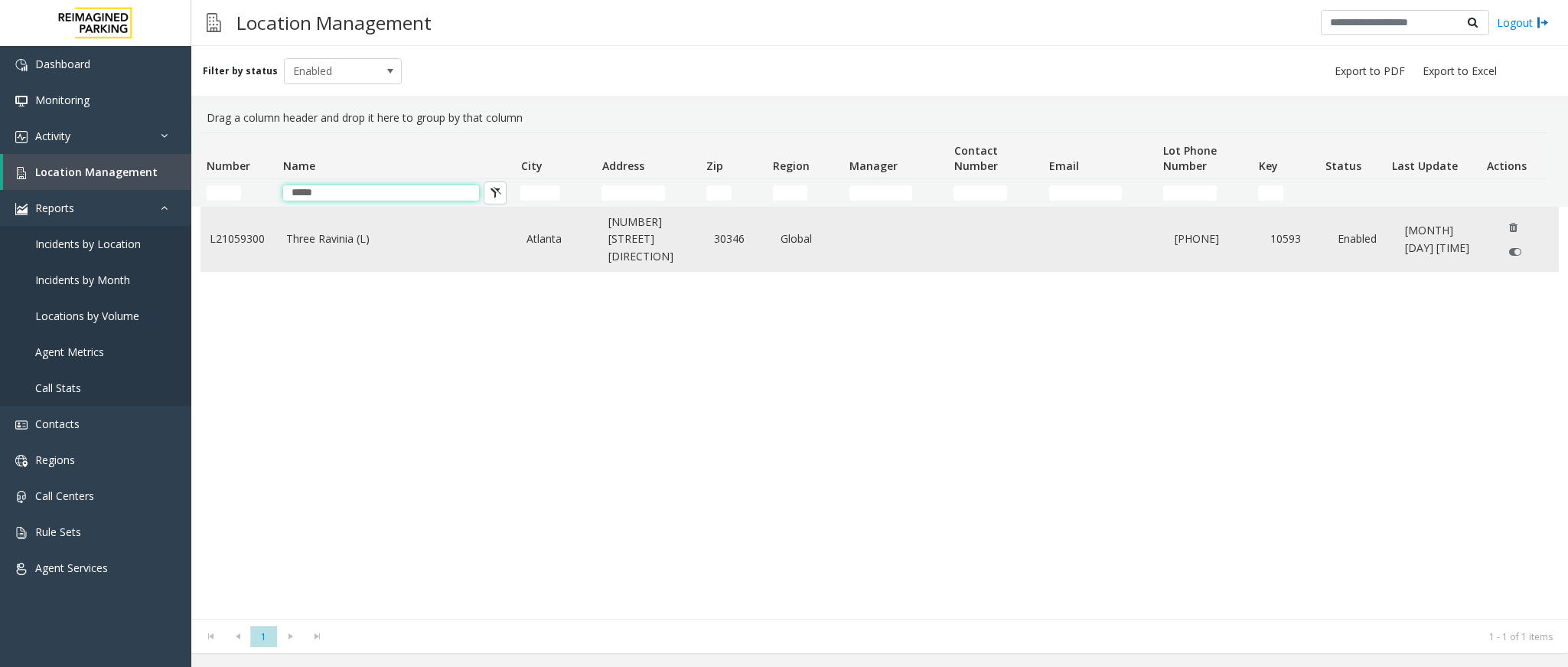 type on "*****" 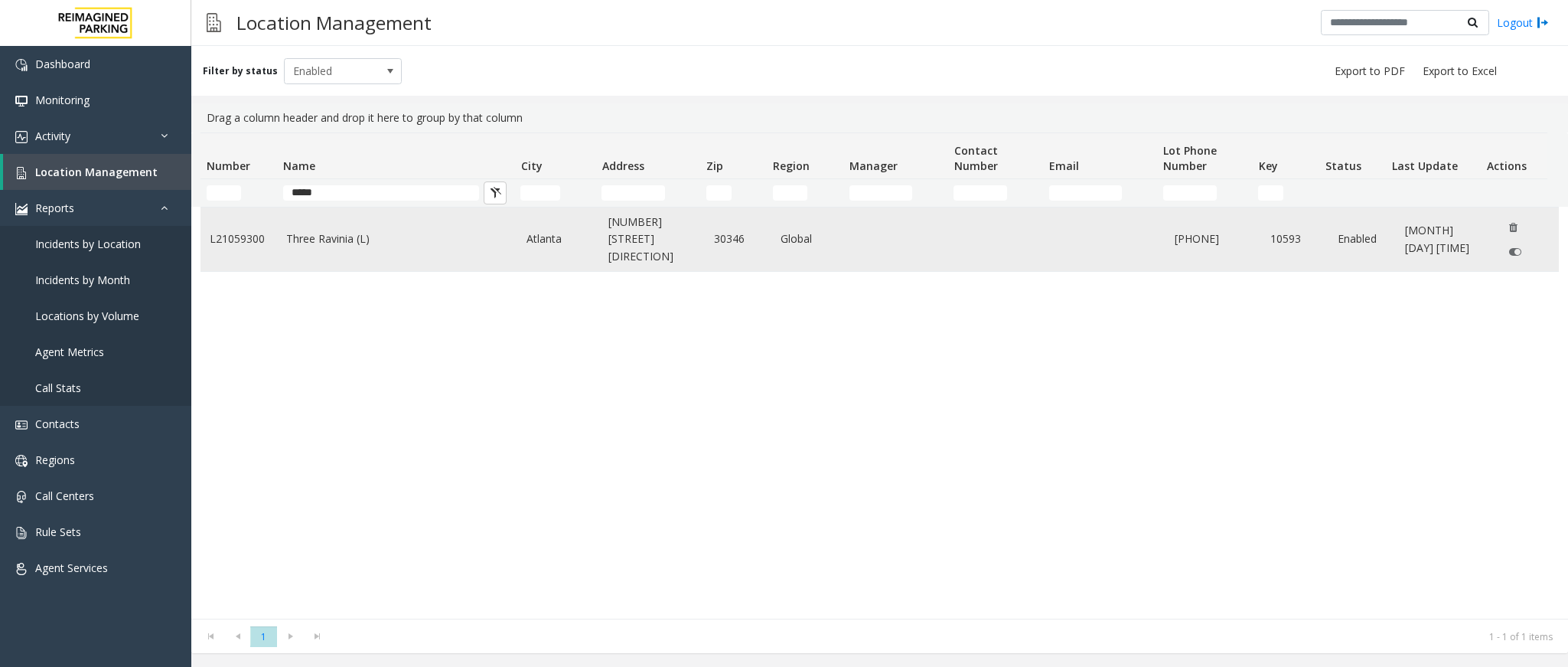 click on "Three Ravinia (L)" 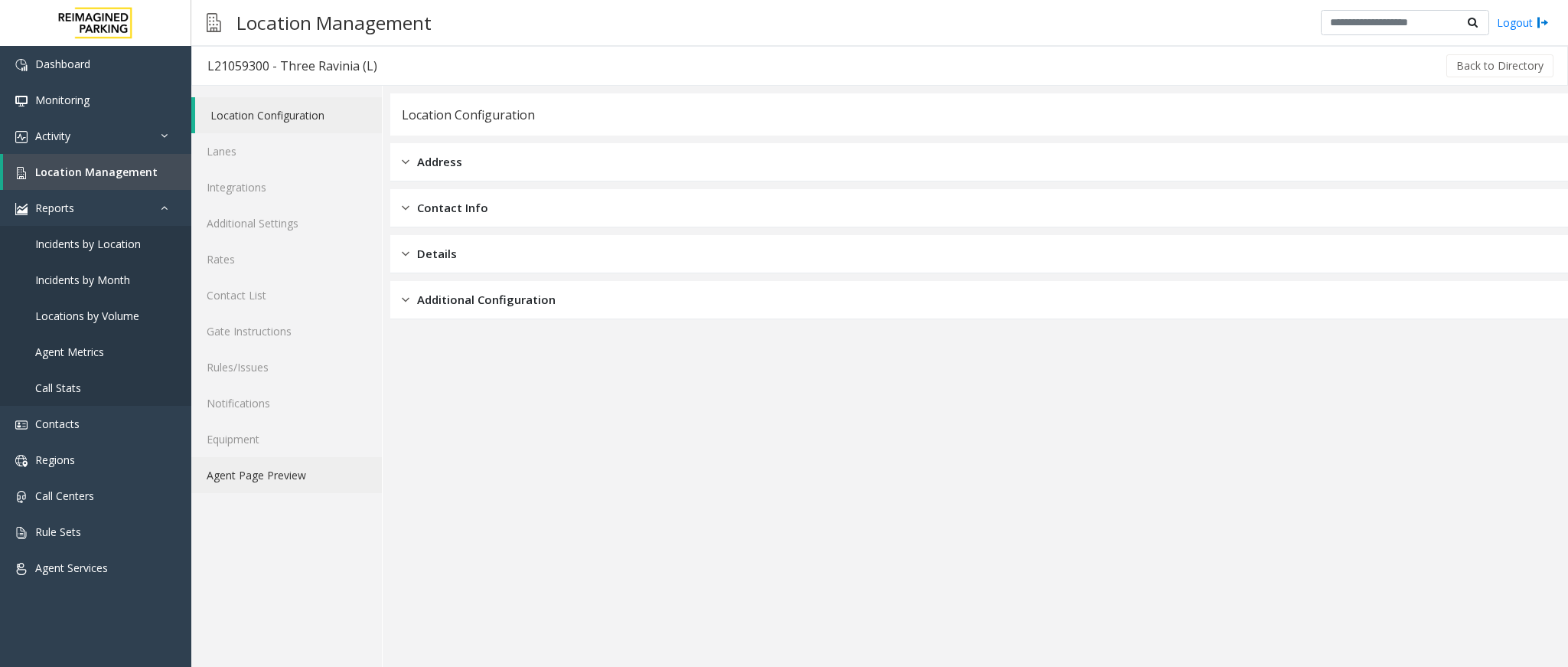 click on "Agent Page Preview" 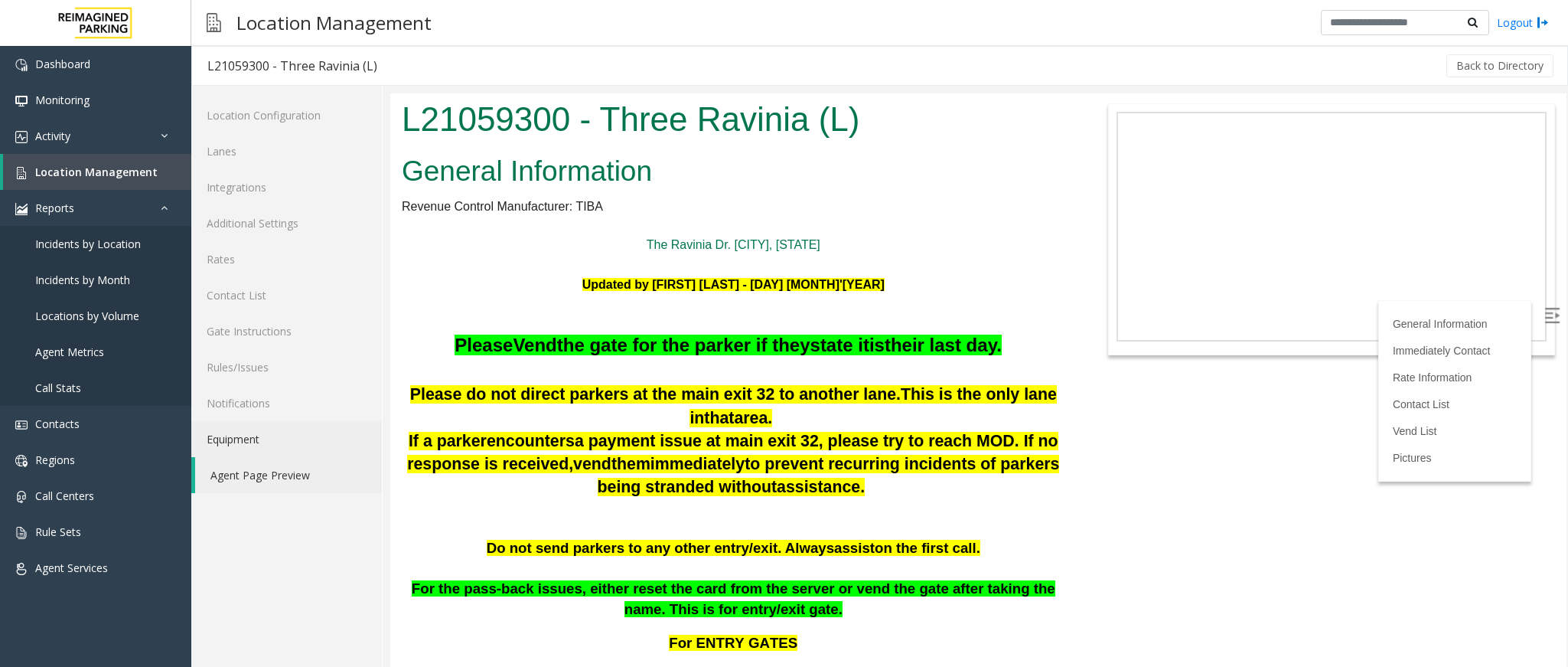 scroll, scrollTop: 0, scrollLeft: 0, axis: both 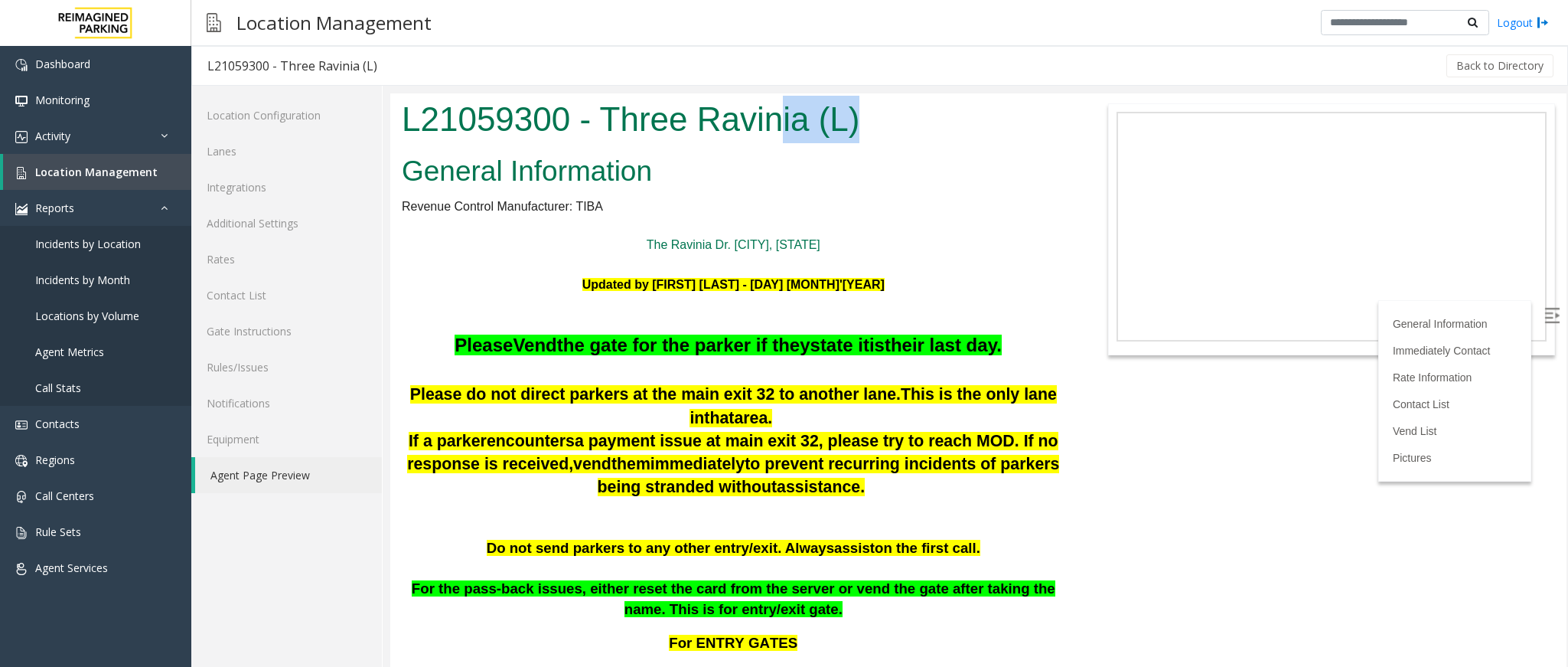 drag, startPoint x: 880, startPoint y: 112, endPoint x: 781, endPoint y: 105, distance: 99.24717 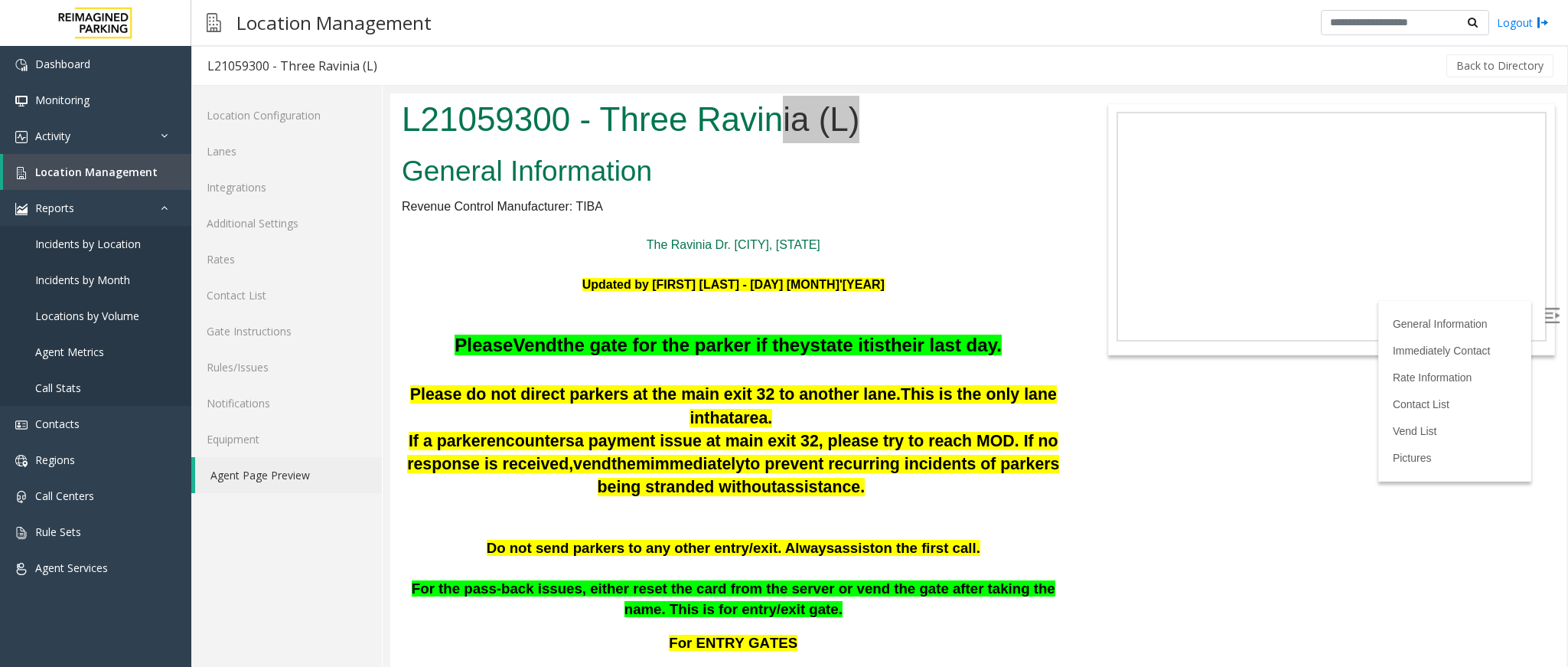 drag, startPoint x: 781, startPoint y: 105, endPoint x: 875, endPoint y: 114, distance: 94.42987 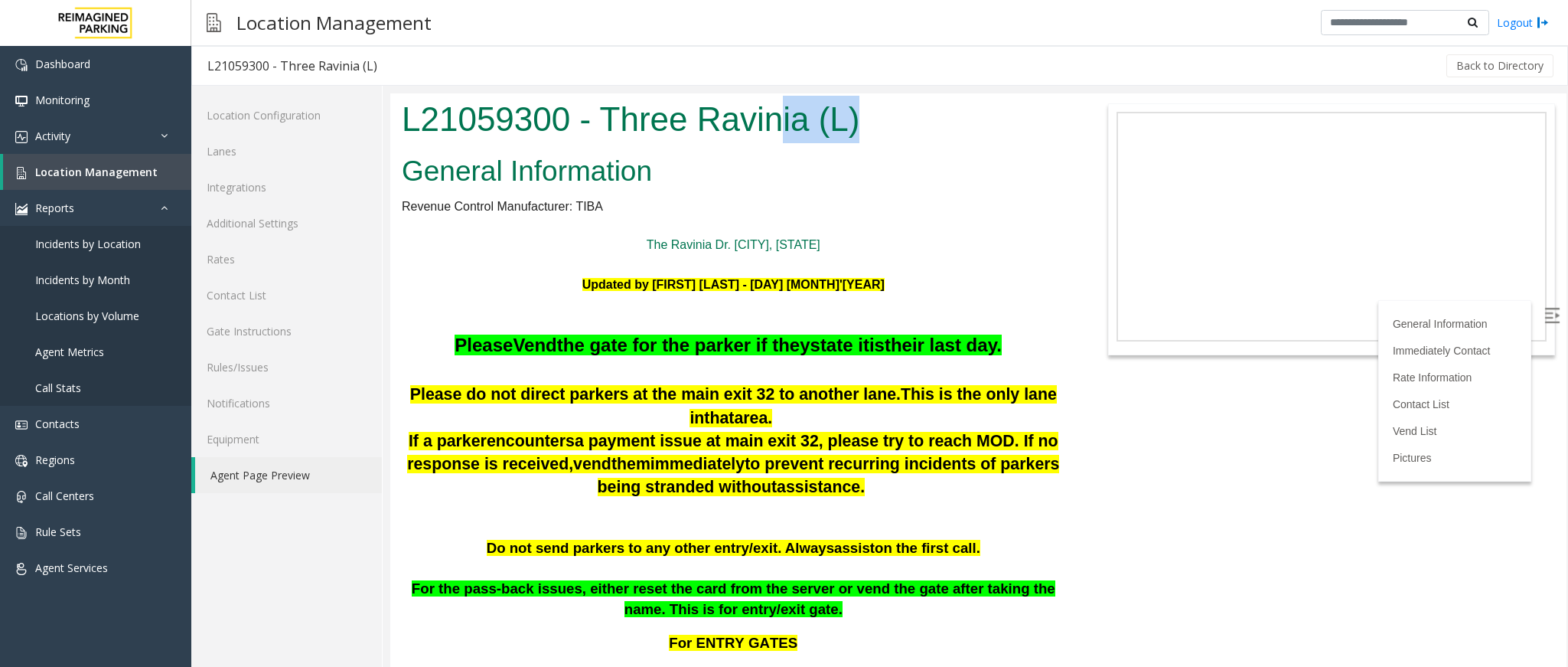 click on "L21059300 - Three Ravinia (L)" at bounding box center [733, 119] 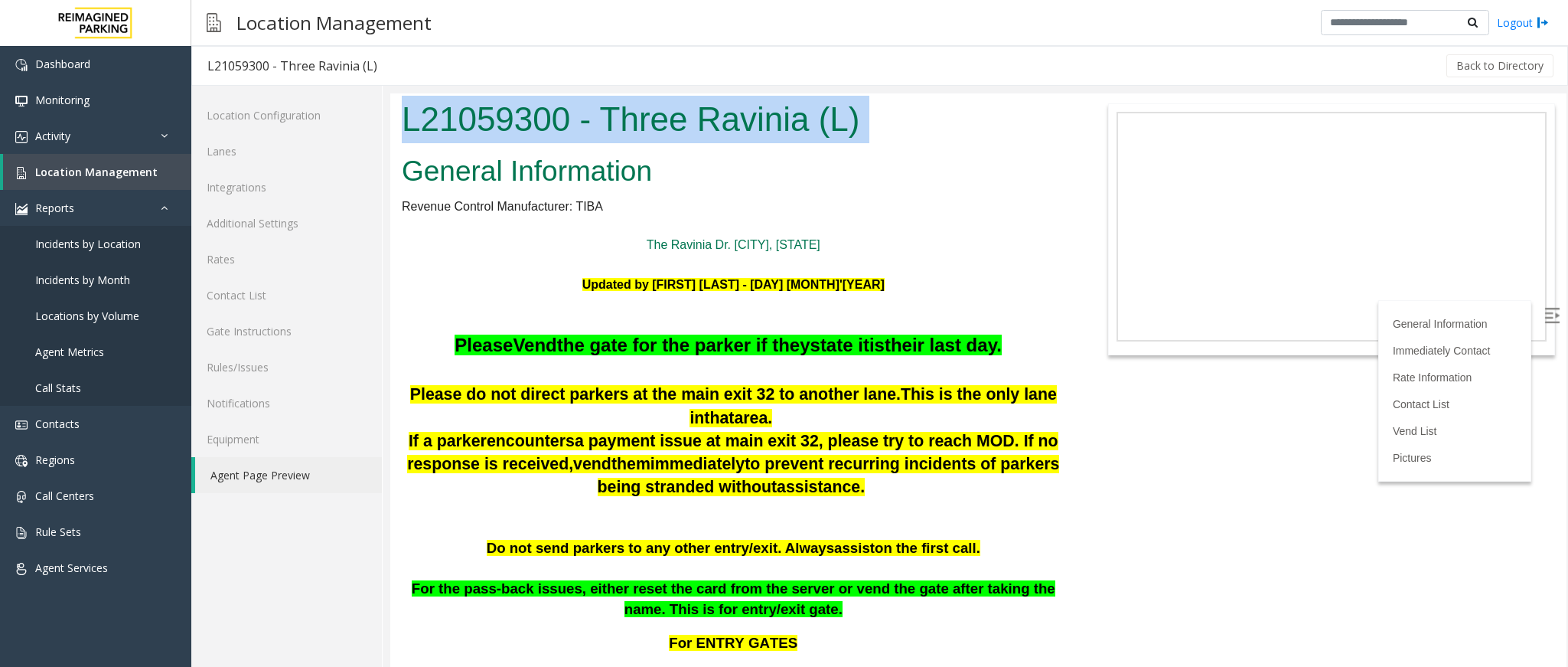 drag, startPoint x: 875, startPoint y: 114, endPoint x: 427, endPoint y: 114, distance: 448 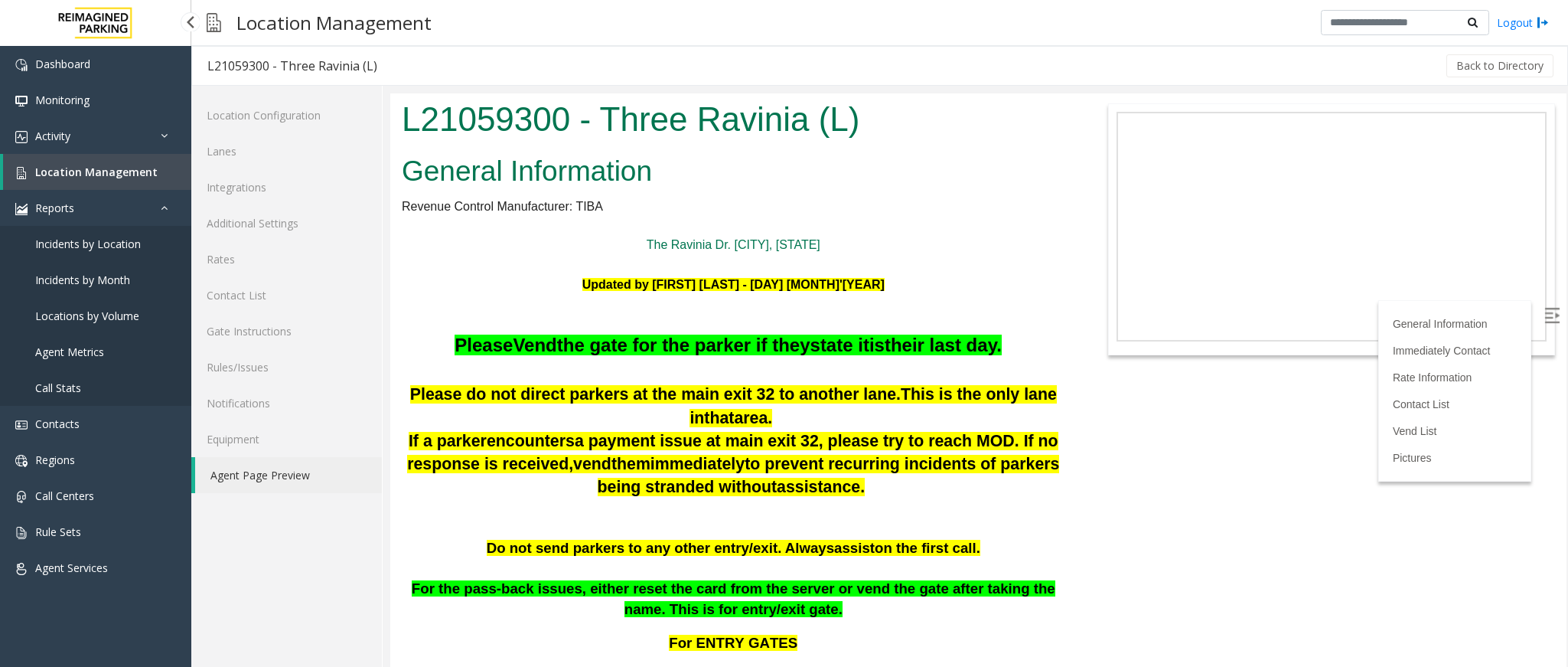 click on "Location Management" at bounding box center (97, 172) 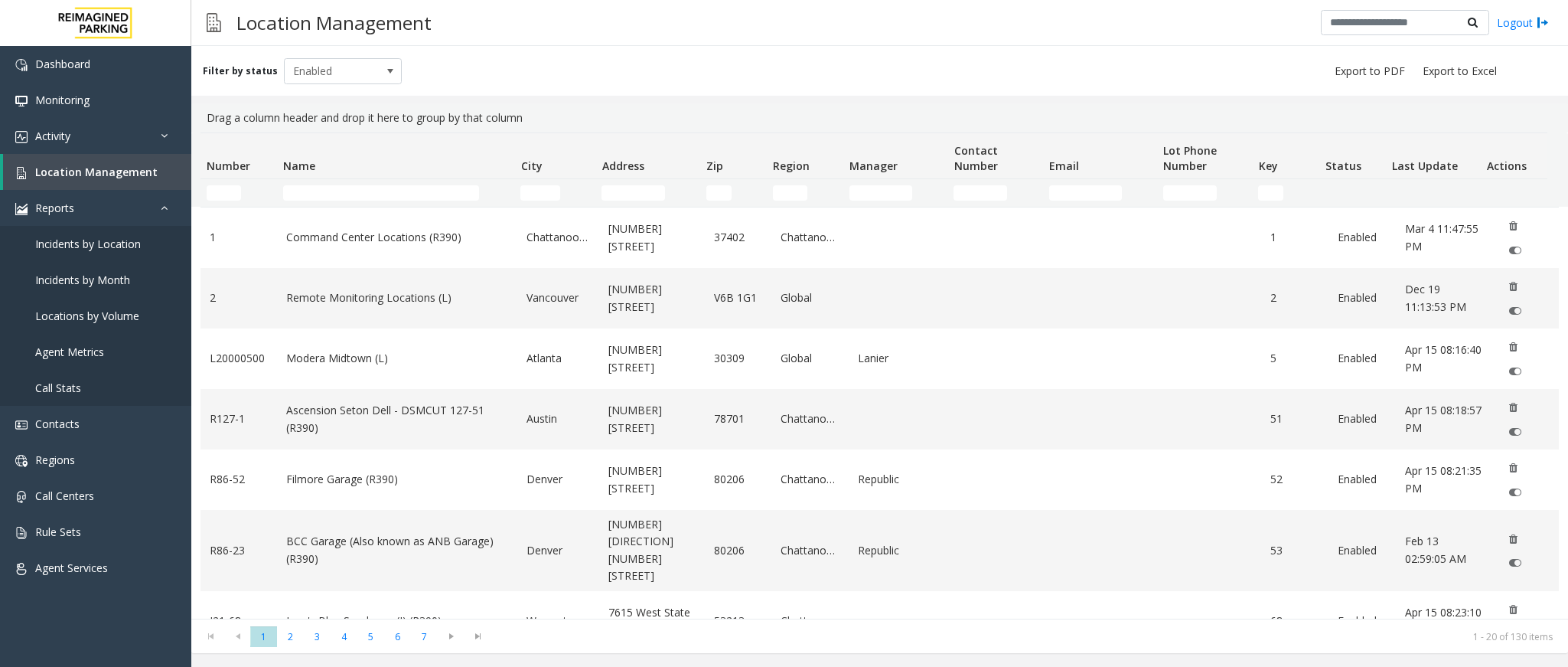 click on "Name" 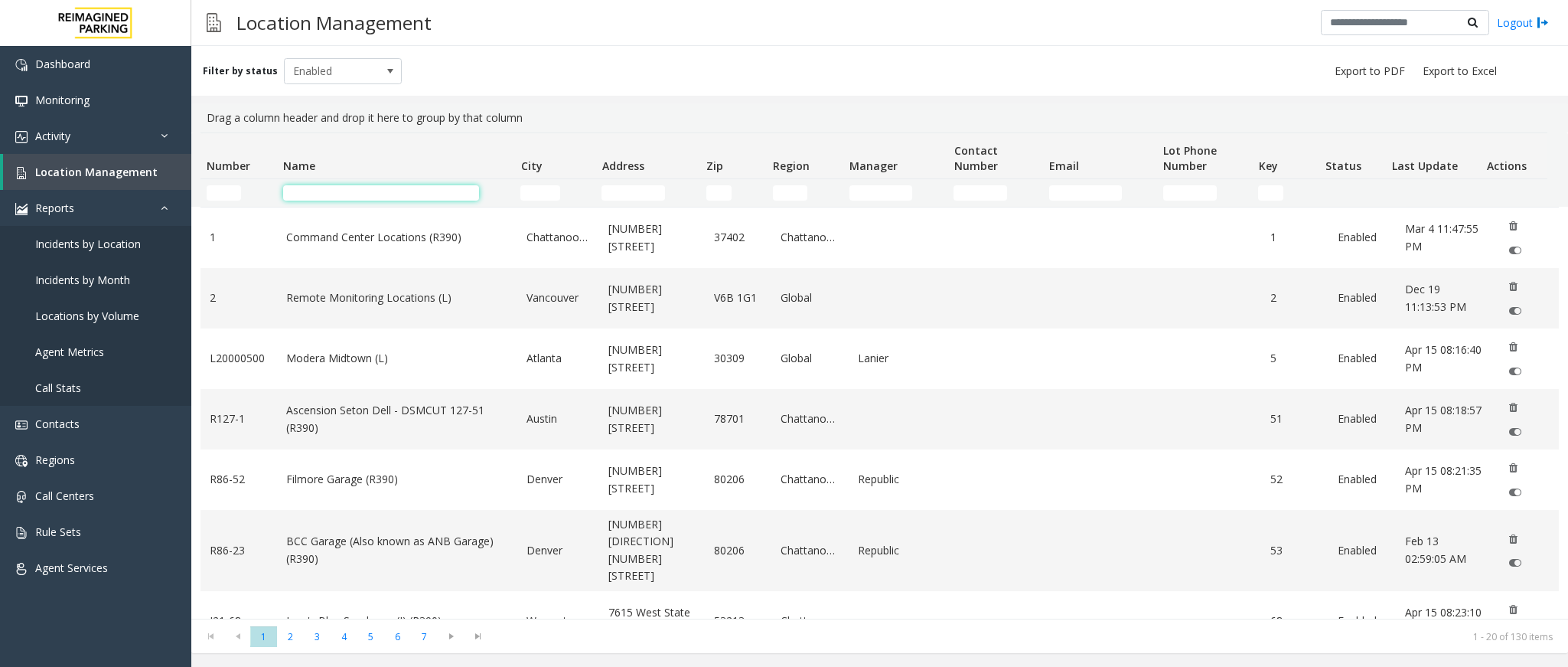 click 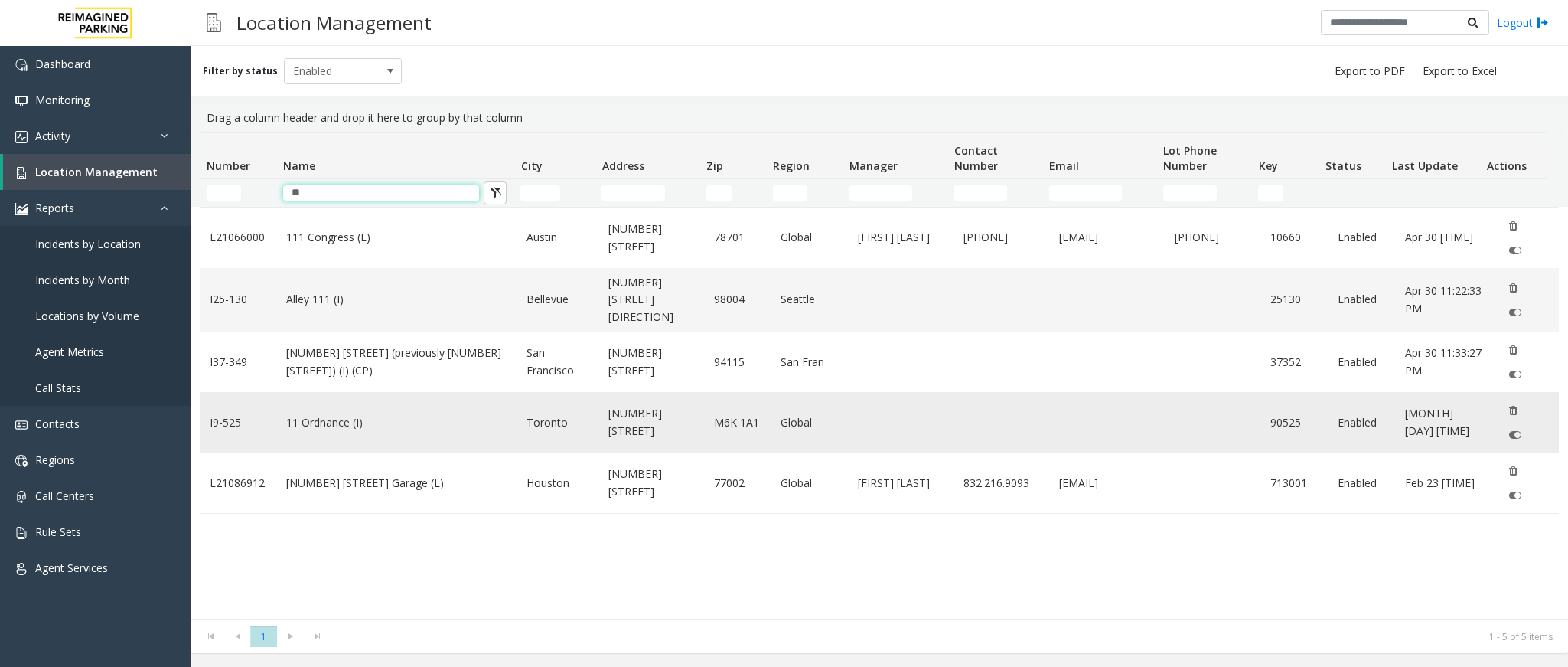 type on "**" 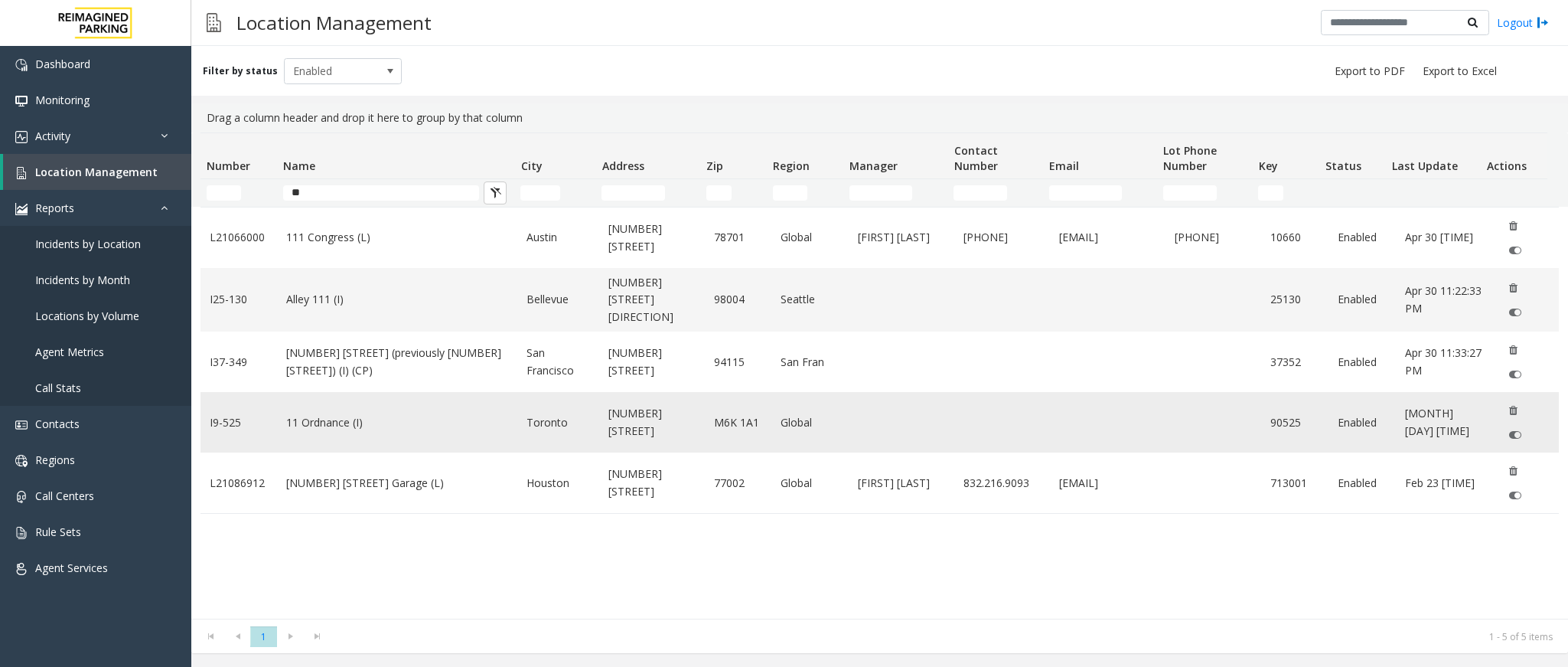 click on "11 Ordnance (I)" 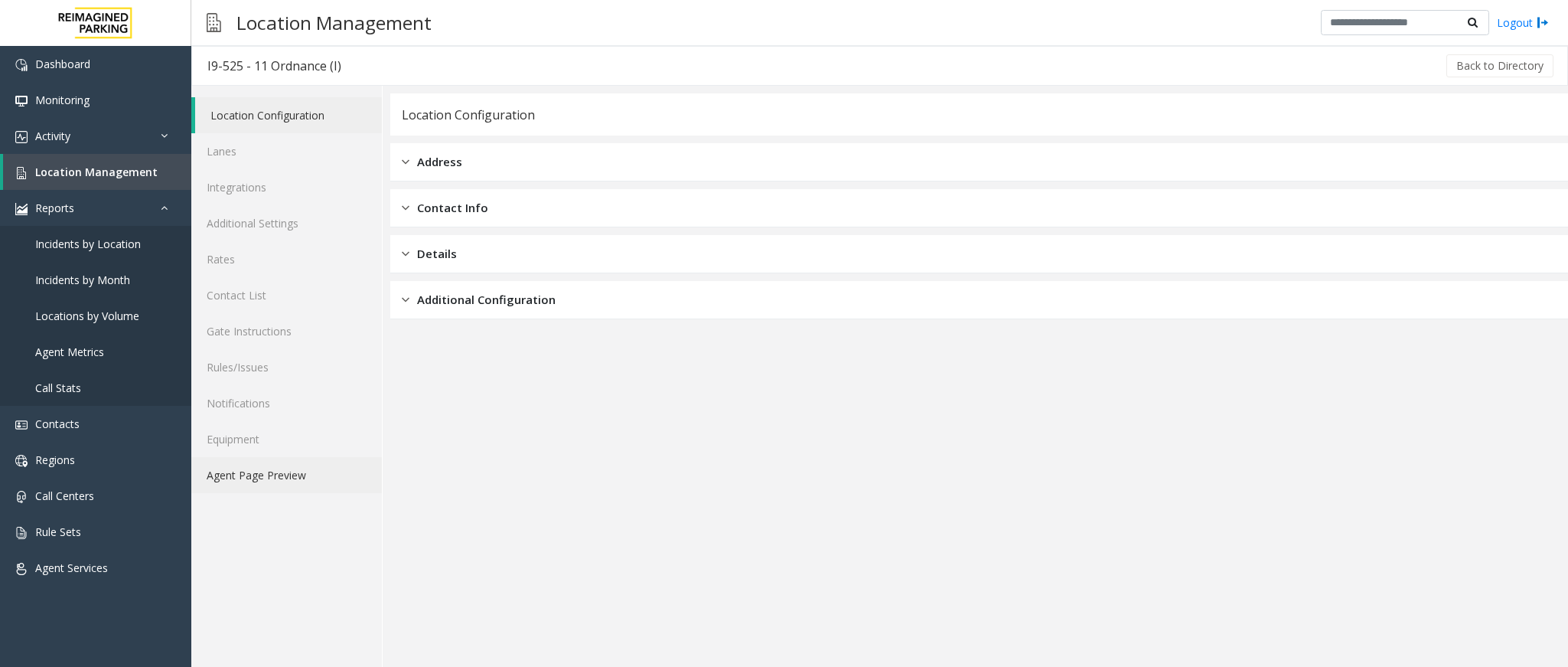 click on "Agent Page Preview" 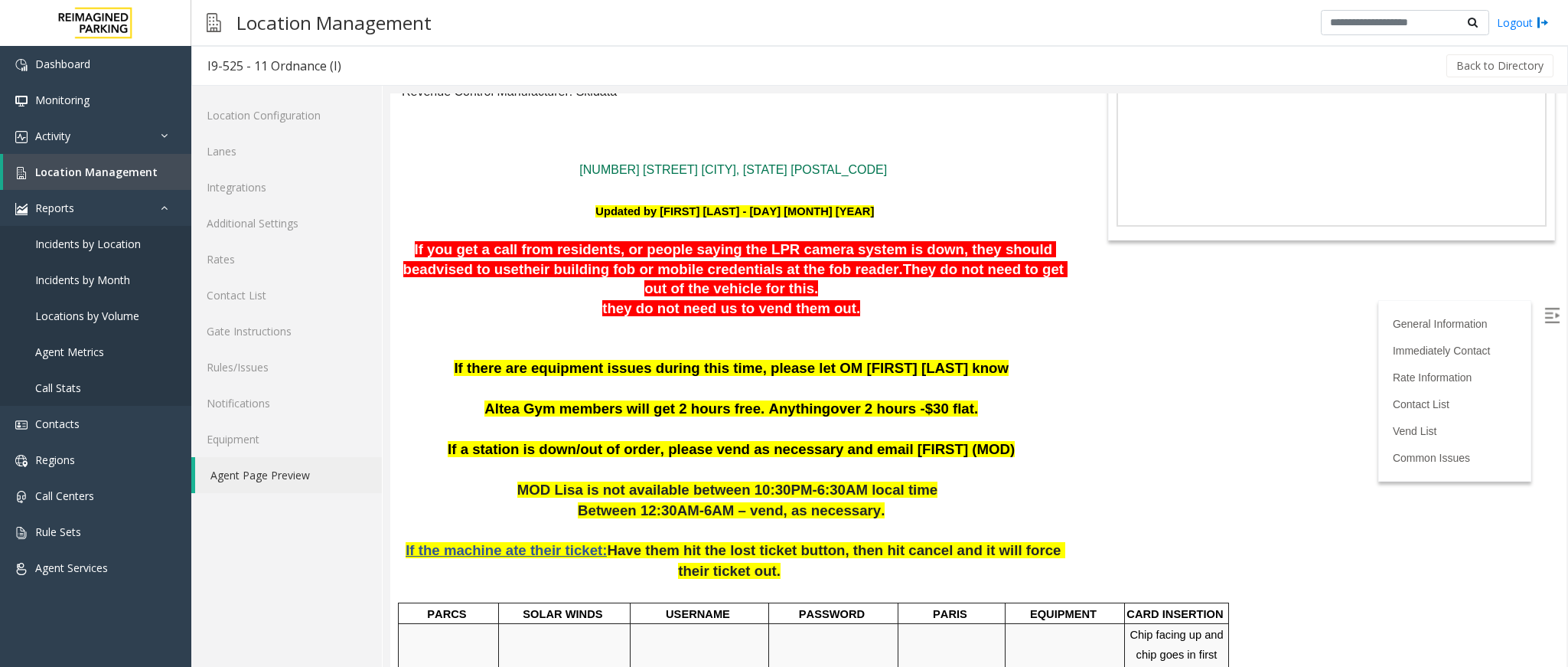 scroll, scrollTop: 0, scrollLeft: 0, axis: both 